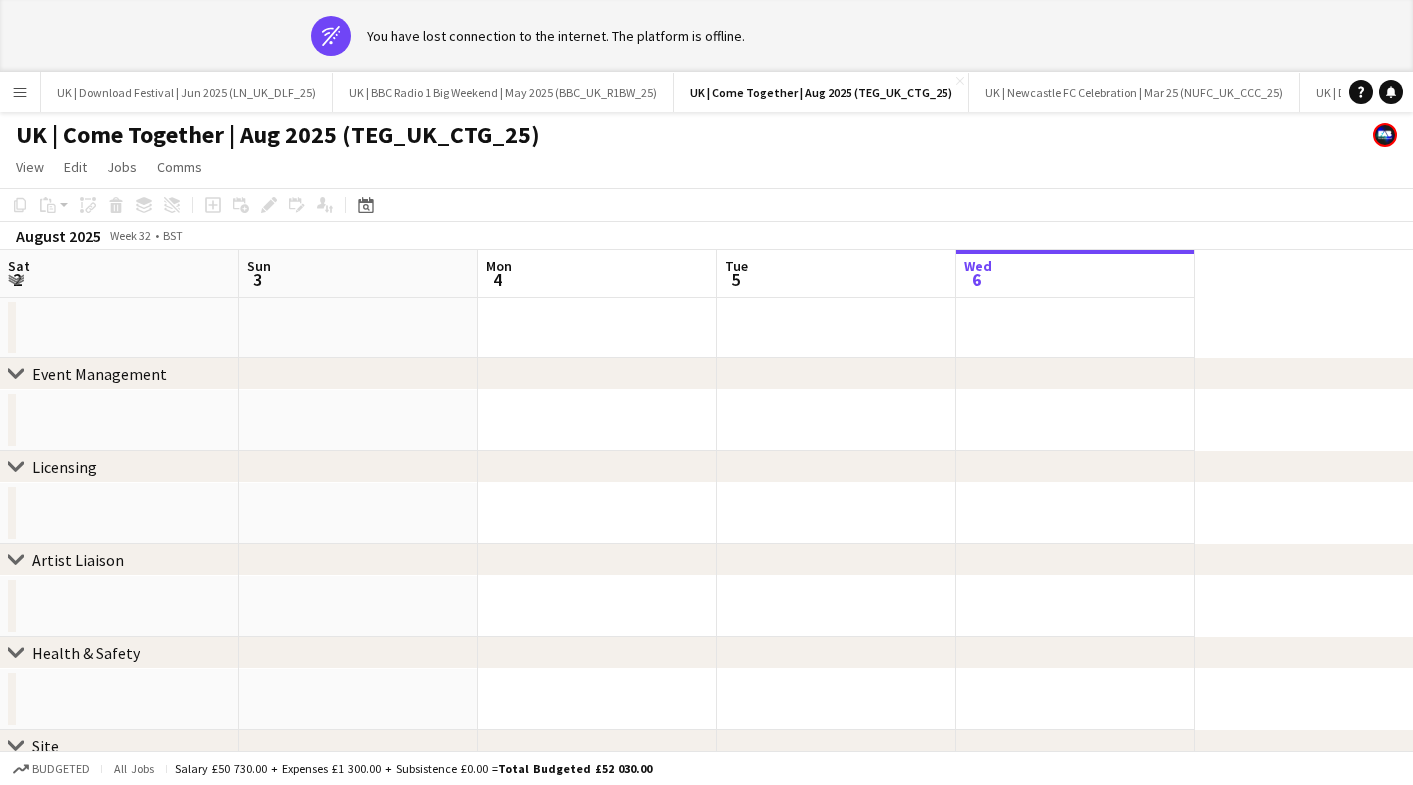scroll, scrollTop: 0, scrollLeft: 0, axis: both 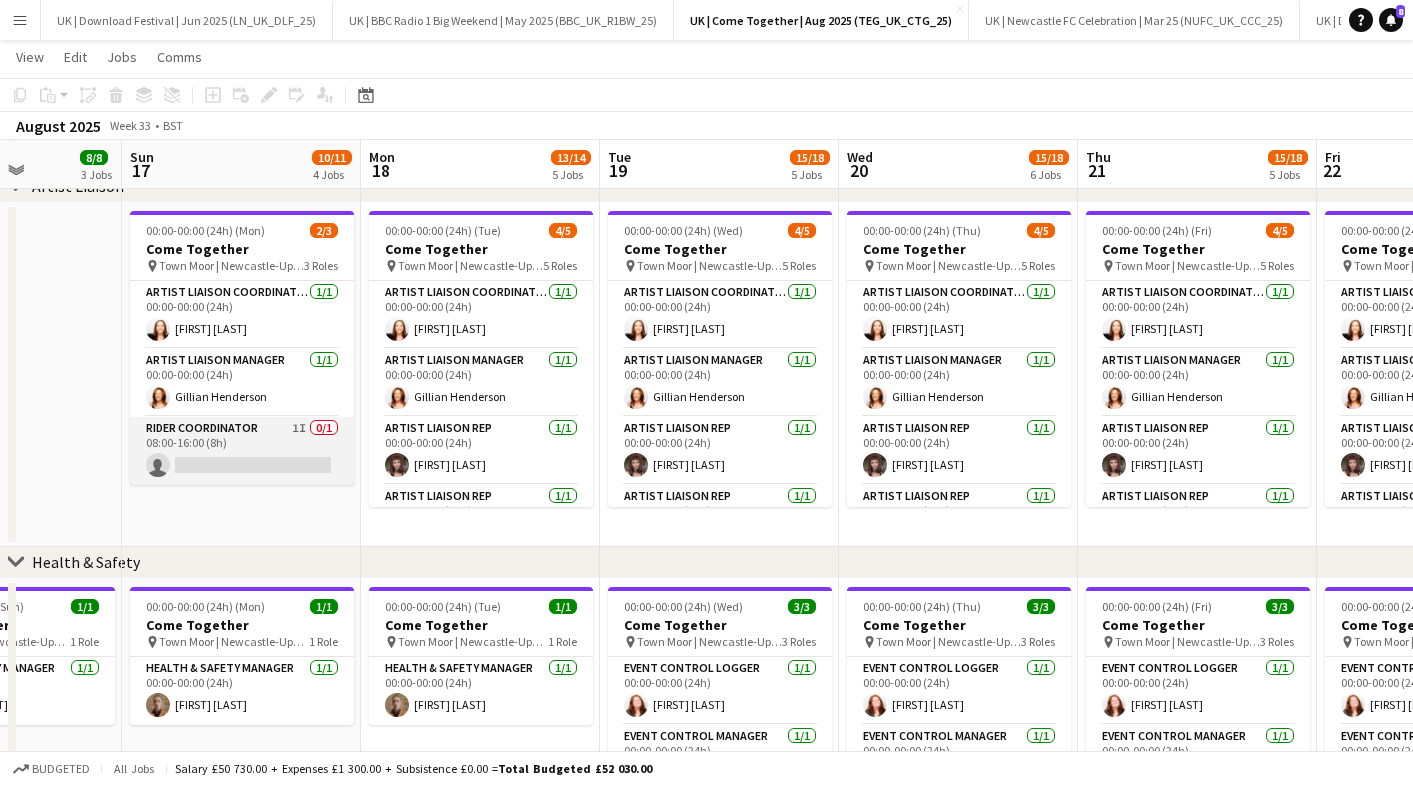 click on "Rider Coordinator   1I   0/1   08:00-16:00 (8h)
single-neutral-actions" at bounding box center [242, 451] 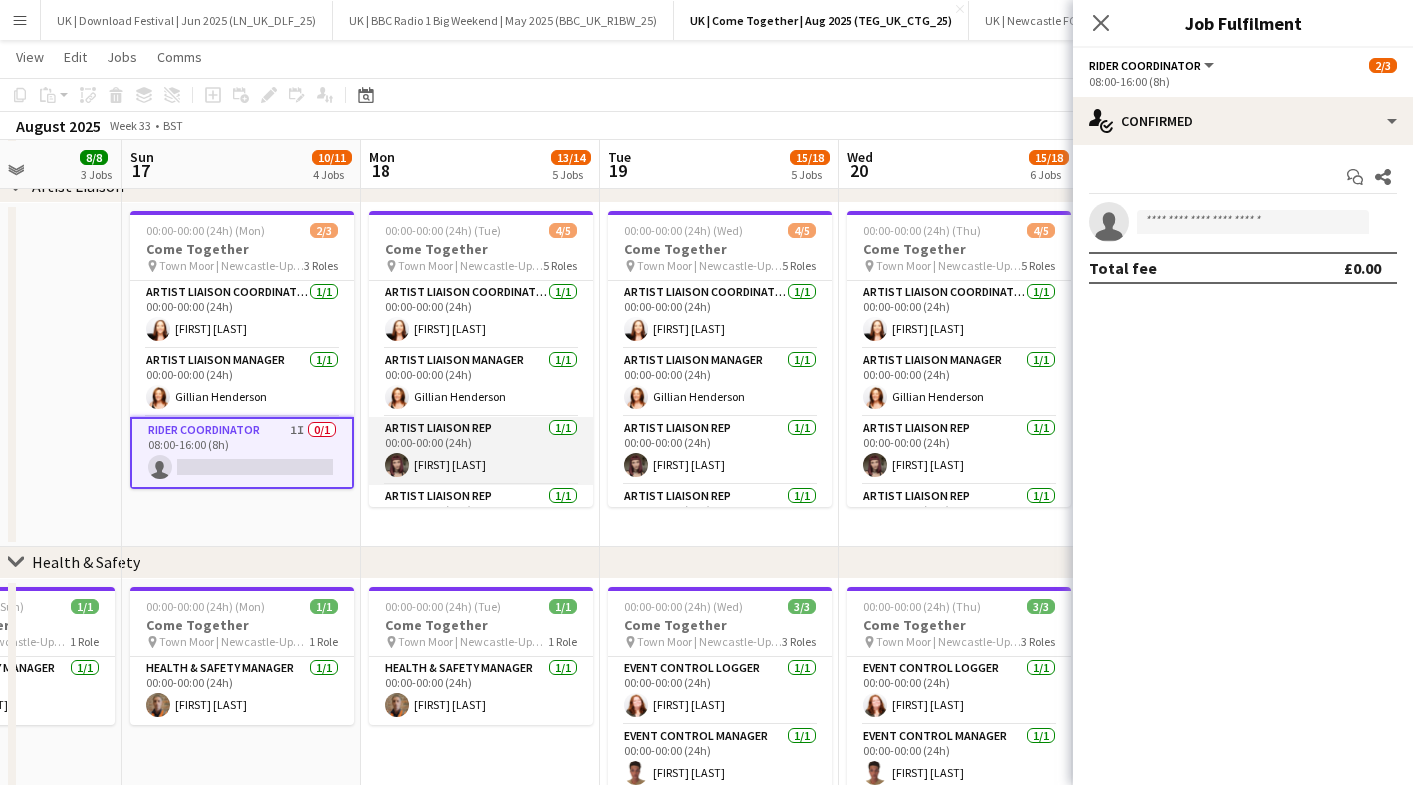 scroll, scrollTop: 114, scrollLeft: 0, axis: vertical 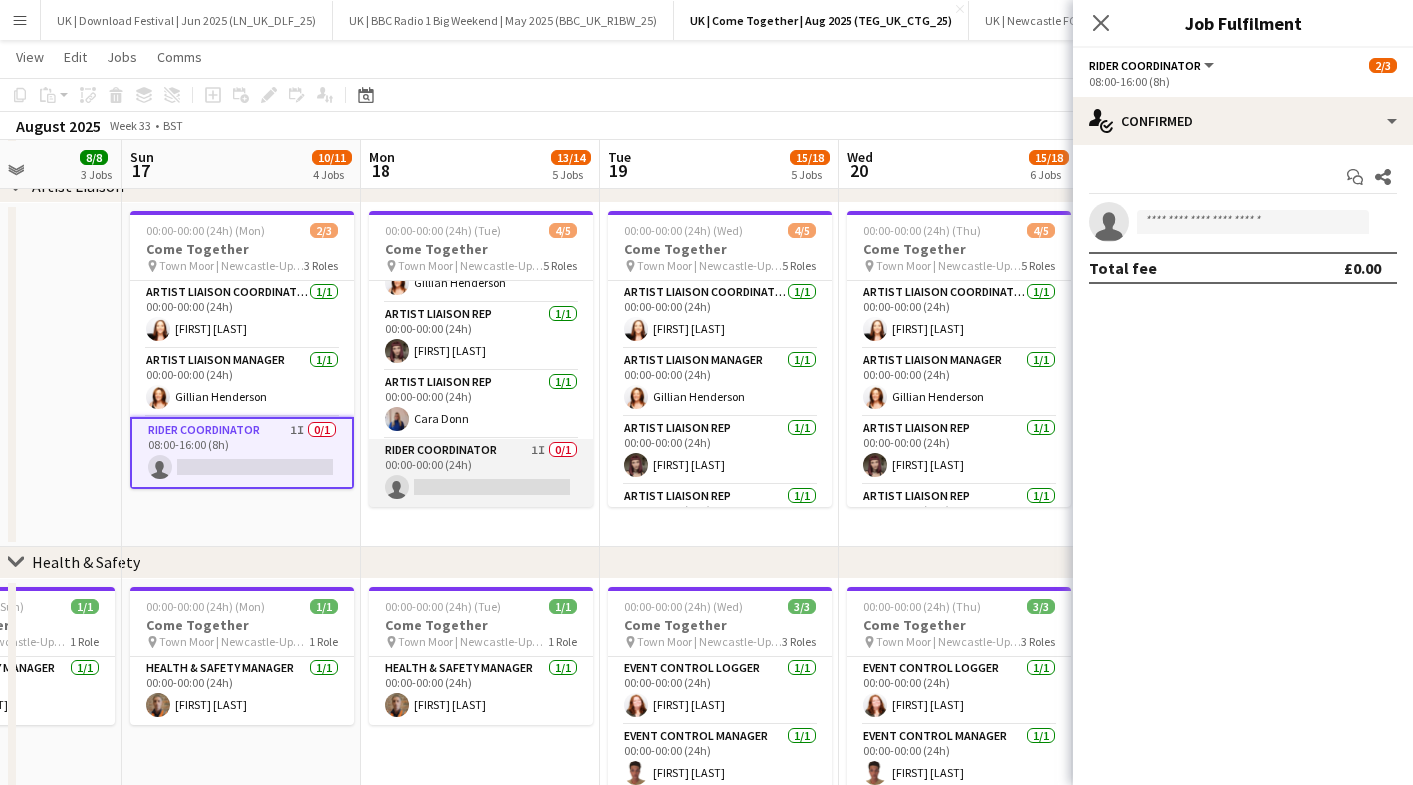 click on "Rider Coordinator   1I   0/1   00:00-00:00 (24h)
single-neutral-actions" at bounding box center [481, 473] 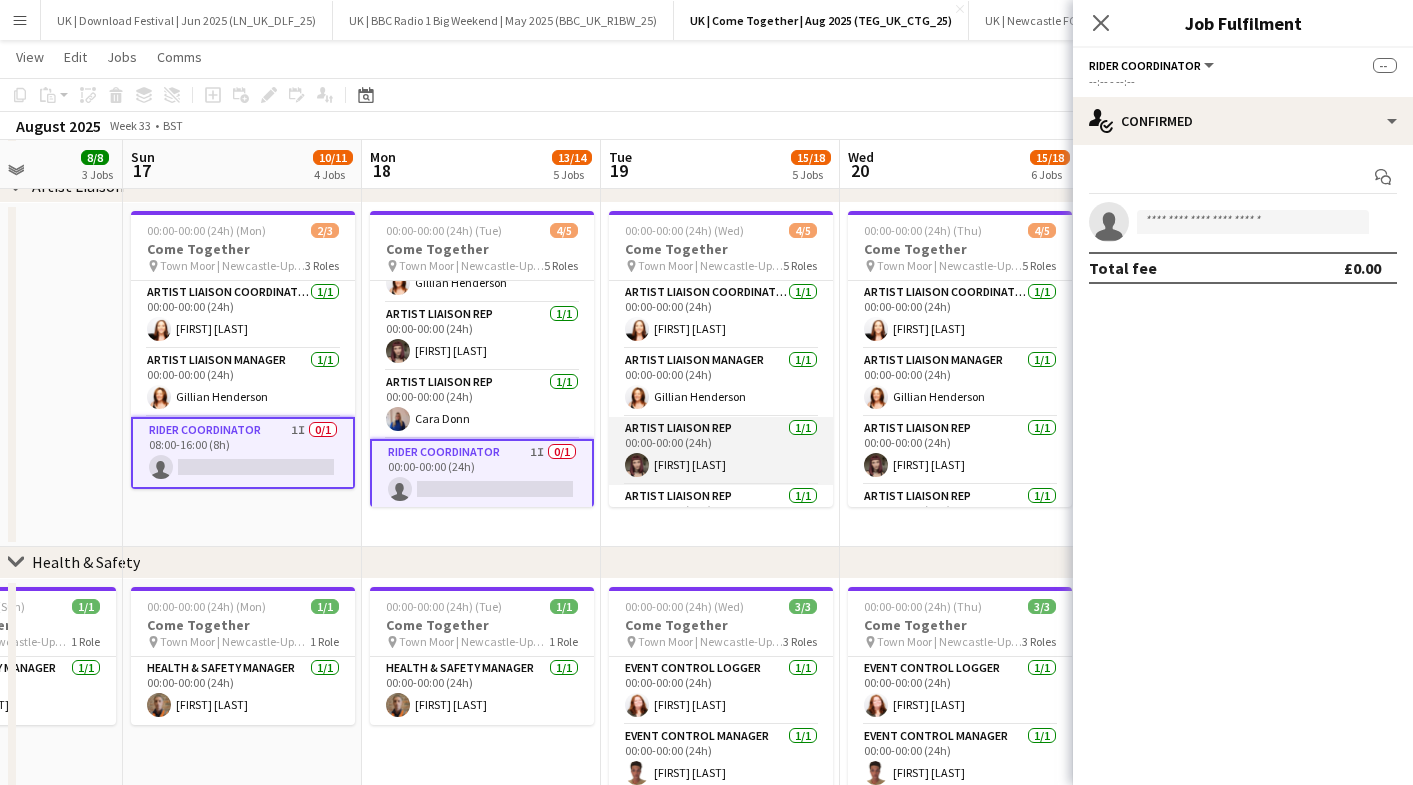 scroll, scrollTop: 114, scrollLeft: 0, axis: vertical 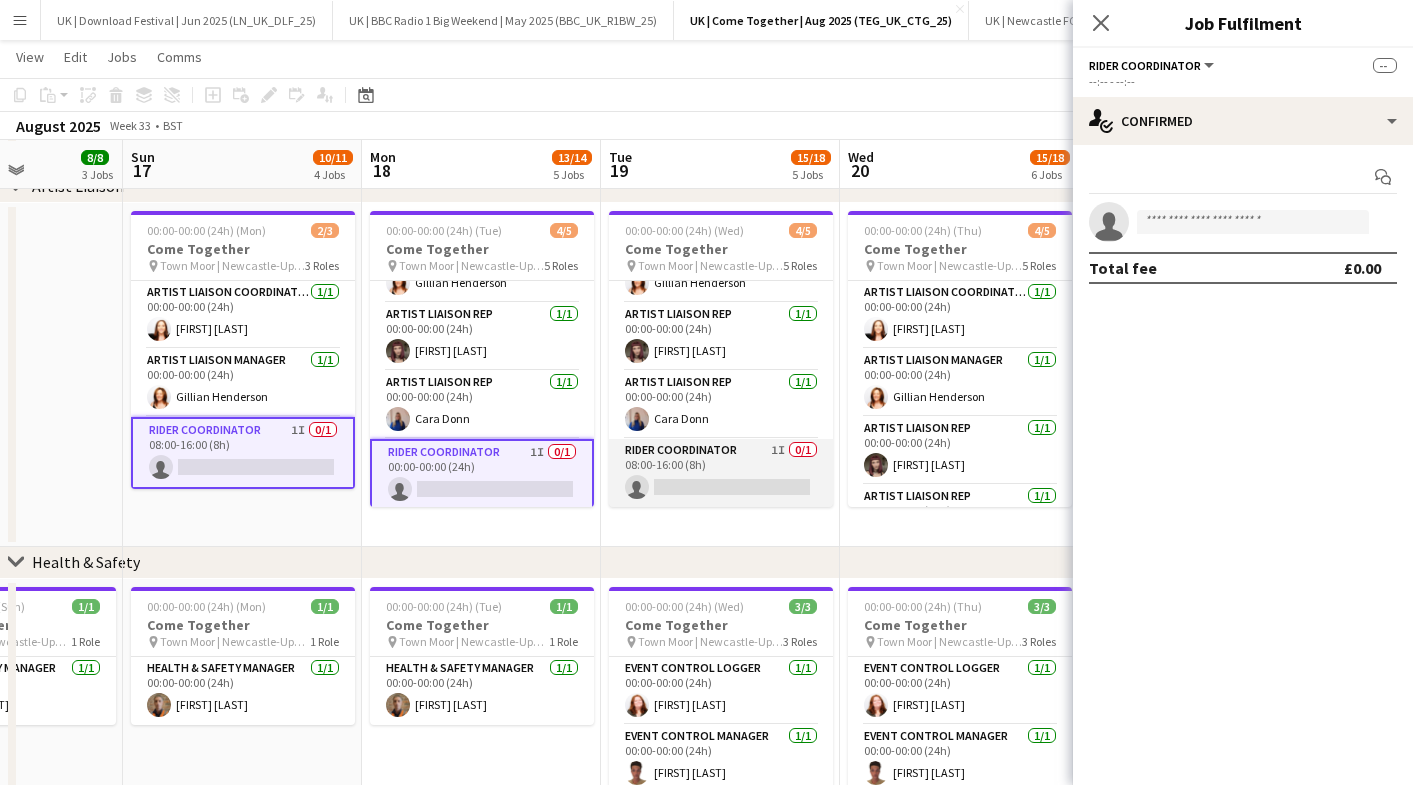 click on "Rider Coordinator   1I   0/1   08:00-16:00 (8h)
single-neutral-actions" at bounding box center [721, 473] 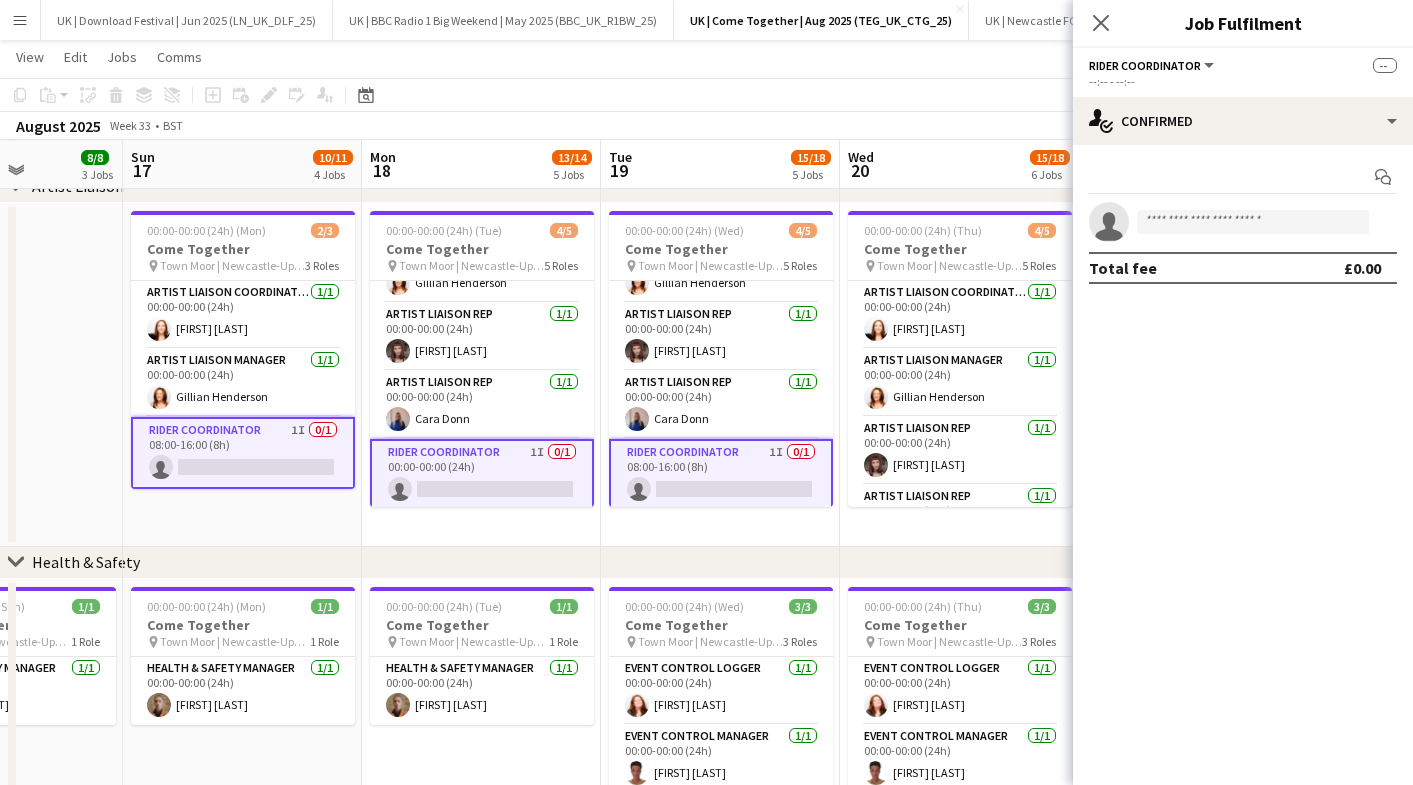 scroll, scrollTop: 776, scrollLeft: 0, axis: vertical 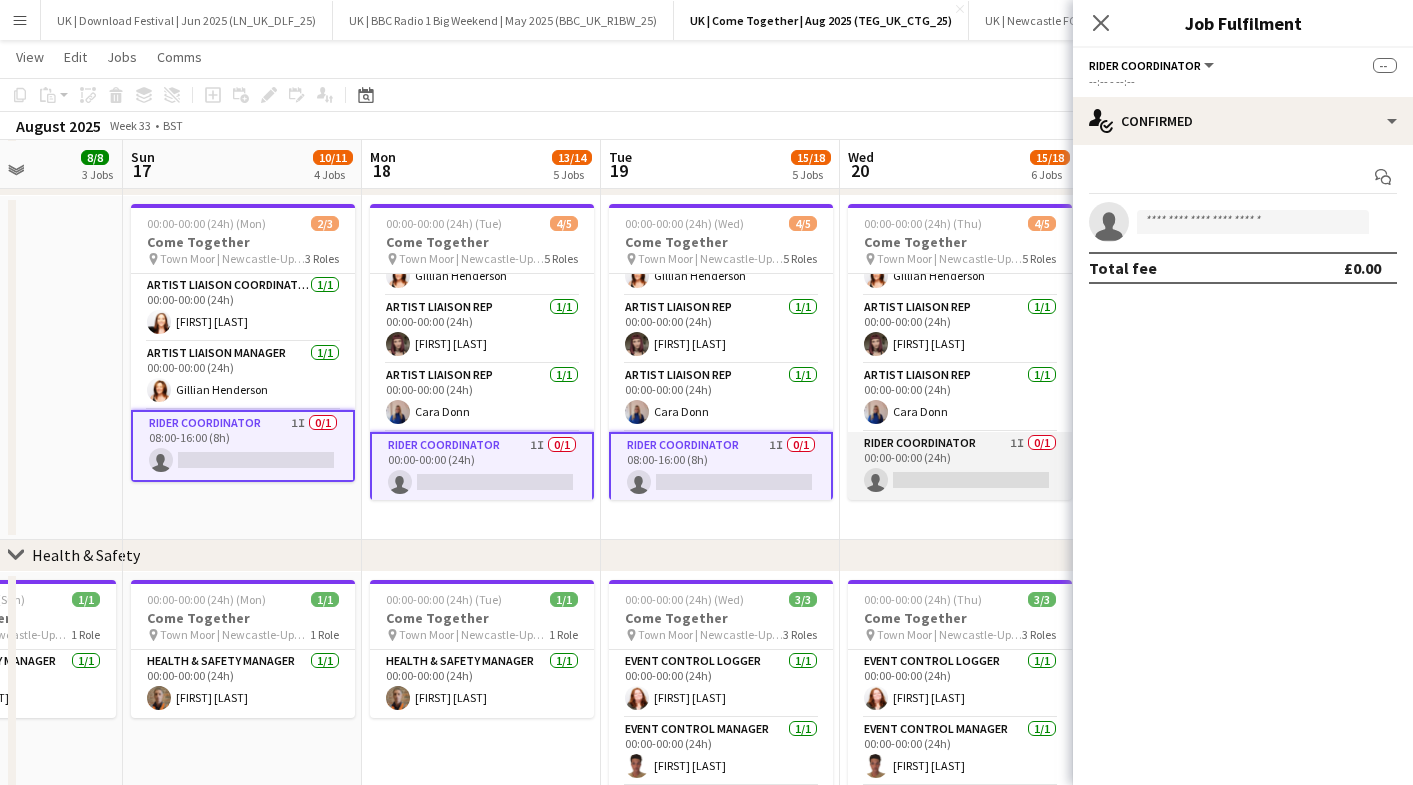 click on "Rider Coordinator   1I   0/1   00:00-00:00 (24h)
single-neutral-actions" at bounding box center [960, 466] 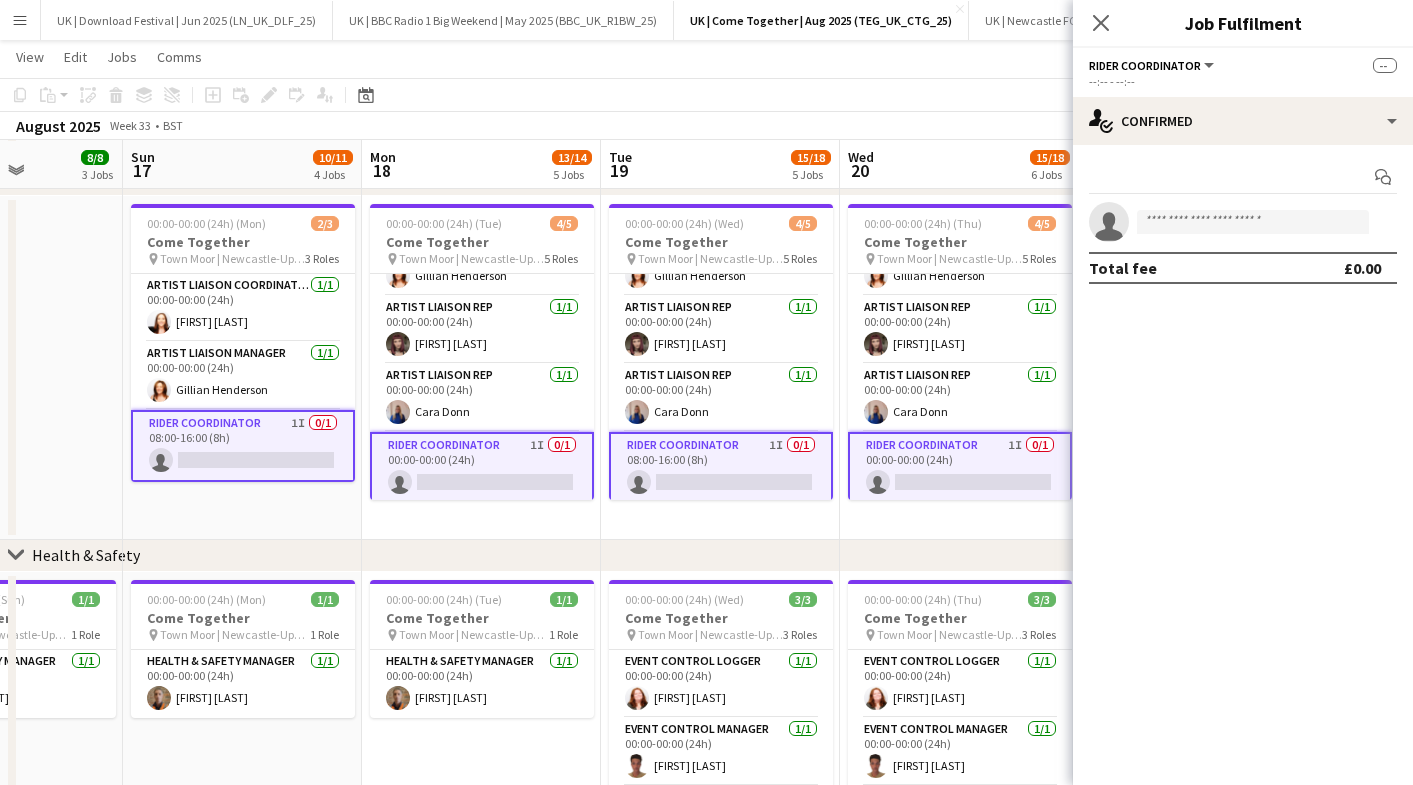 scroll, scrollTop: 0, scrollLeft: 714, axis: horizontal 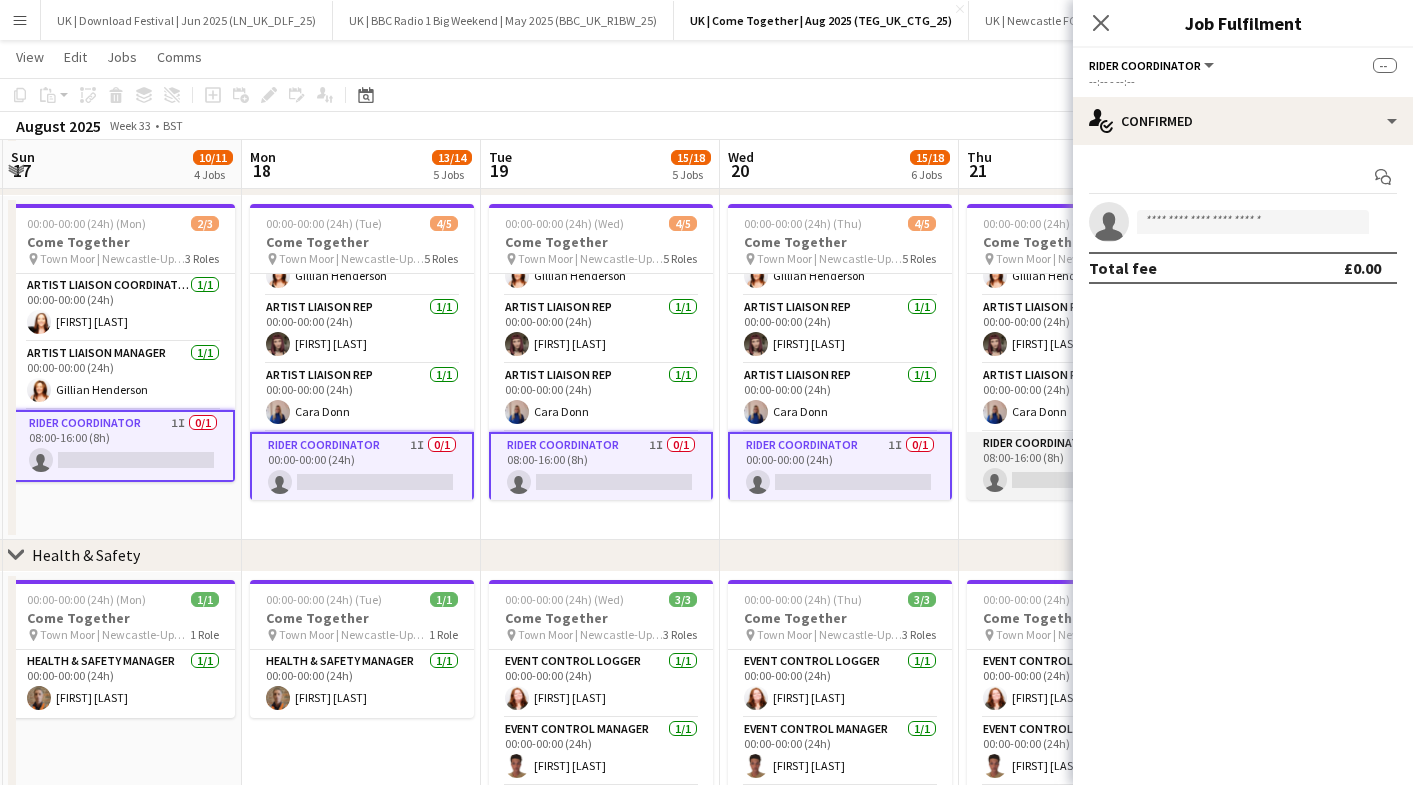 click on "Rider Coordinator   1I   0/1   08:00-16:00 (8h)
single-neutral-actions" at bounding box center (1079, 466) 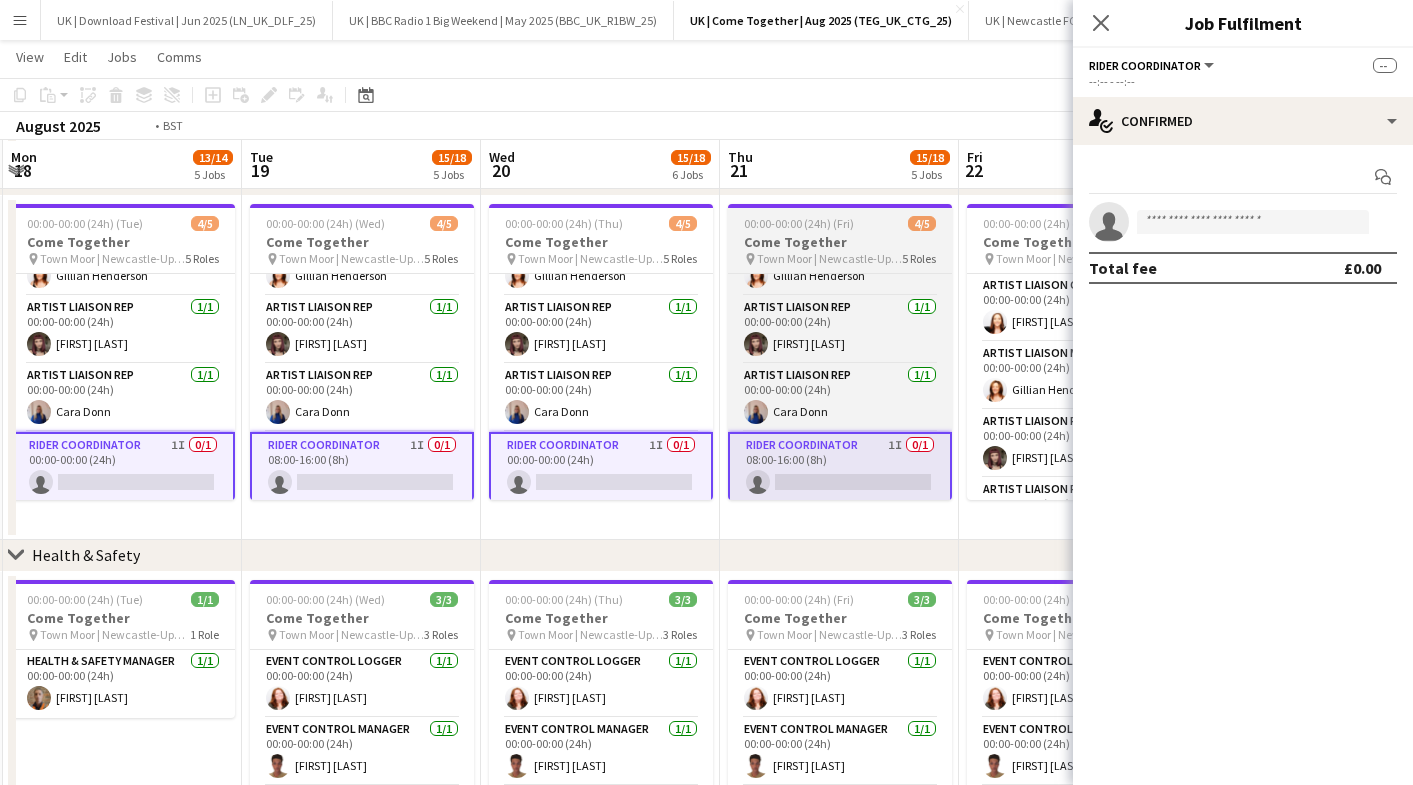 scroll, scrollTop: 0, scrollLeft: 763, axis: horizontal 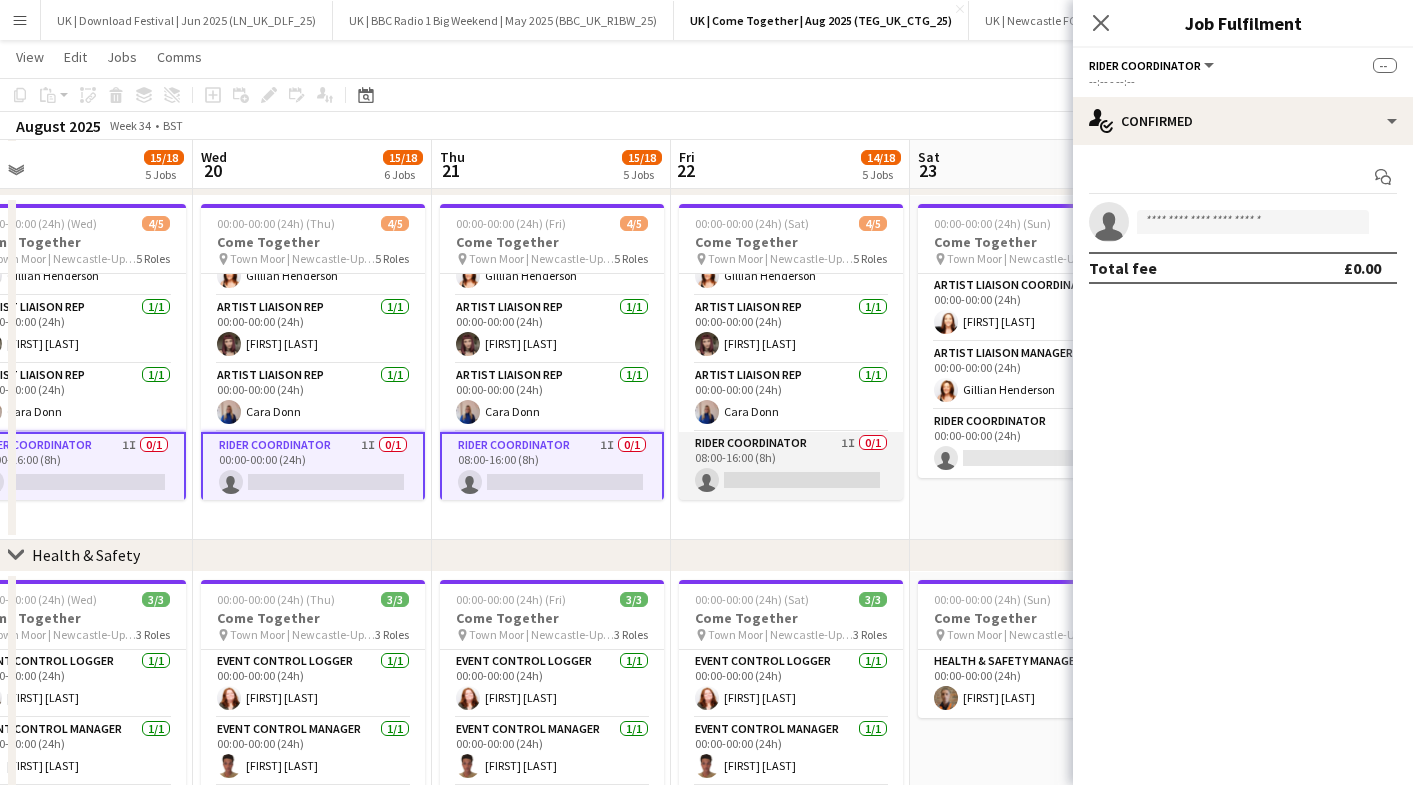 click on "Rider Coordinator   1I   0/1   08:00-16:00 (8h)
single-neutral-actions" at bounding box center [791, 466] 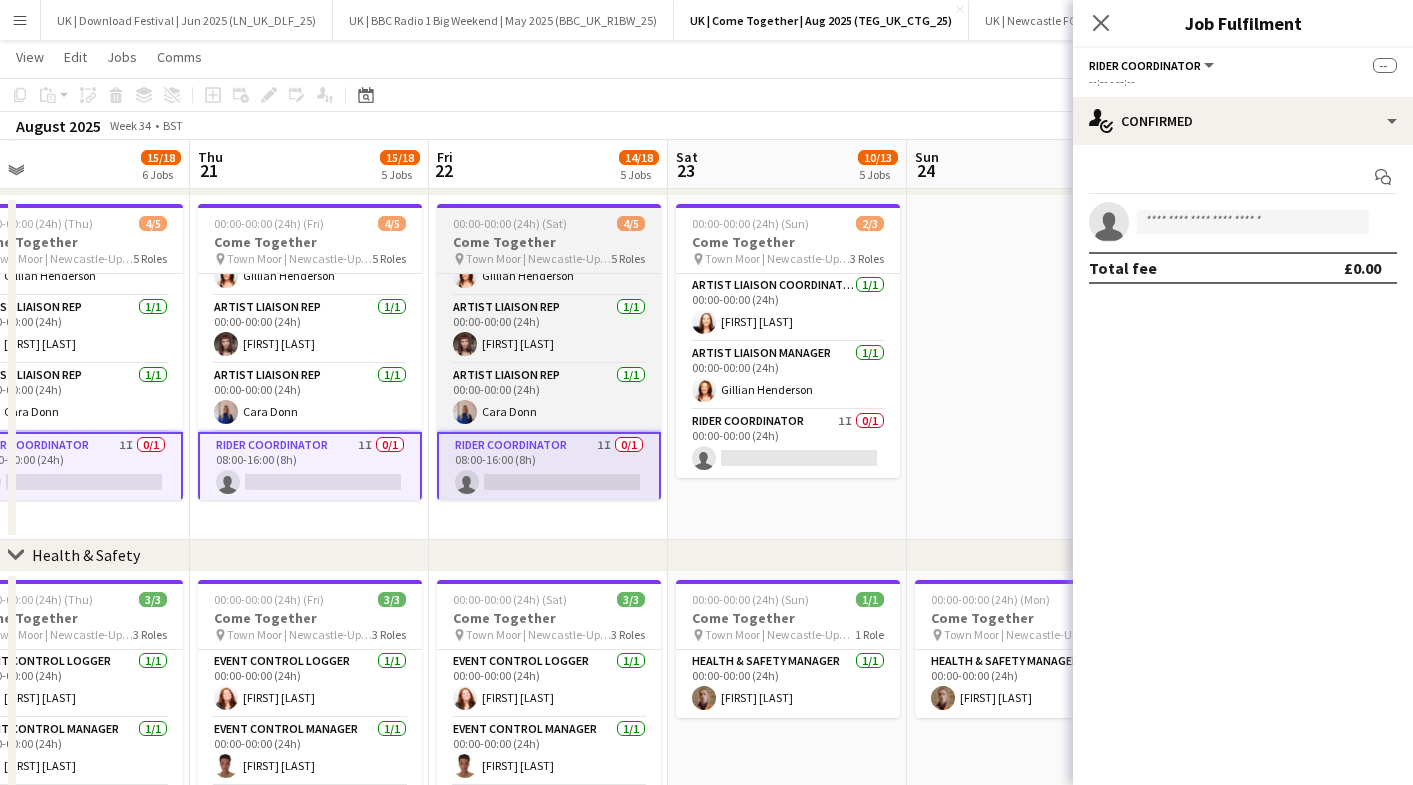 scroll, scrollTop: 0, scrollLeft: 800, axis: horizontal 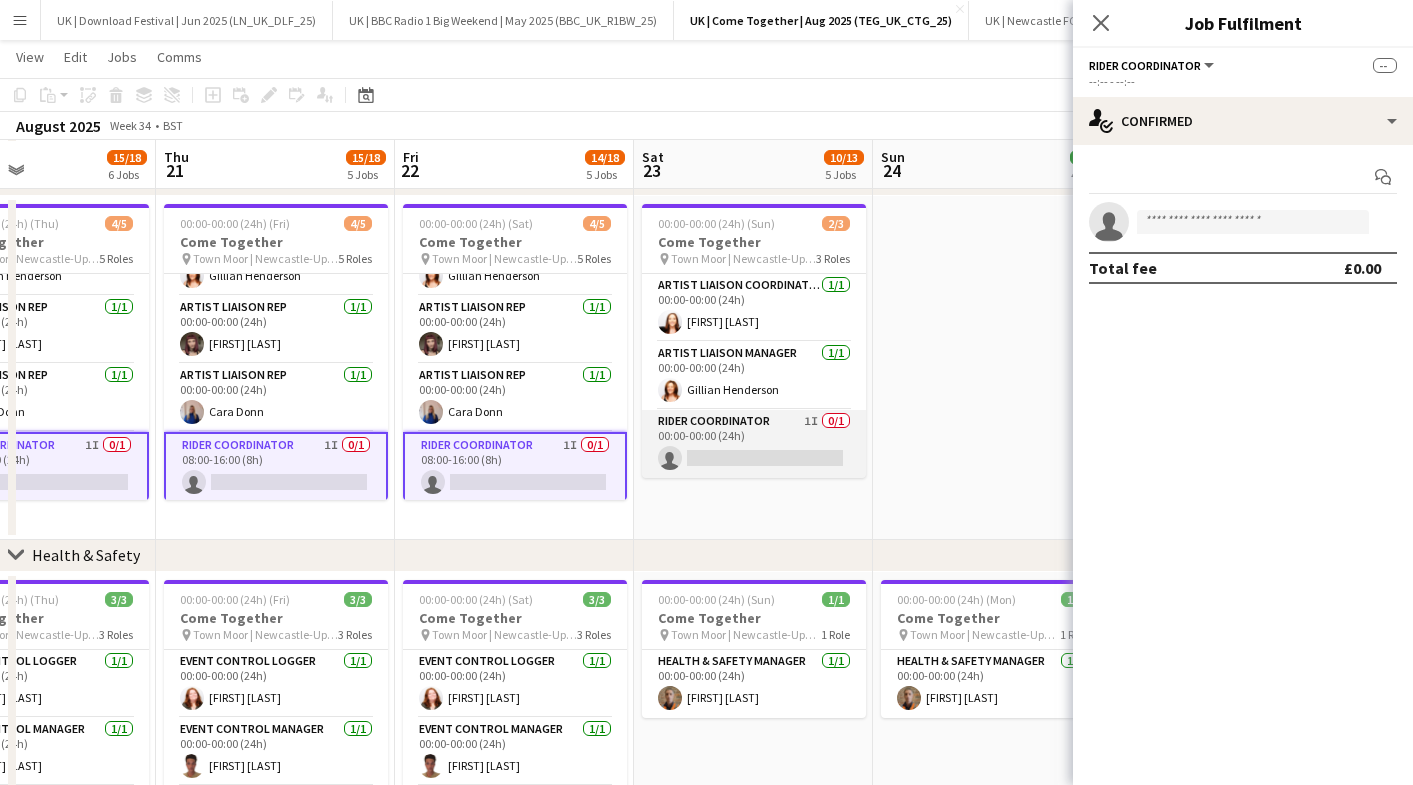 click on "Rider Coordinator   1I   0/1   00:00-00:00 (24h)
single-neutral-actions" at bounding box center [754, 444] 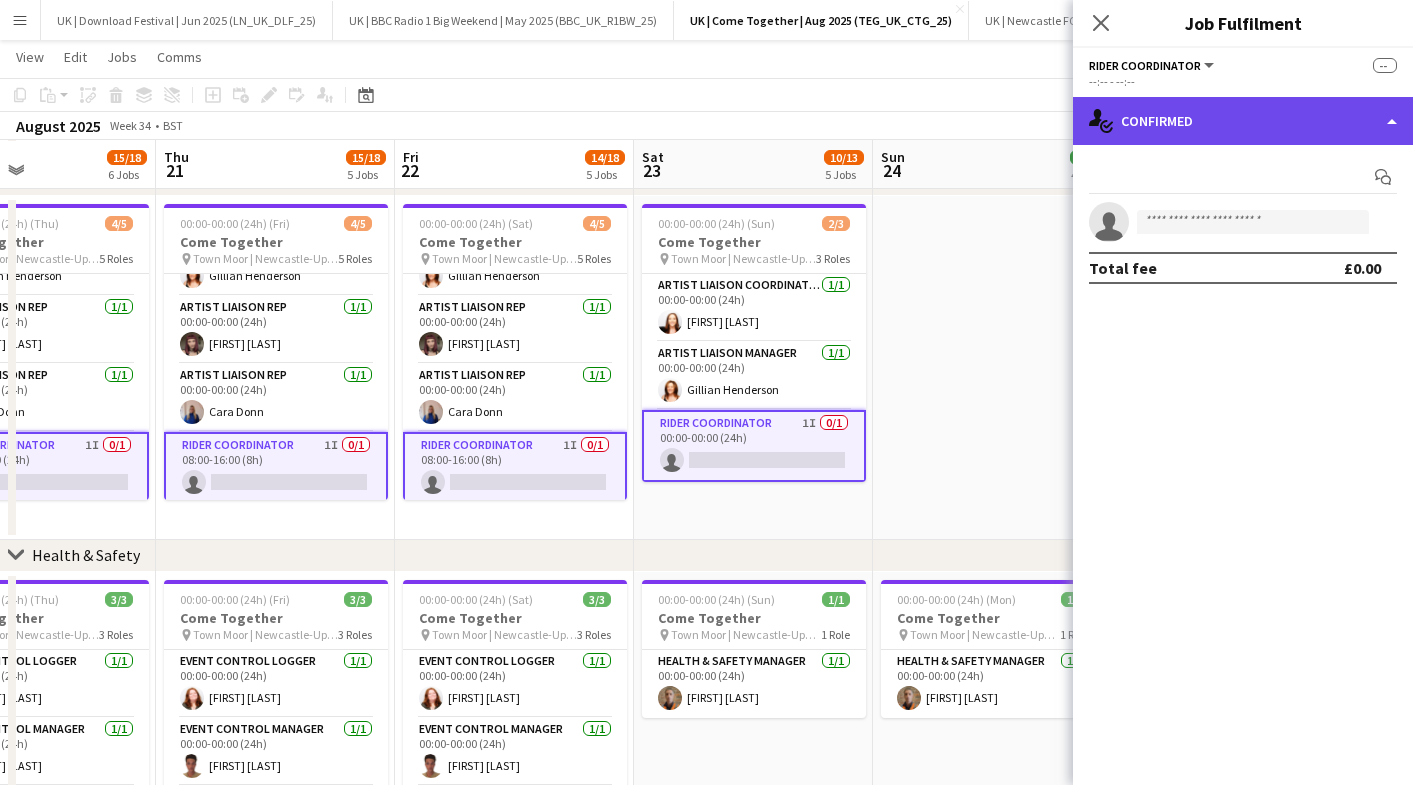 click on "single-neutral-actions-check-2
Confirmed" 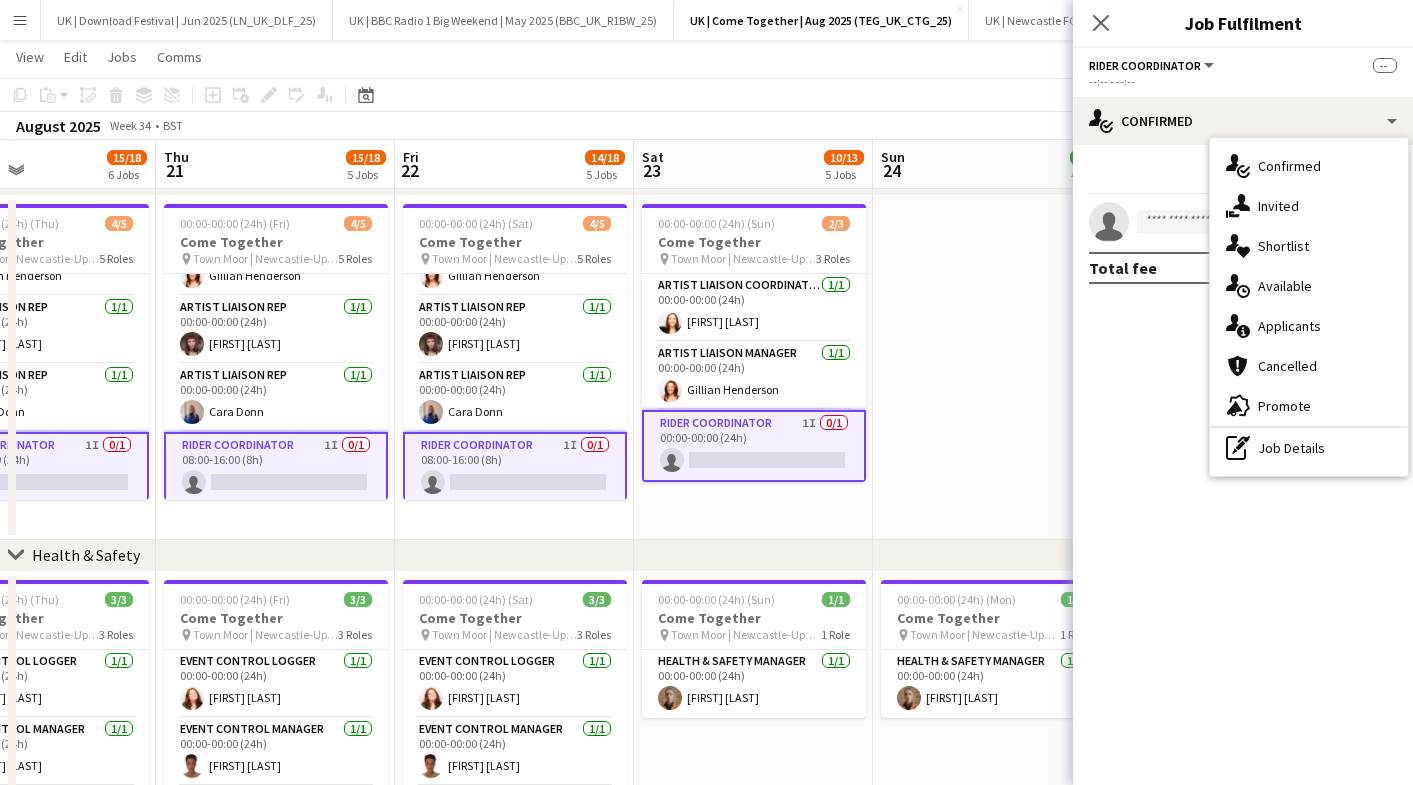 click on "pen-write
Job Details" at bounding box center (1309, 448) 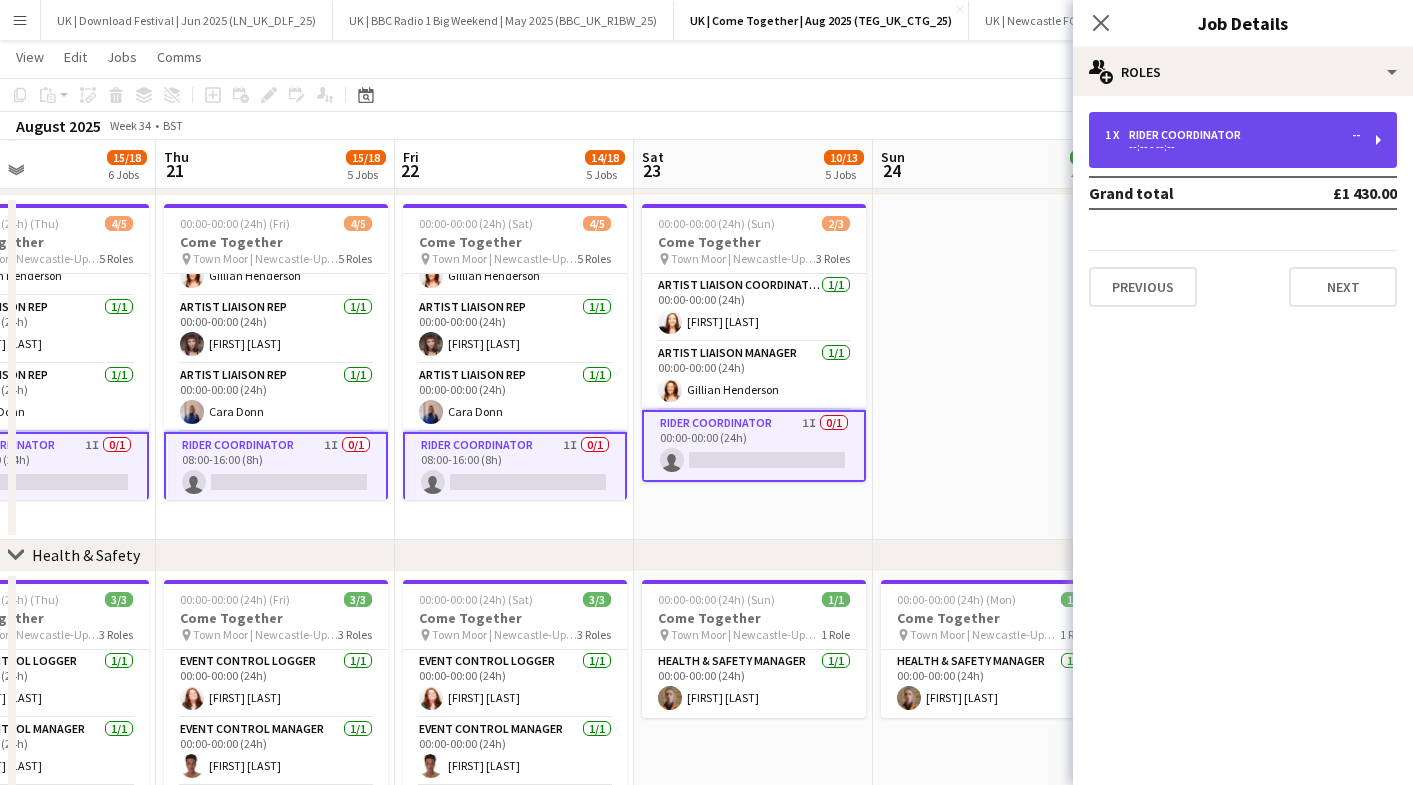 click on "--:-- - --:--" at bounding box center [1232, 147] 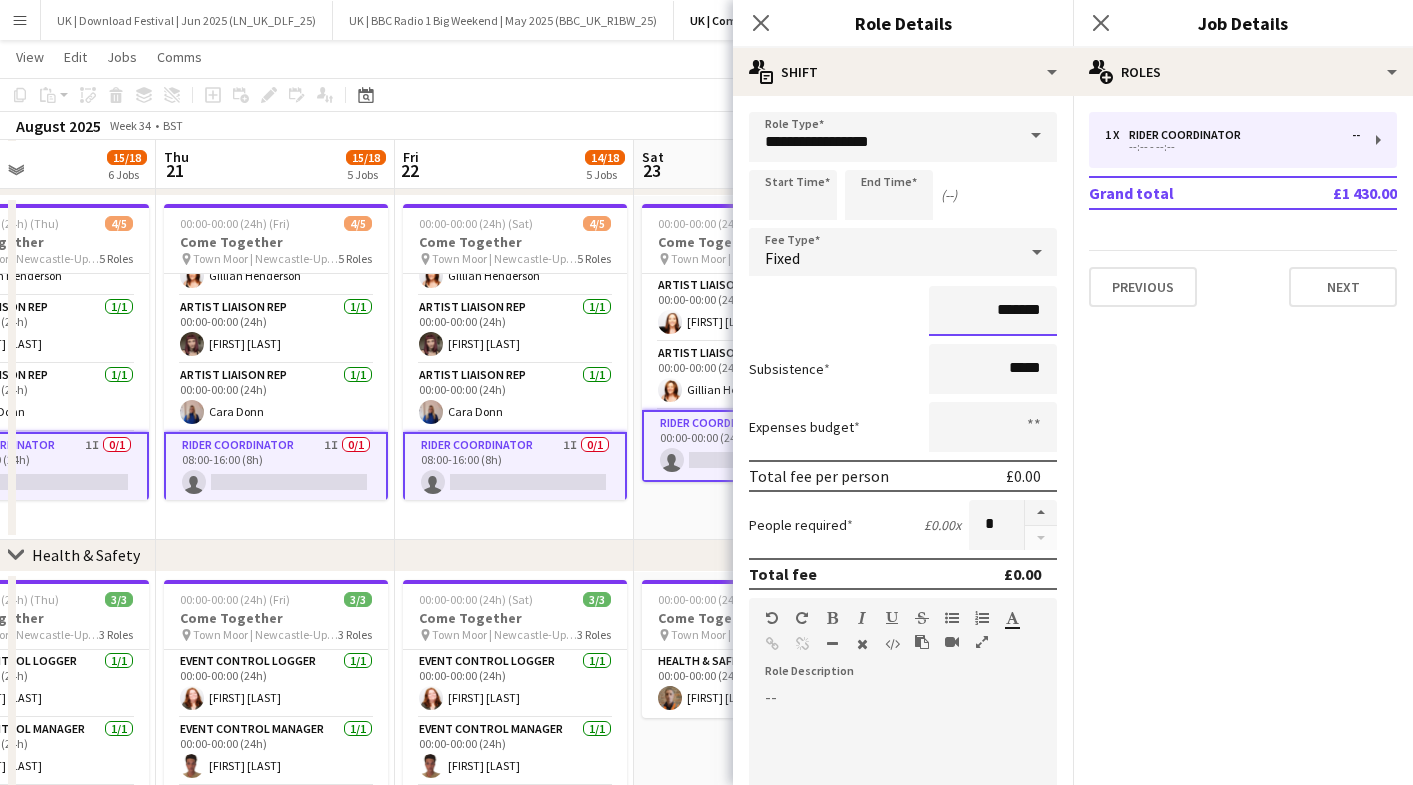 click on "*******" at bounding box center (993, 311) 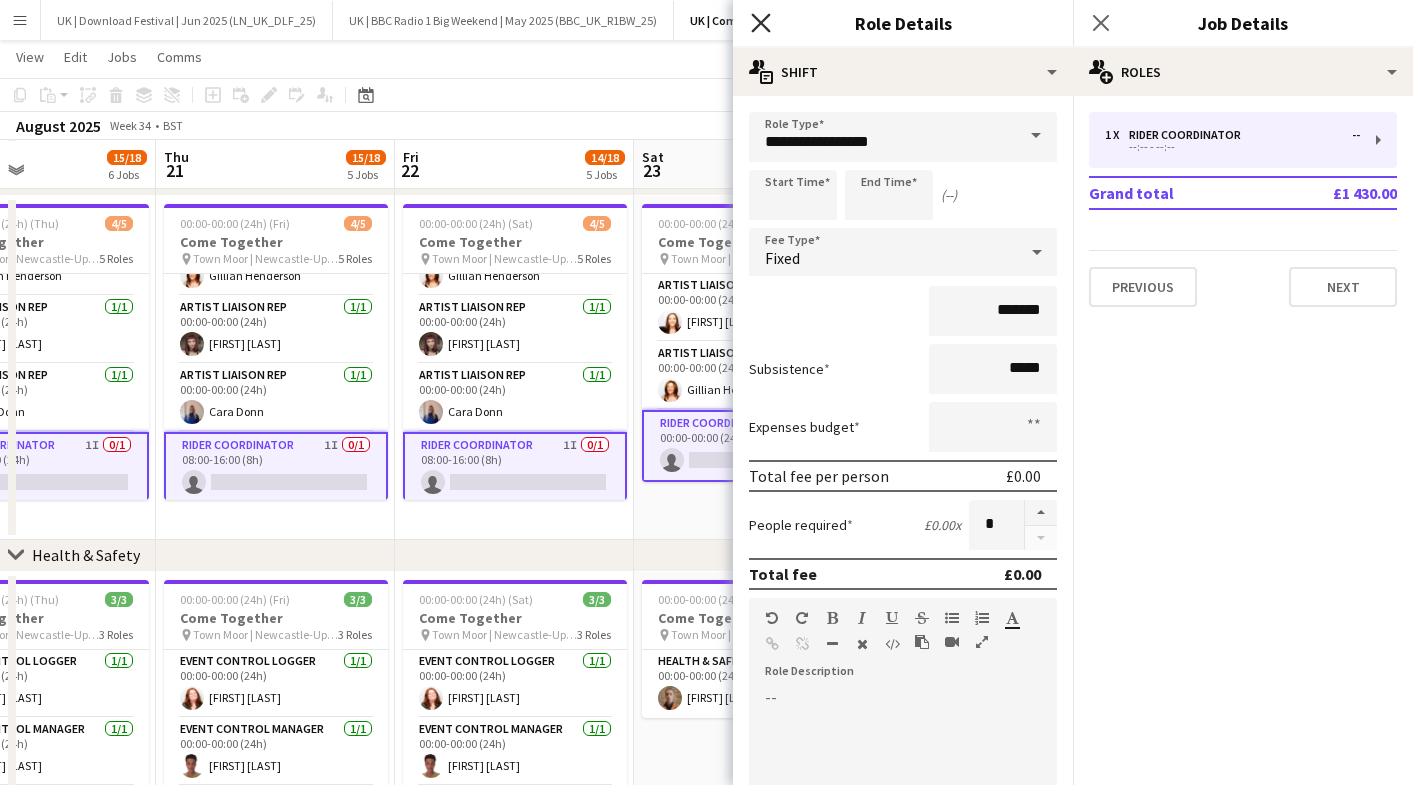 click on "Close pop-in" 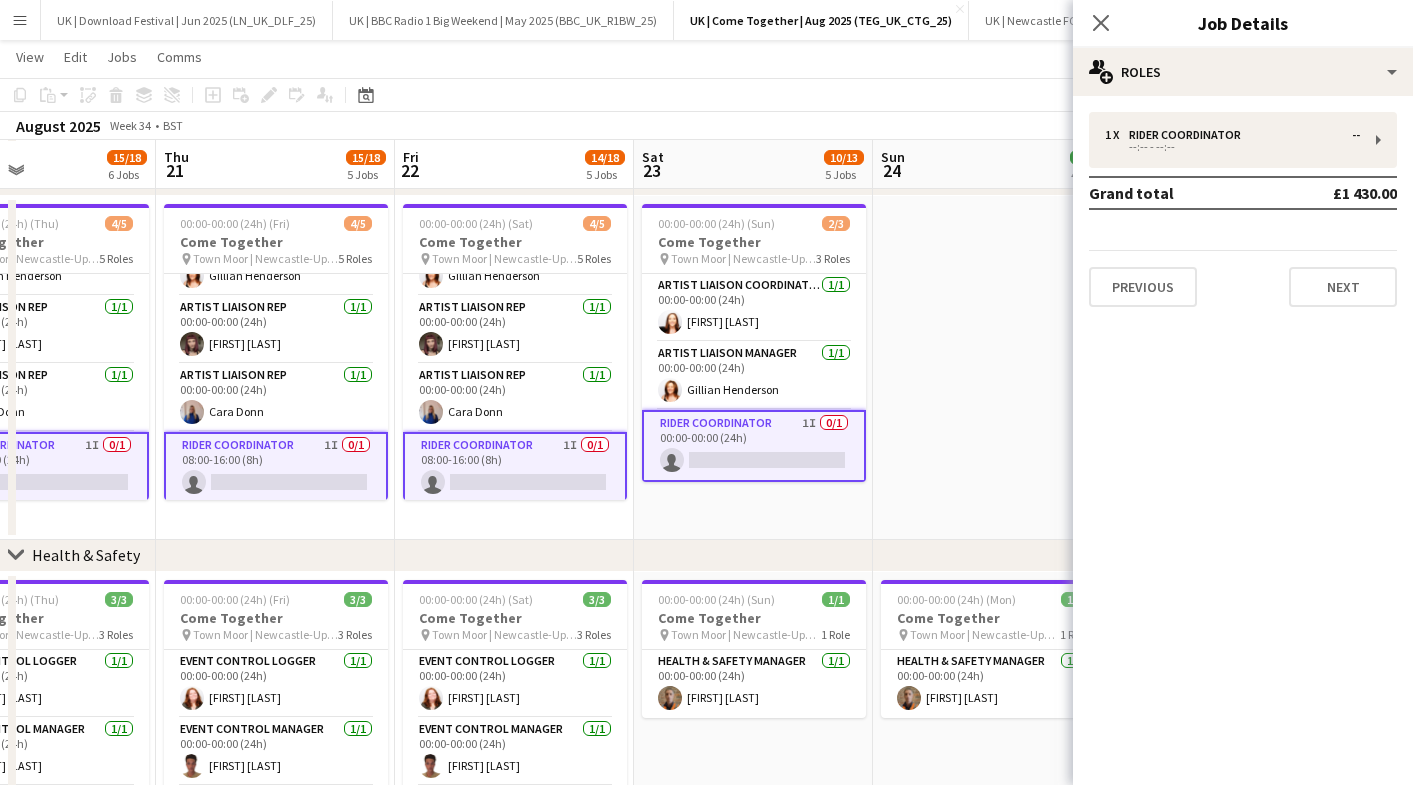 click on "Close pop-in" 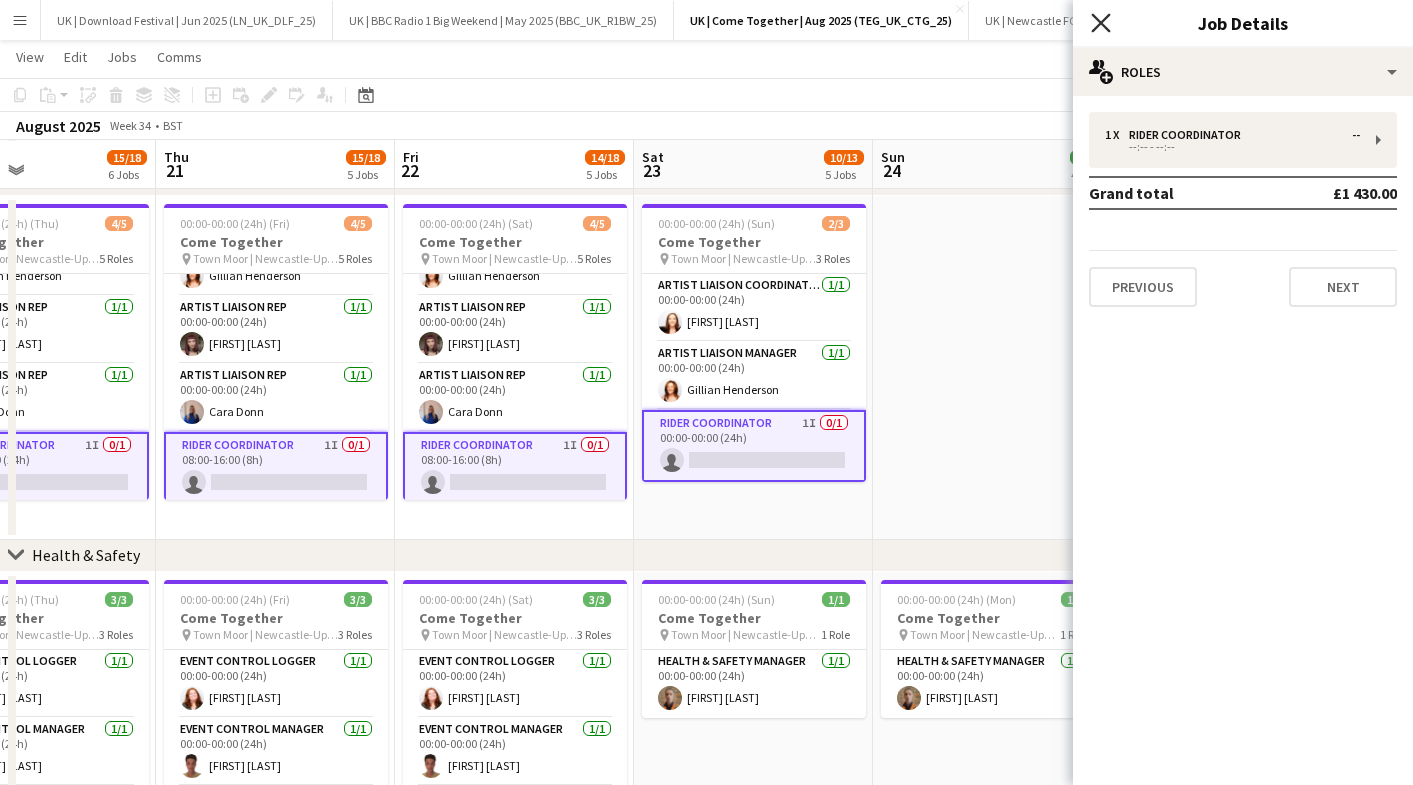click on "Close pop-in" 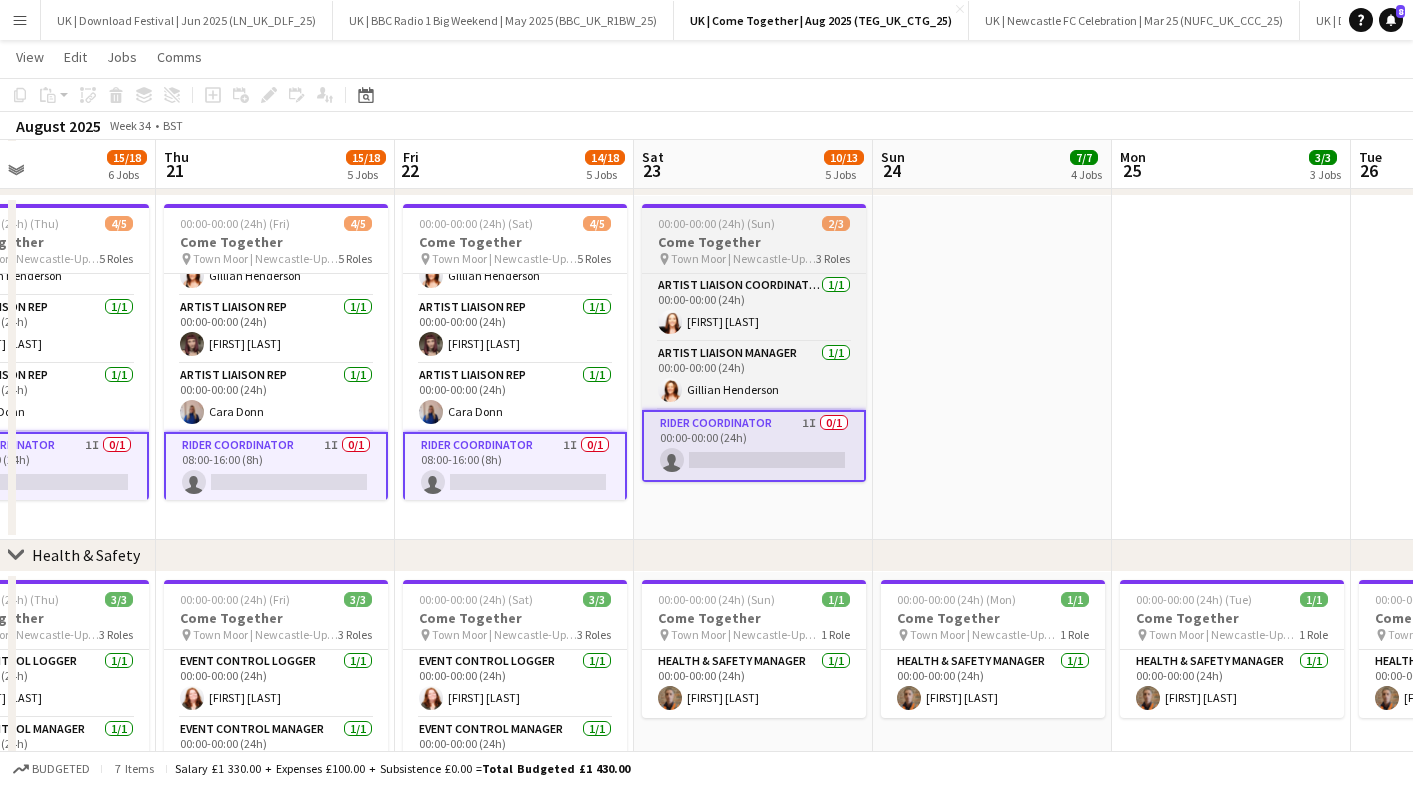 click on "00:00-00:00 (24h) (Sun)" at bounding box center (716, 223) 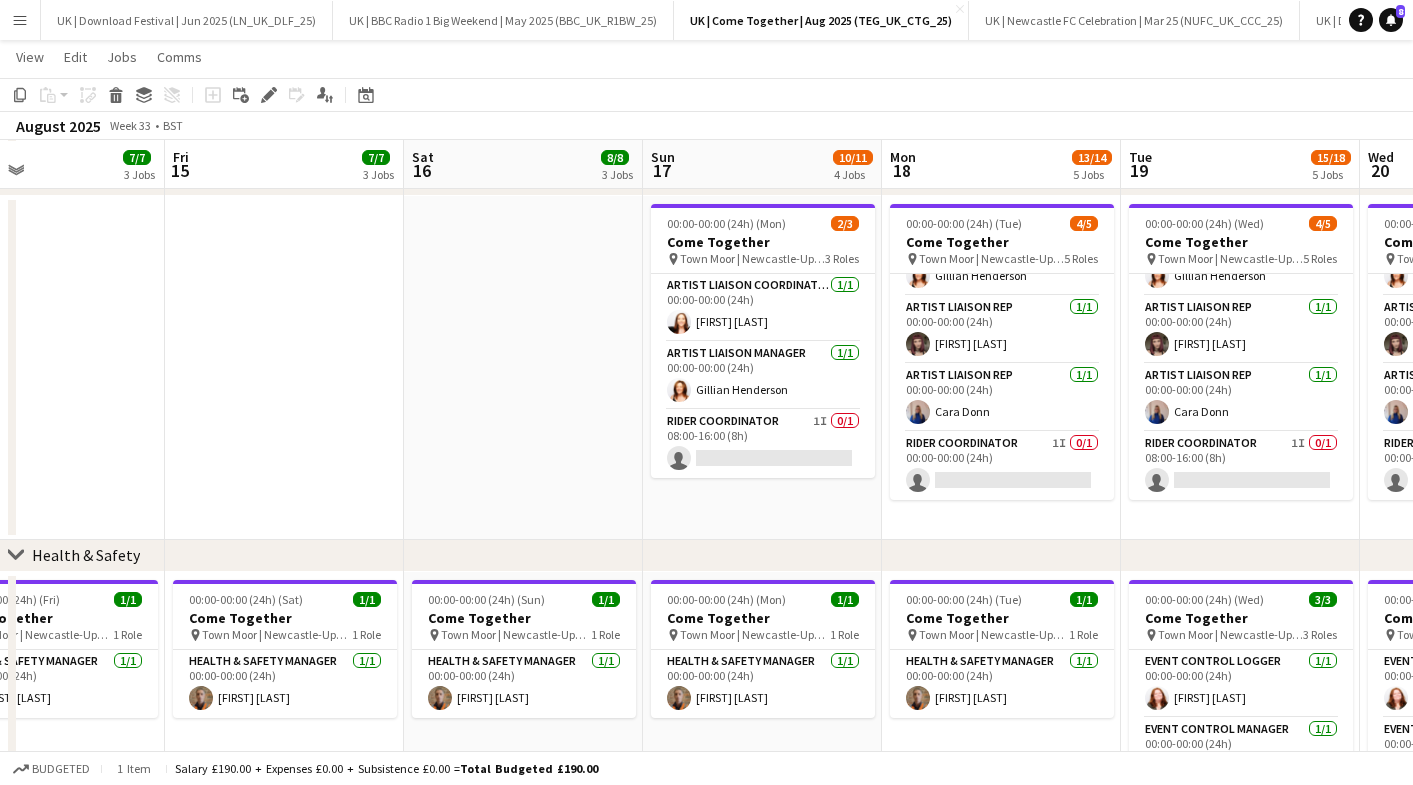 scroll, scrollTop: 0, scrollLeft: 638, axis: horizontal 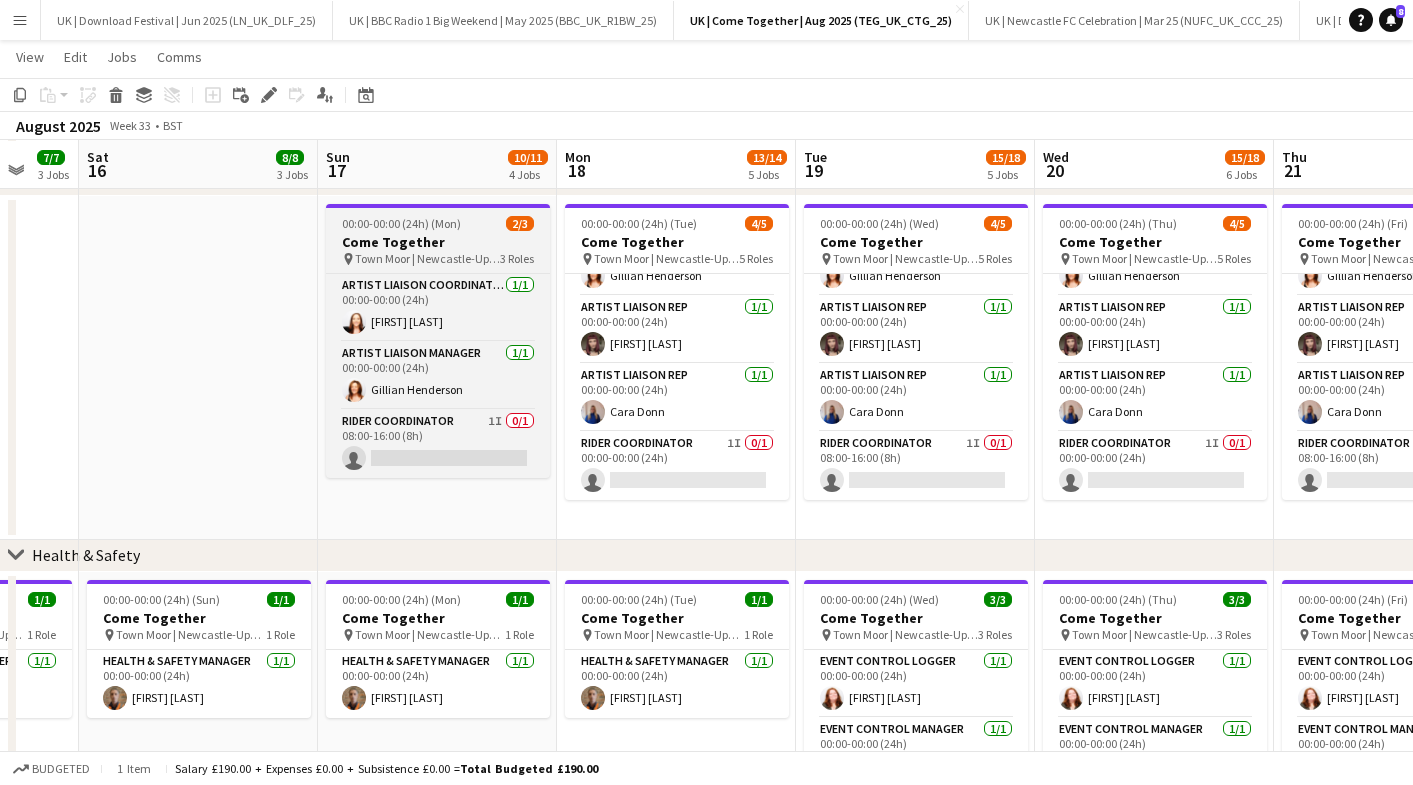 click on "00:00-00:00 (24h) (Mon)" at bounding box center (401, 223) 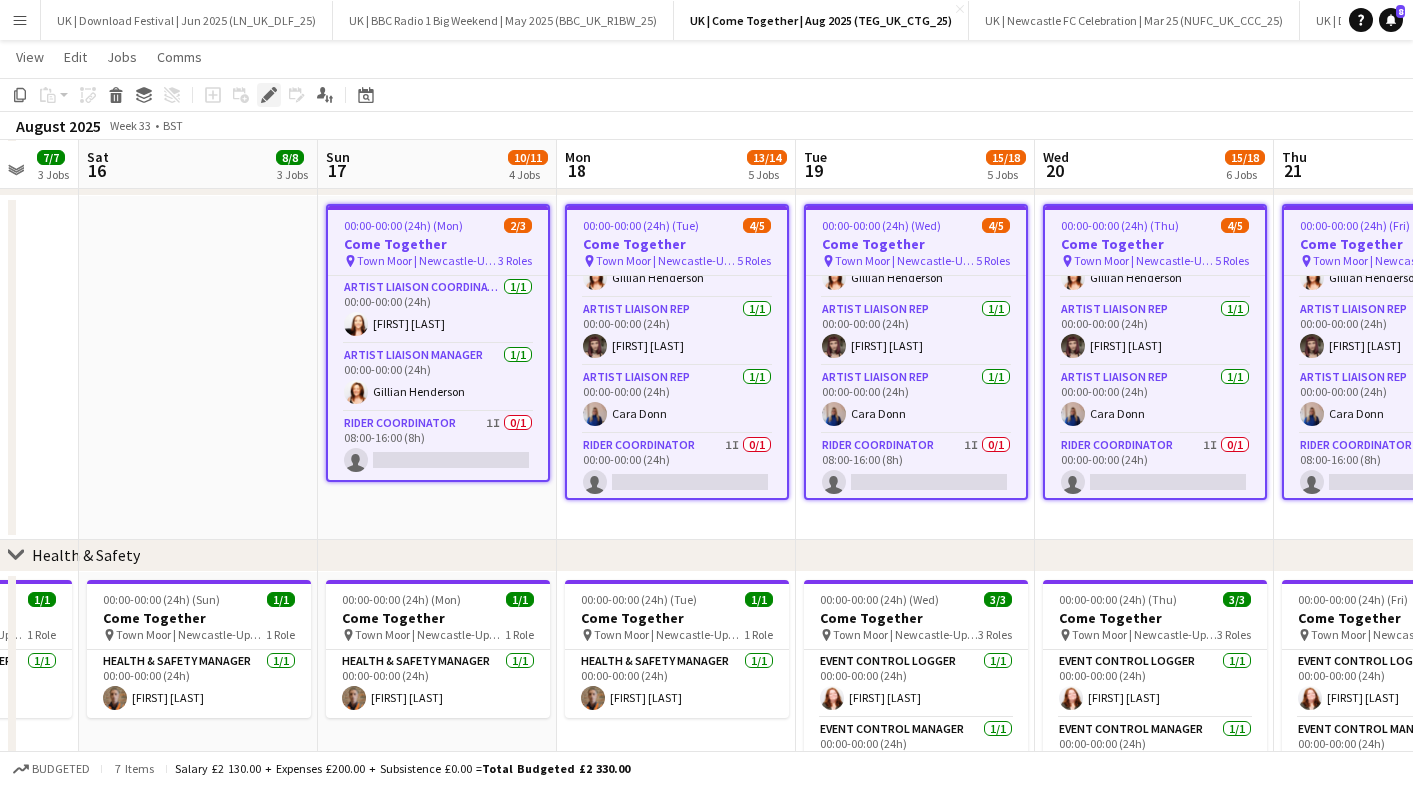 click on "Edit" 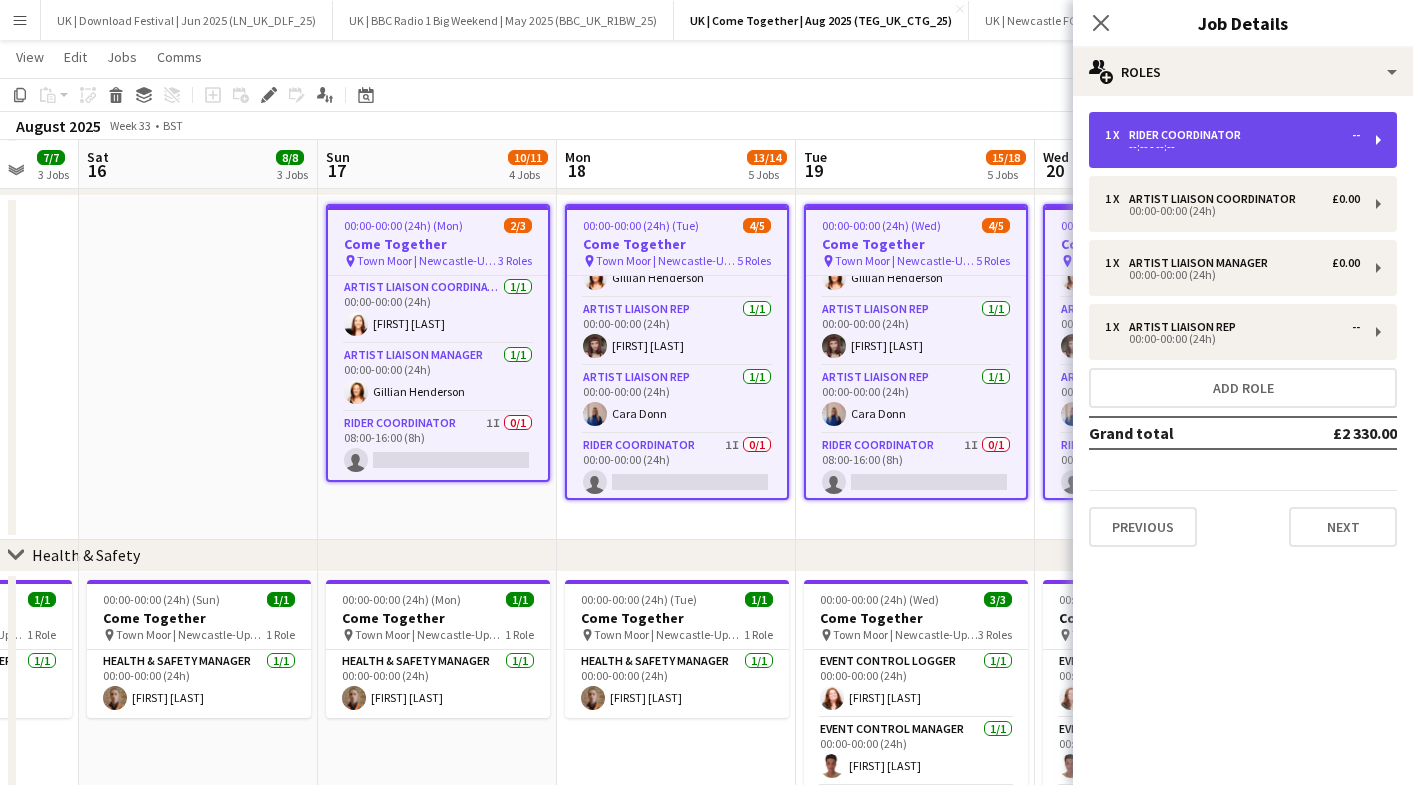 click on "Rider Coordinator" at bounding box center (1189, 135) 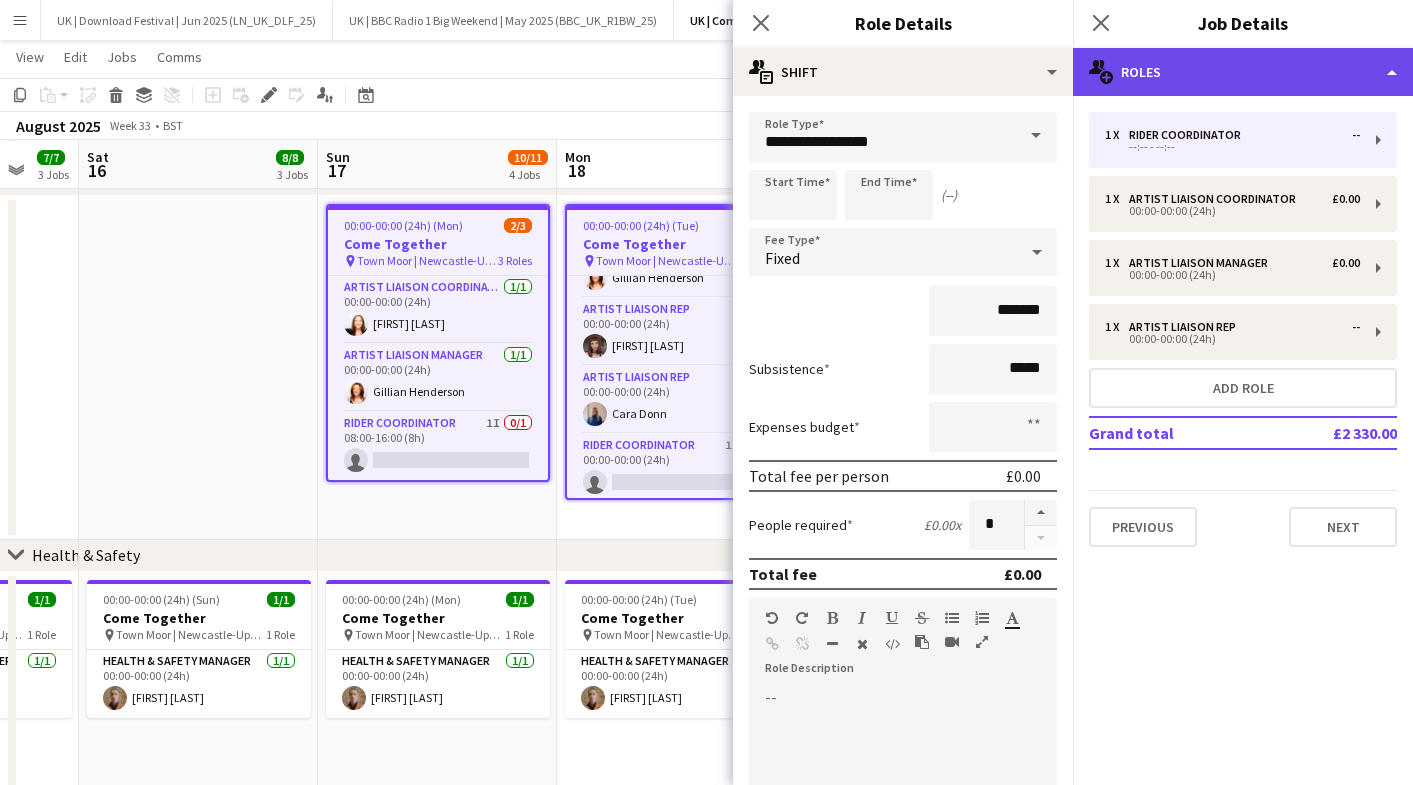 click on "multiple-users-add
Roles" 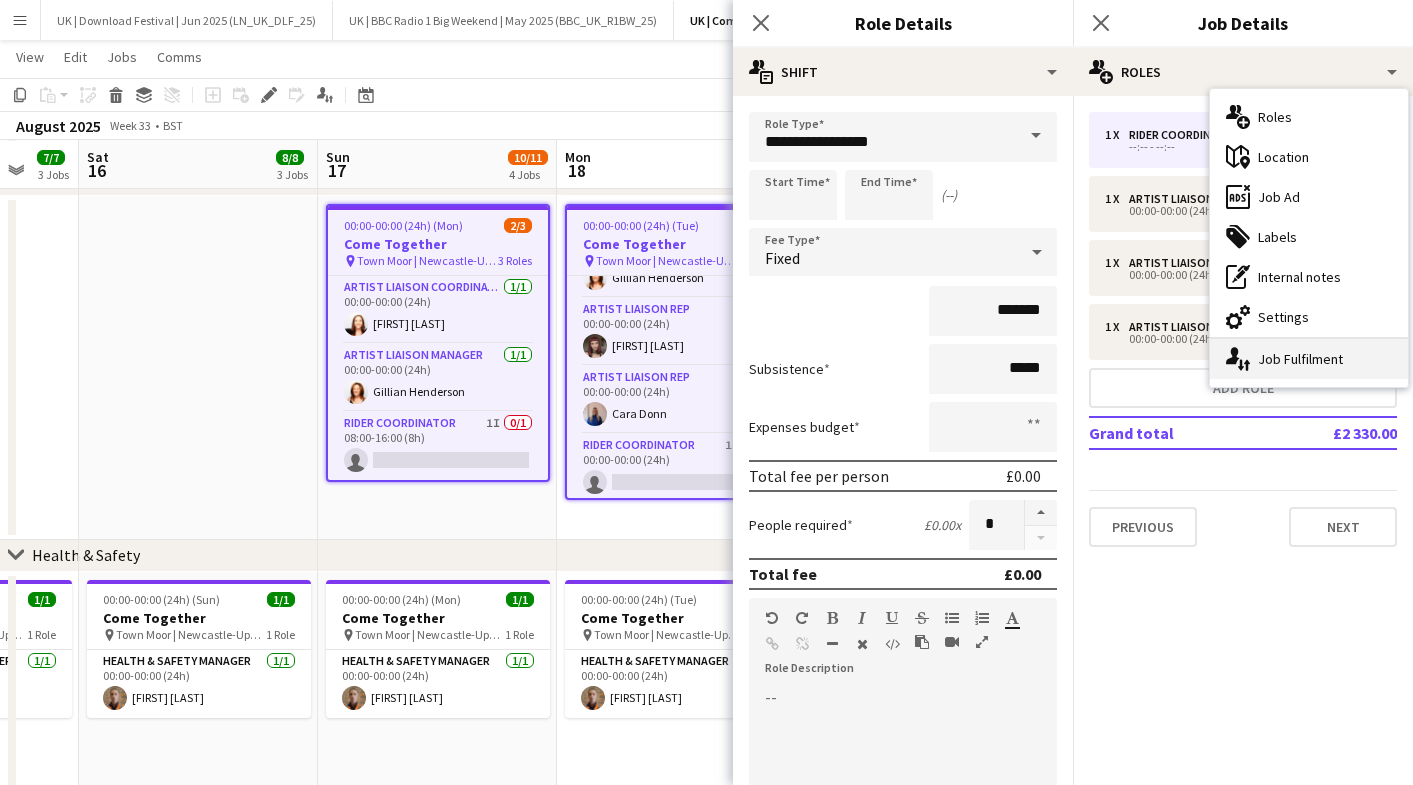 click on "single-neutral-actions-up-down
Job Fulfilment" at bounding box center (1309, 359) 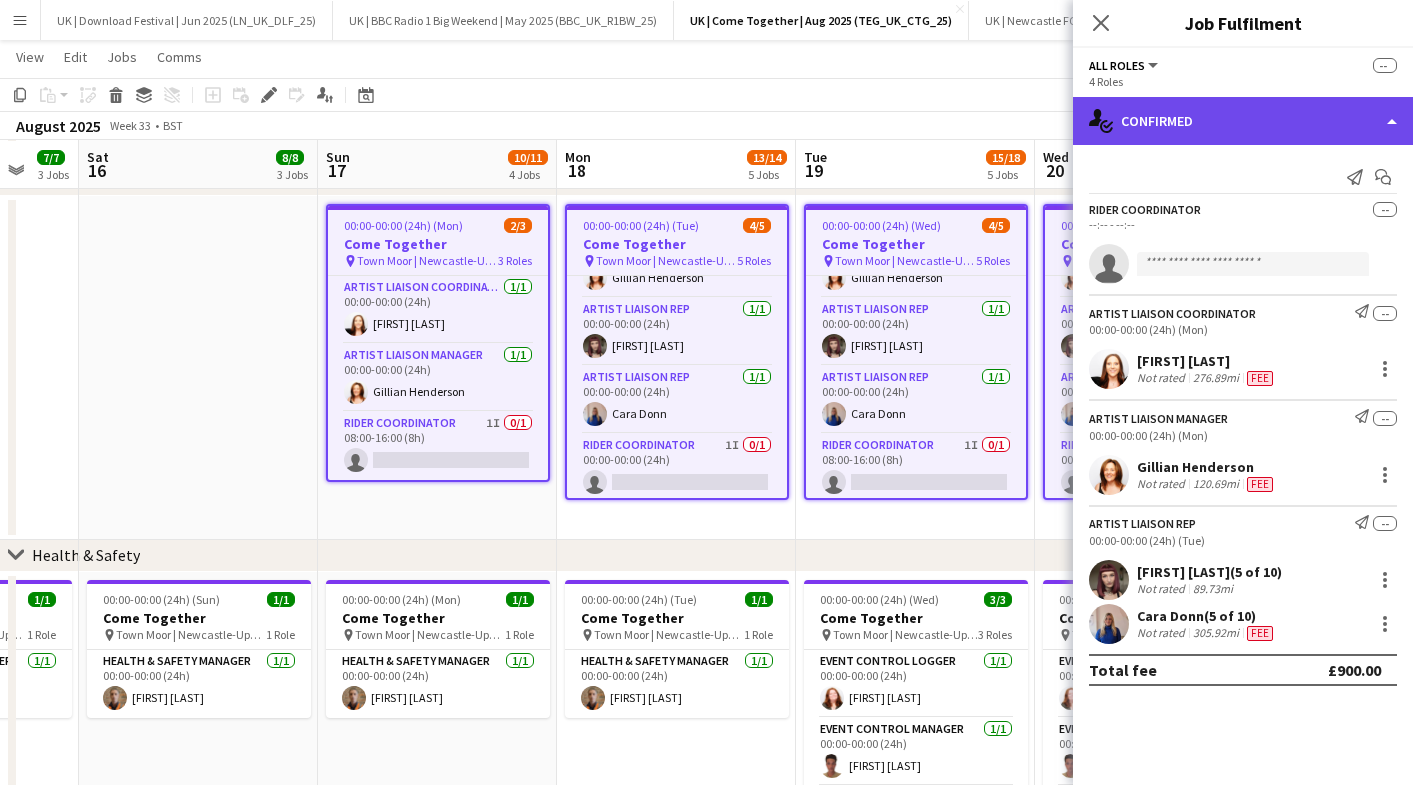 click on "single-neutral-actions-check-2
Confirmed" 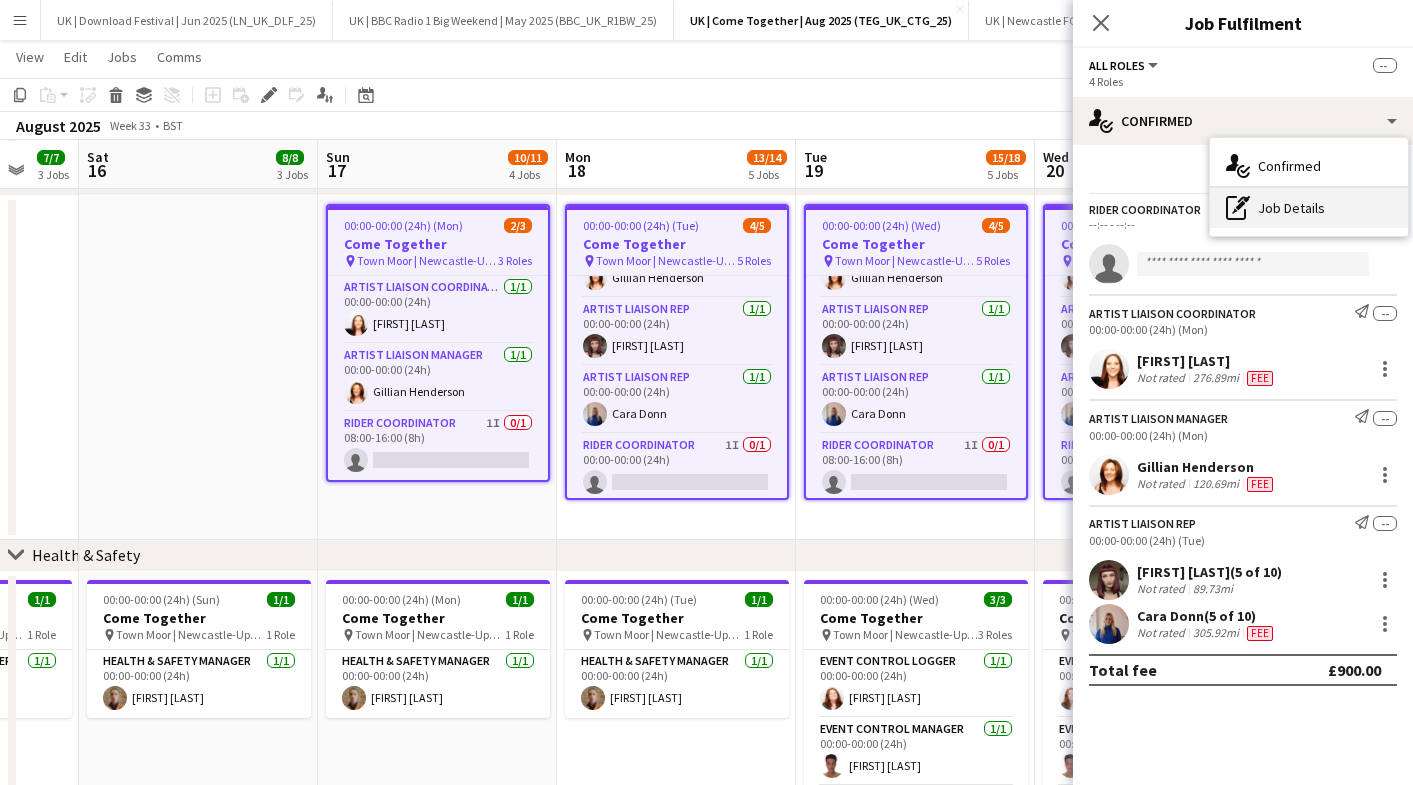 click on "pen-write
Job Details" at bounding box center [1309, 208] 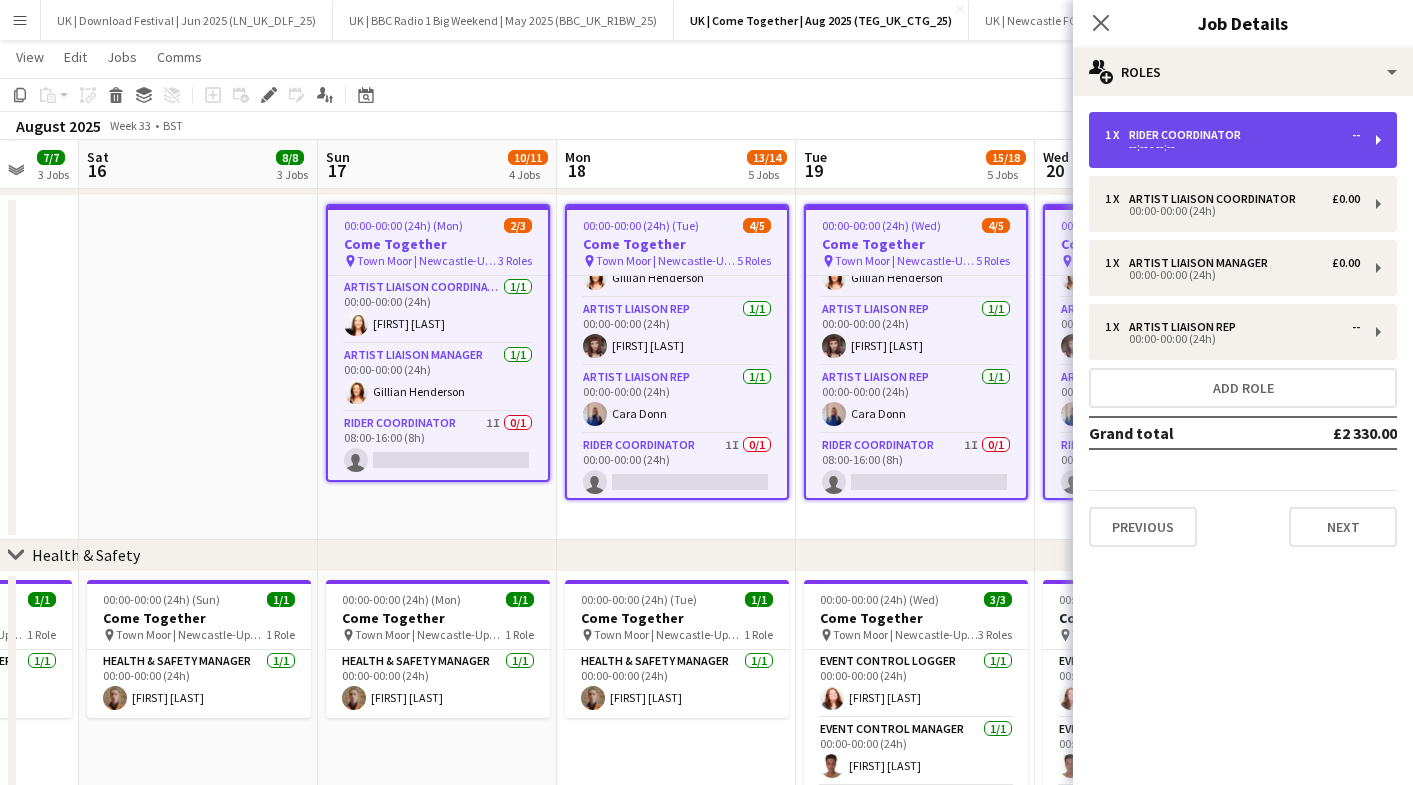 click on "--:-- - --:--" at bounding box center (1232, 147) 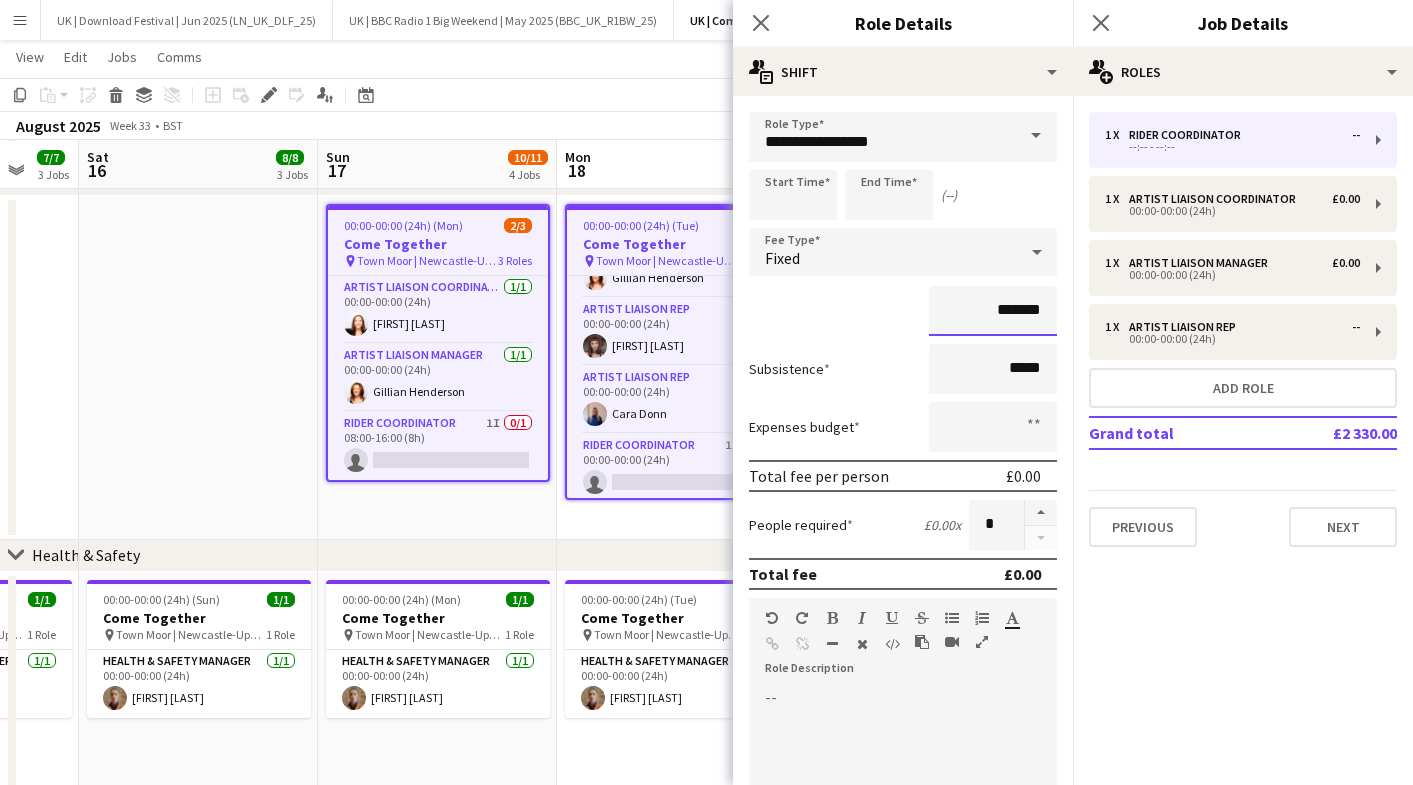 click on "*******" at bounding box center [993, 311] 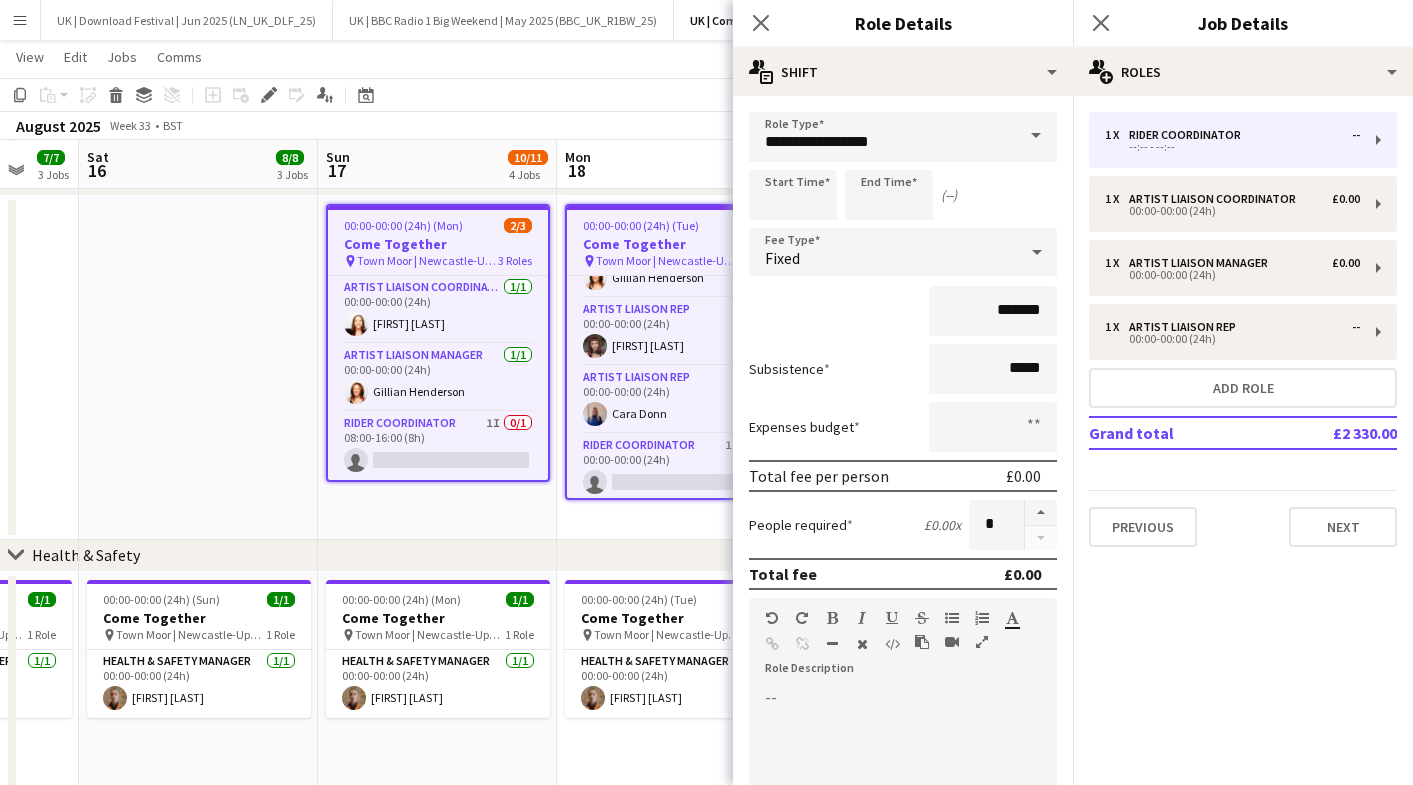 click on "Close pop-in" 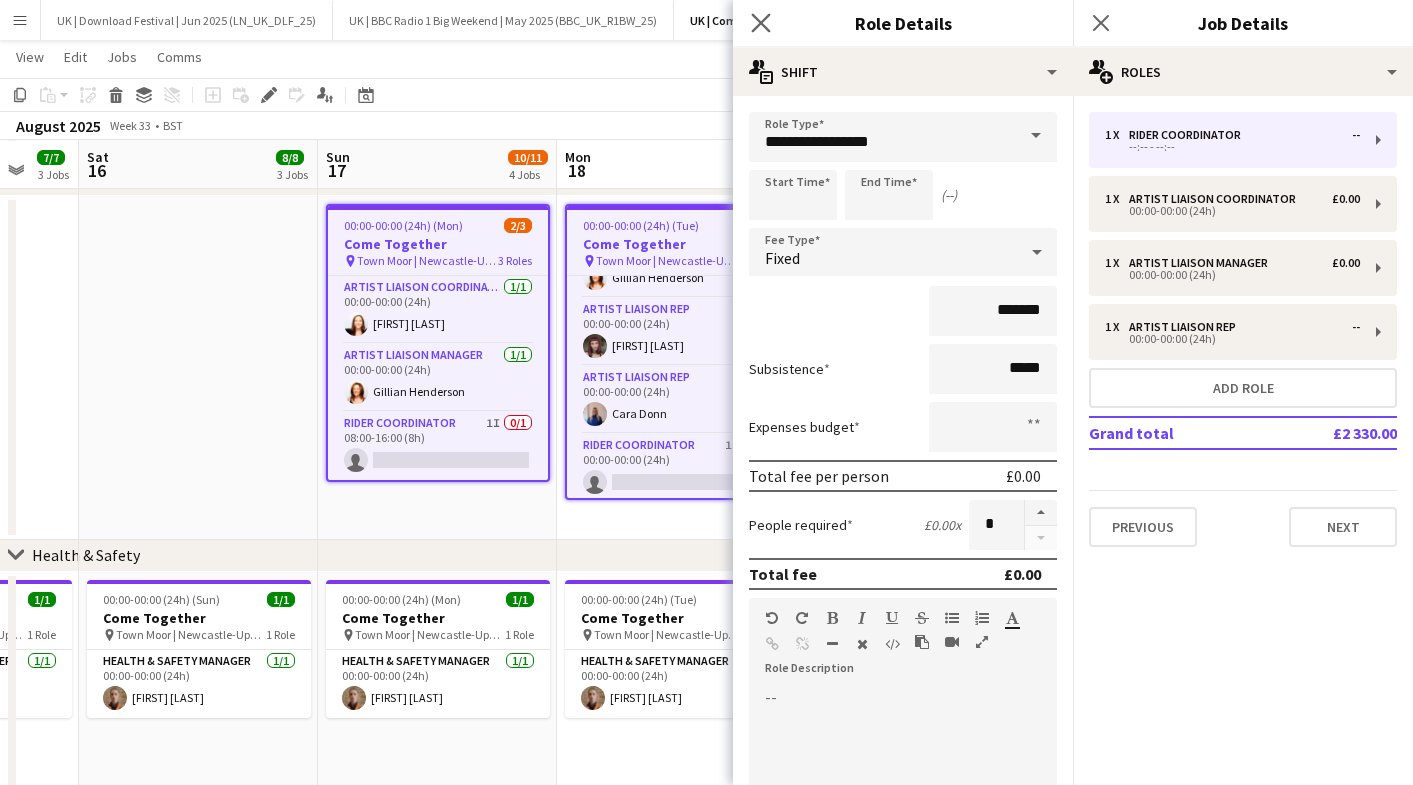 click on "Close pop-in" 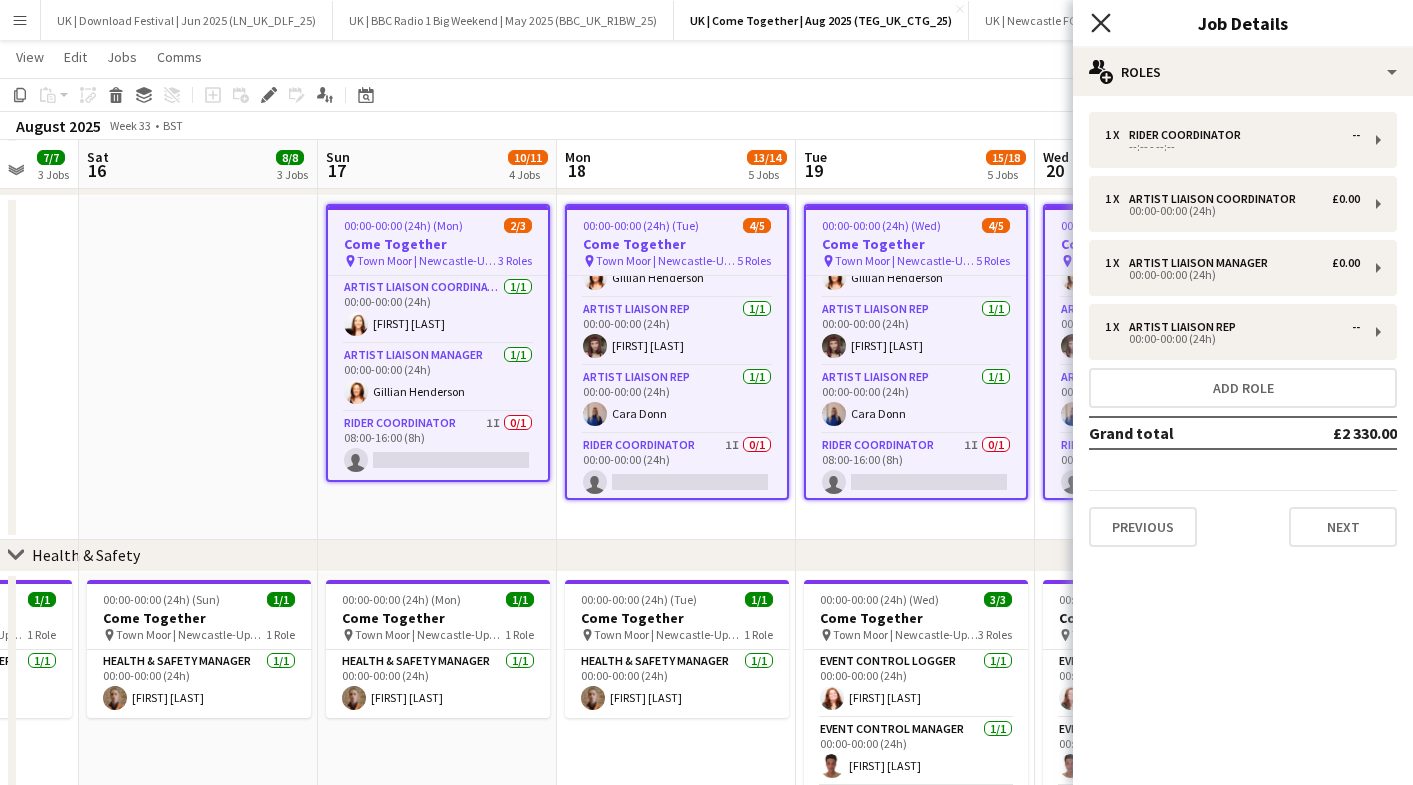 click 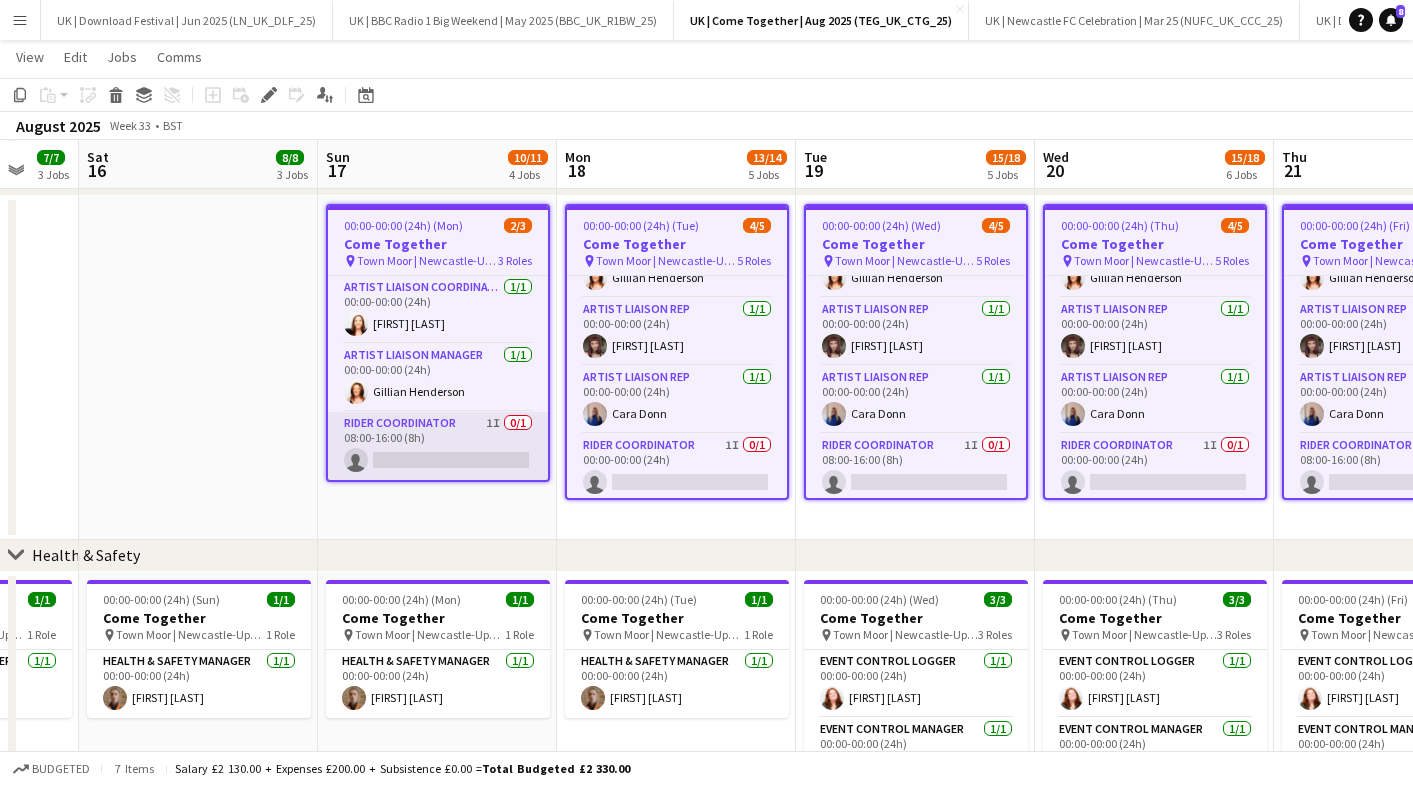 click on "Rider Coordinator   1I   0/1   08:00-16:00 (8h)
single-neutral-actions" at bounding box center (438, 446) 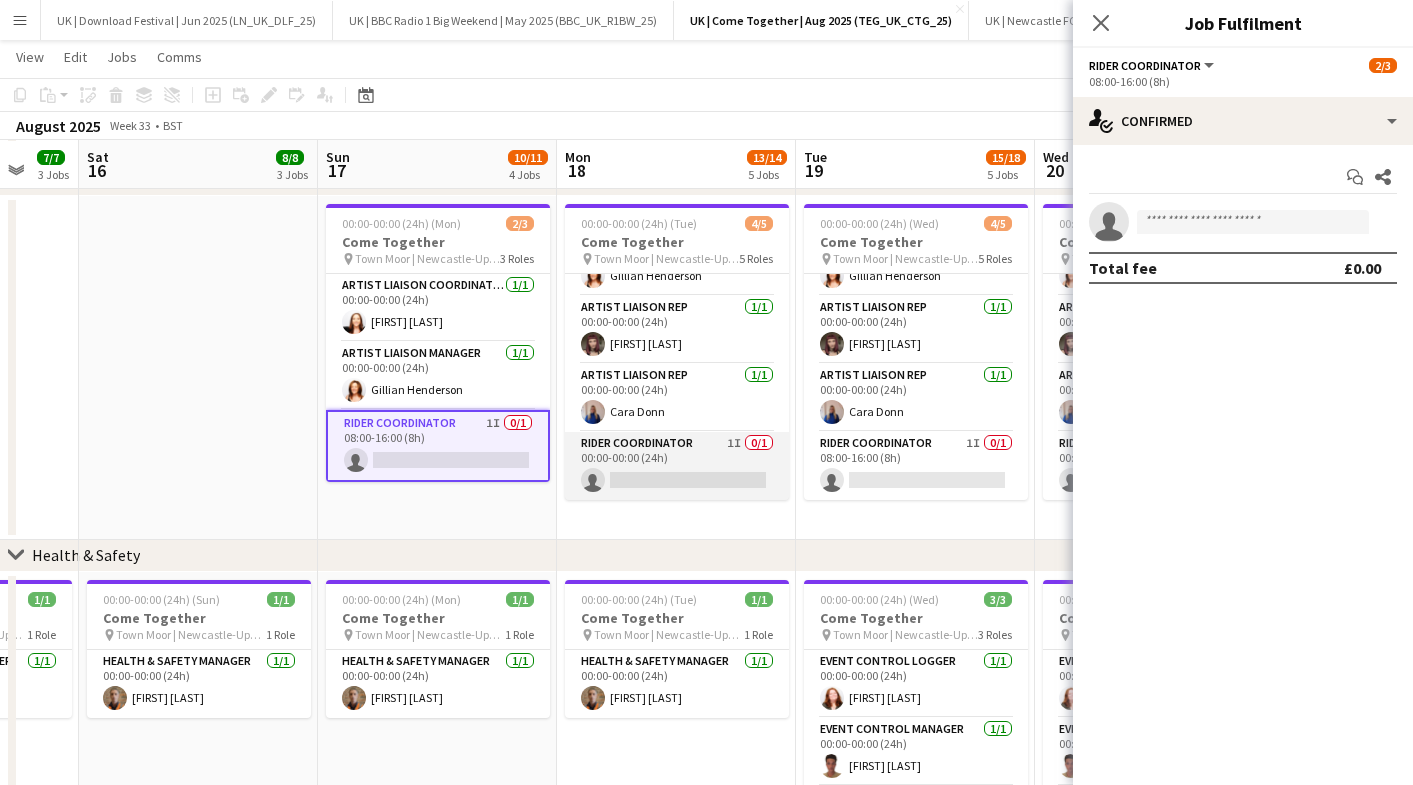 click on "Rider Coordinator   1I   0/1   00:00-00:00 (24h)
single-neutral-actions" at bounding box center [677, 466] 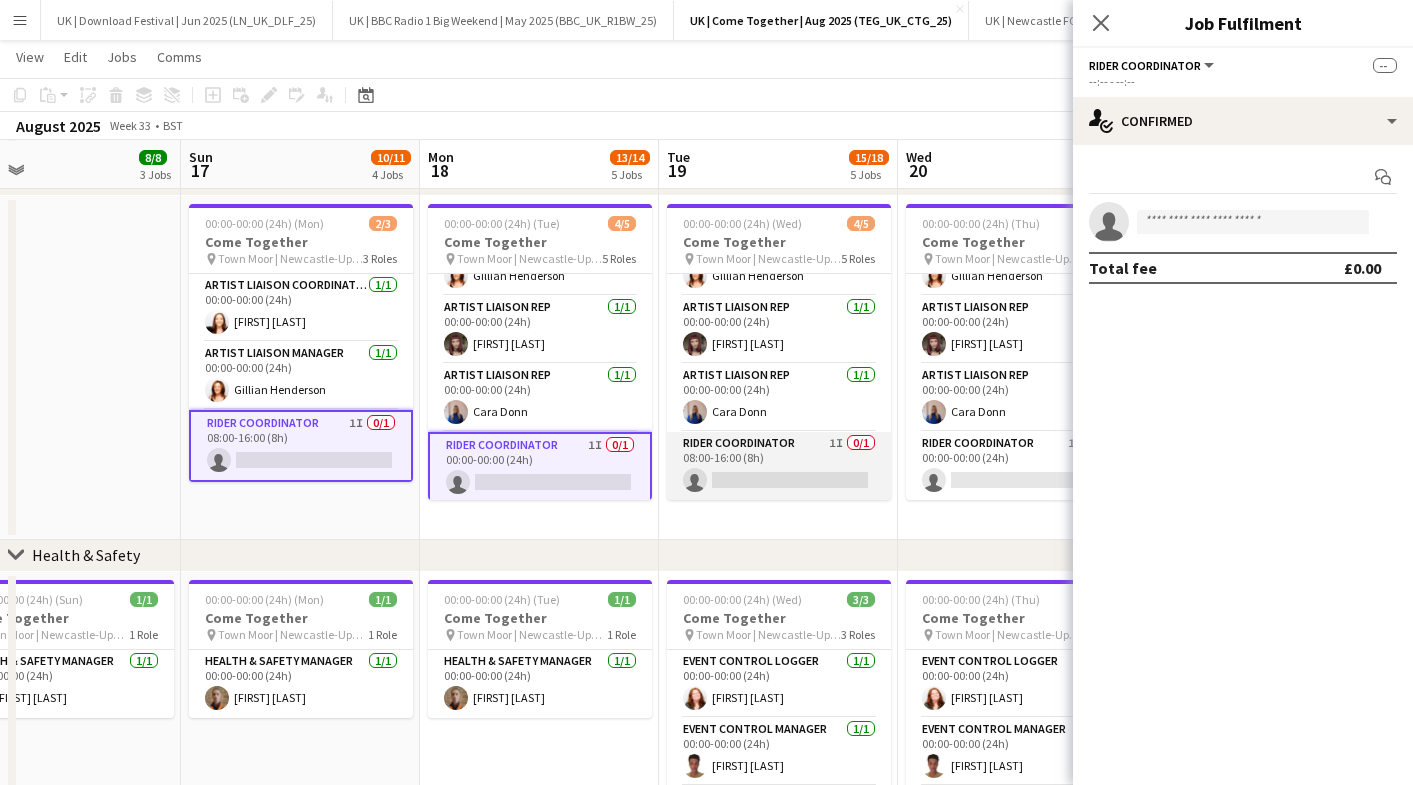 click on "Rider Coordinator   1I   0/1   08:00-16:00 (8h)
single-neutral-actions" at bounding box center (779, 466) 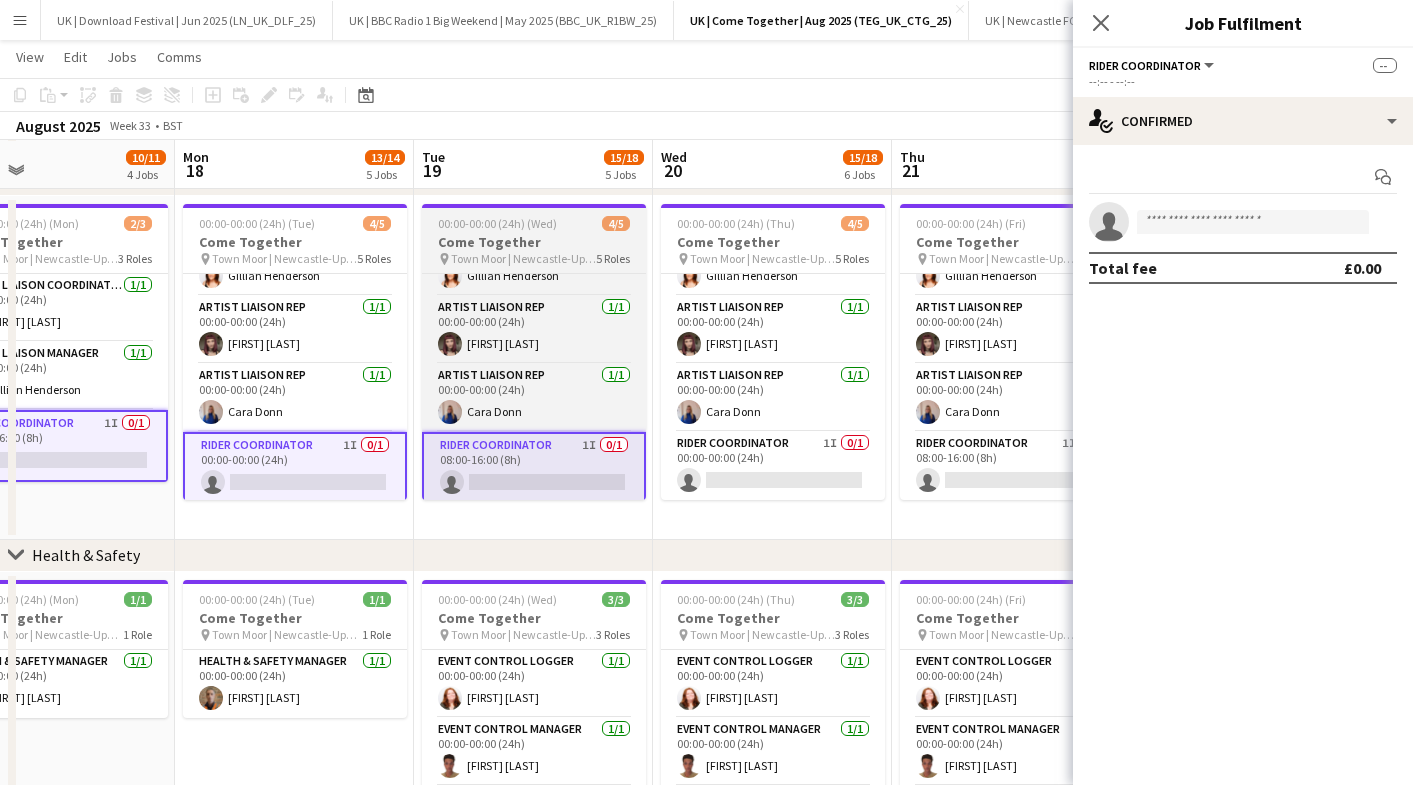 click on "Rider Coordinator   1I   0/1   00:00-00:00 (24h)
single-neutral-actions" at bounding box center [773, 466] 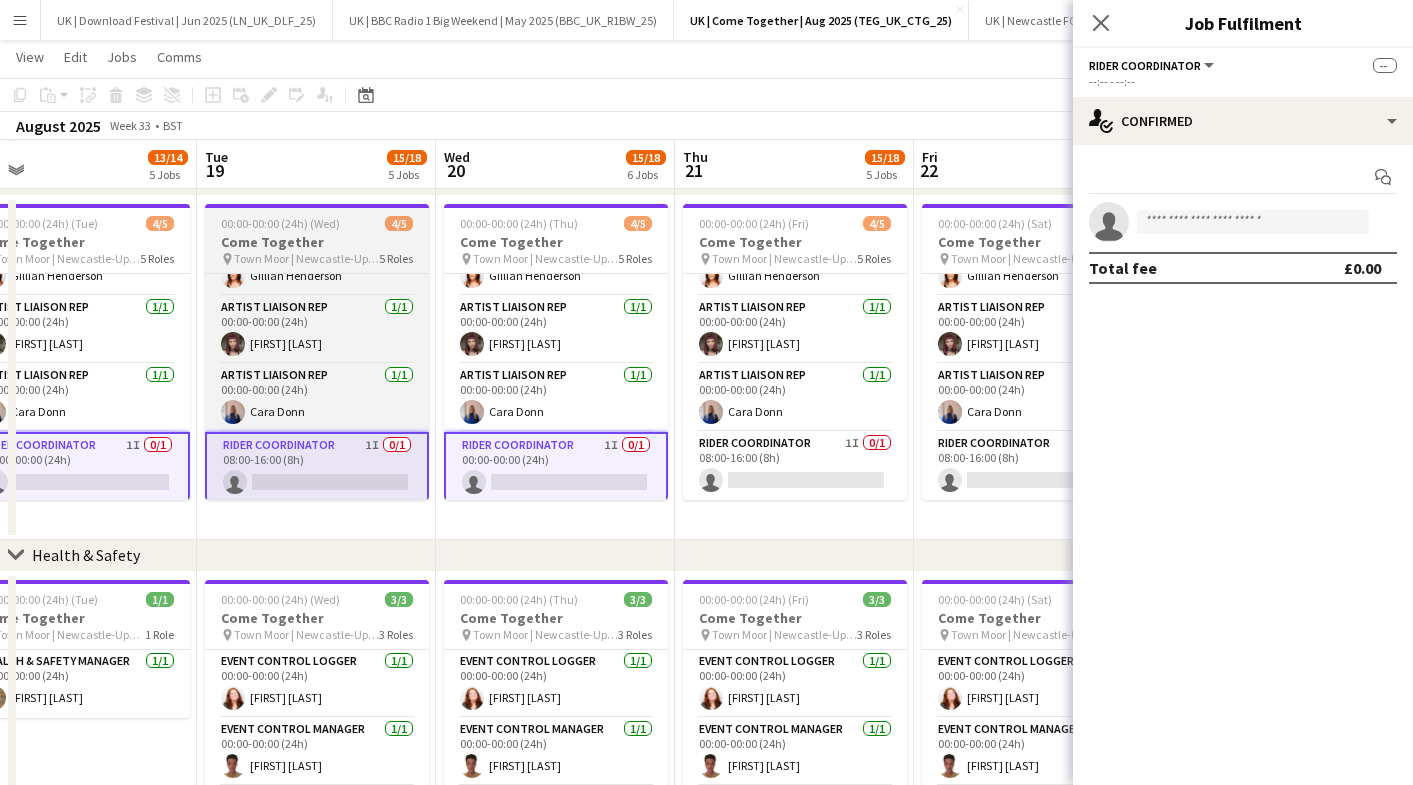 click on "Rider Coordinator   1I   0/1   08:00-16:00 (8h)
single-neutral-actions" at bounding box center [795, 466] 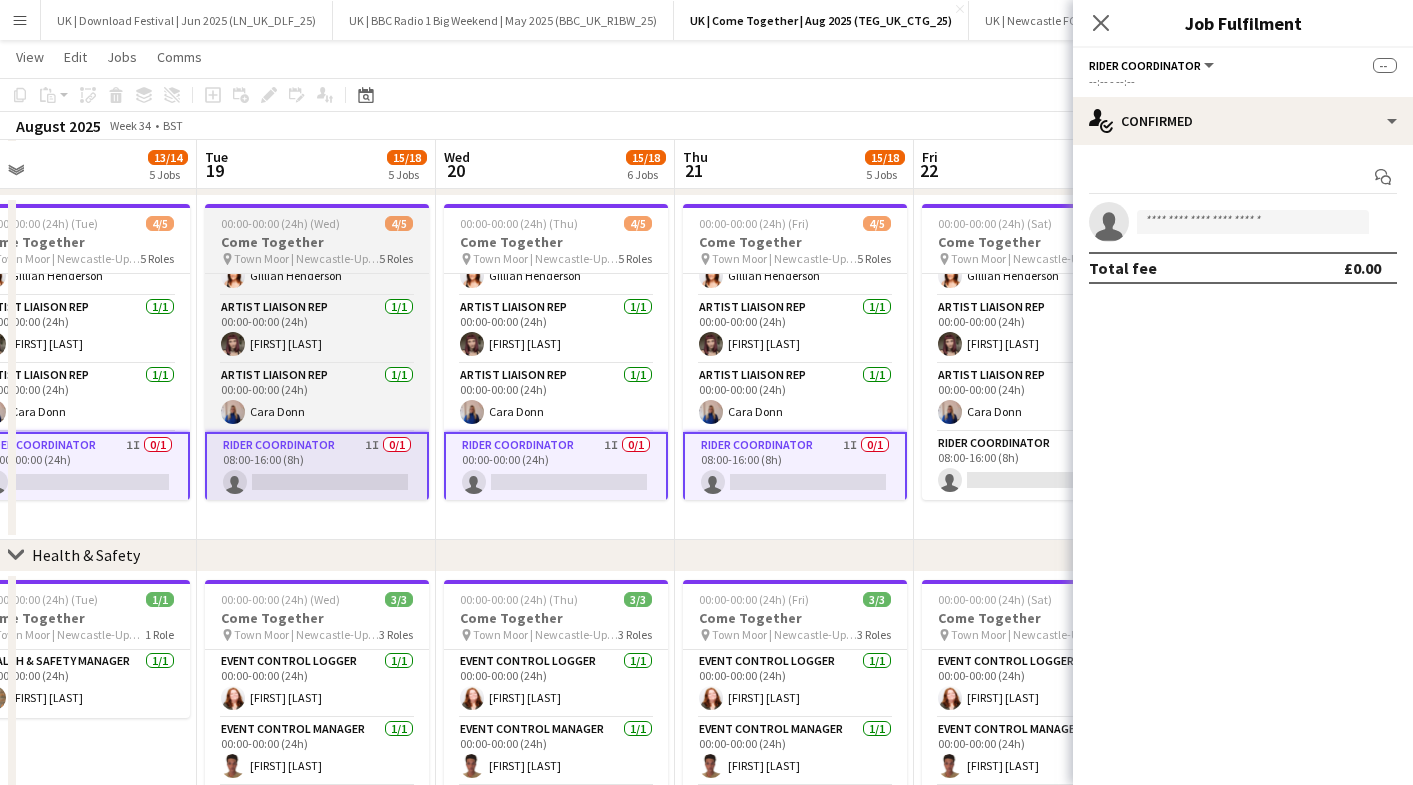 scroll, scrollTop: 0, scrollLeft: 713, axis: horizontal 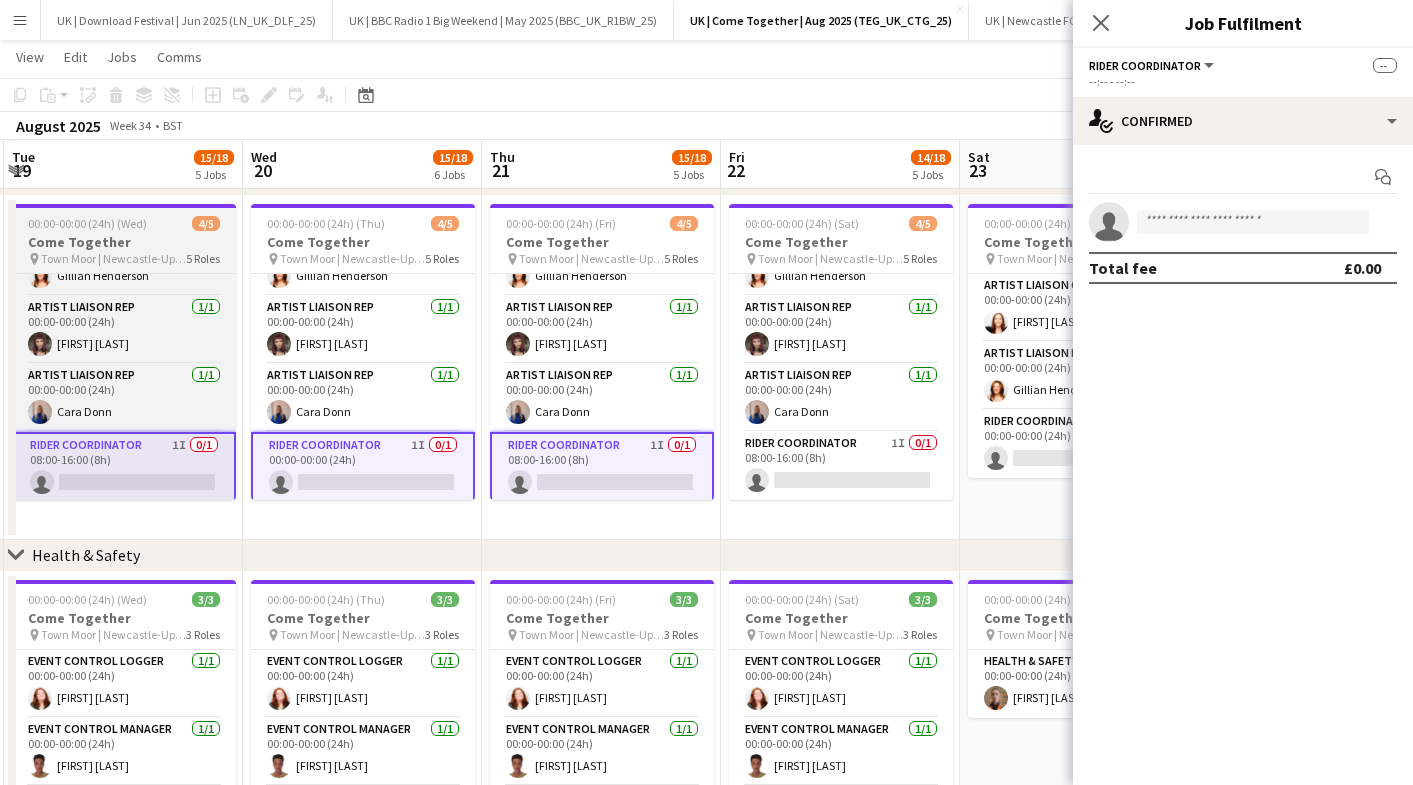 click on "Rider Coordinator   1I   0/1   08:00-16:00 (8h)
single-neutral-actions" at bounding box center [841, 466] 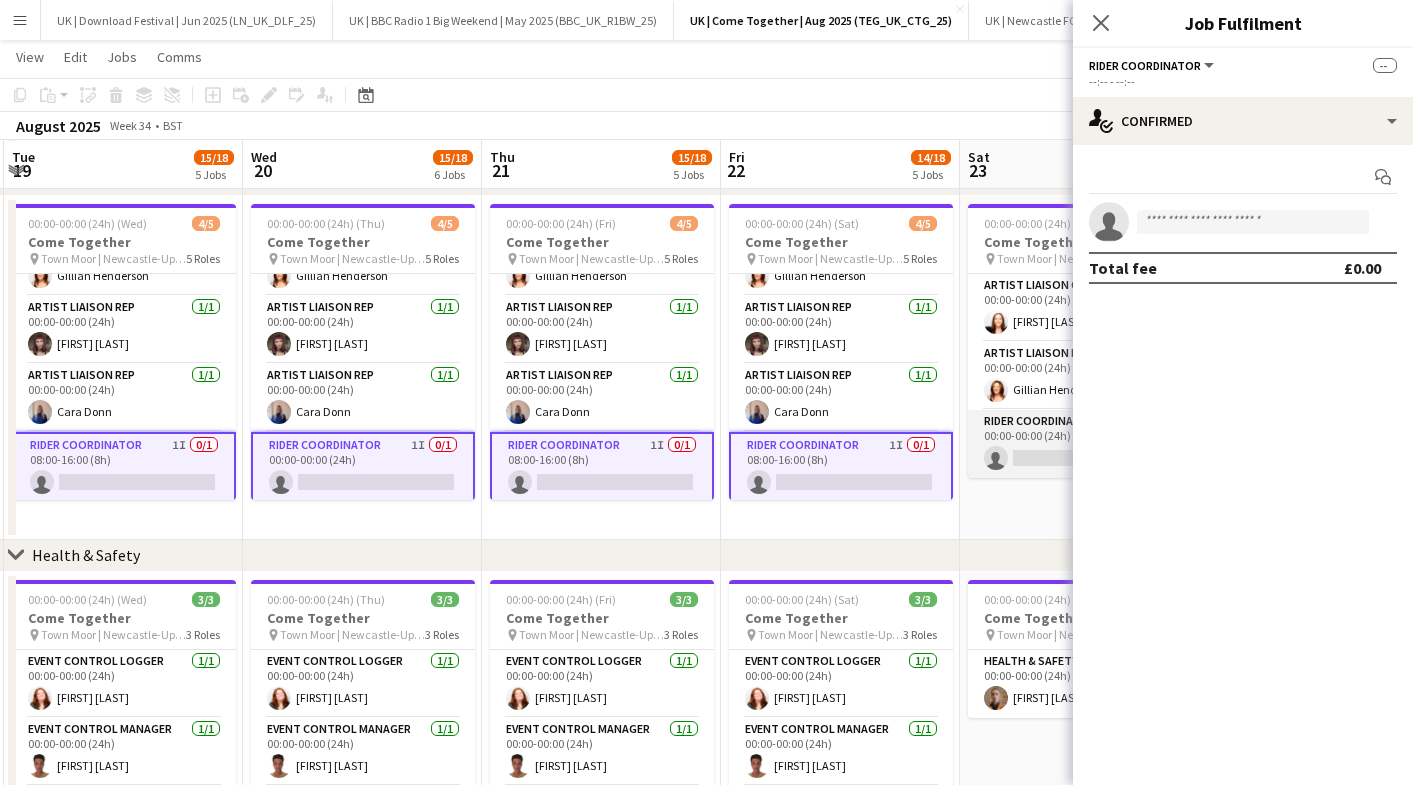 click on "Rider Coordinator   1I   0/1   00:00-00:00 (24h)
single-neutral-actions" at bounding box center (1080, 444) 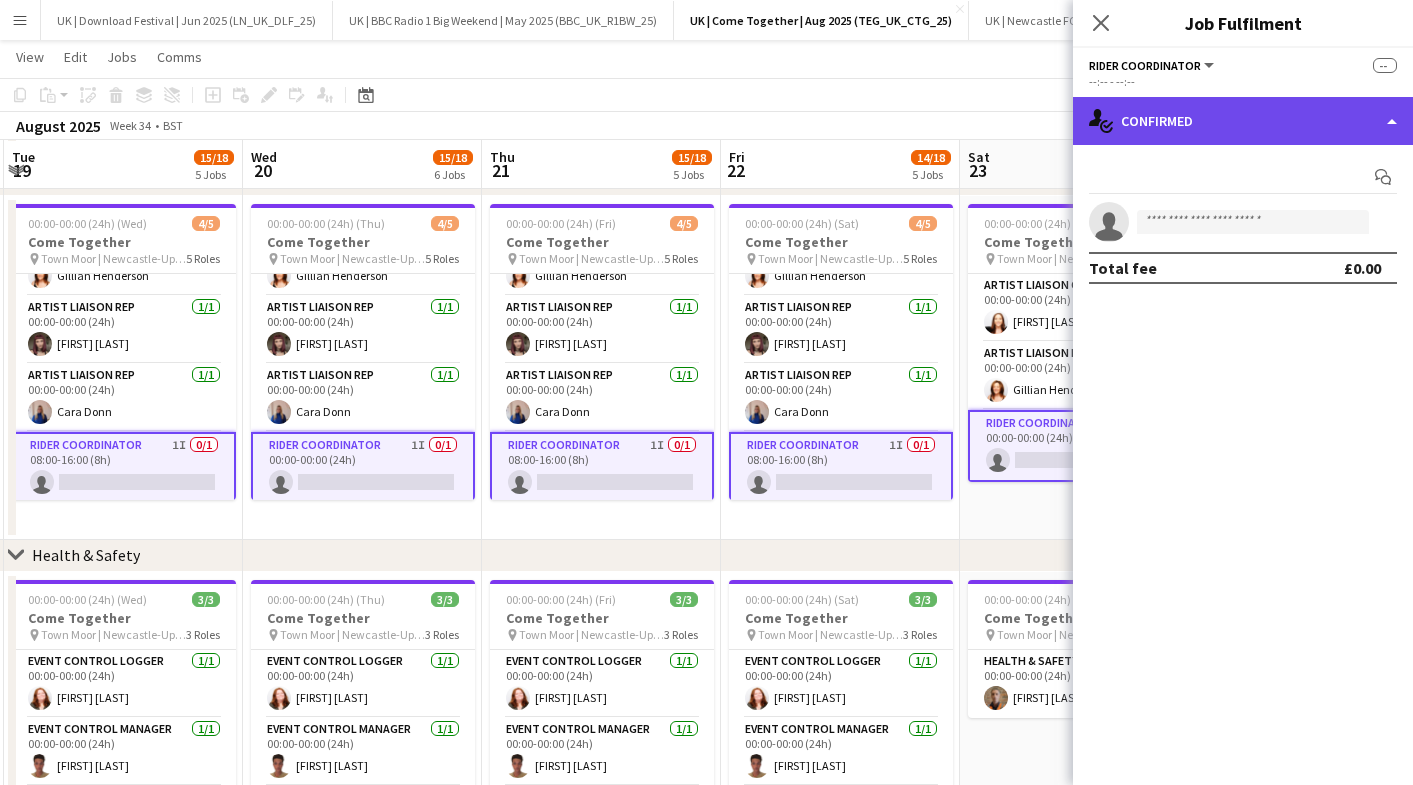 click on "single-neutral-actions-check-2
Confirmed" 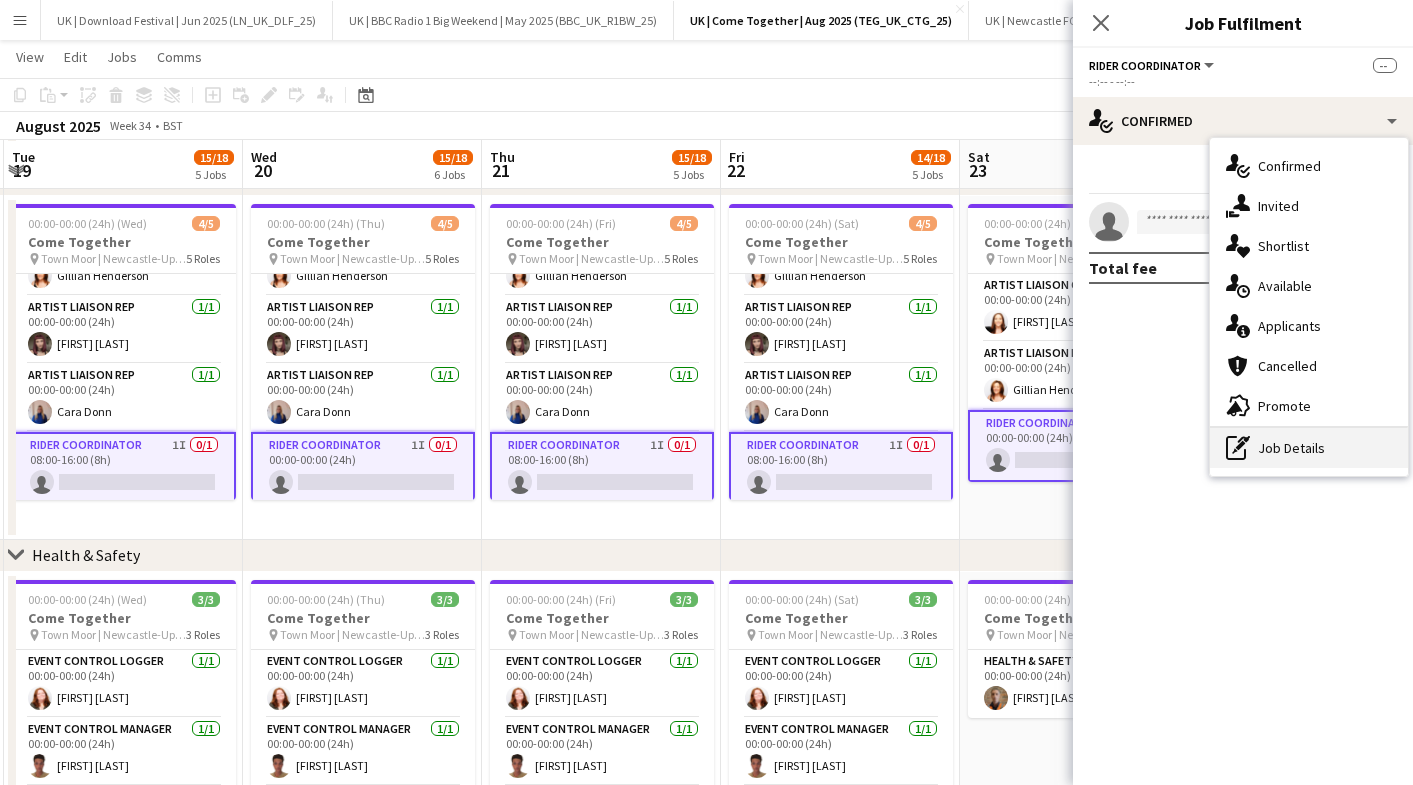 click on "pen-write
Job Details" at bounding box center (1309, 448) 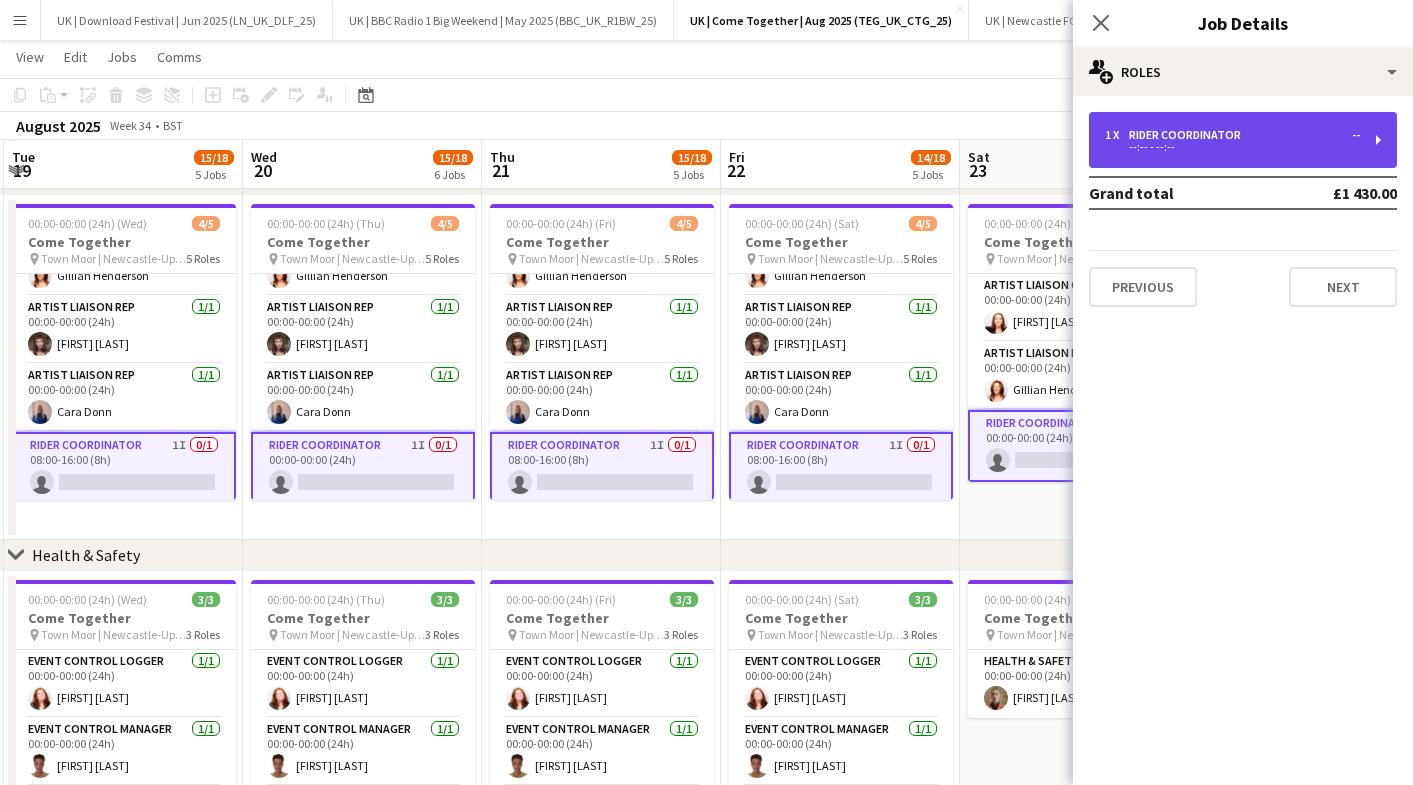 click on "--:-- - --:--" at bounding box center [1232, 147] 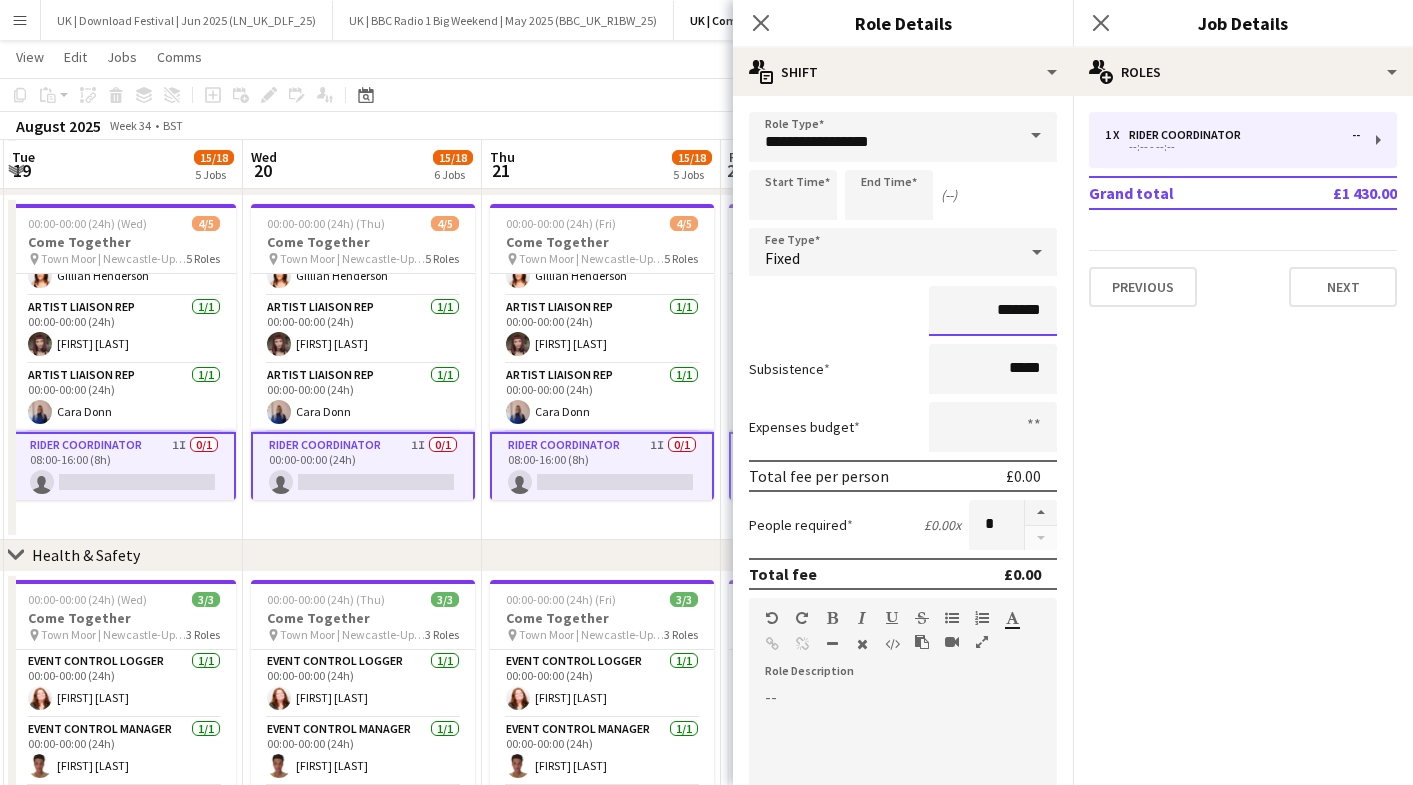 click on "*******" at bounding box center [993, 311] 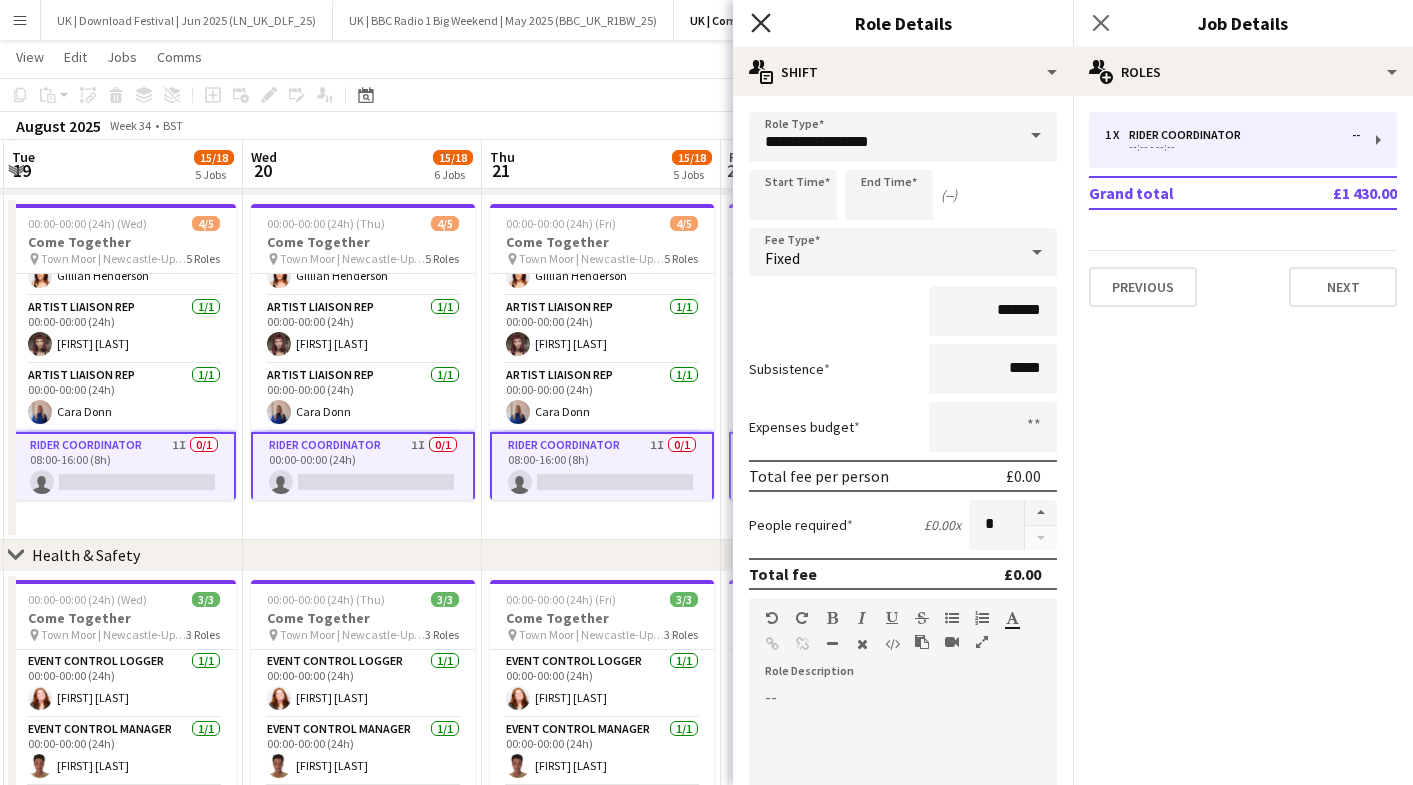 click on "Close pop-in" 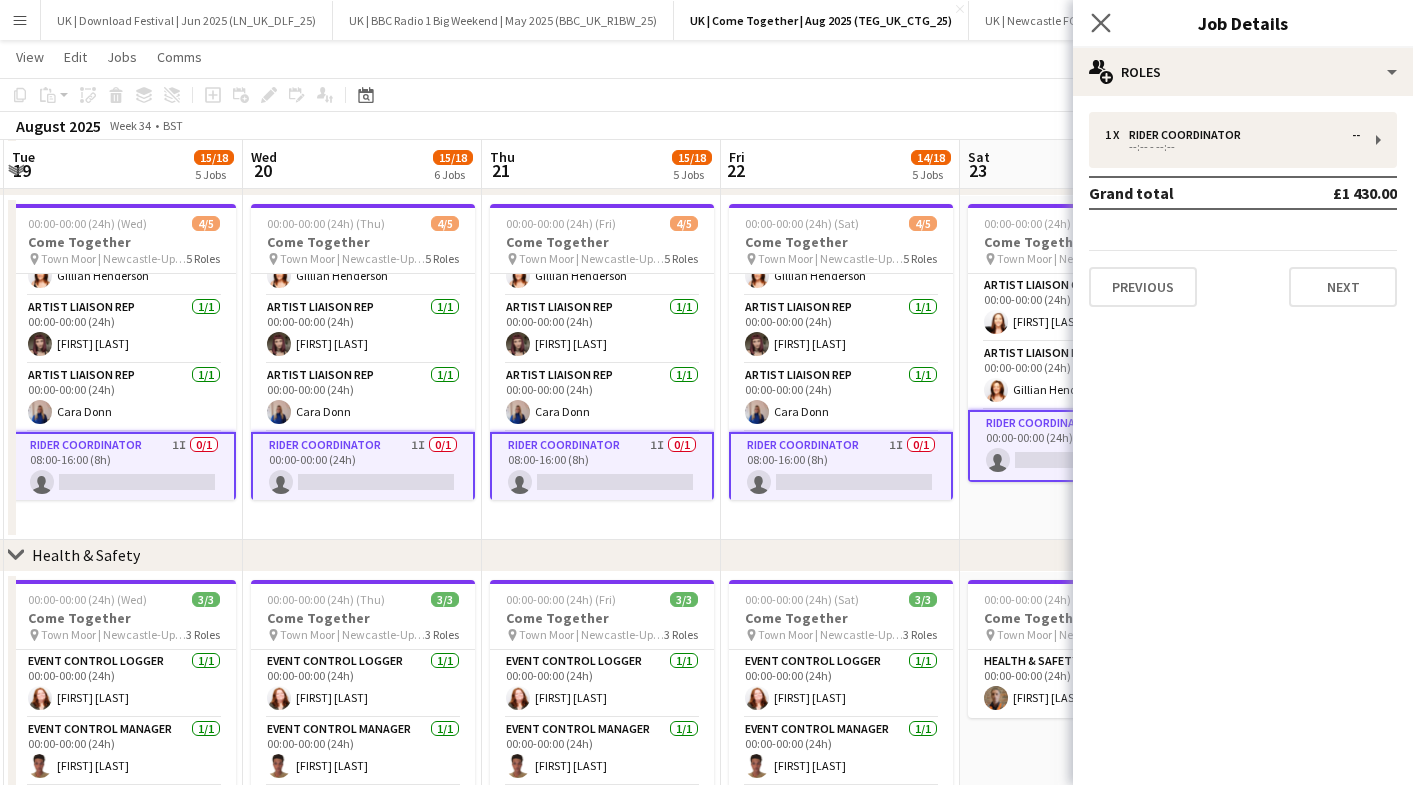click on "Close pop-in" 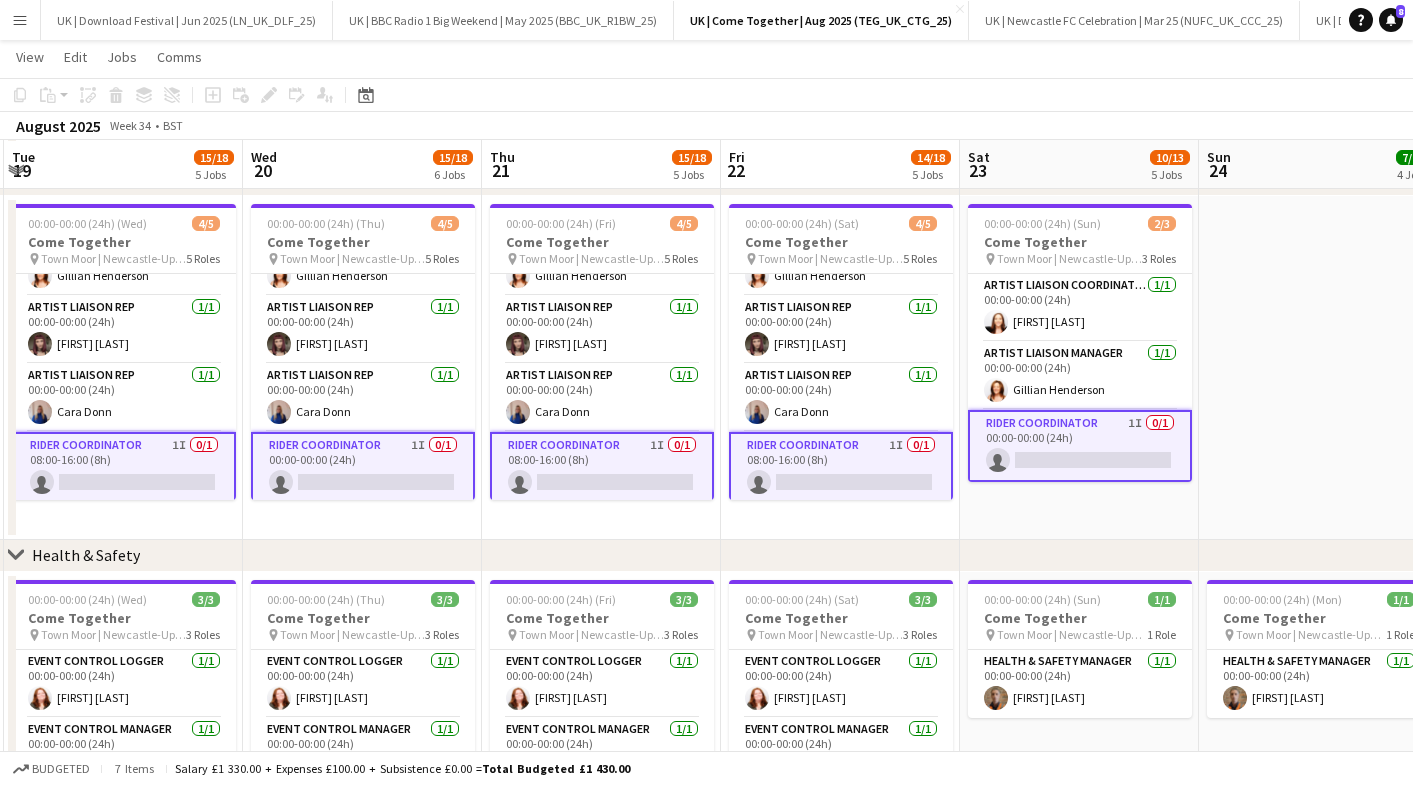 click on "Rider Coordinator   1I   0/1   00:00-00:00 (24h)
single-neutral-actions" at bounding box center [1080, 446] 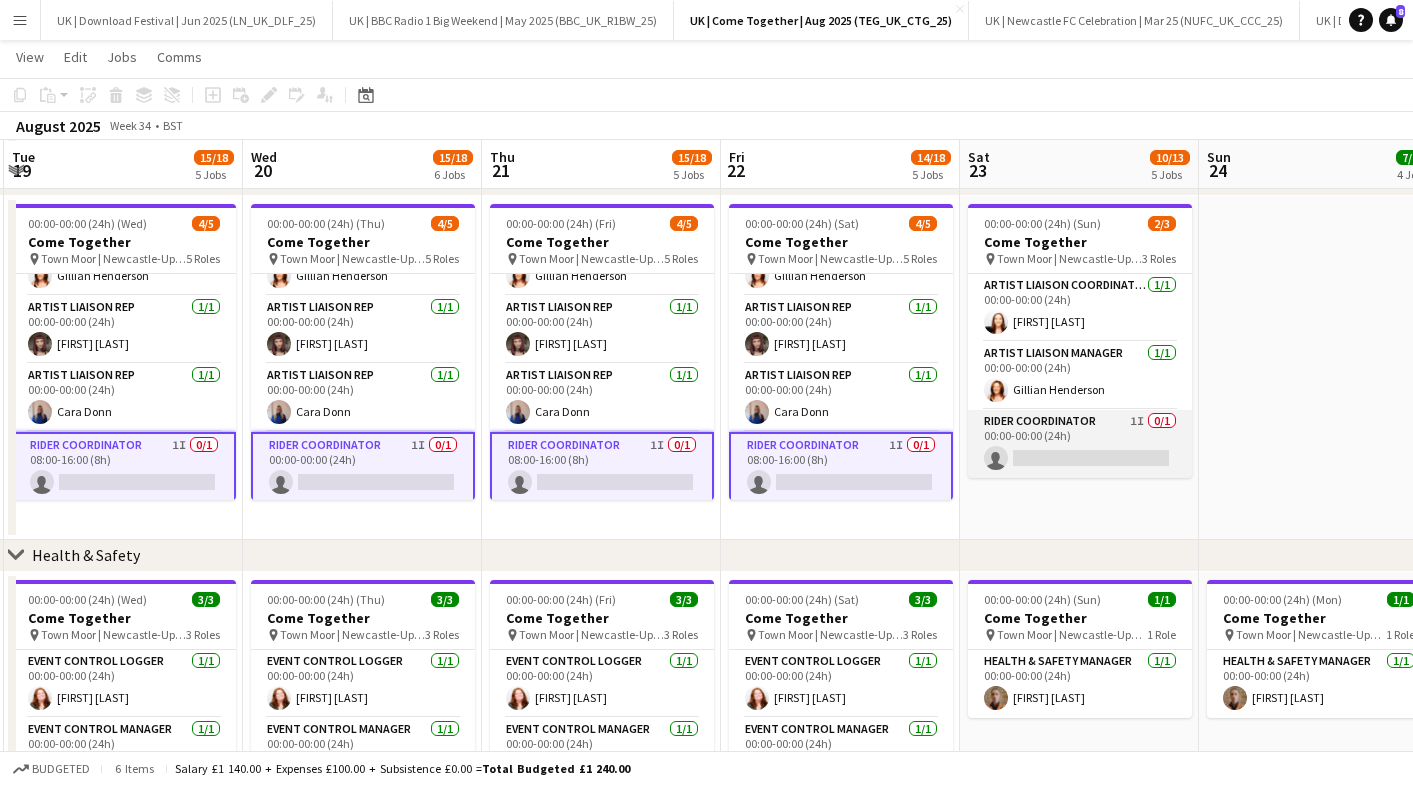 click on "Rider Coordinator   1I   0/1   00:00-00:00 (24h)
single-neutral-actions" at bounding box center [1080, 444] 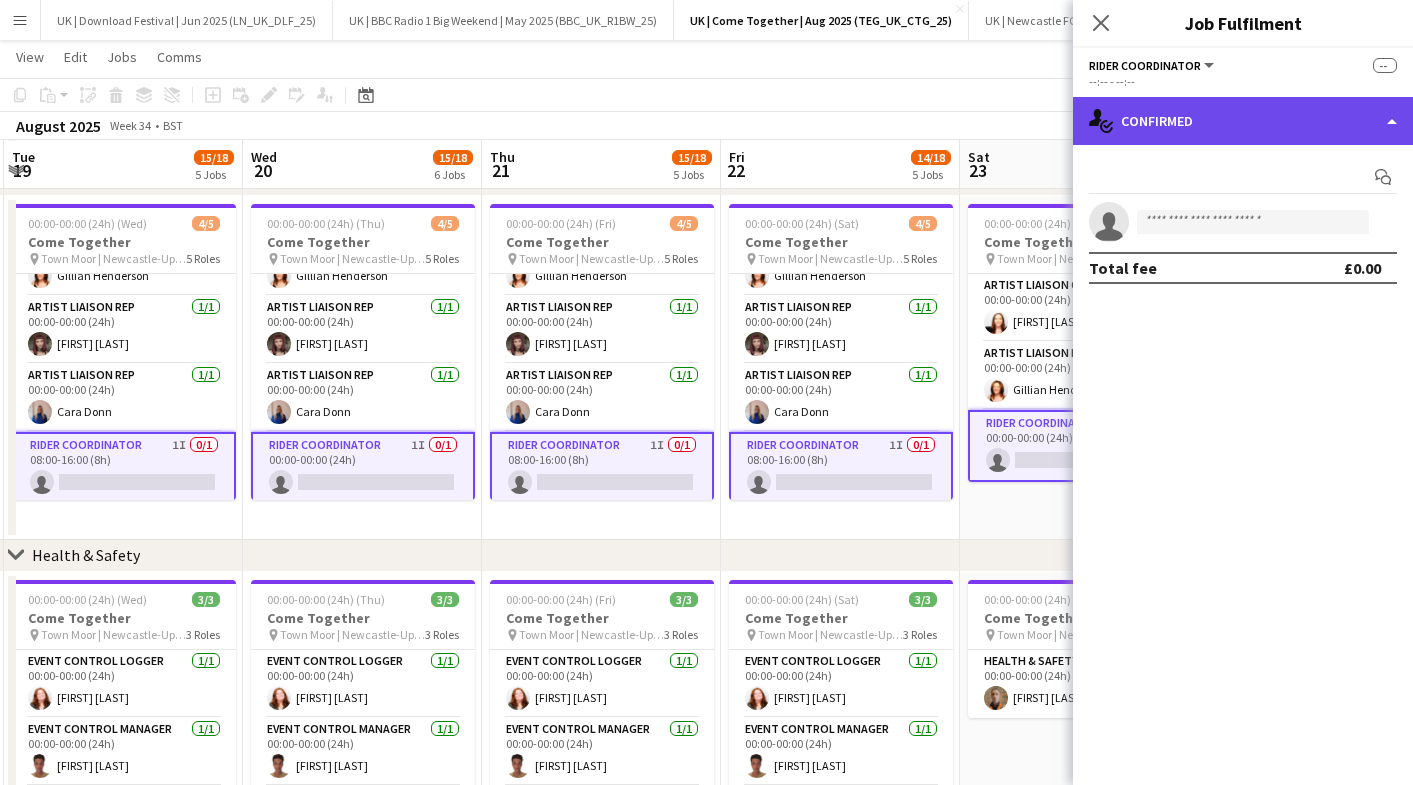 click on "single-neutral-actions-check-2
Confirmed" 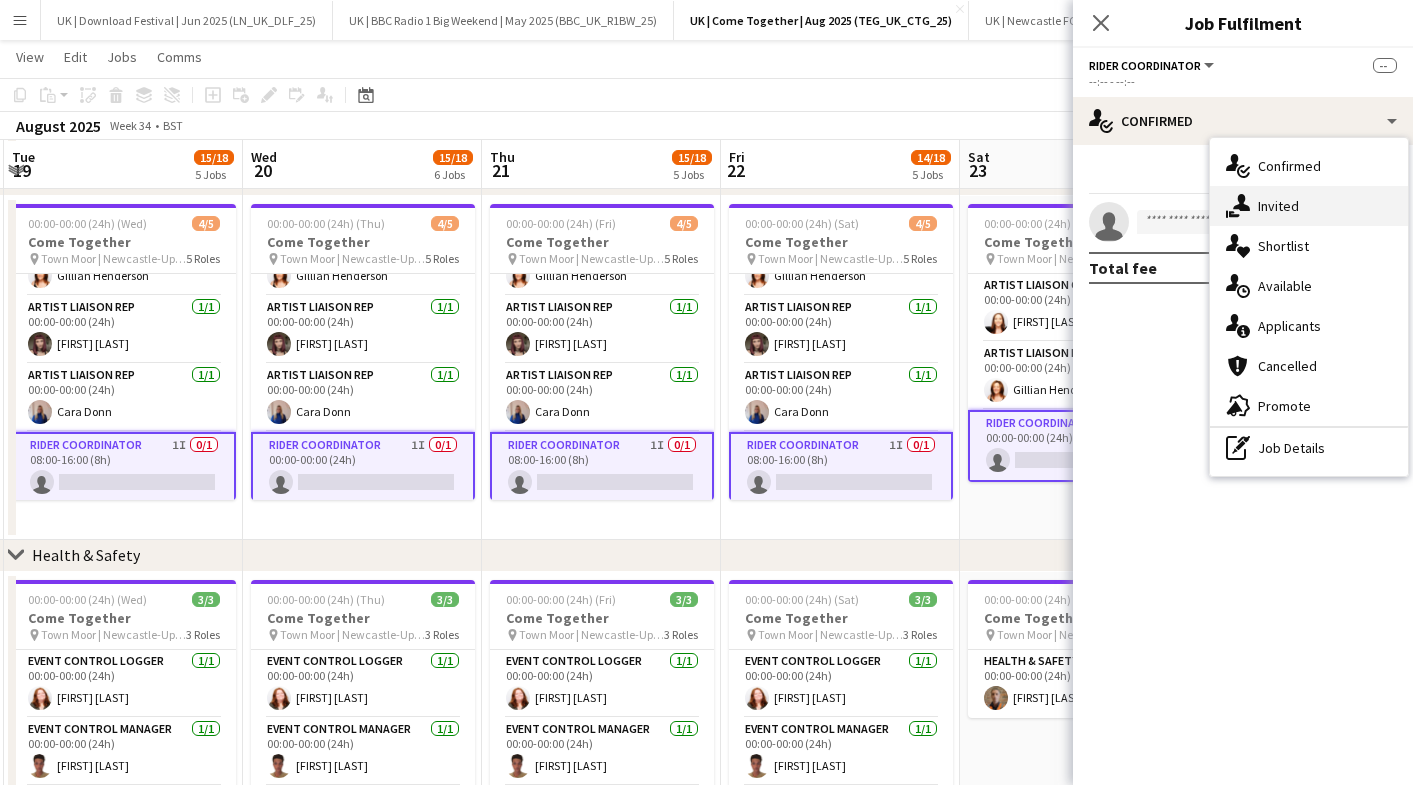 click on "single-neutral-actions-share-1" 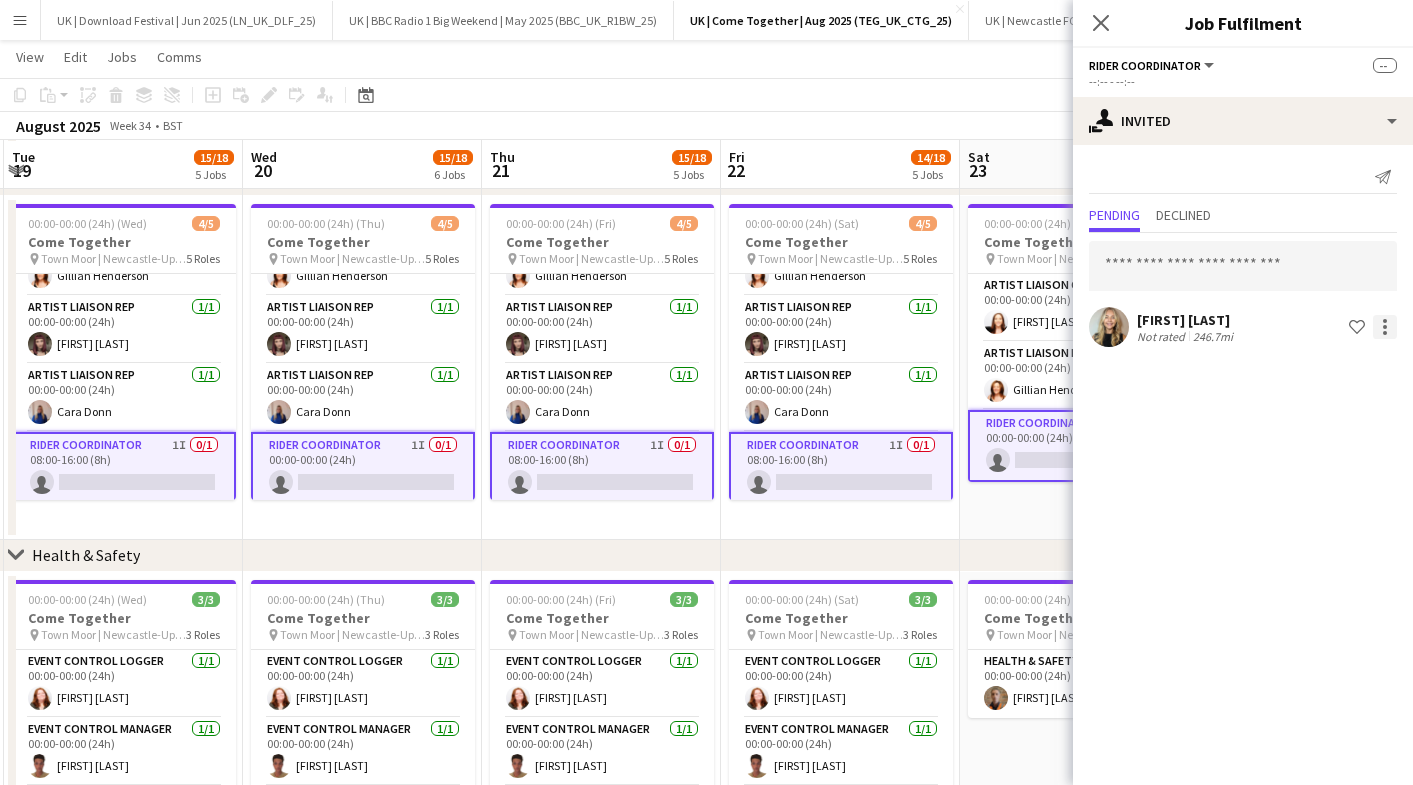 click 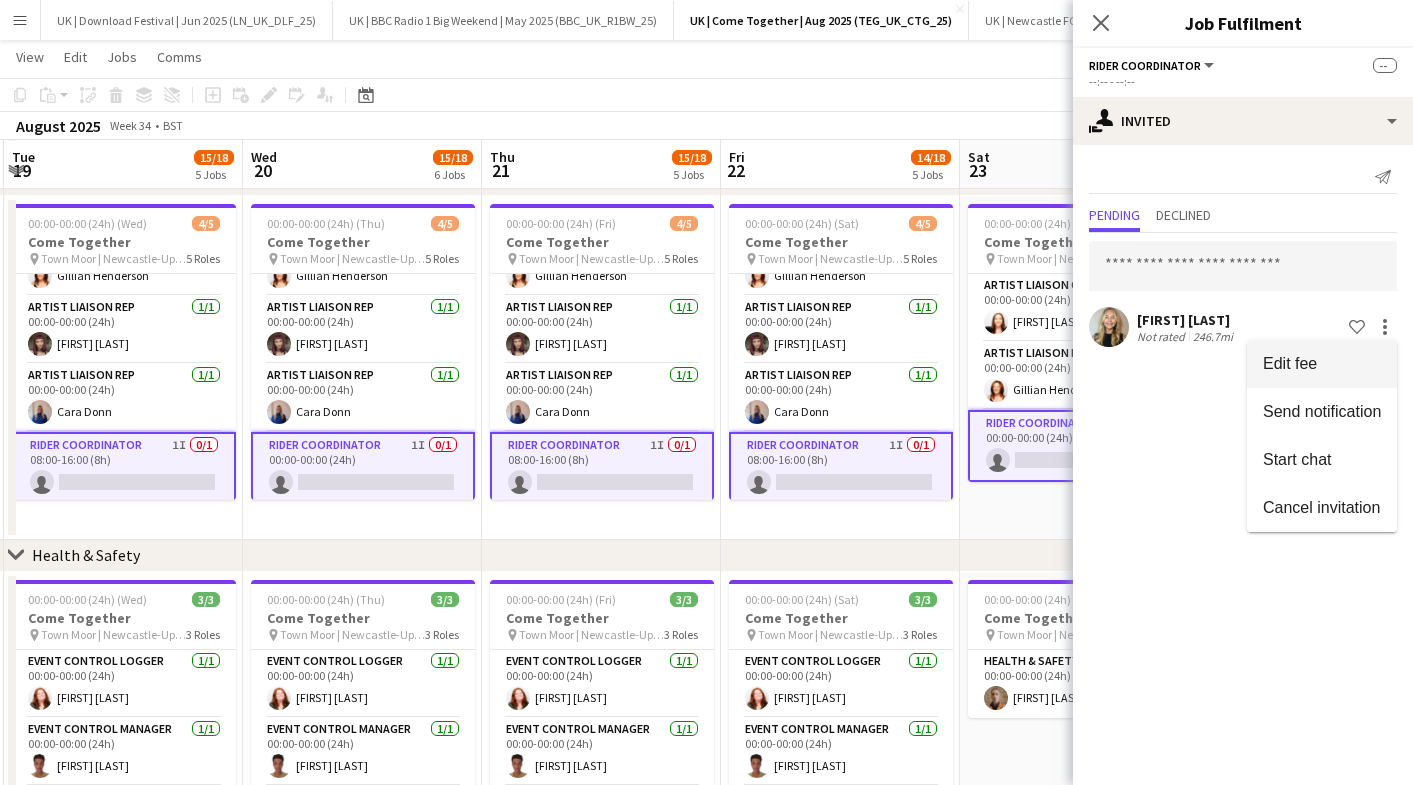 click on "Edit fee" at bounding box center [1322, 364] 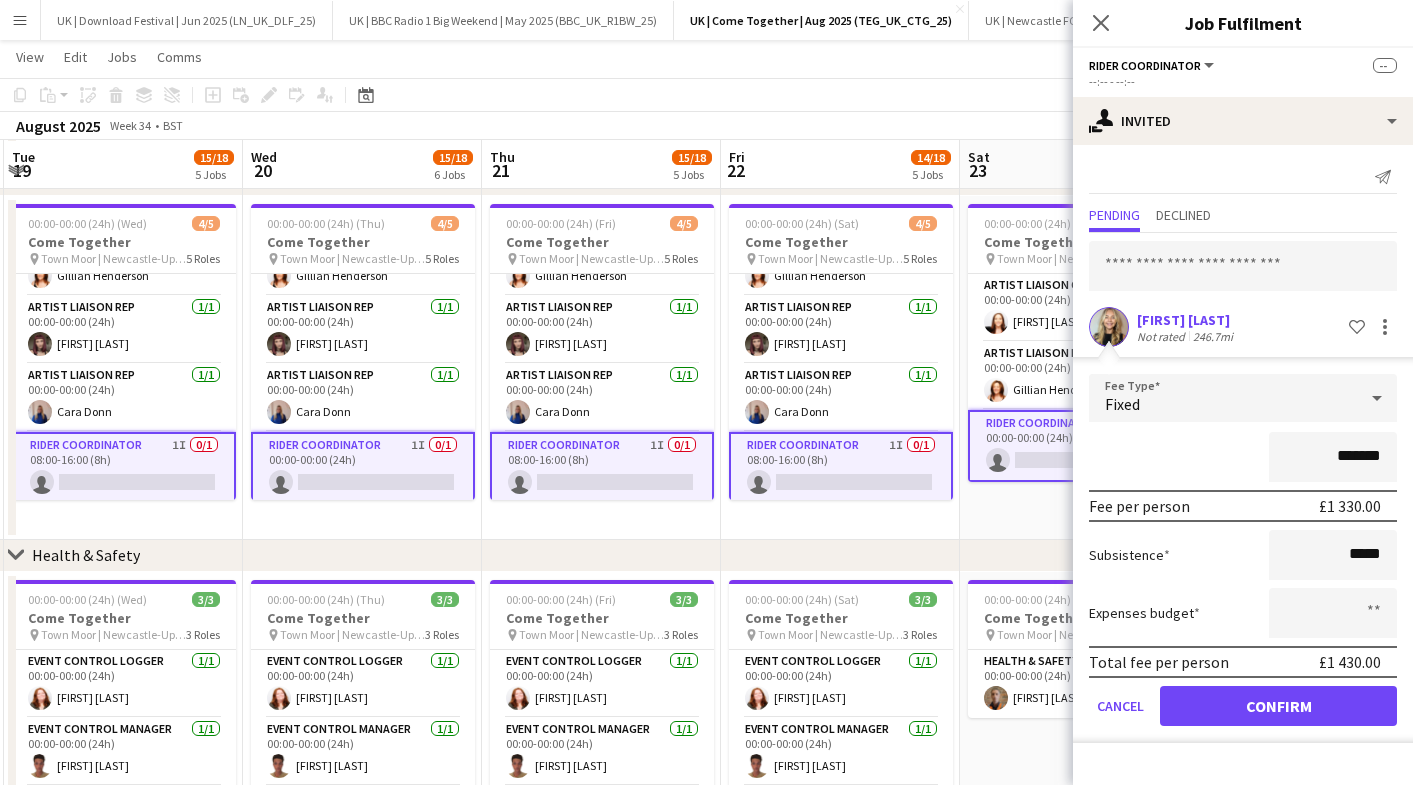 click on "*******" at bounding box center (1333, 457) 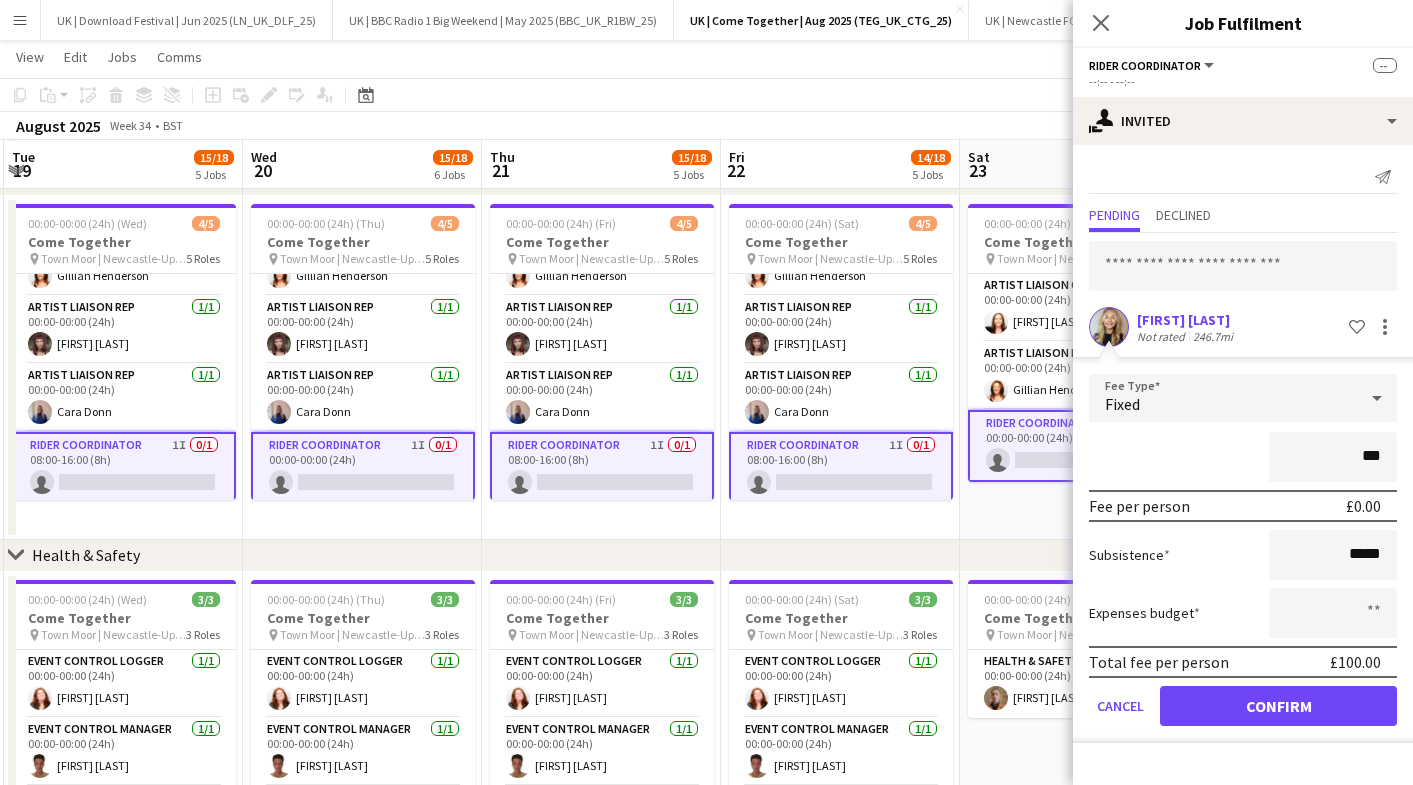 type on "**" 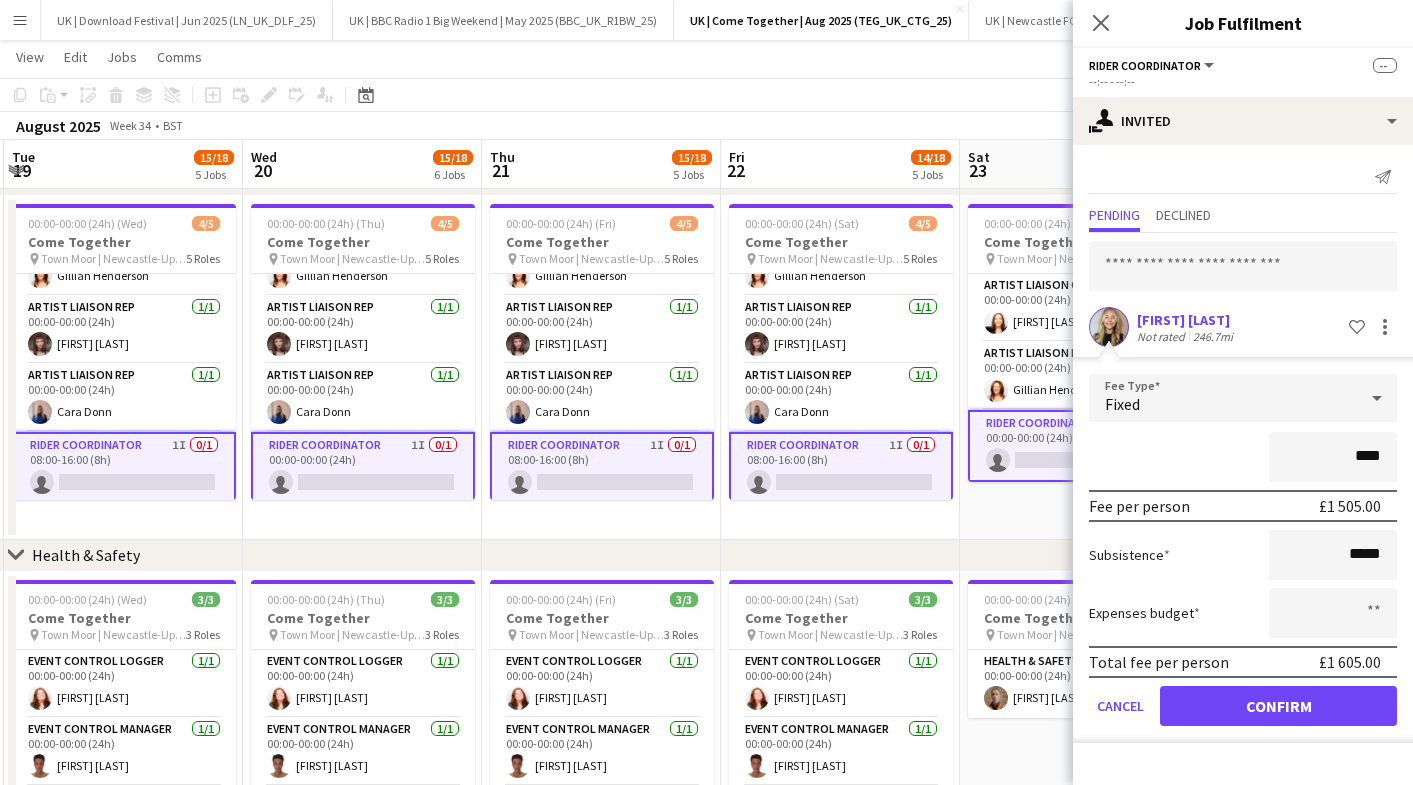 type on "****" 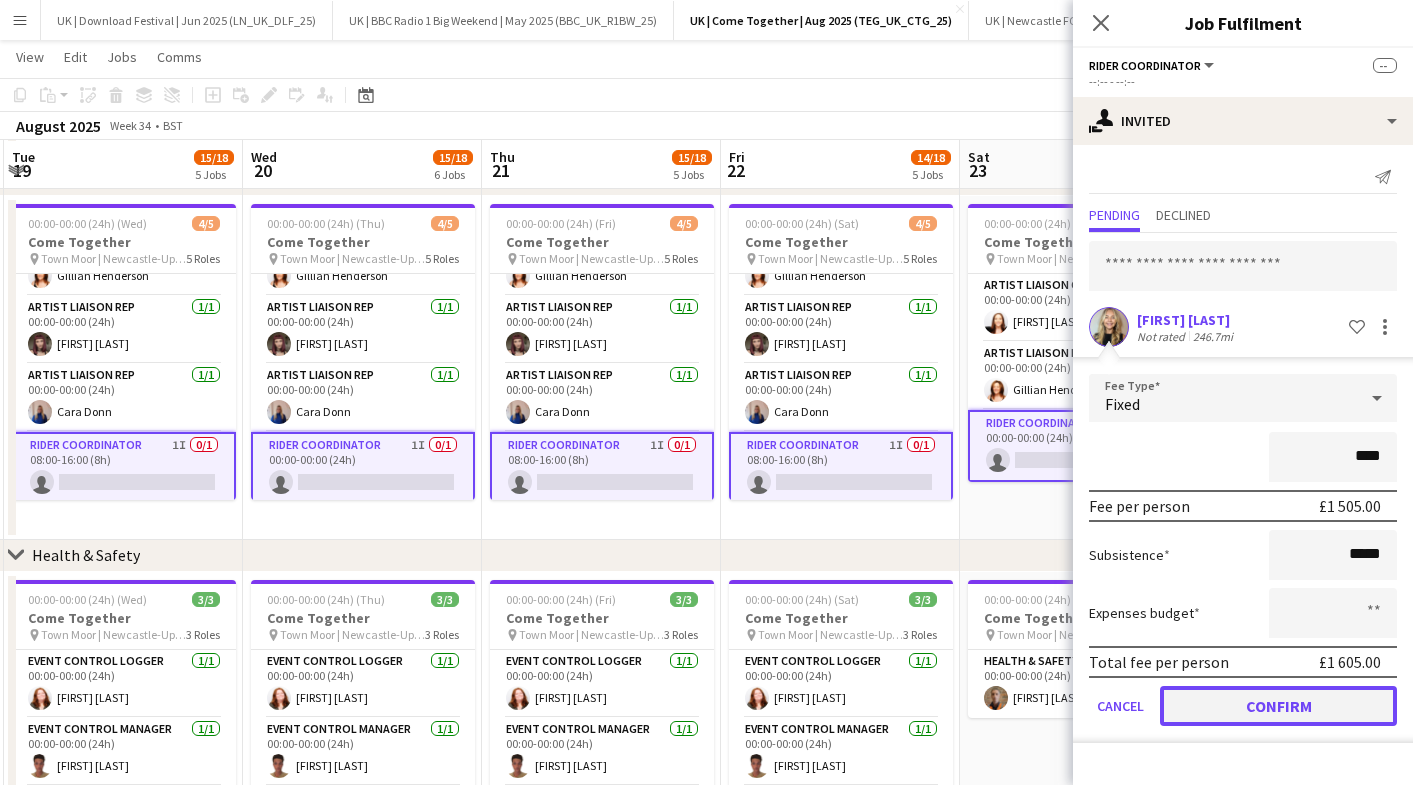 click on "Confirm" 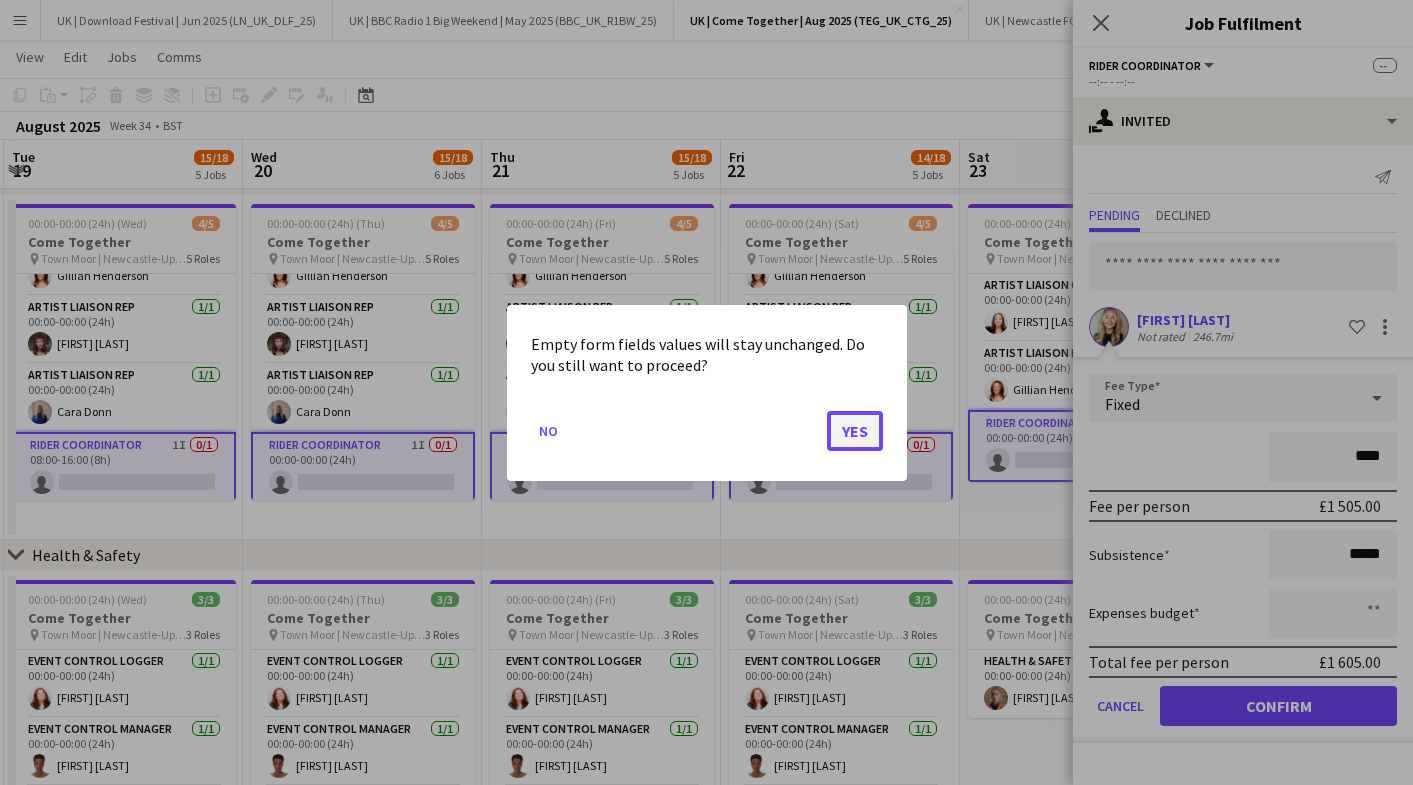 click on "Yes" 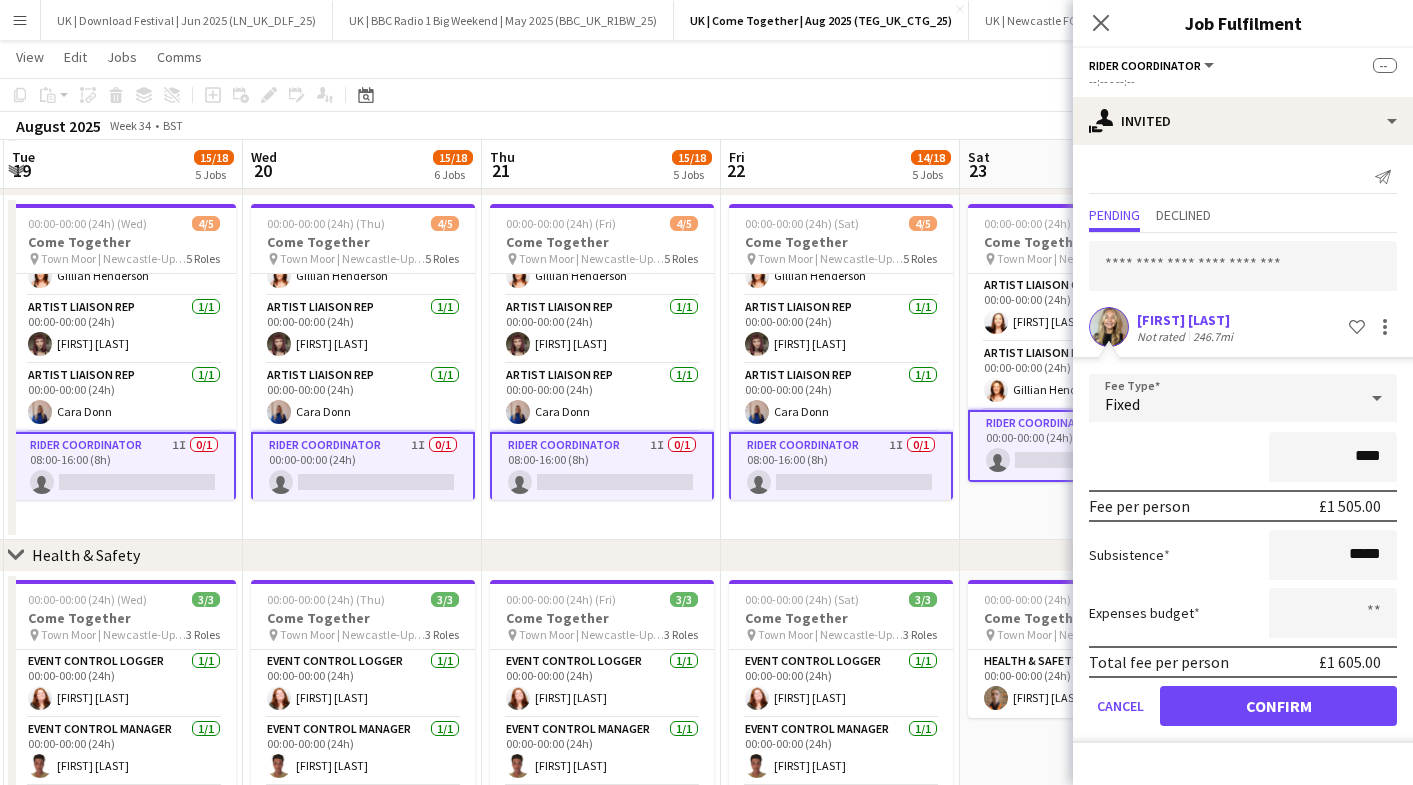 scroll, scrollTop: 776, scrollLeft: 0, axis: vertical 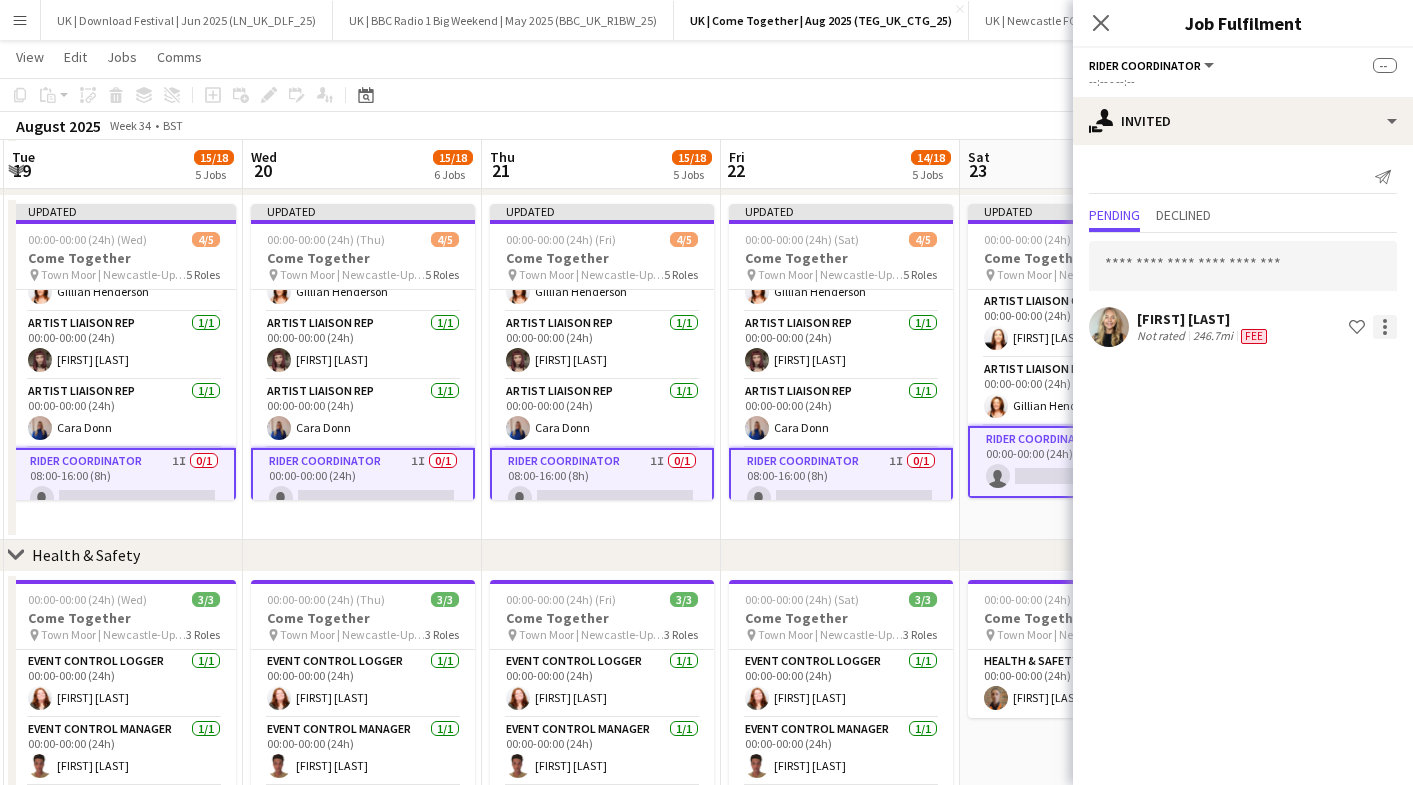 click 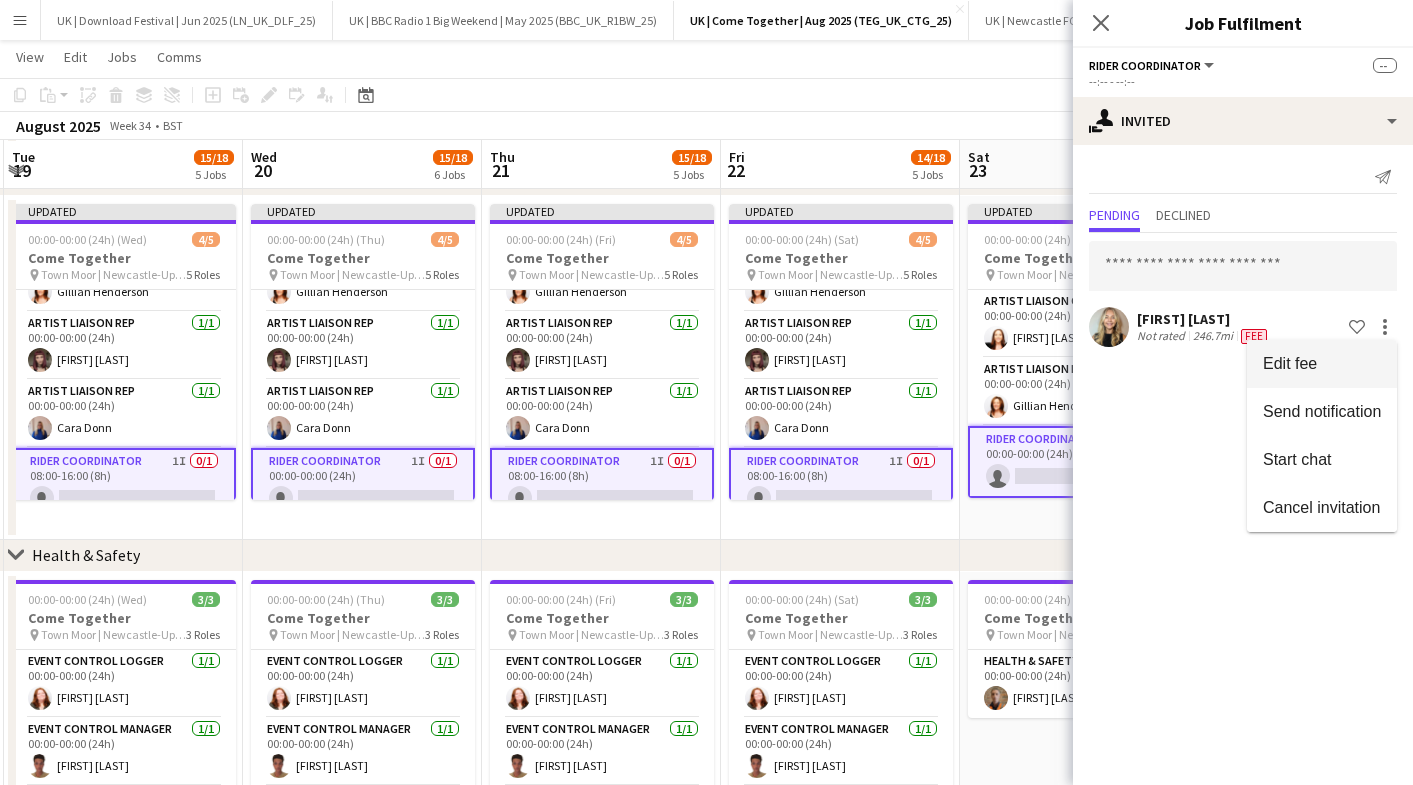 click on "Edit fee" at bounding box center [1322, 364] 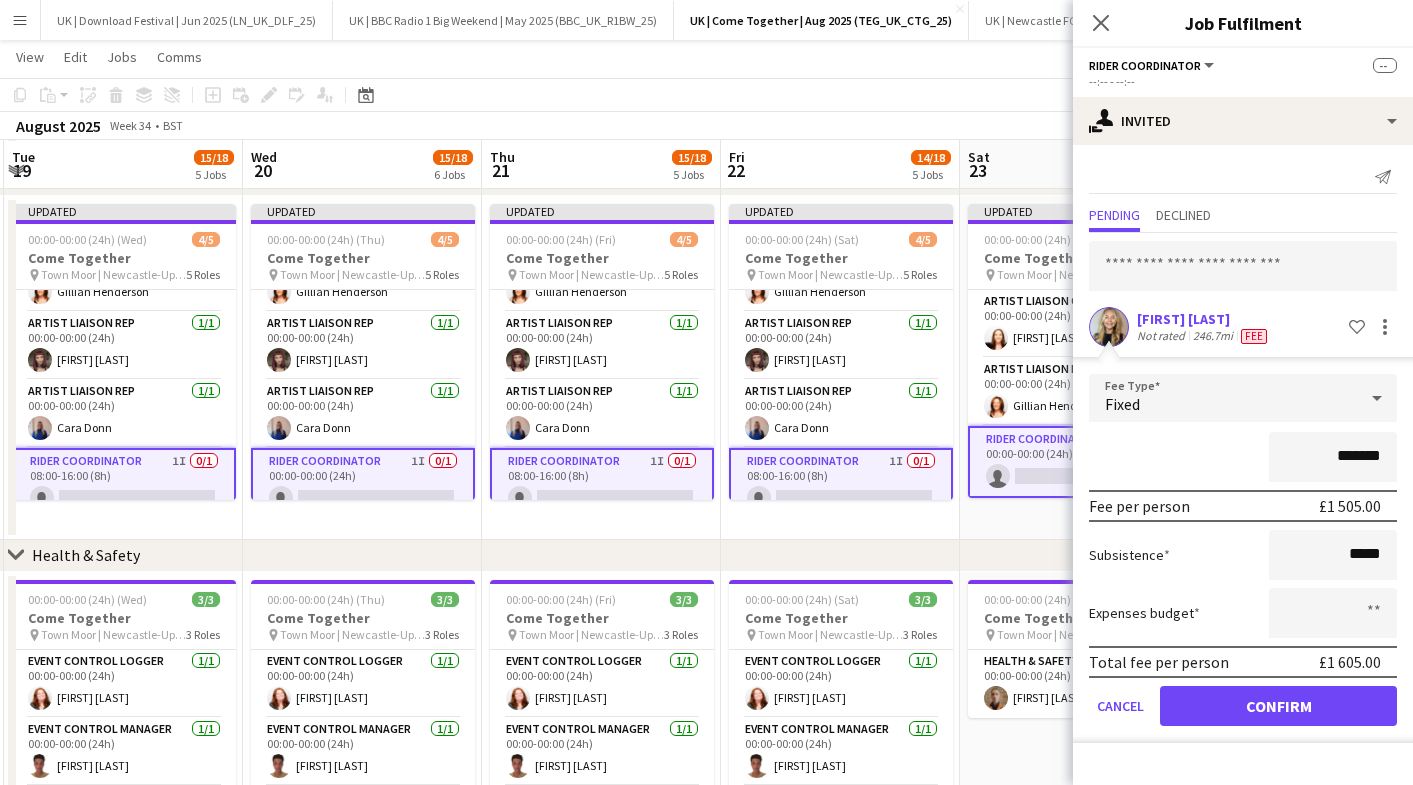 click on "Fee" 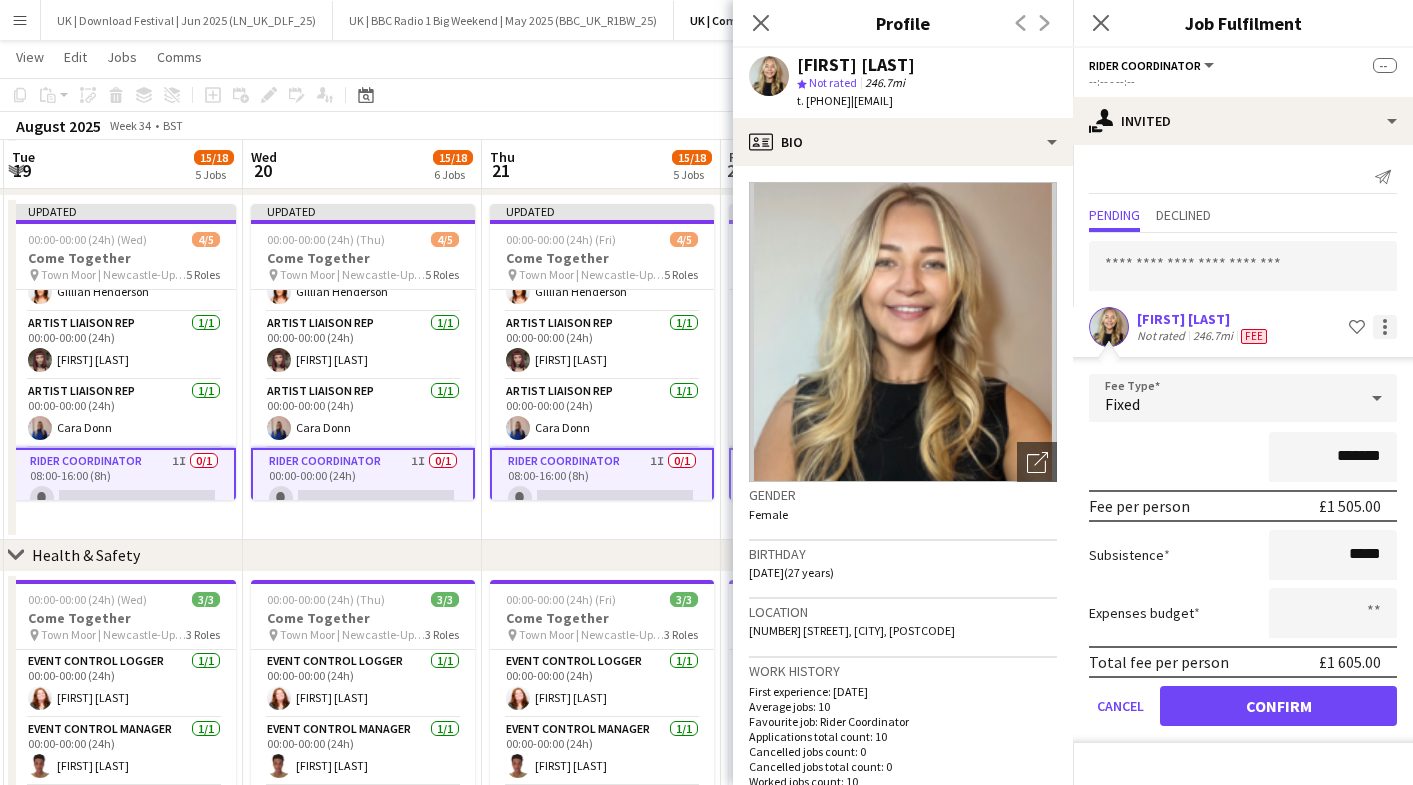 click 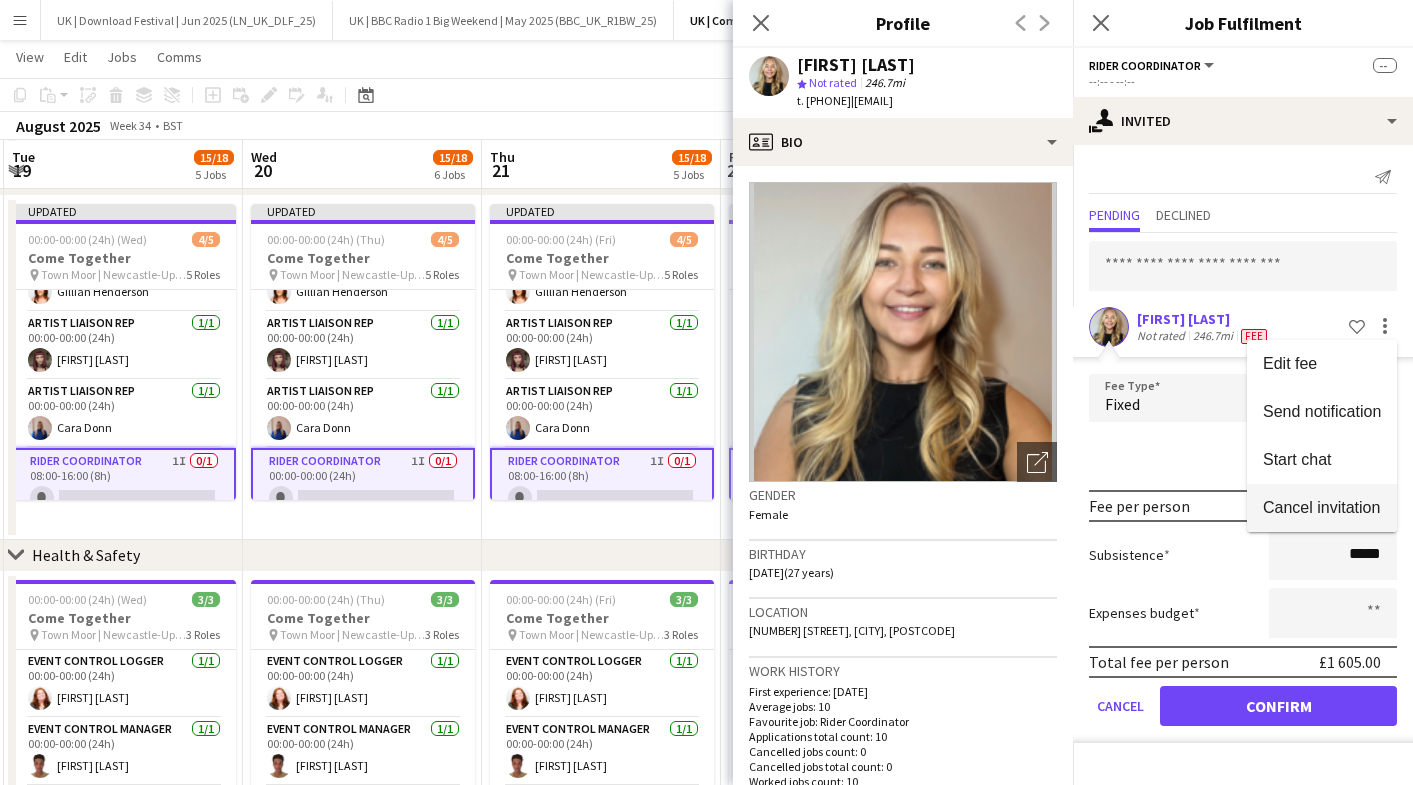 click on "Cancel invitation" at bounding box center [1321, 507] 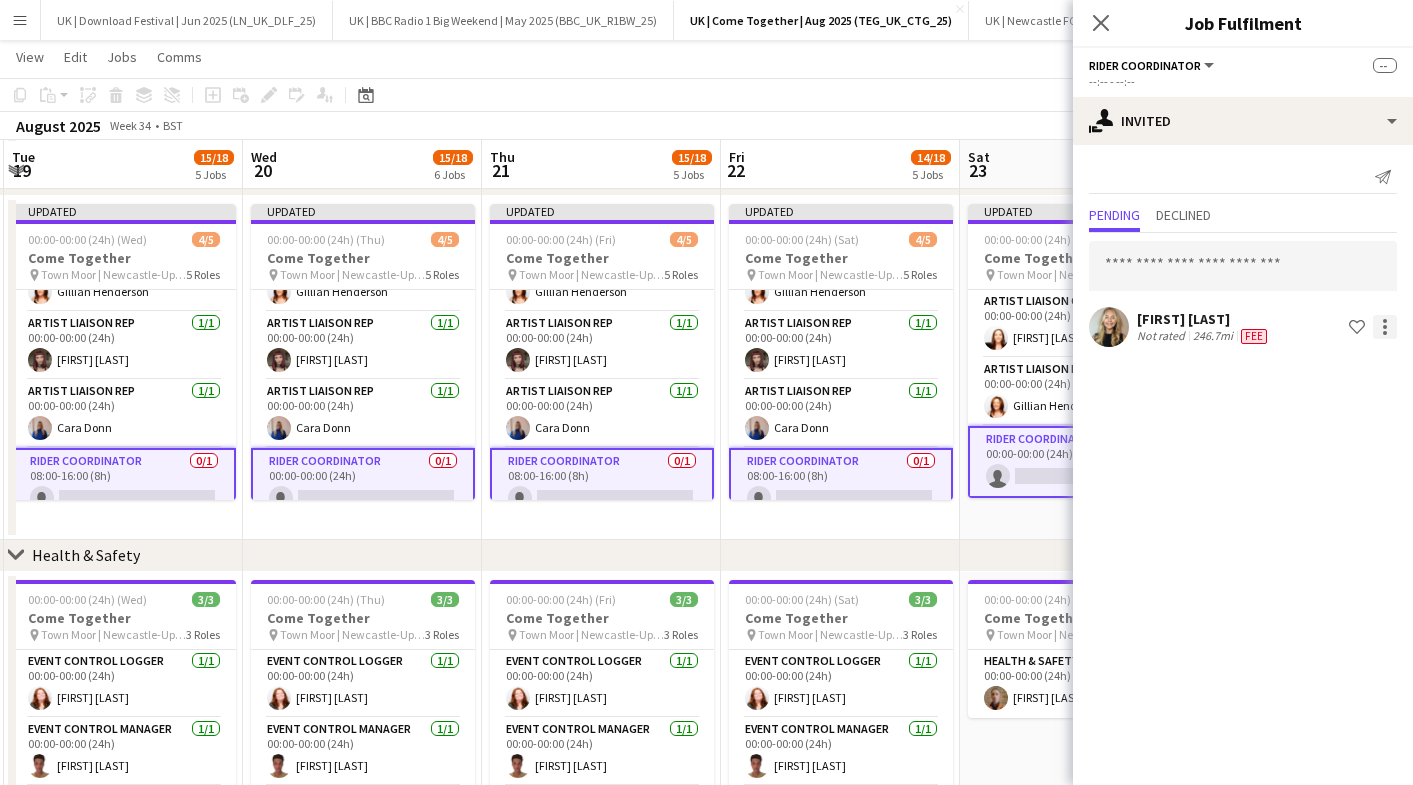 click 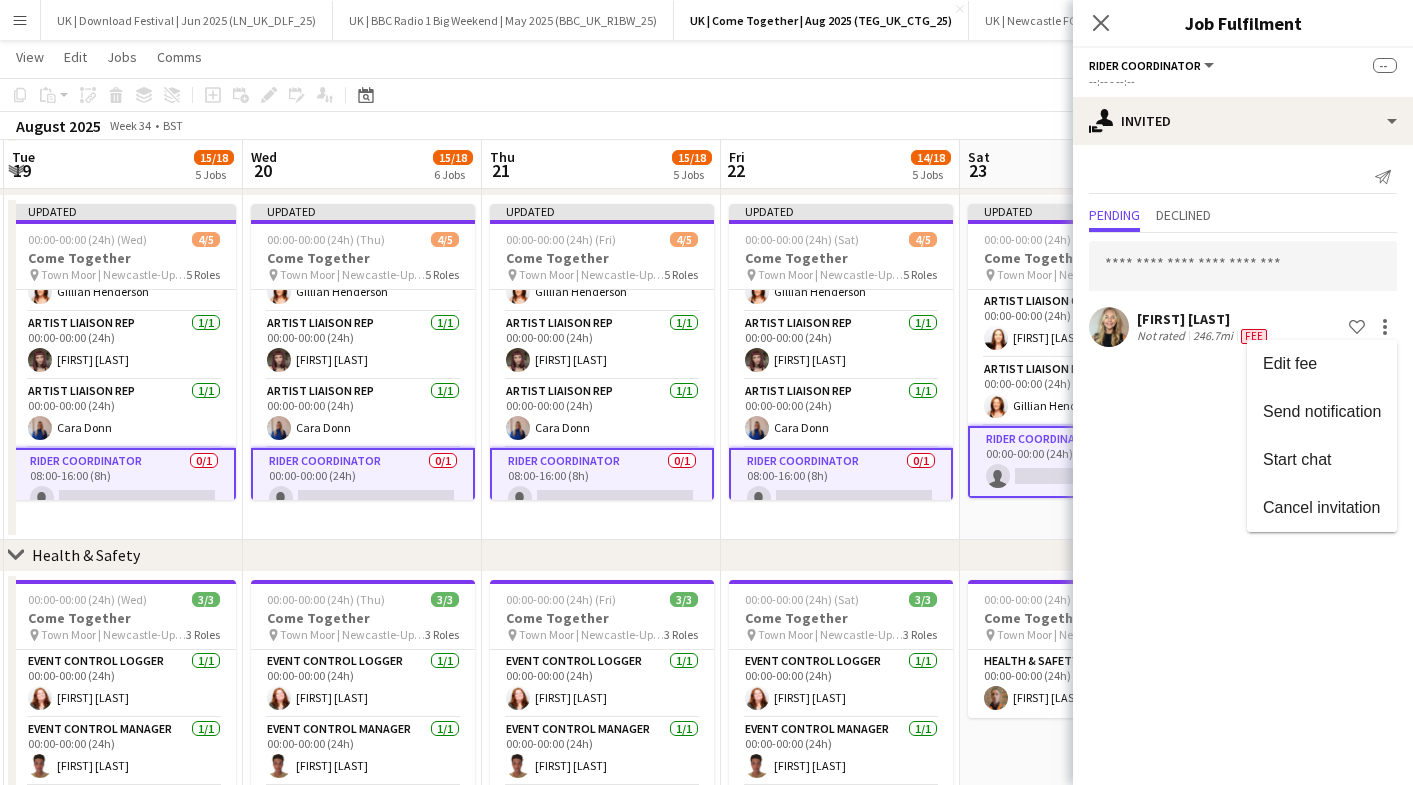 click at bounding box center [706, 392] 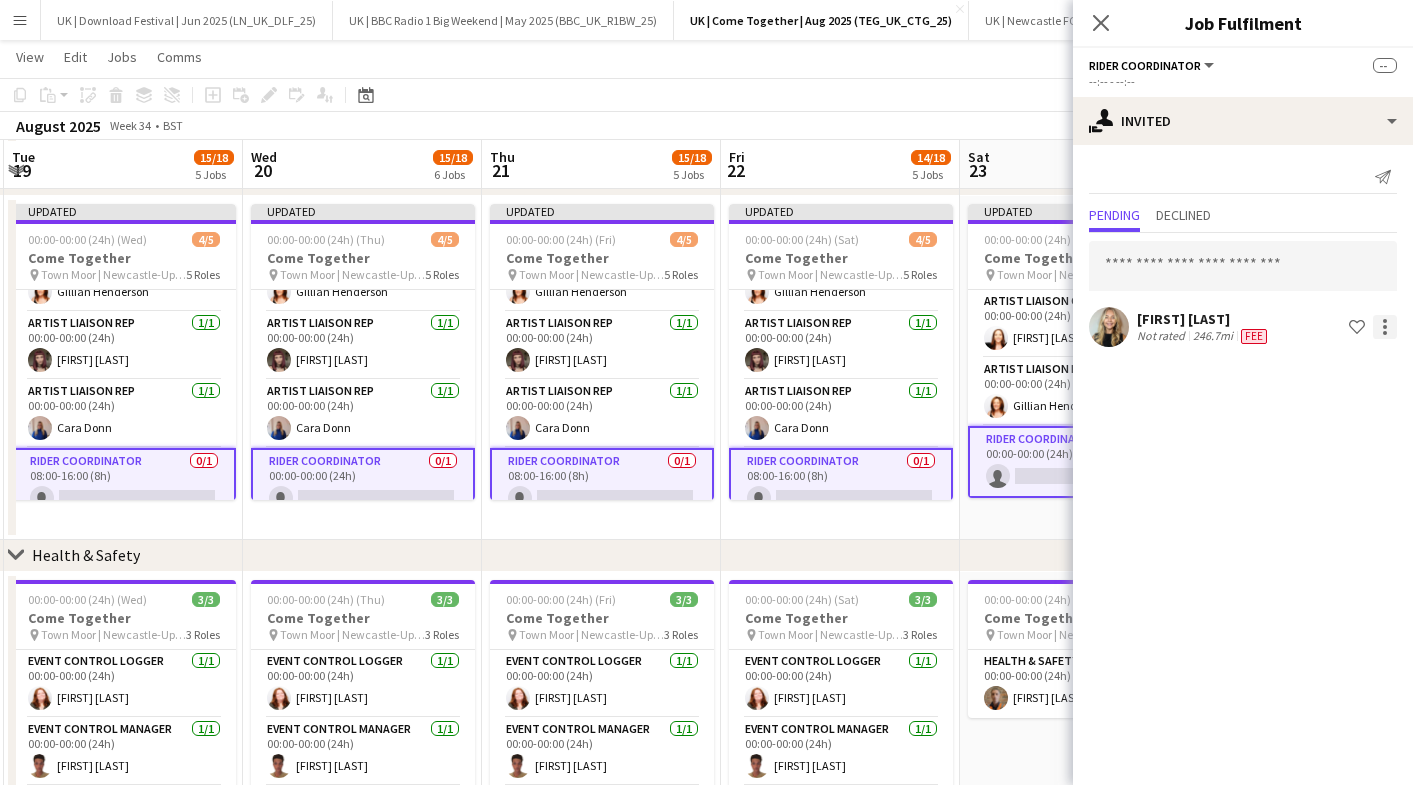 click 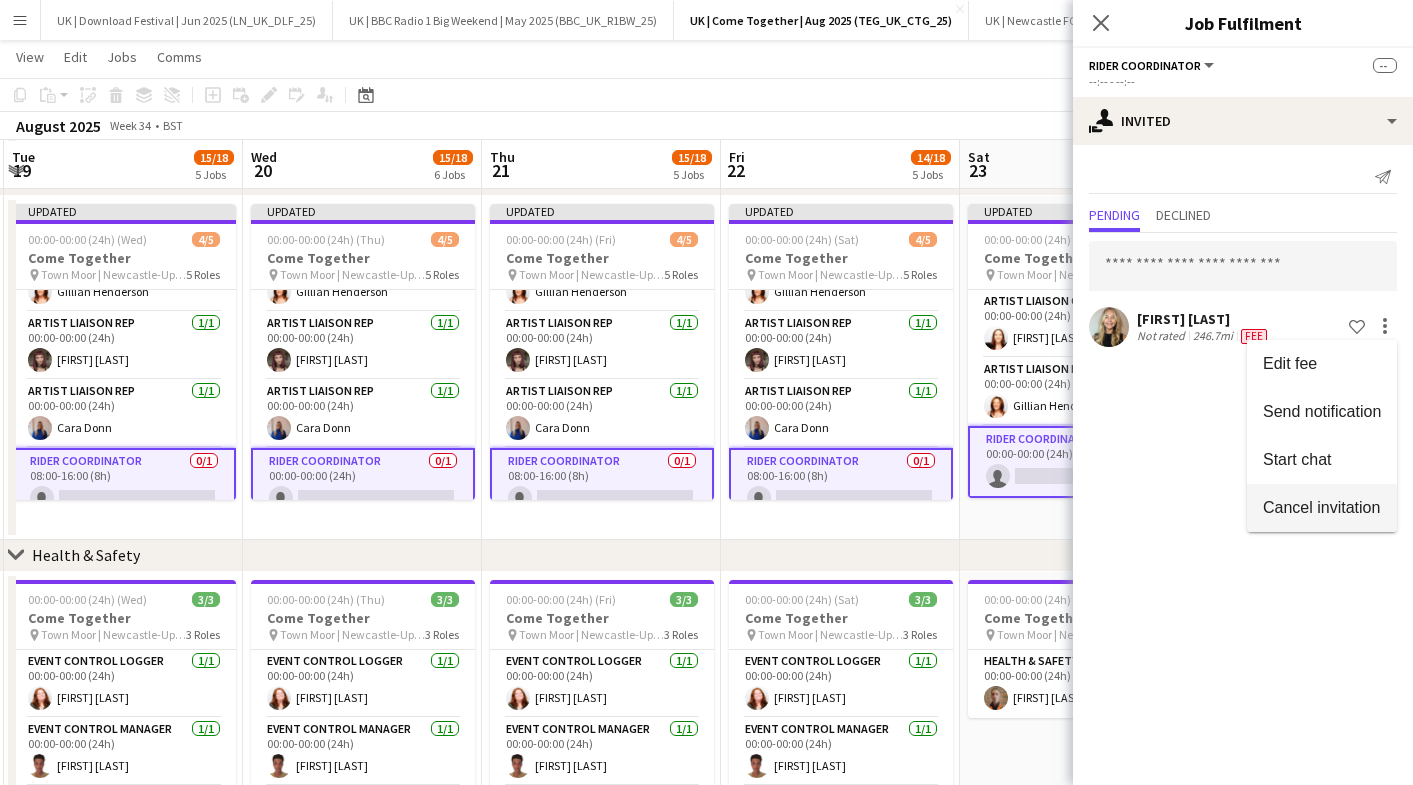 click on "Cancel invitation" at bounding box center [1321, 507] 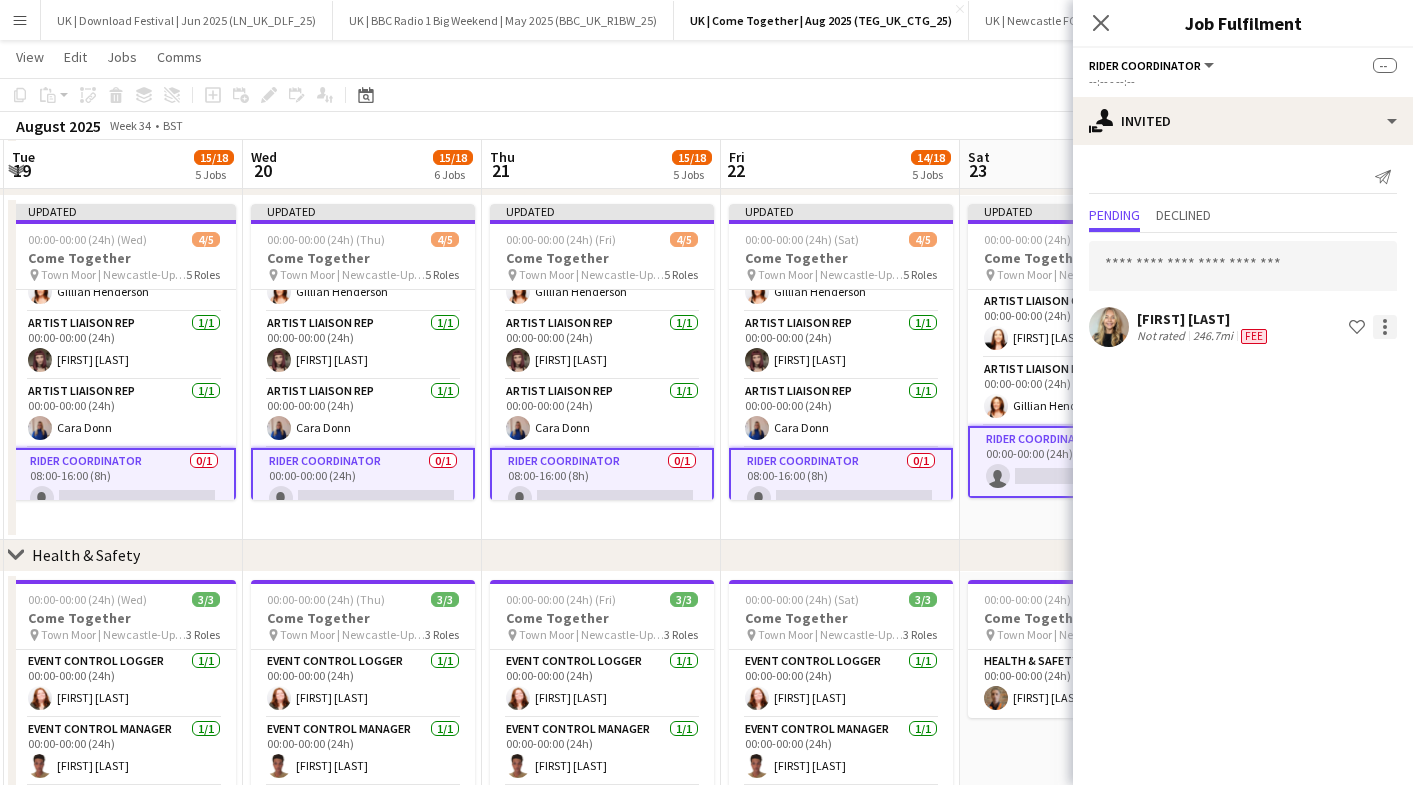 click 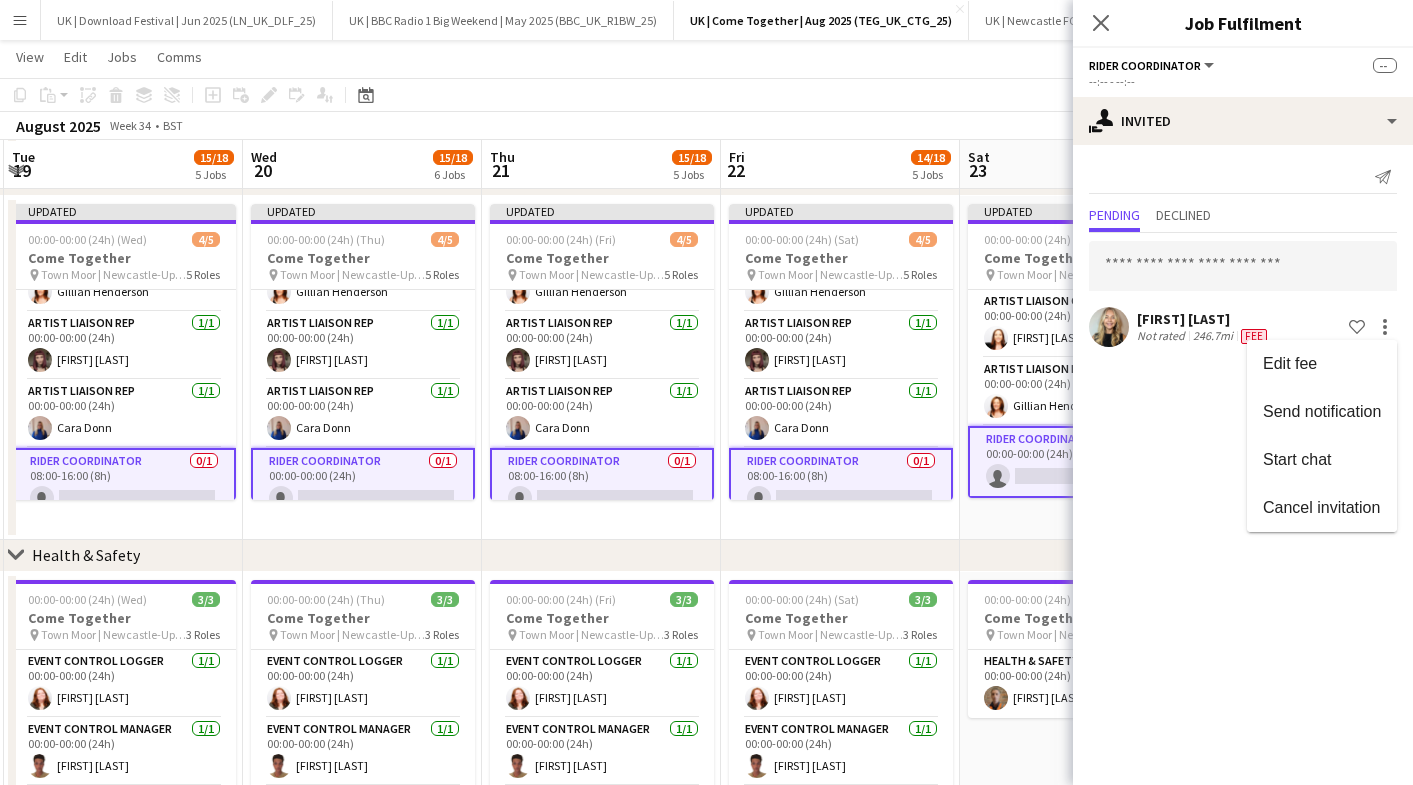 click at bounding box center (706, 392) 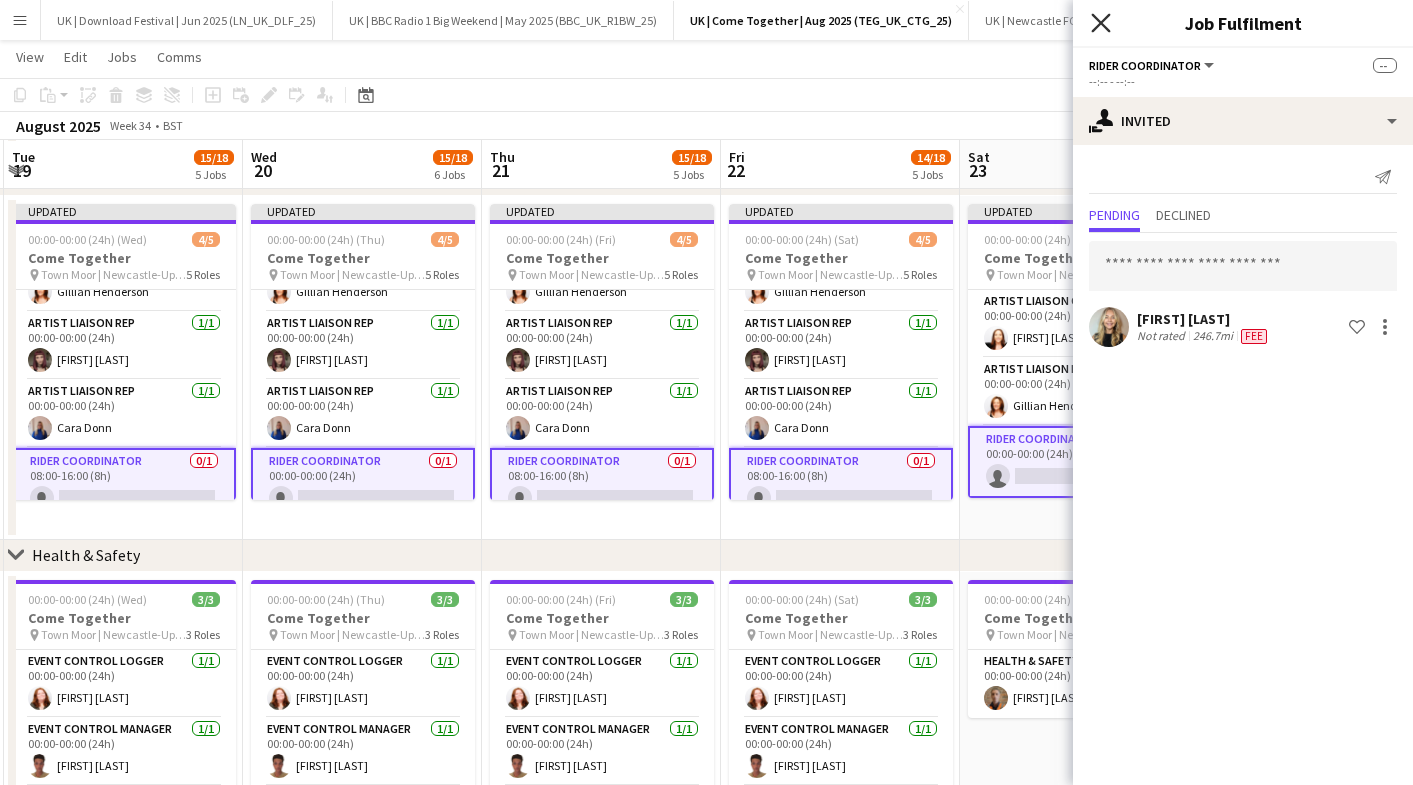 click on "Close pop-in" 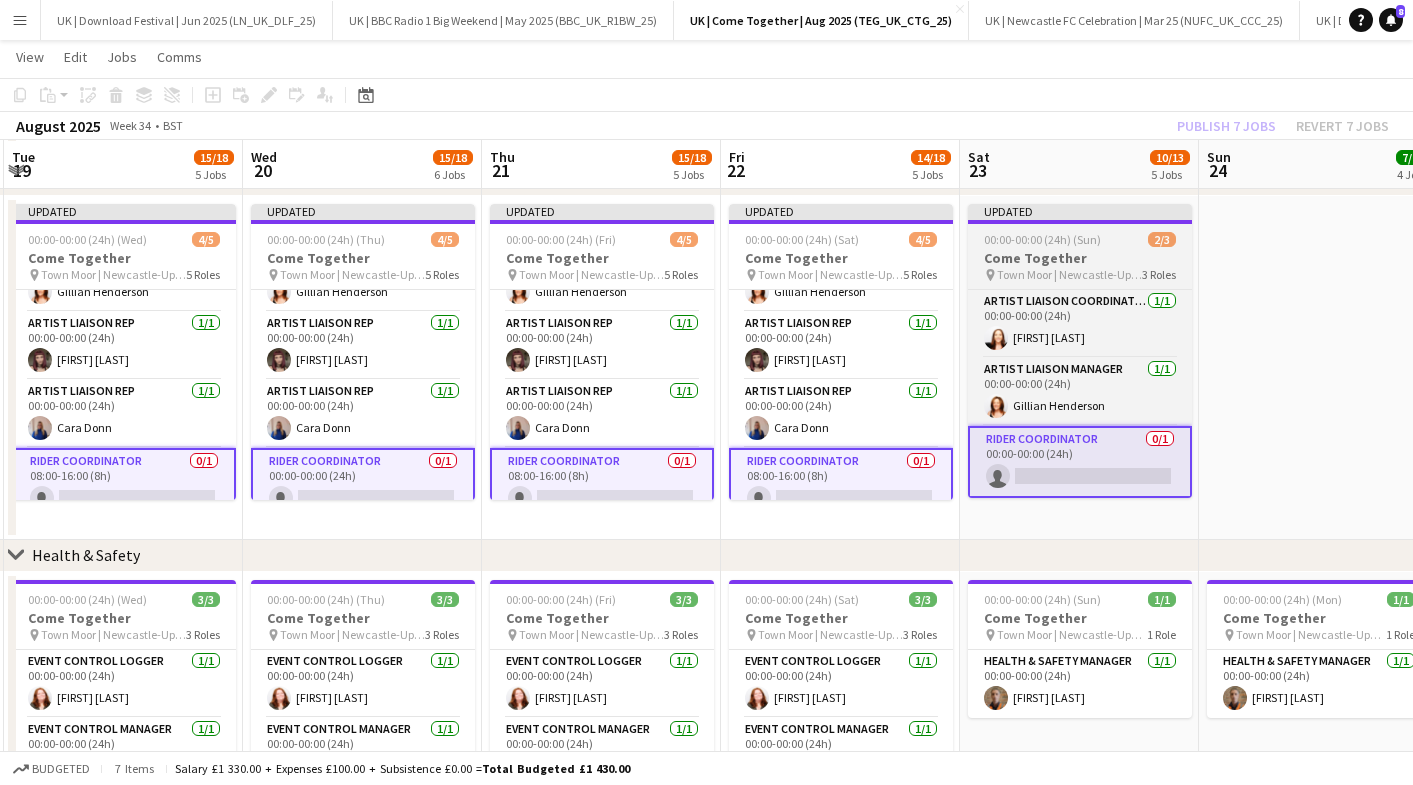 click on "[NAME] Artist Liaison Manager
[NAME] Rider Coordinator" at bounding box center (1080, 351) 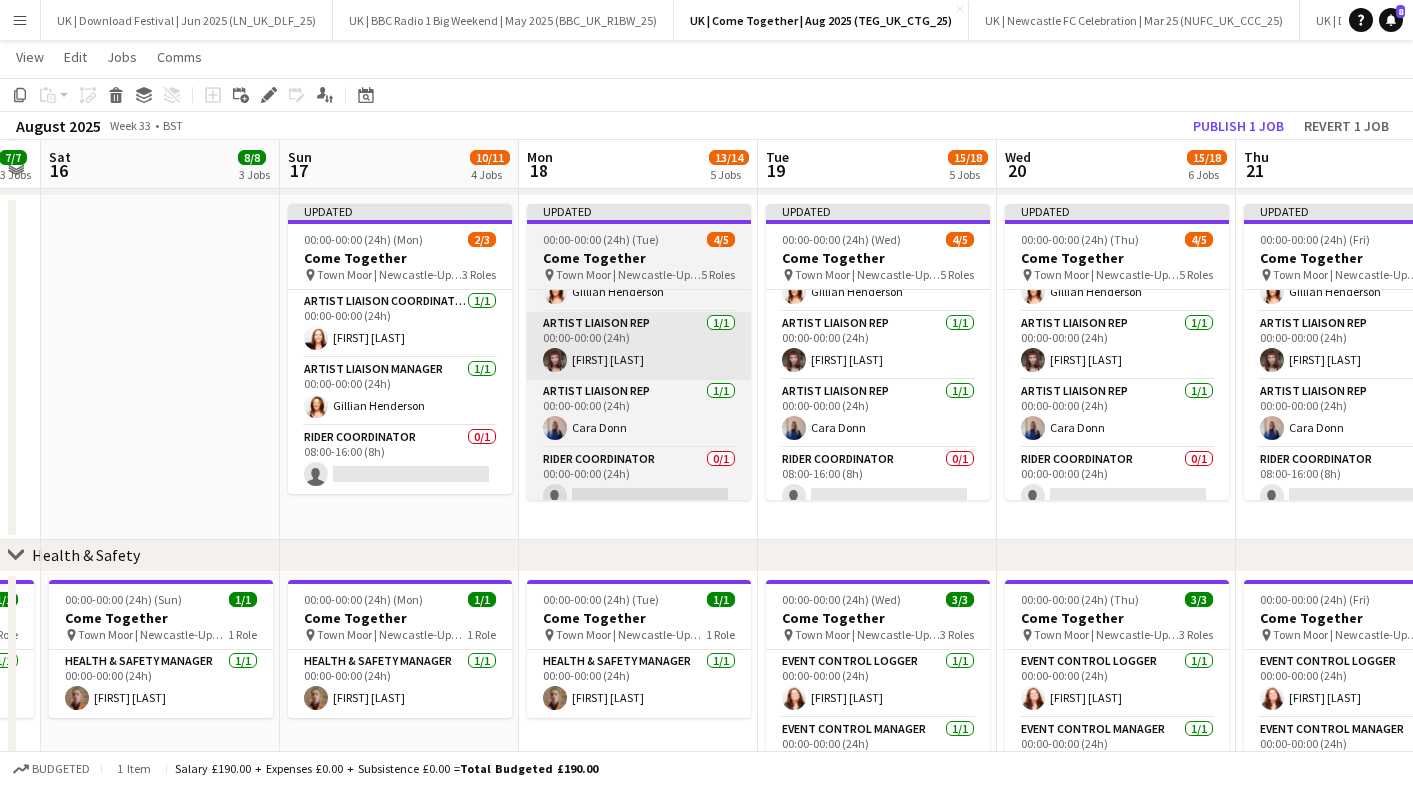 scroll, scrollTop: 0, scrollLeft: 586, axis: horizontal 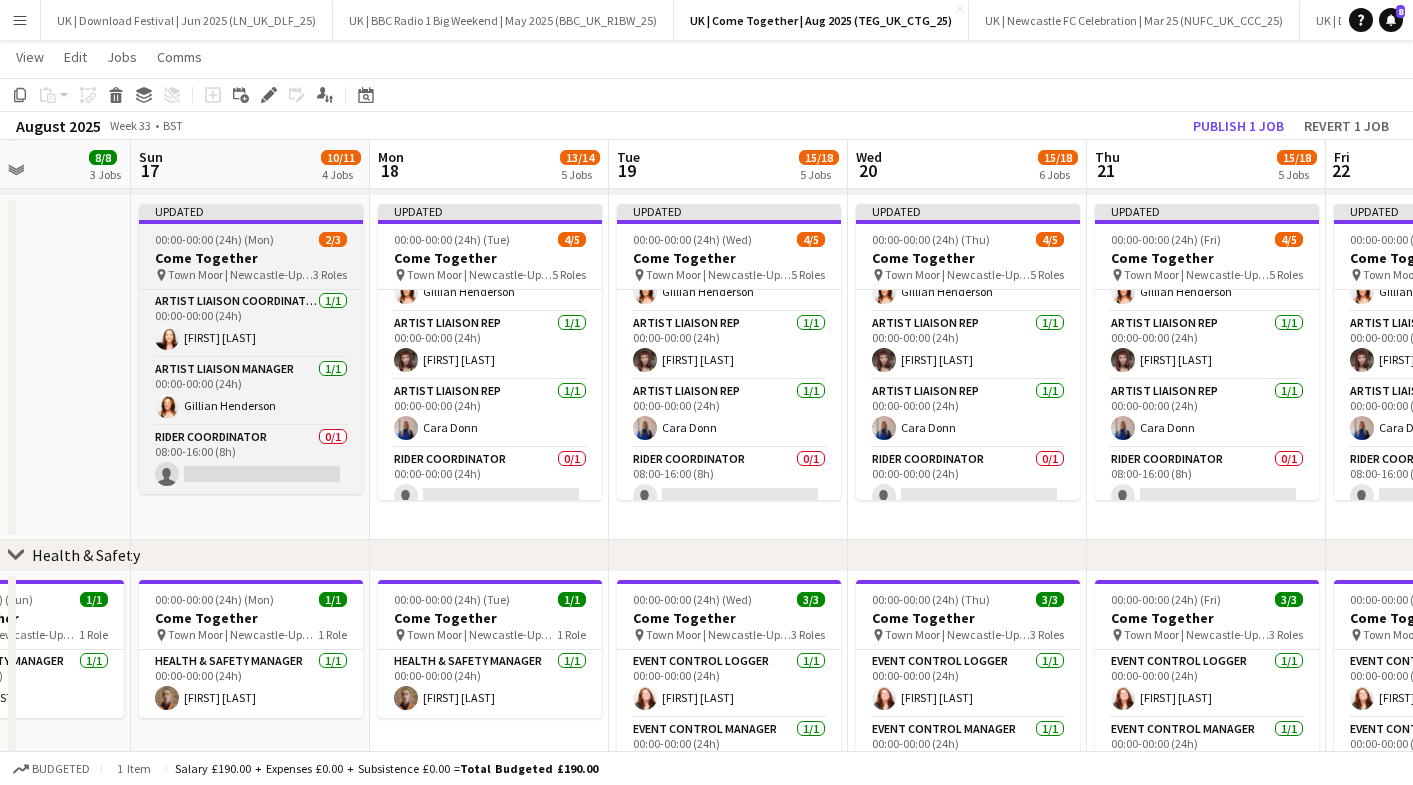 click on "00:00-00:00 (24h) (Mon)" at bounding box center [214, 239] 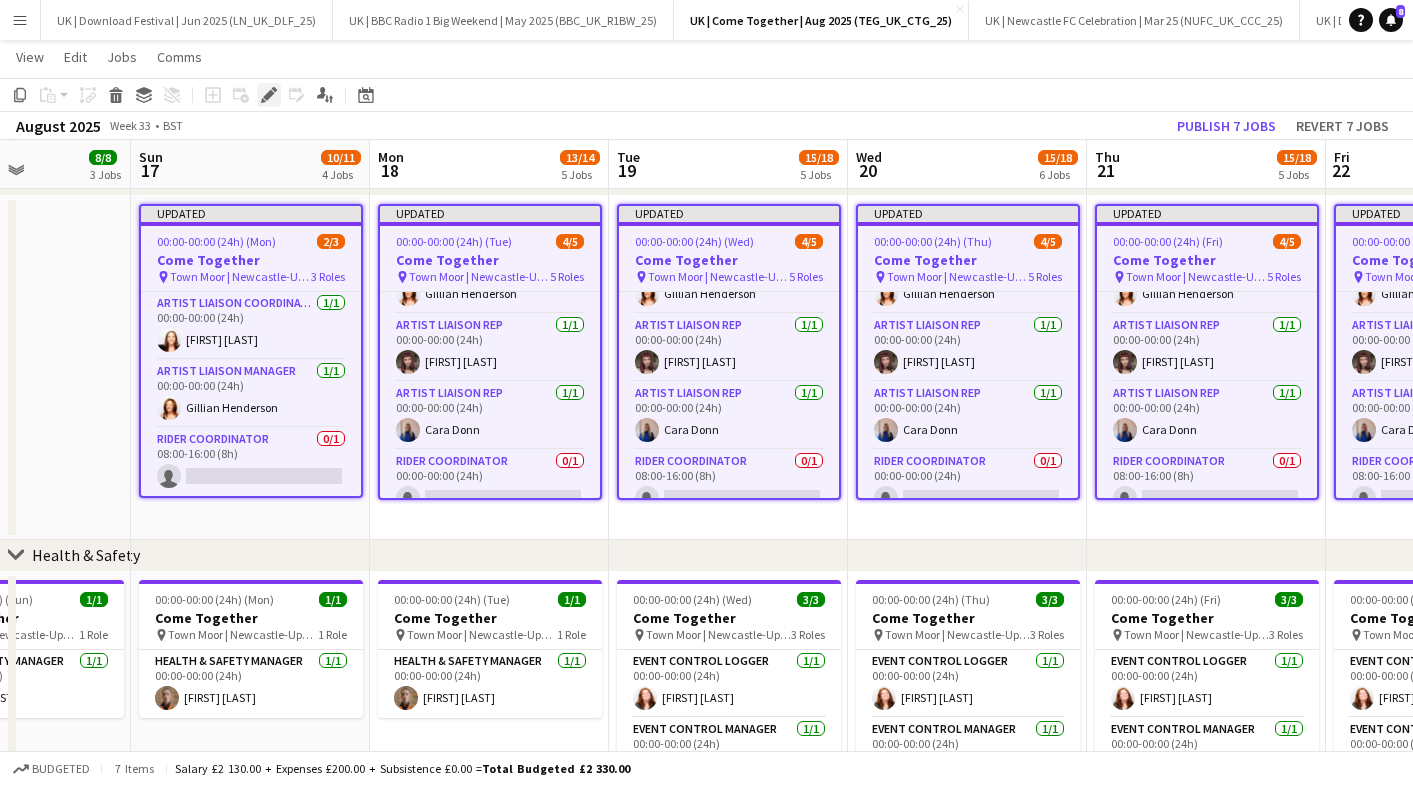 click on "Edit" 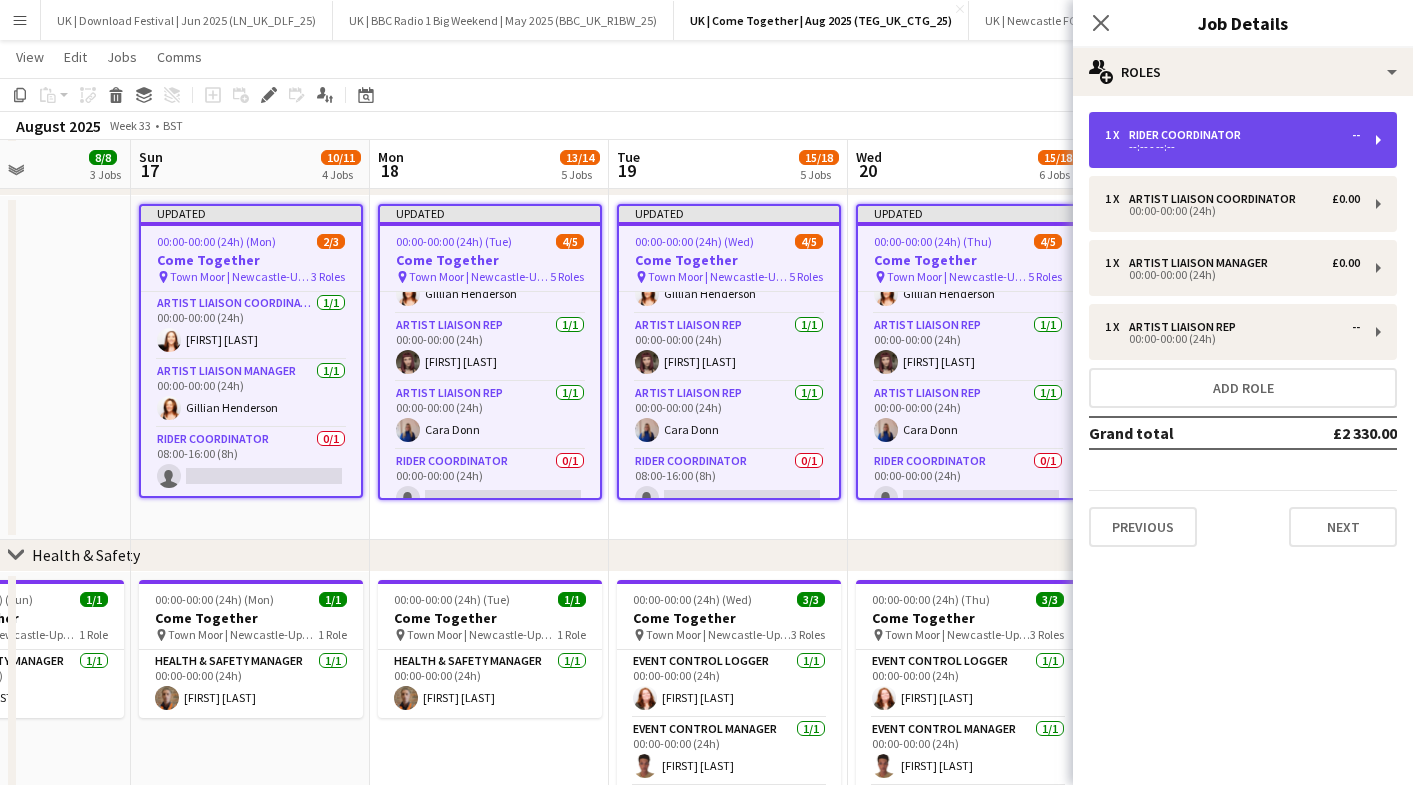 click on "1 x   Rider Coordinator   --   --:-- - --:--" at bounding box center (1243, 140) 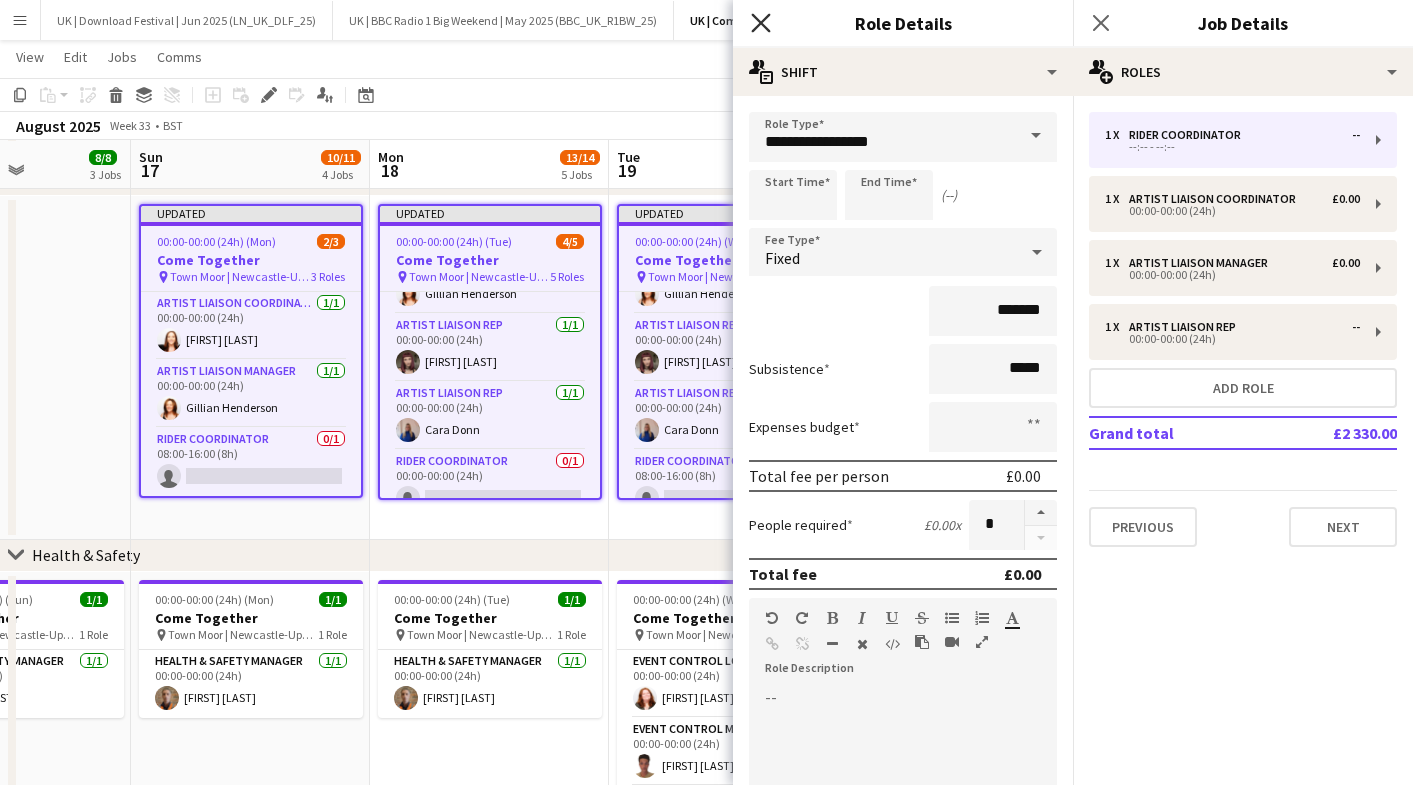 click on "Close pop-in" 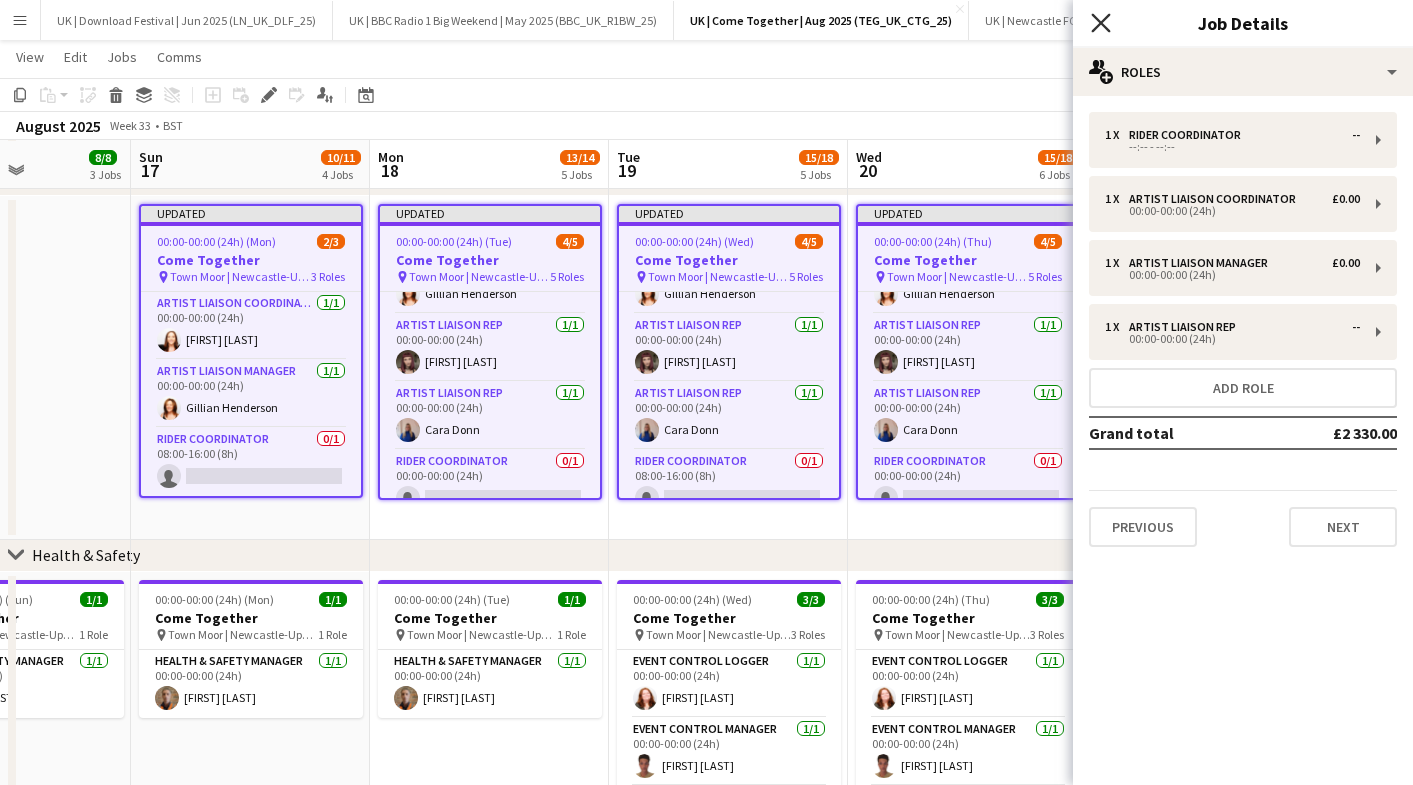 click on "Close pop-in" 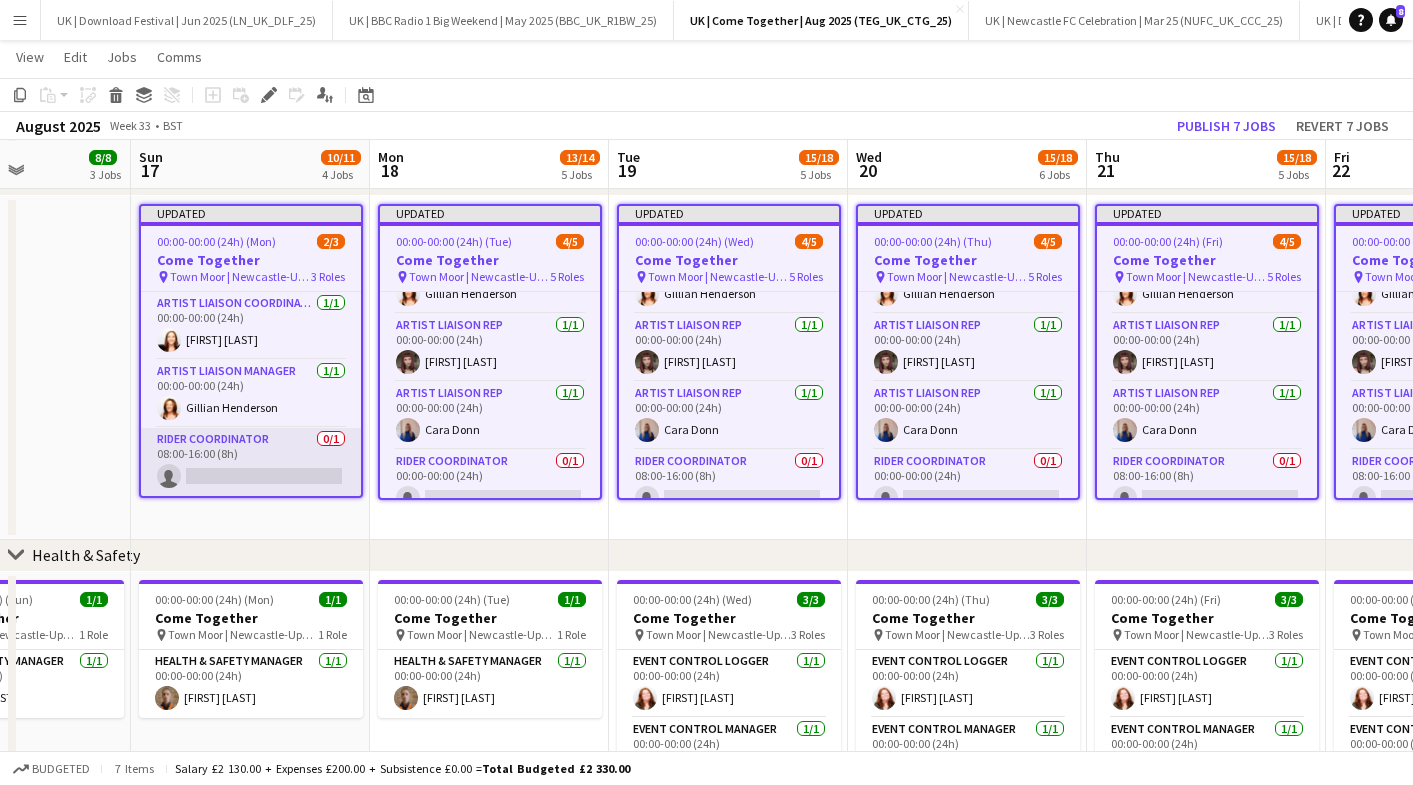 click on "Rider Coordinator   0/1   08:00-16:00 (8h)
single-neutral-actions" at bounding box center (251, 462) 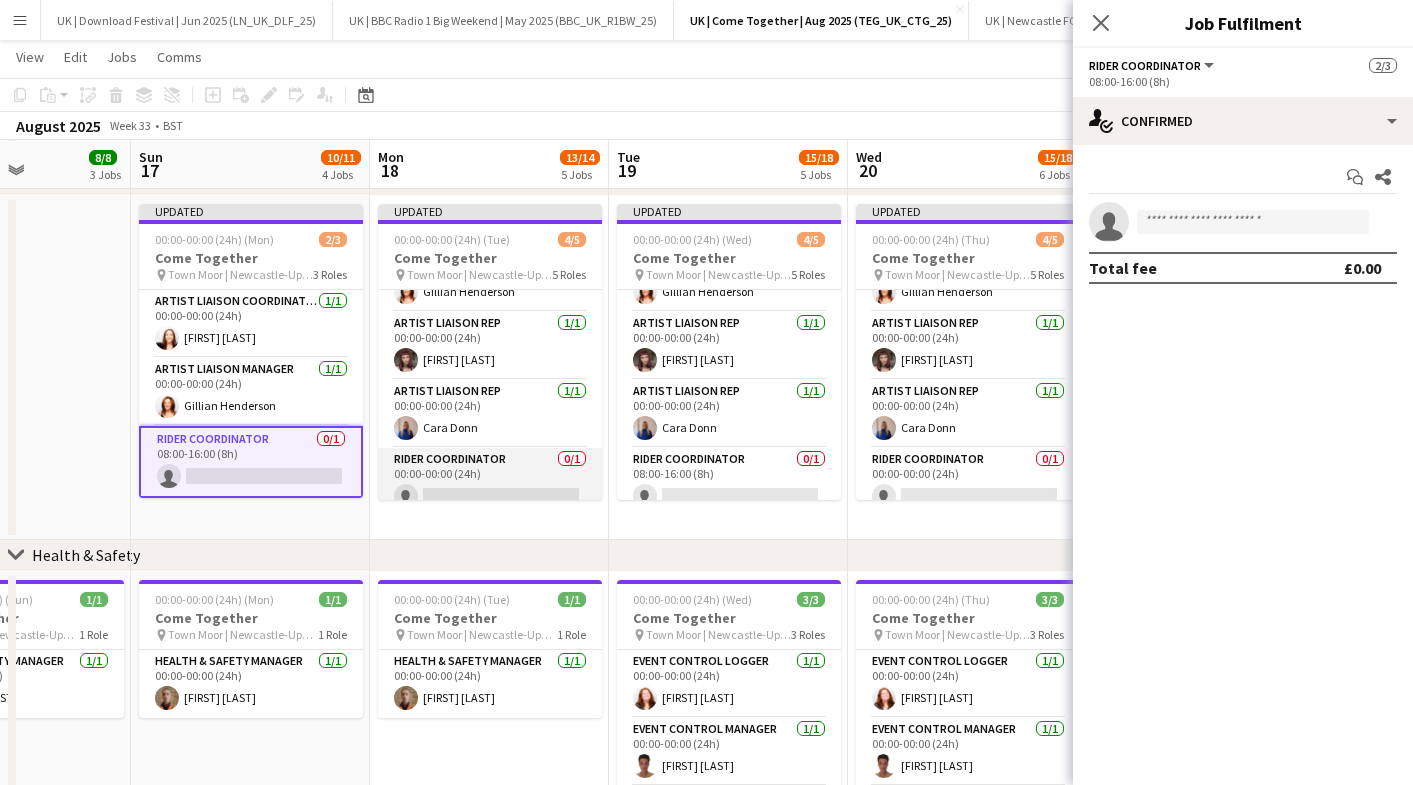 click on "Rider Coordinator   0/1   00:00-00:00 (24h)
single-neutral-actions" at bounding box center (490, 482) 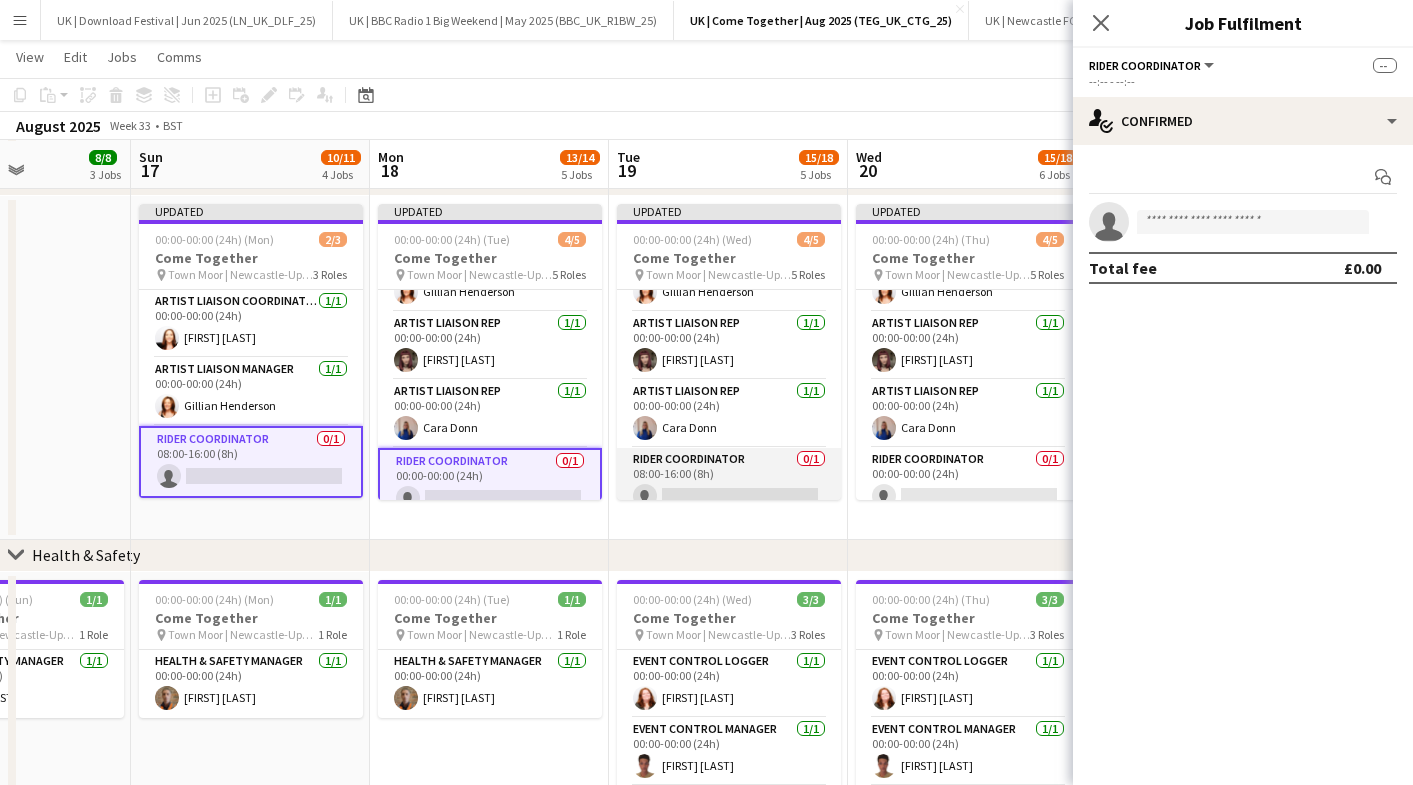 click on "Rider Coordinator   0/1   08:00-16:00 (8h)
single-neutral-actions" at bounding box center (729, 482) 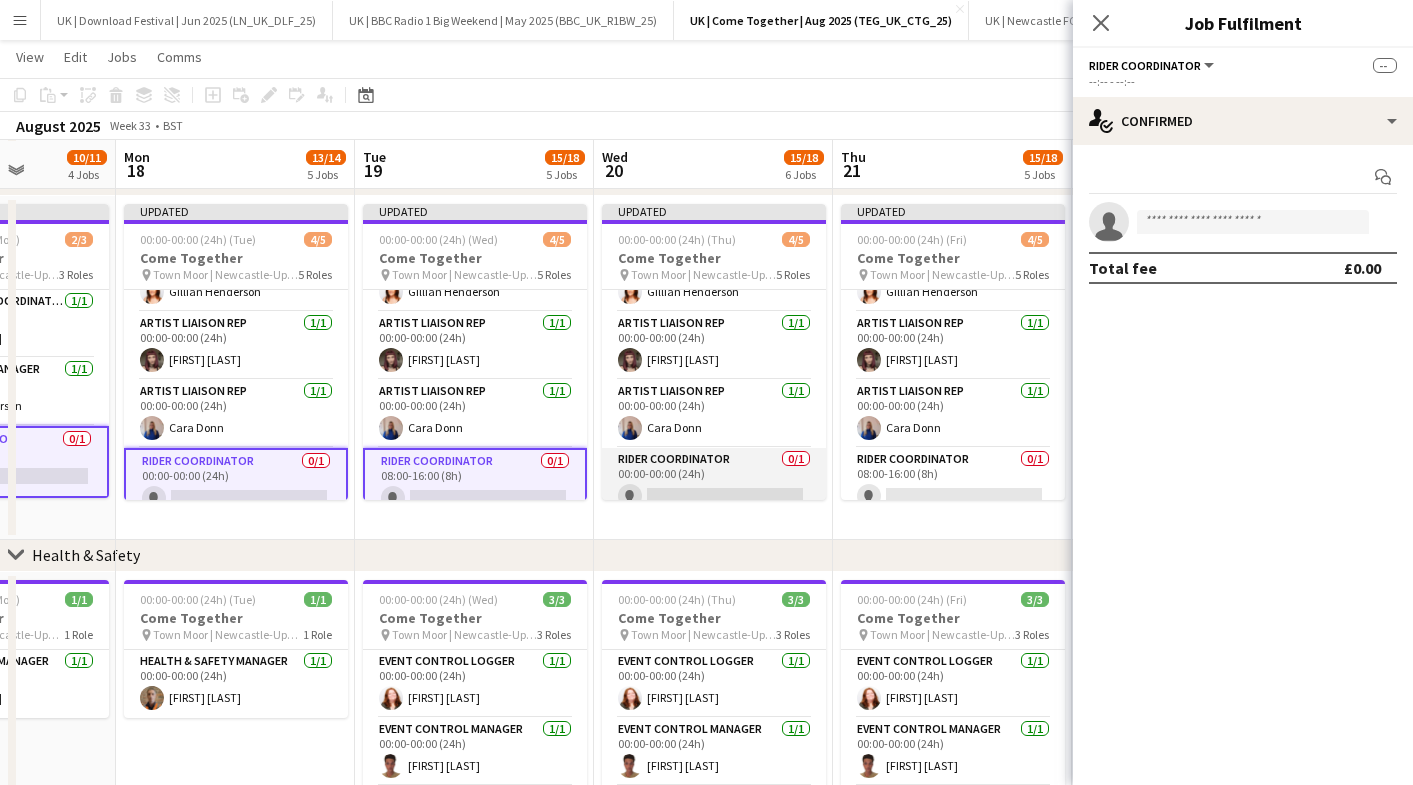 click on "Rider Coordinator   0/1   00:00-00:00 (24h)
single-neutral-actions" at bounding box center (714, 482) 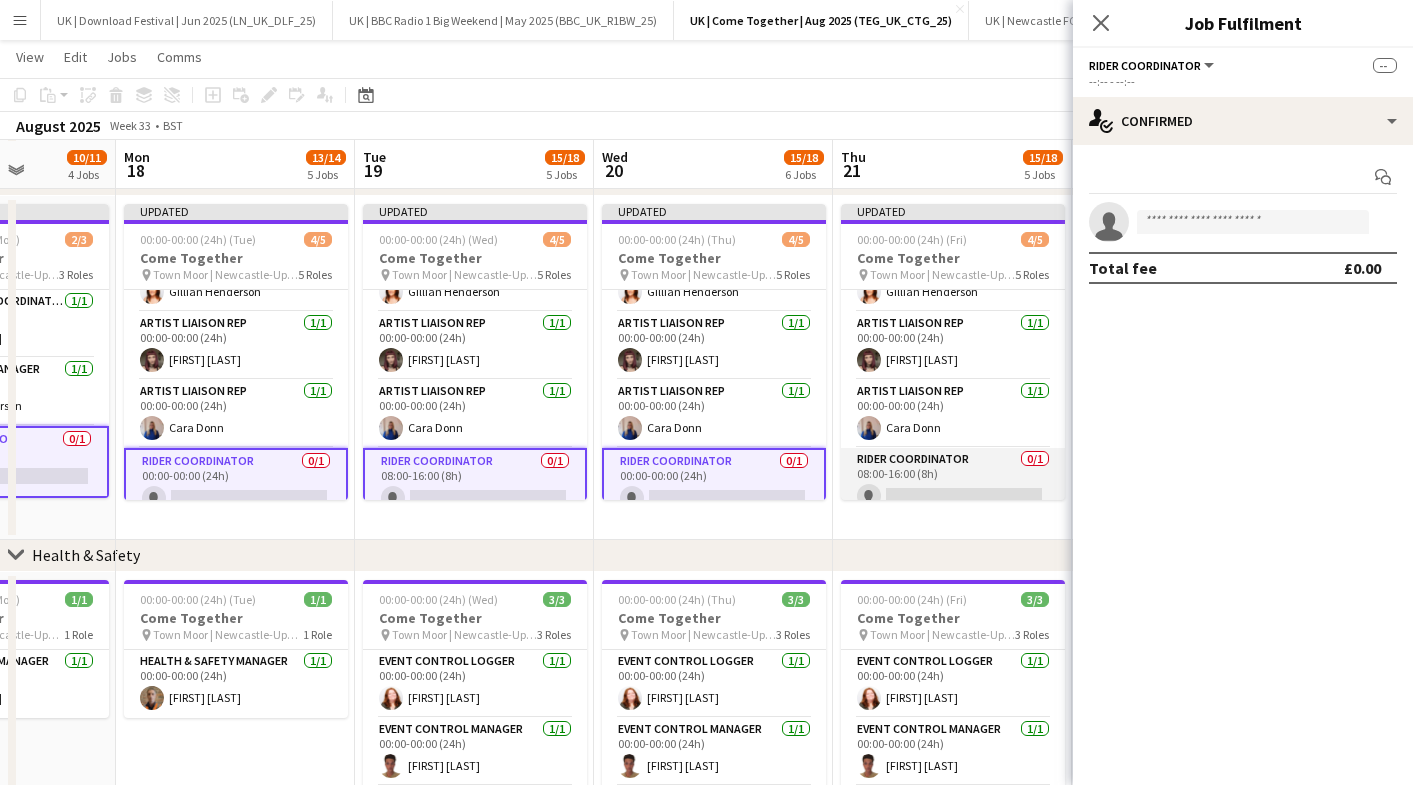 click on "Rider Coordinator   0/1   08:00-16:00 (8h)
single-neutral-actions" at bounding box center [953, 482] 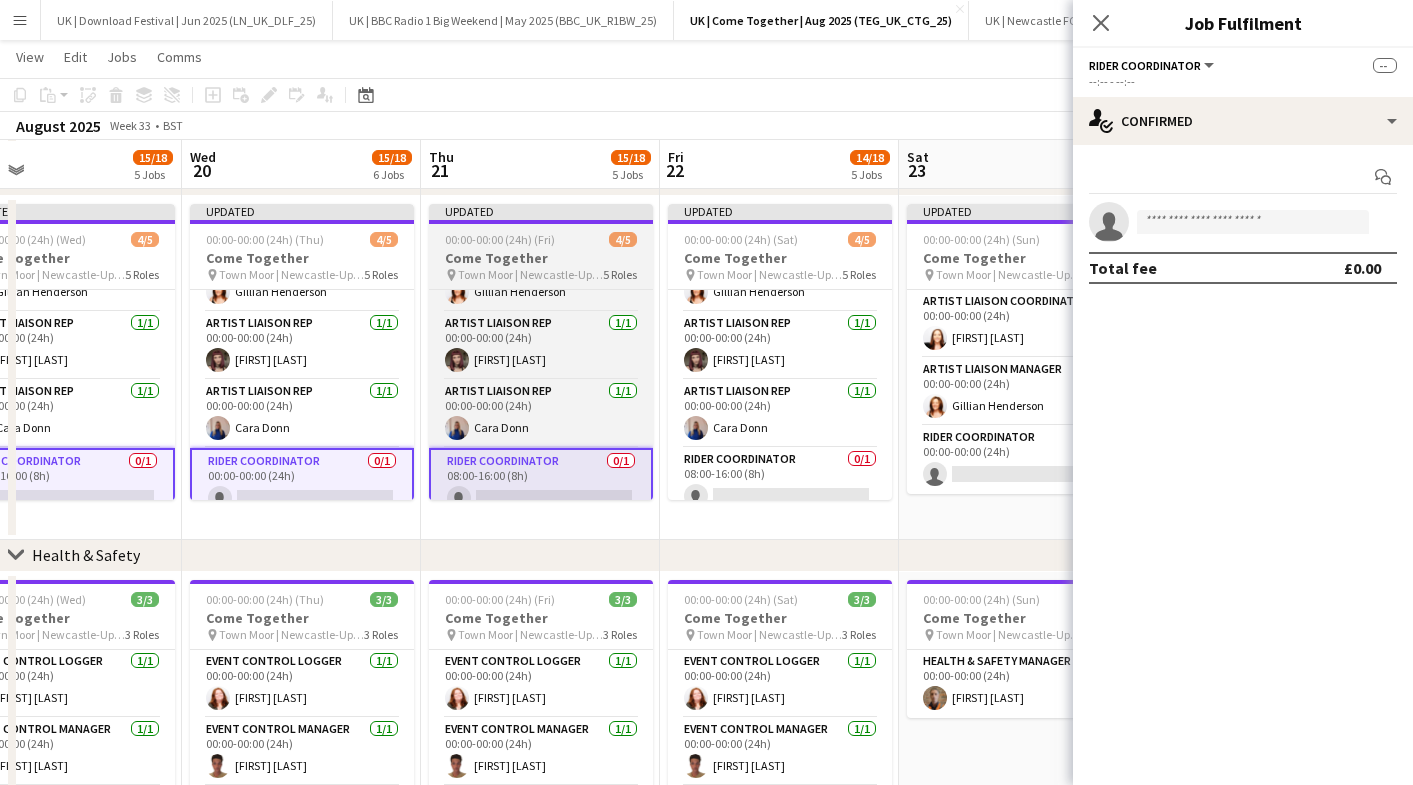 scroll, scrollTop: 0, scrollLeft: 759, axis: horizontal 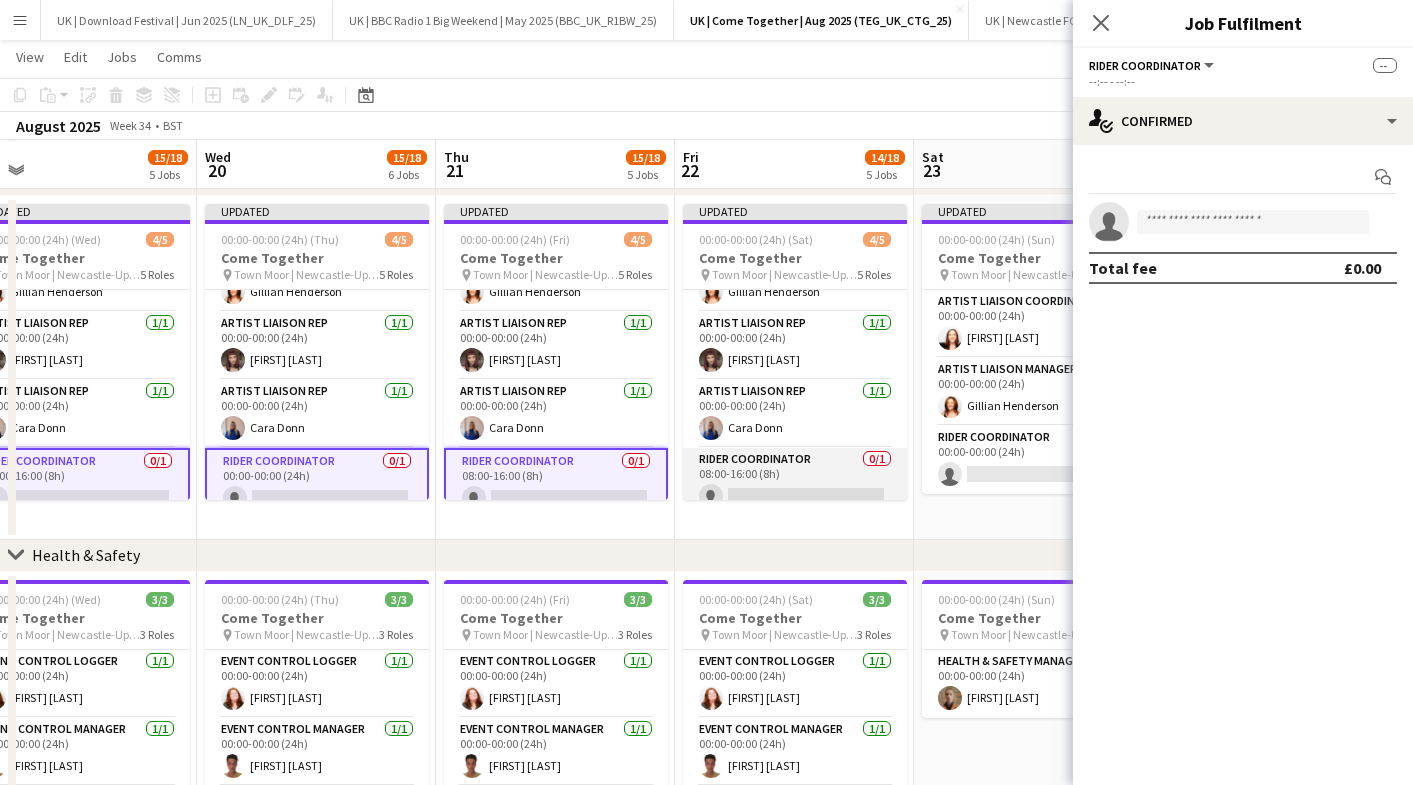 click on "Rider Coordinator   0/1   08:00-16:00 (8h)
single-neutral-actions" at bounding box center [795, 482] 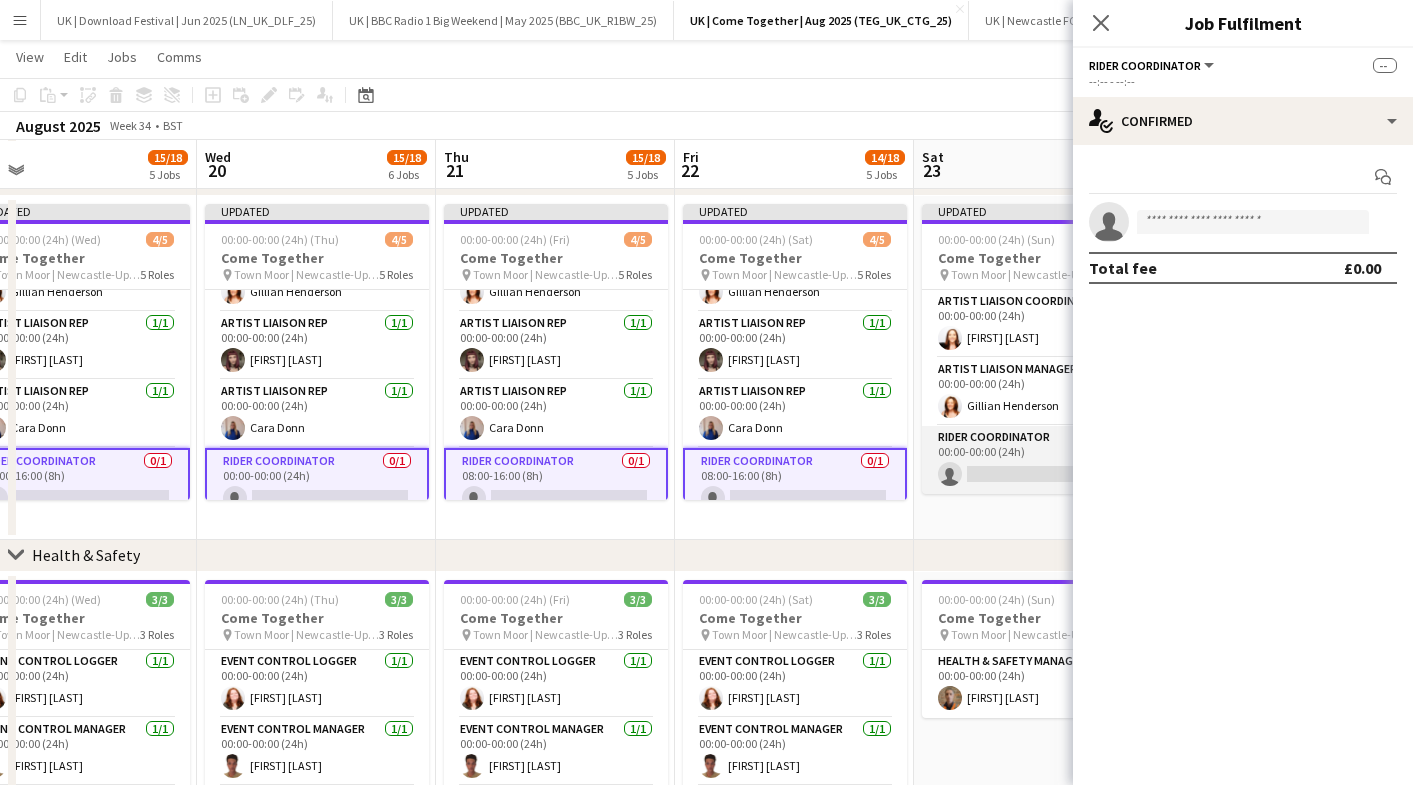 click on "Rider Coordinator   0/1   00:00-00:00 (24h)
single-neutral-actions" at bounding box center (1034, 460) 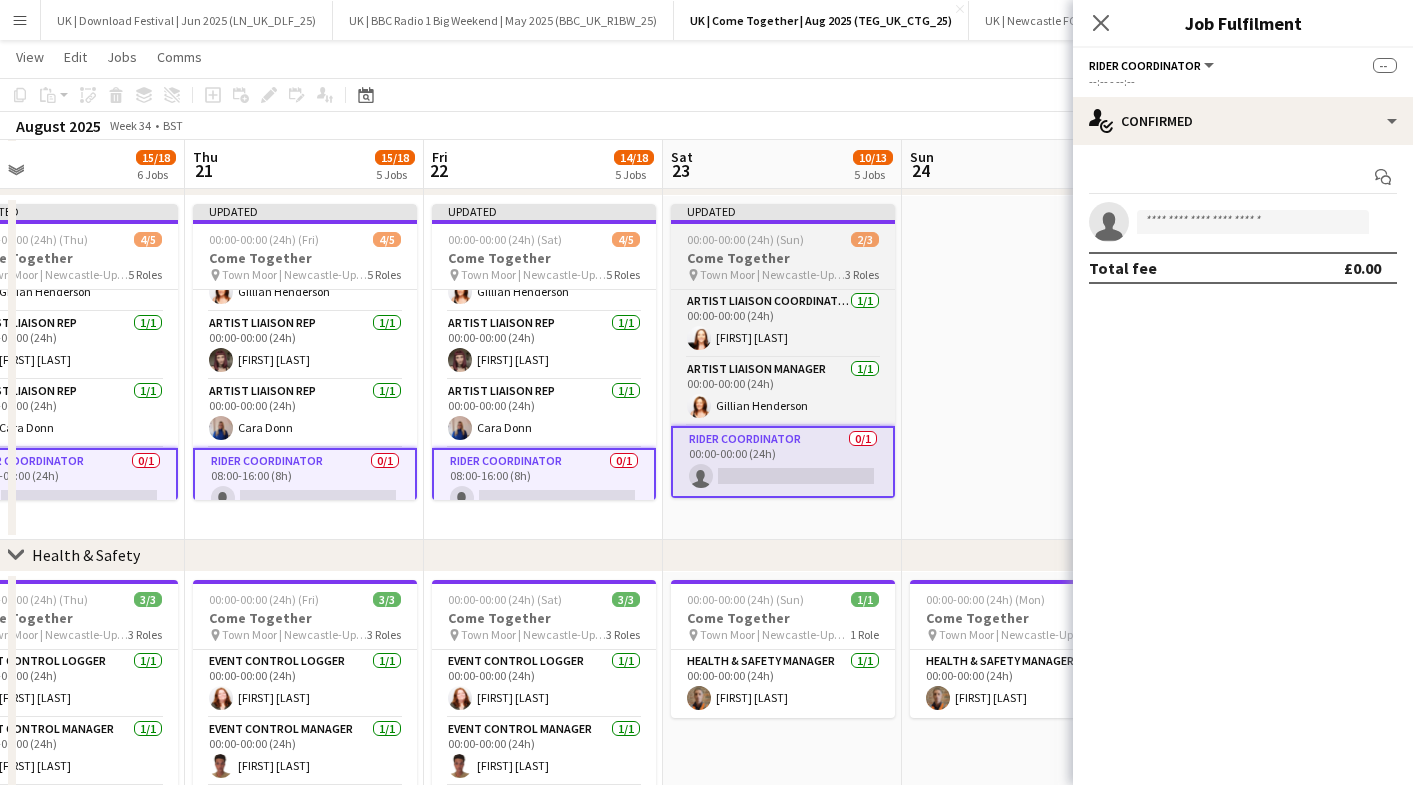 scroll, scrollTop: 0, scrollLeft: 772, axis: horizontal 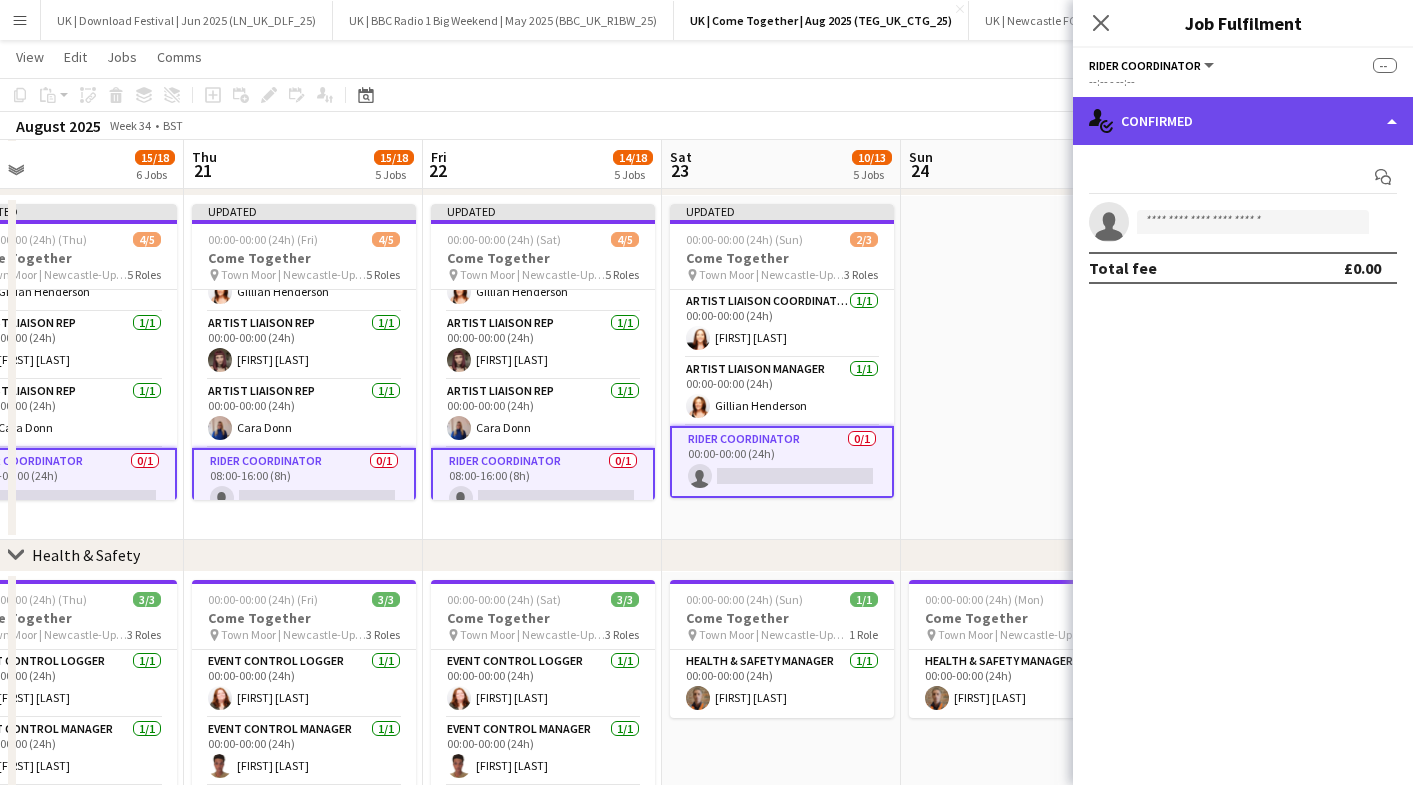 click on "single-neutral-actions-check-2
Confirmed" 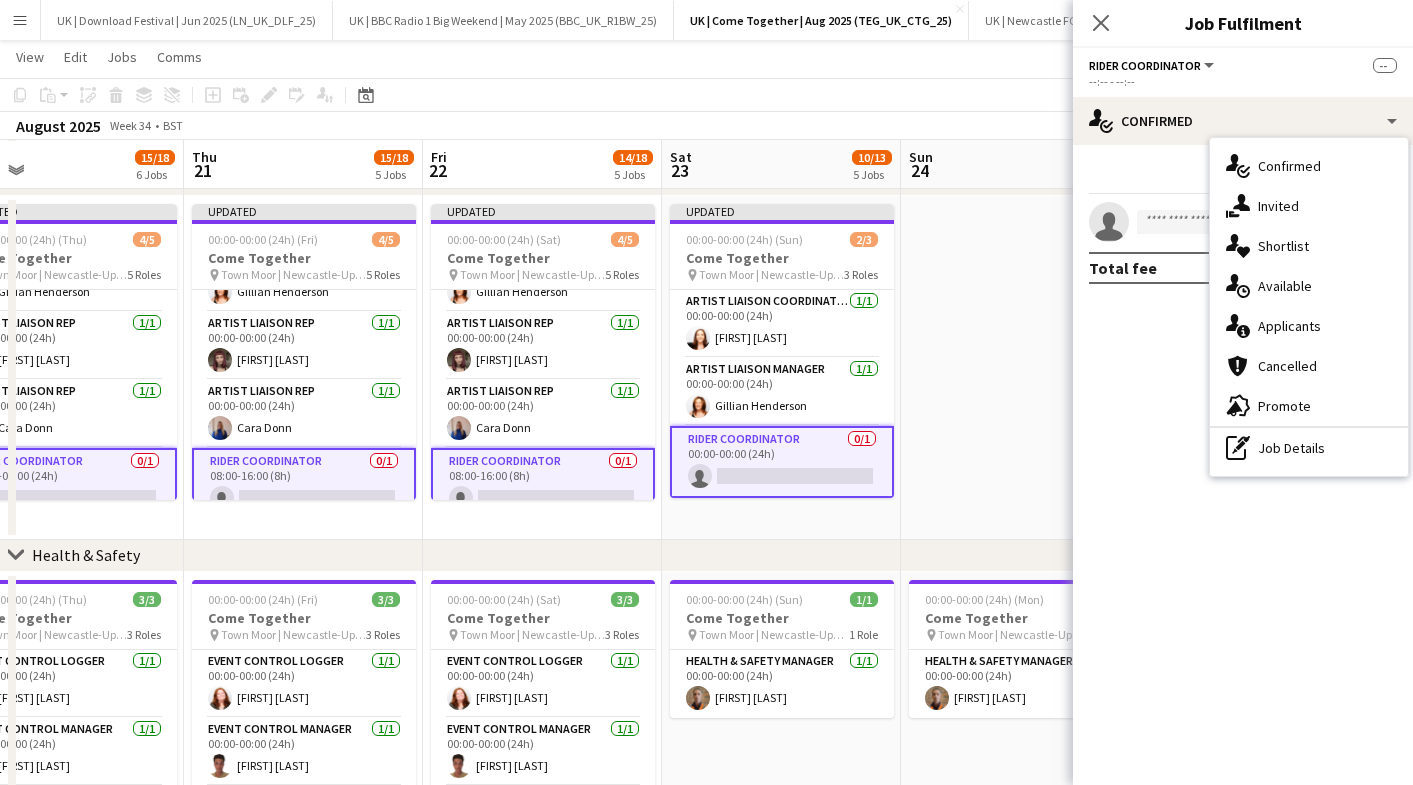 click on "single-neutral-actions-check-2
Confirmed
single-neutral-actions-share-1
Invited
single-neutral-actions-heart
Shortlist
single-neutral-actions-upload
Available
single-neutral-actions-information
Applicants
cancellation
Cancelled
advertising-megaphone
Promote
pen-write
Job Details" at bounding box center [1309, 307] 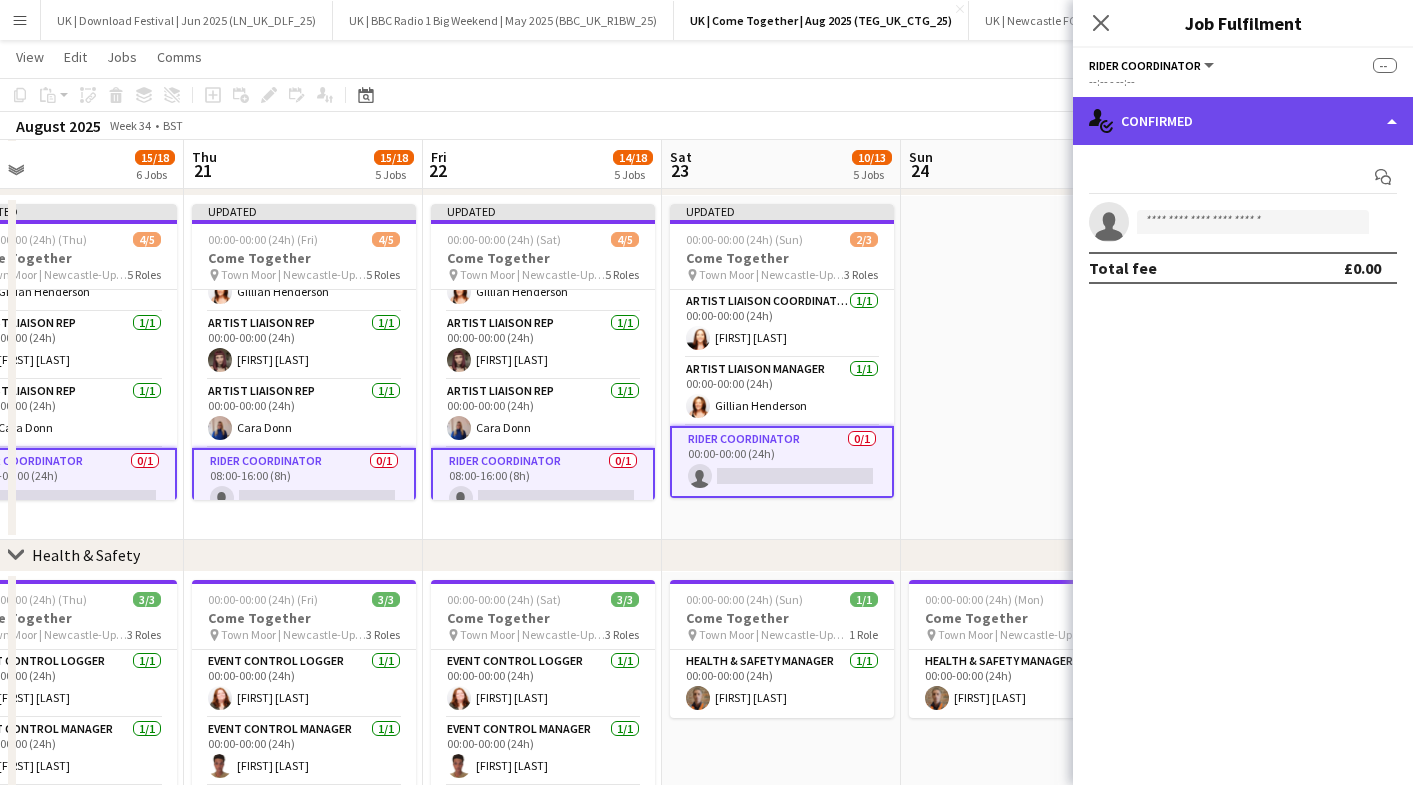click on "single-neutral-actions-check-2
Confirmed" 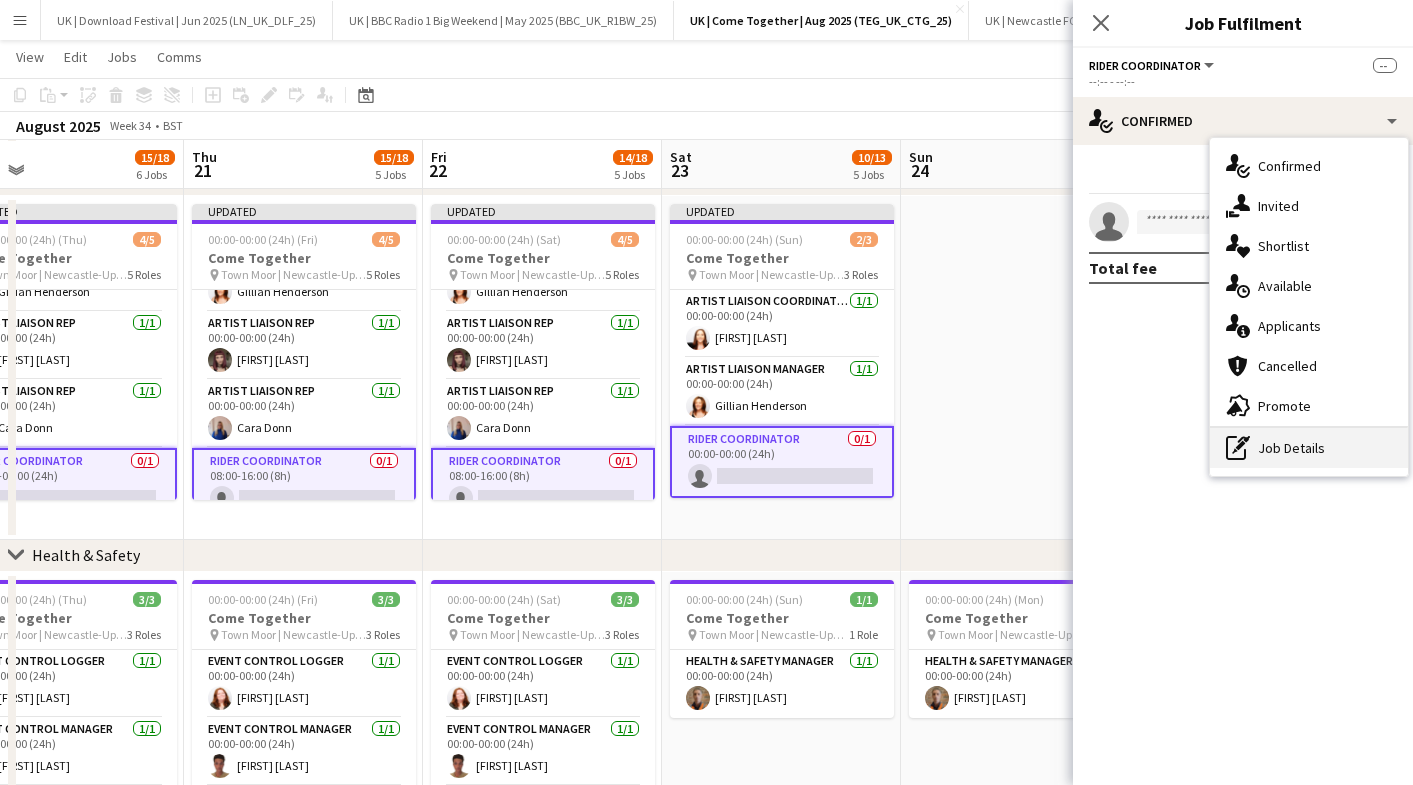 click on "pen-write
Job Details" at bounding box center [1309, 448] 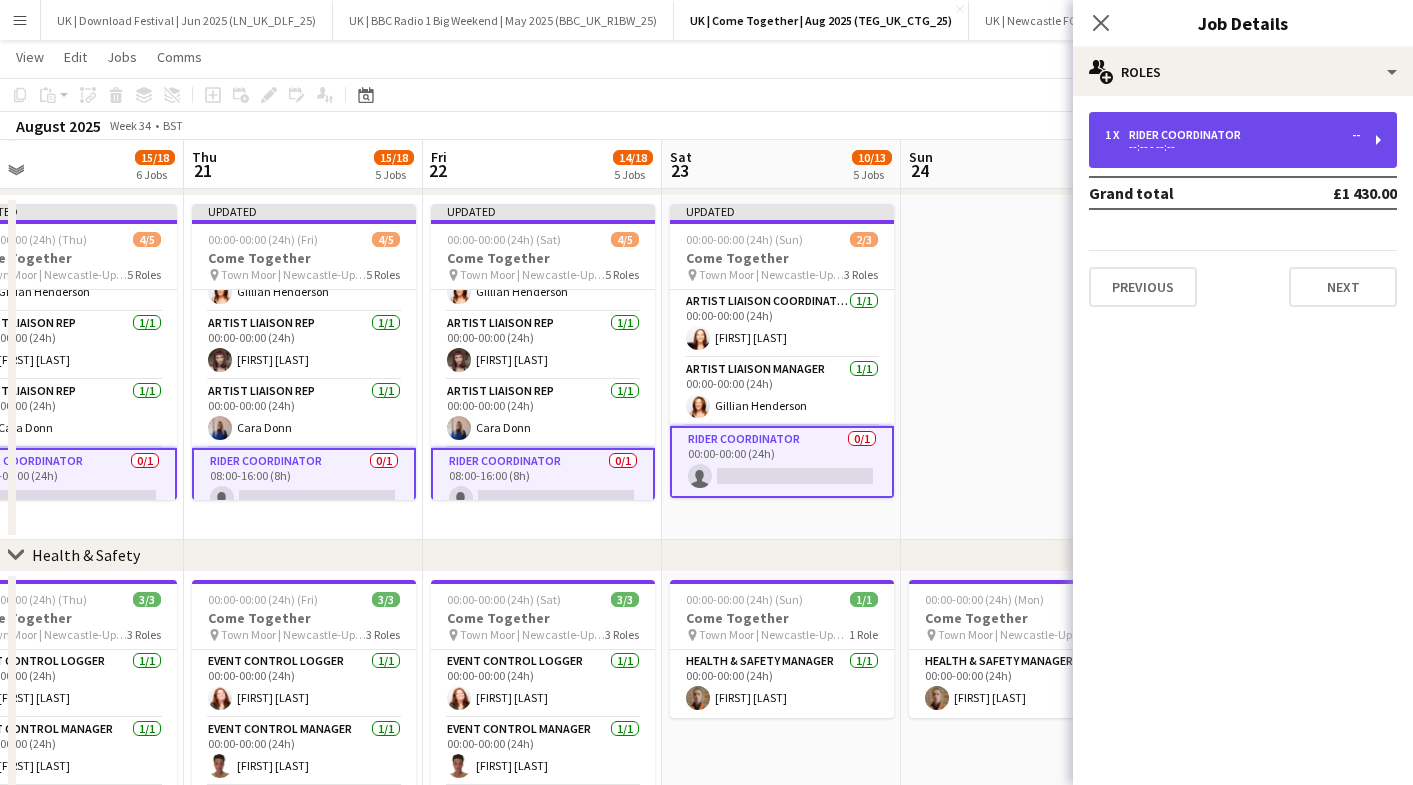 click on "Rider Coordinator" at bounding box center [1189, 135] 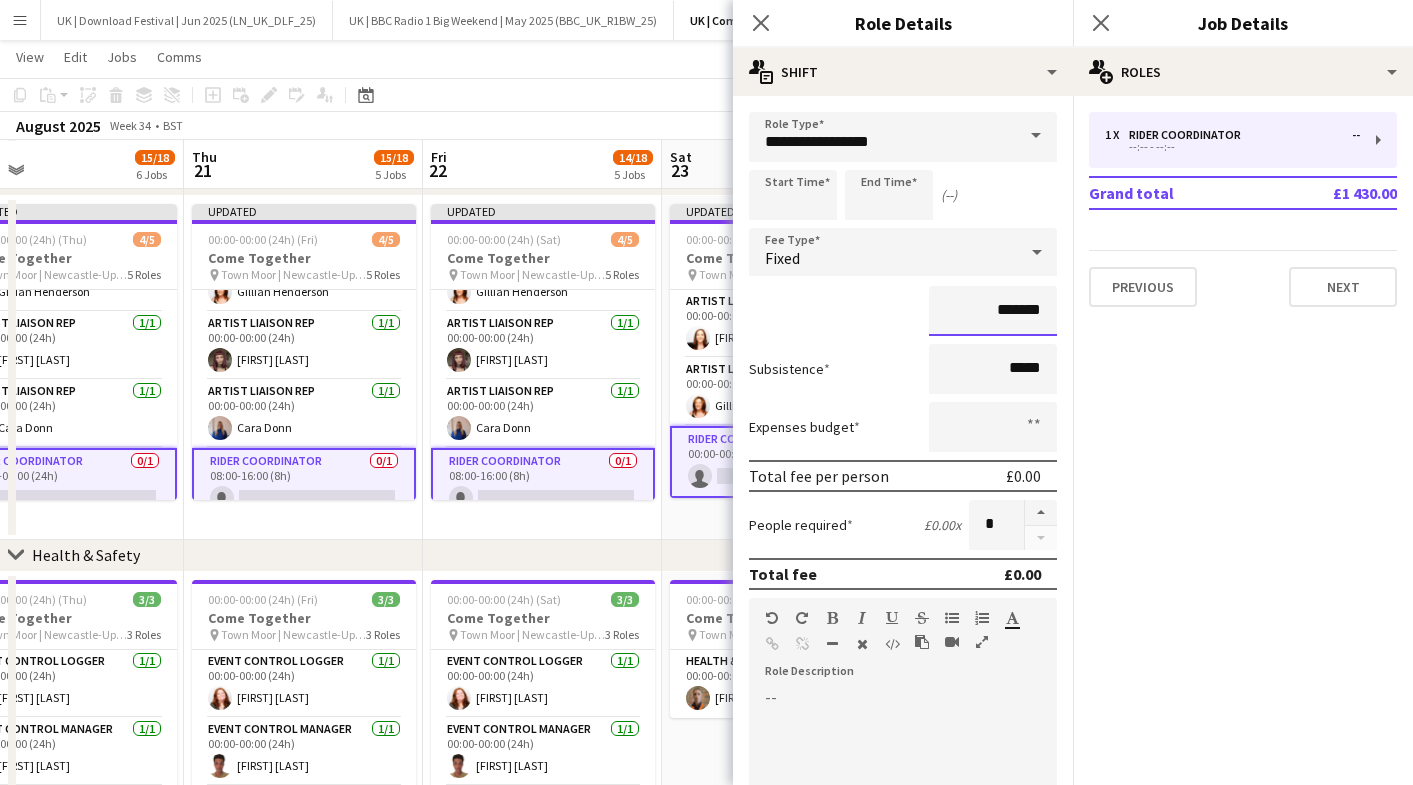 click on "*******" at bounding box center [993, 311] 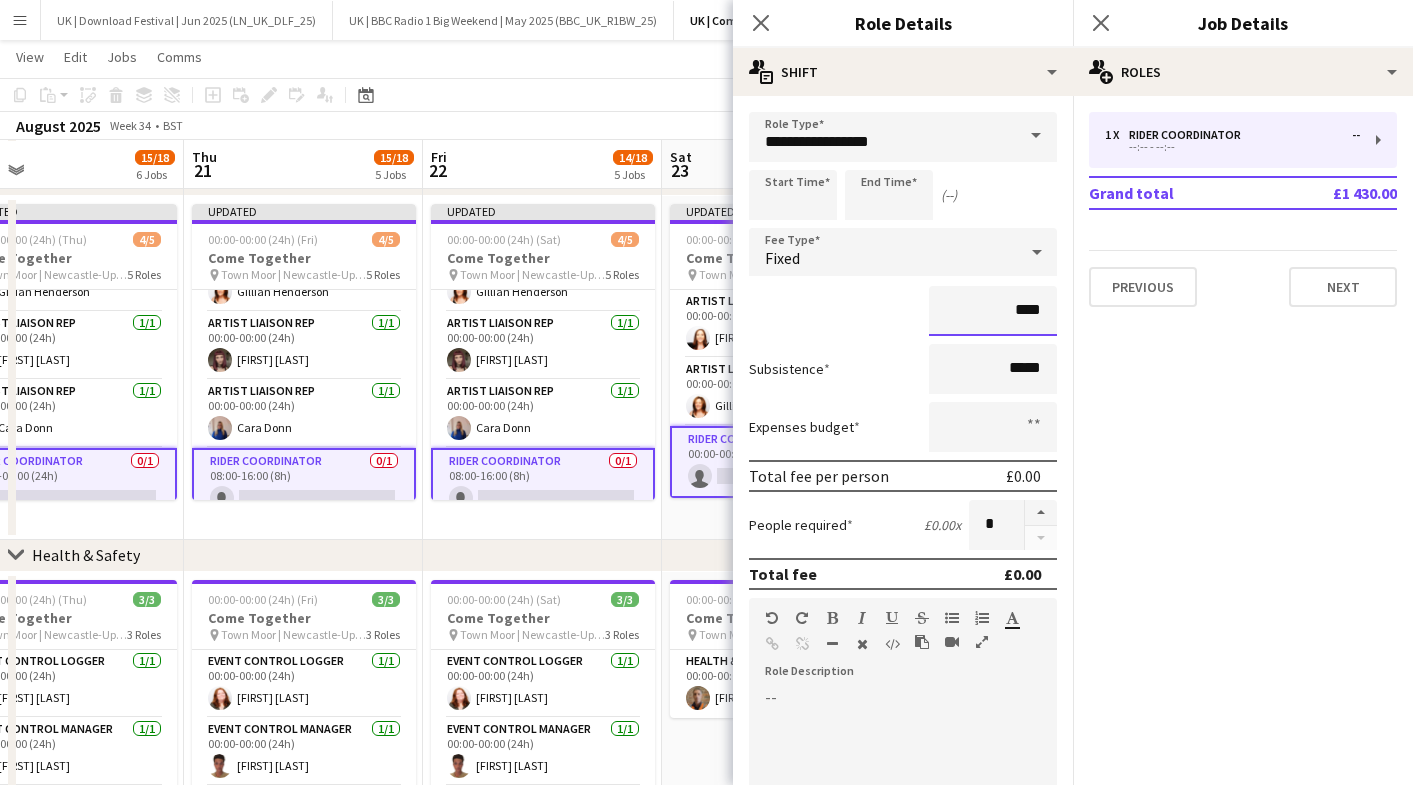 type on "****" 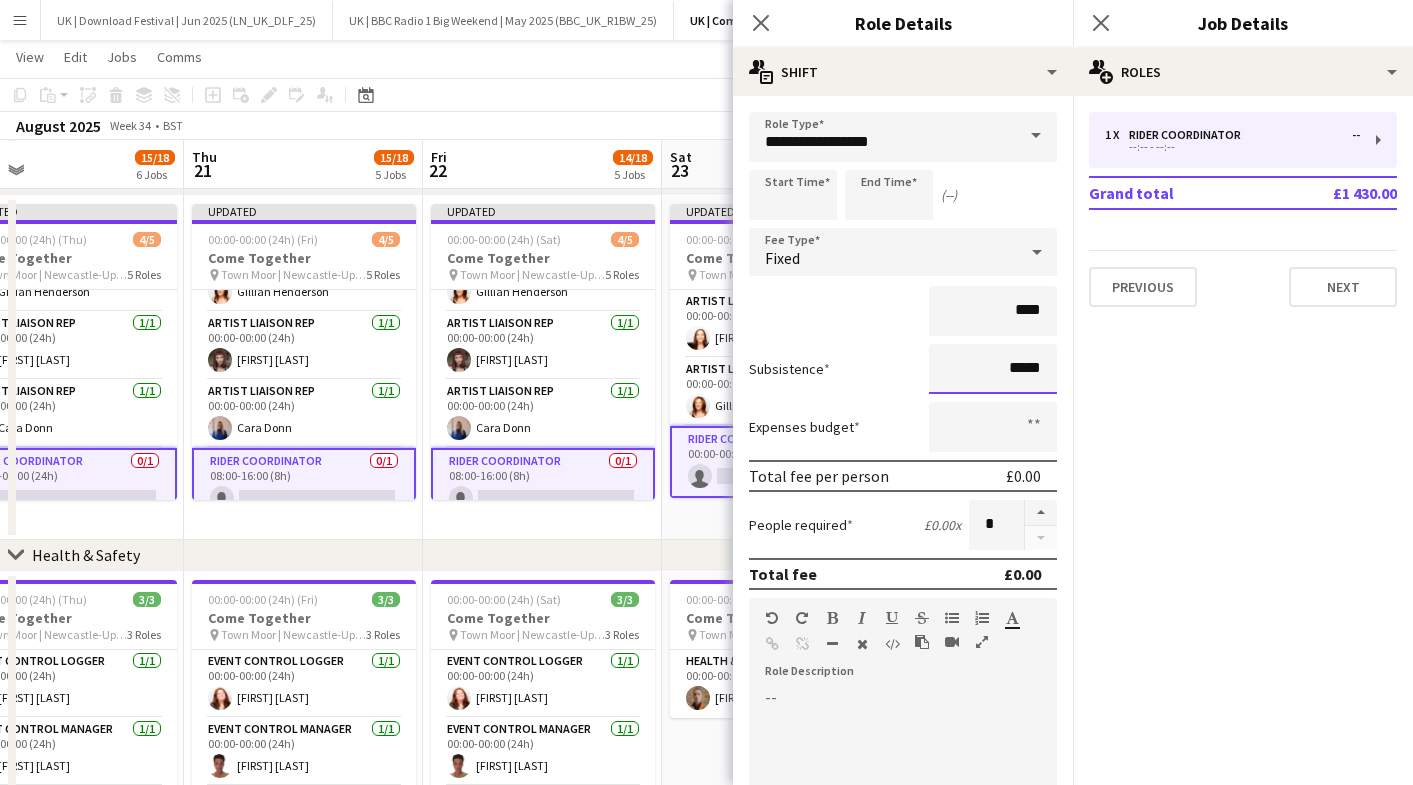 scroll, scrollTop: 369, scrollLeft: 0, axis: vertical 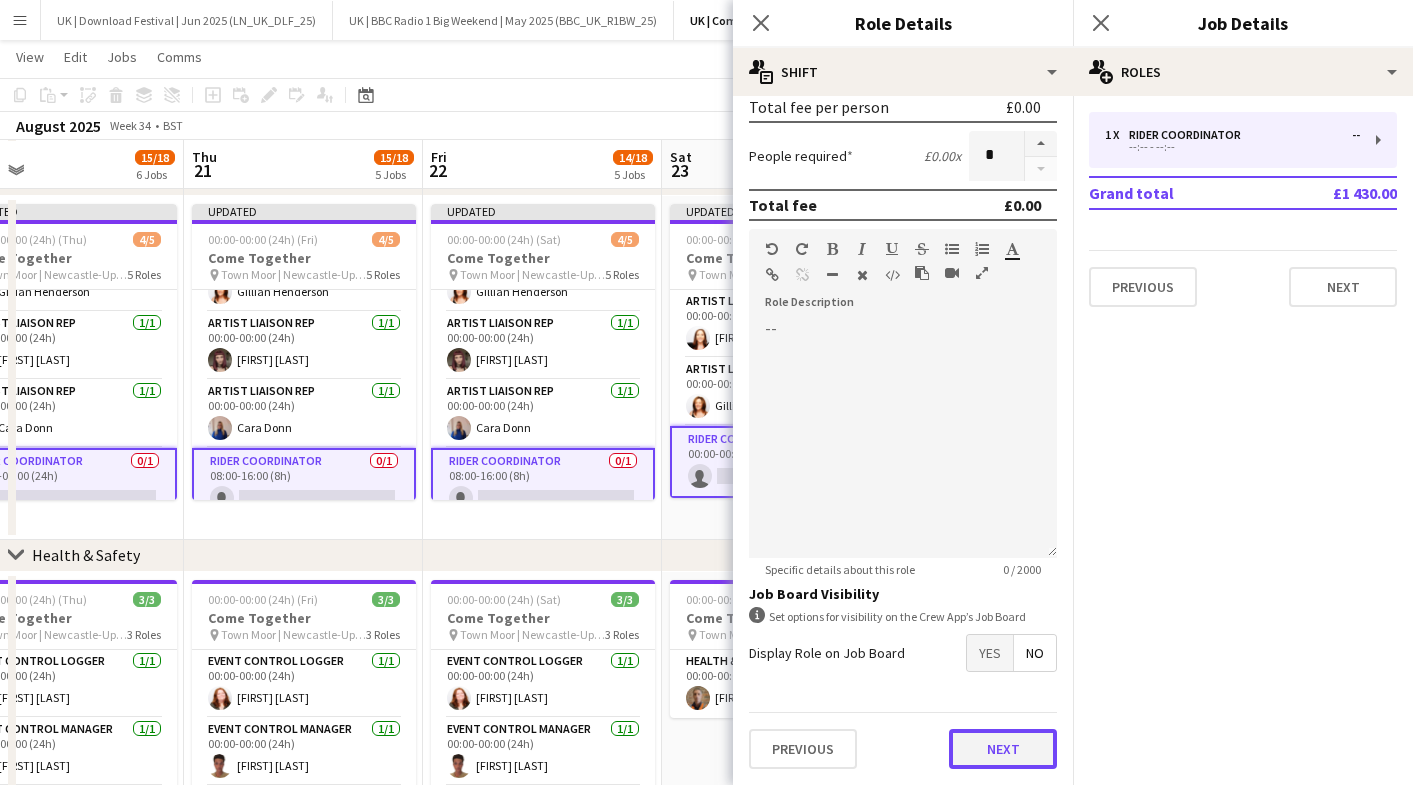 click on "Next" at bounding box center [1003, 749] 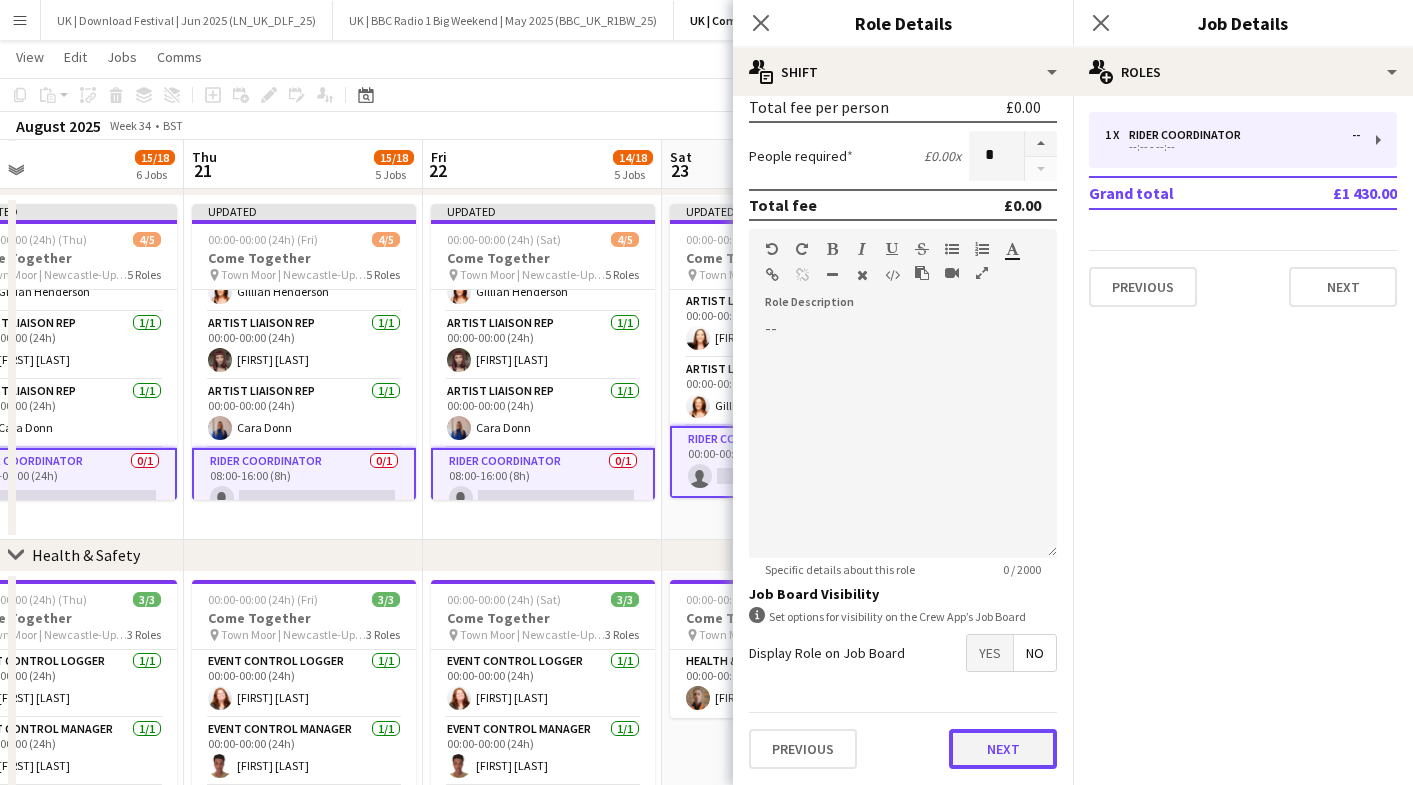 click on "Next" at bounding box center [1003, 749] 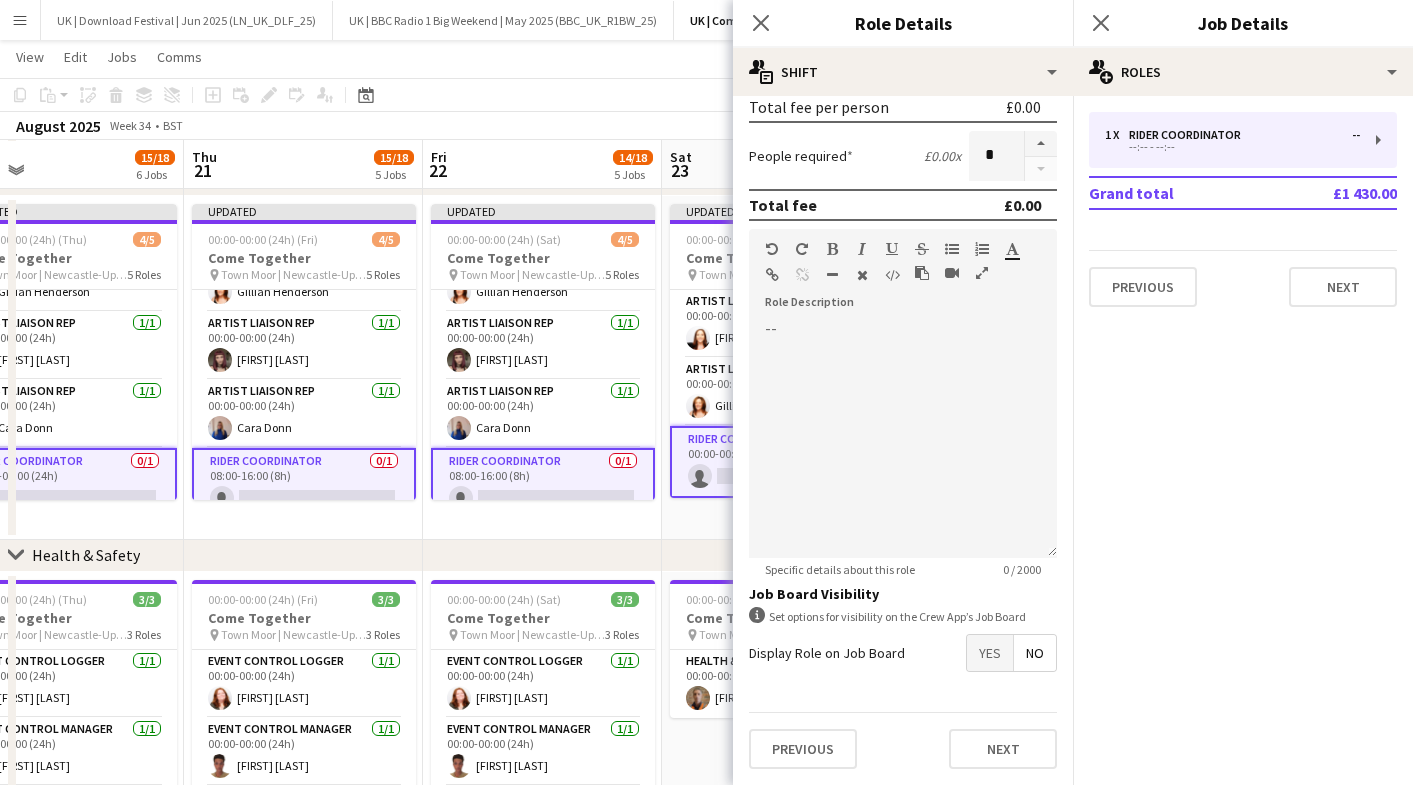 click on "Close pop-in" 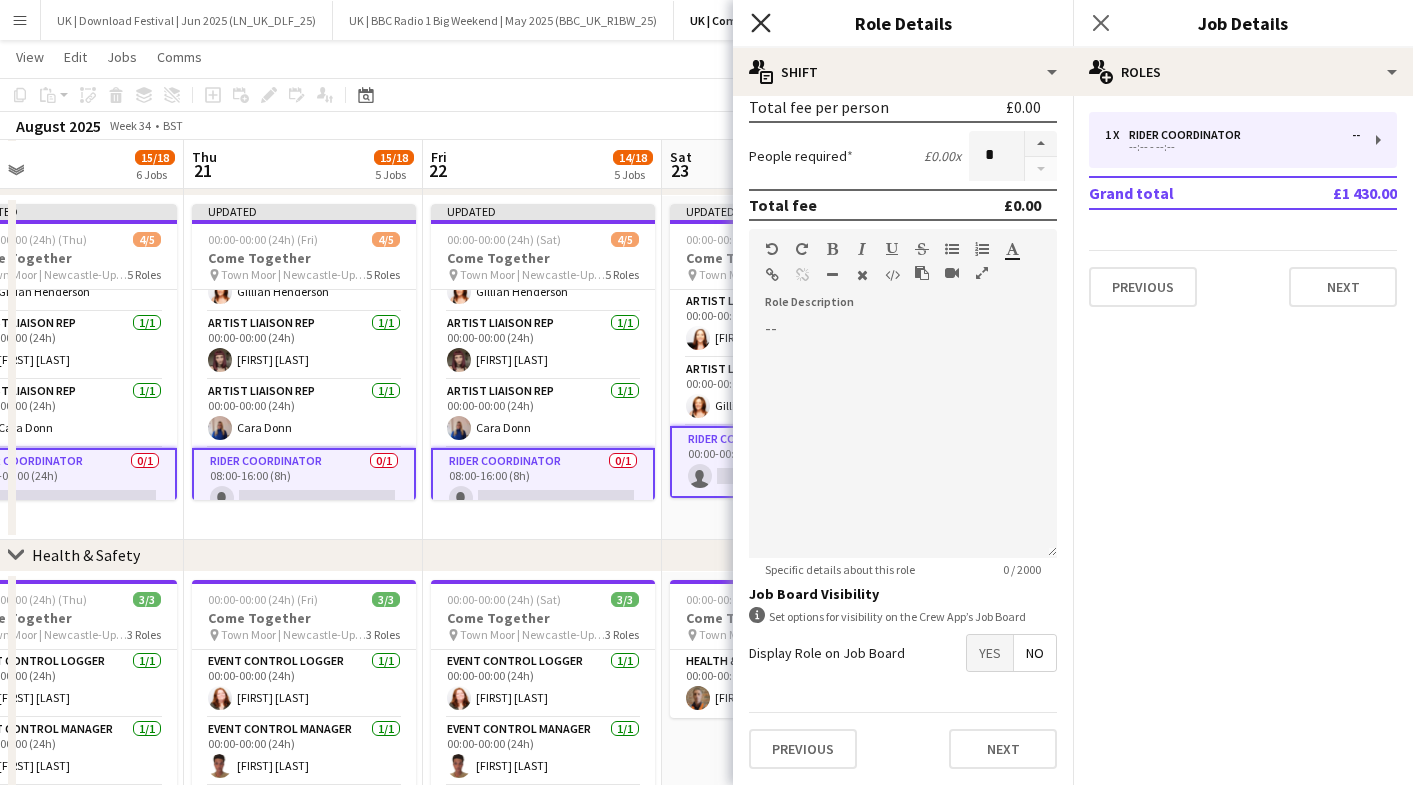 click on "Close pop-in" 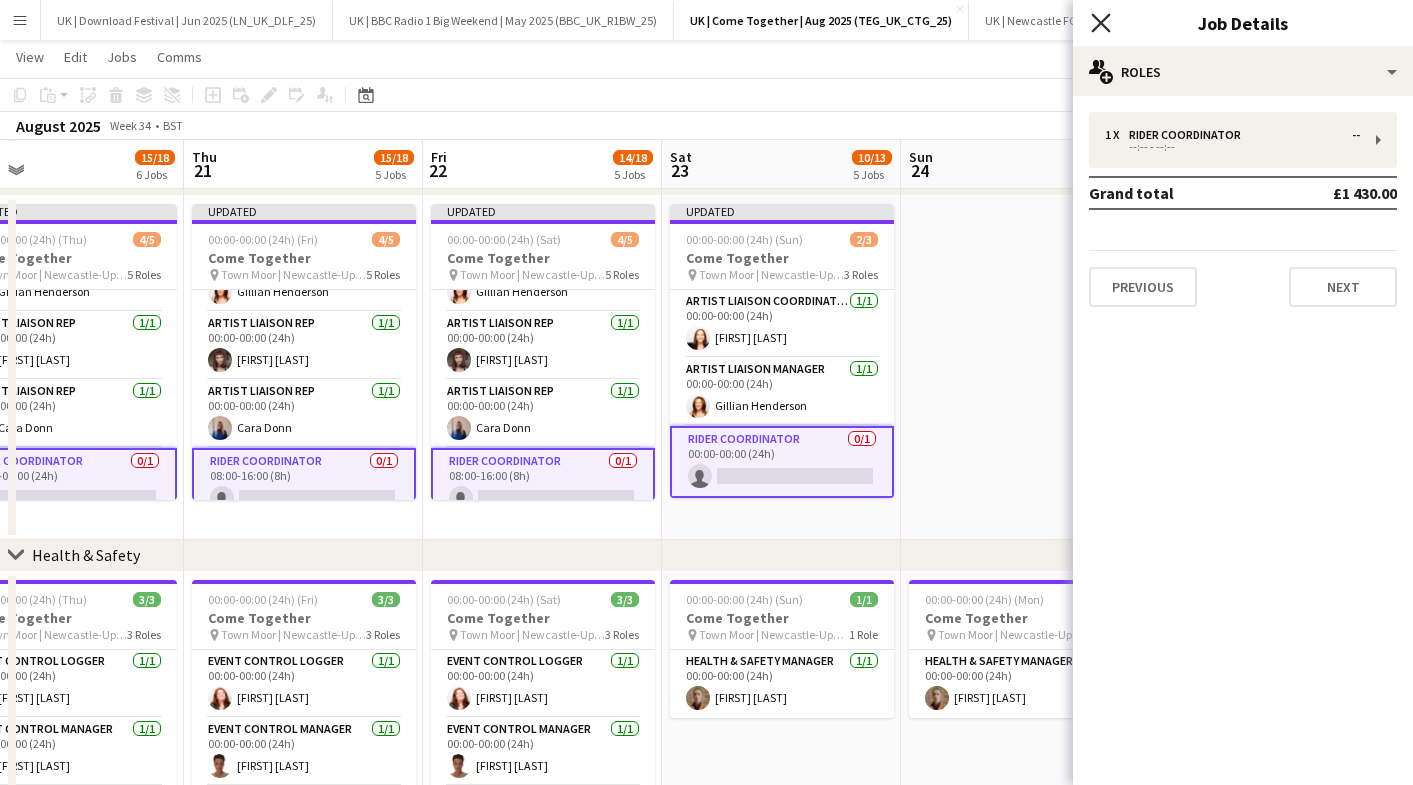 click on "Close pop-in" 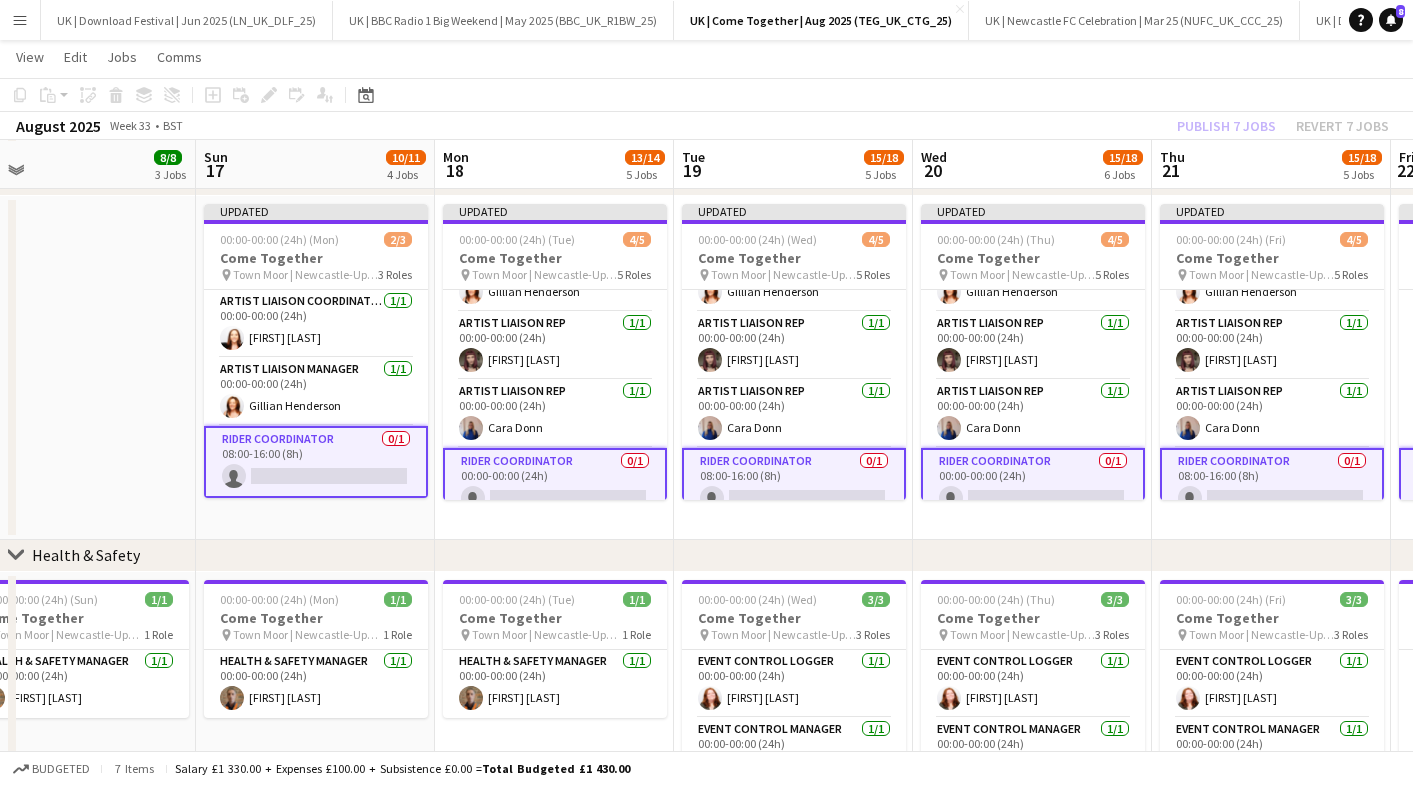 scroll, scrollTop: 0, scrollLeft: 510, axis: horizontal 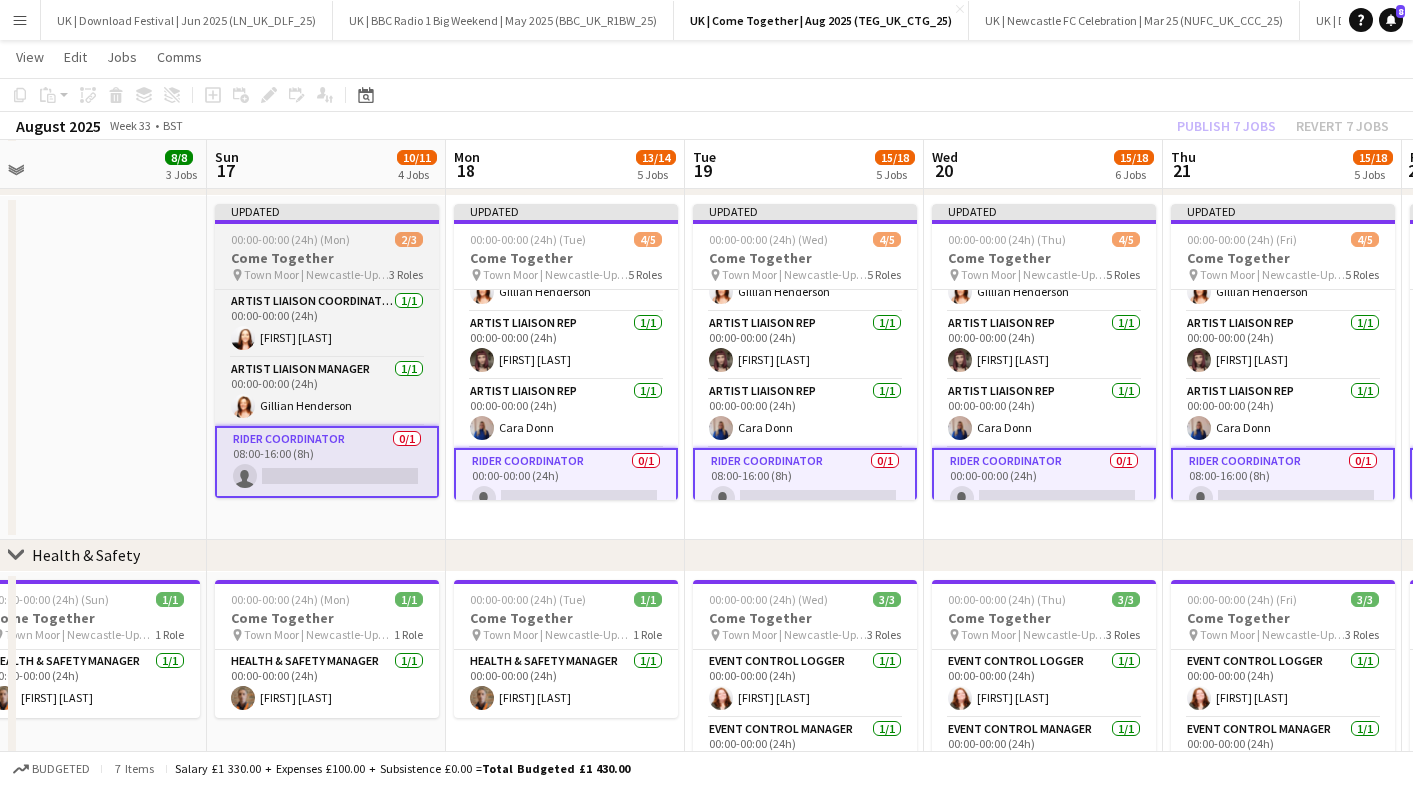 click on "Updated" at bounding box center [327, 212] 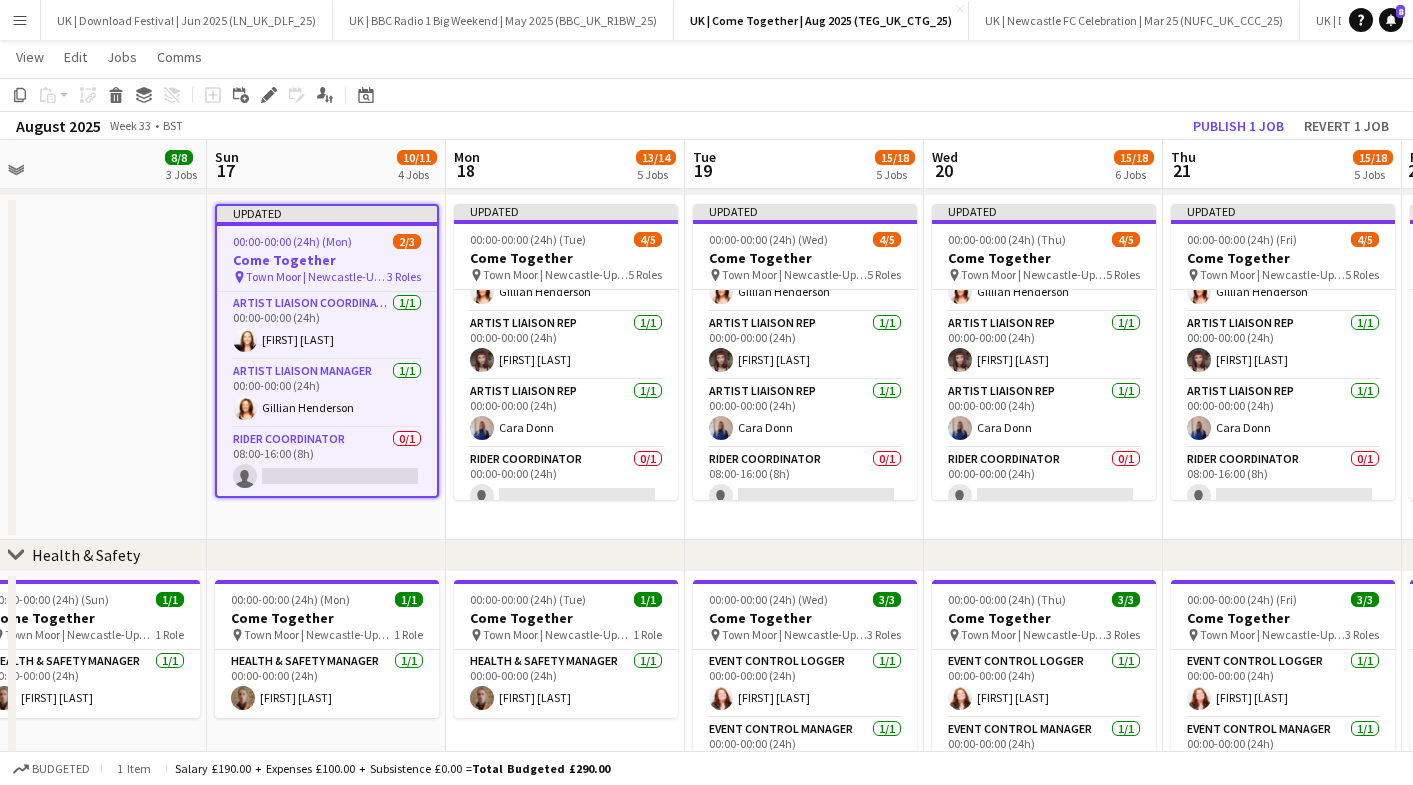 click on "Add job
Add linked Job
Edit
Edit linked Job
Applicants" 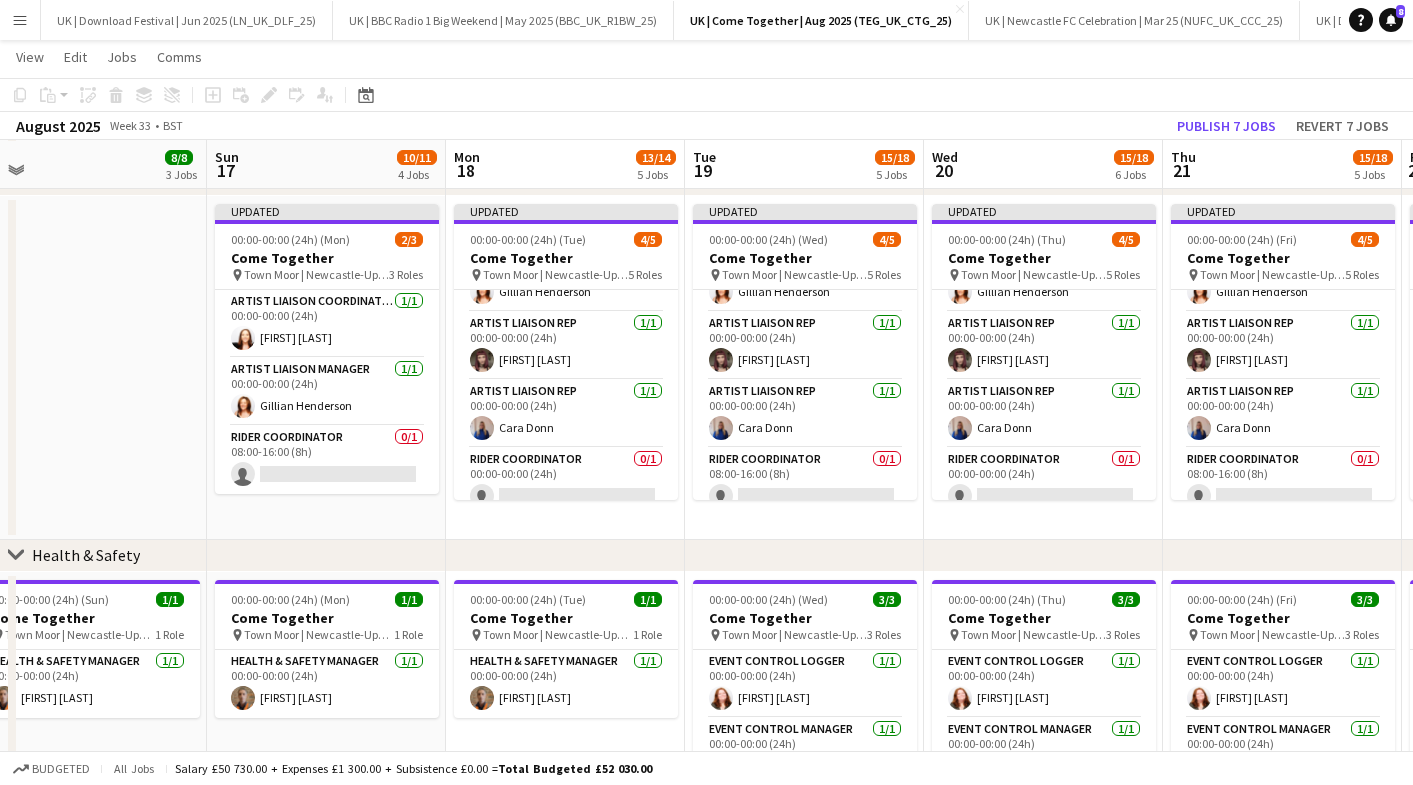 click on "Add job
Add linked Job
Edit
Edit linked Job
Applicants" 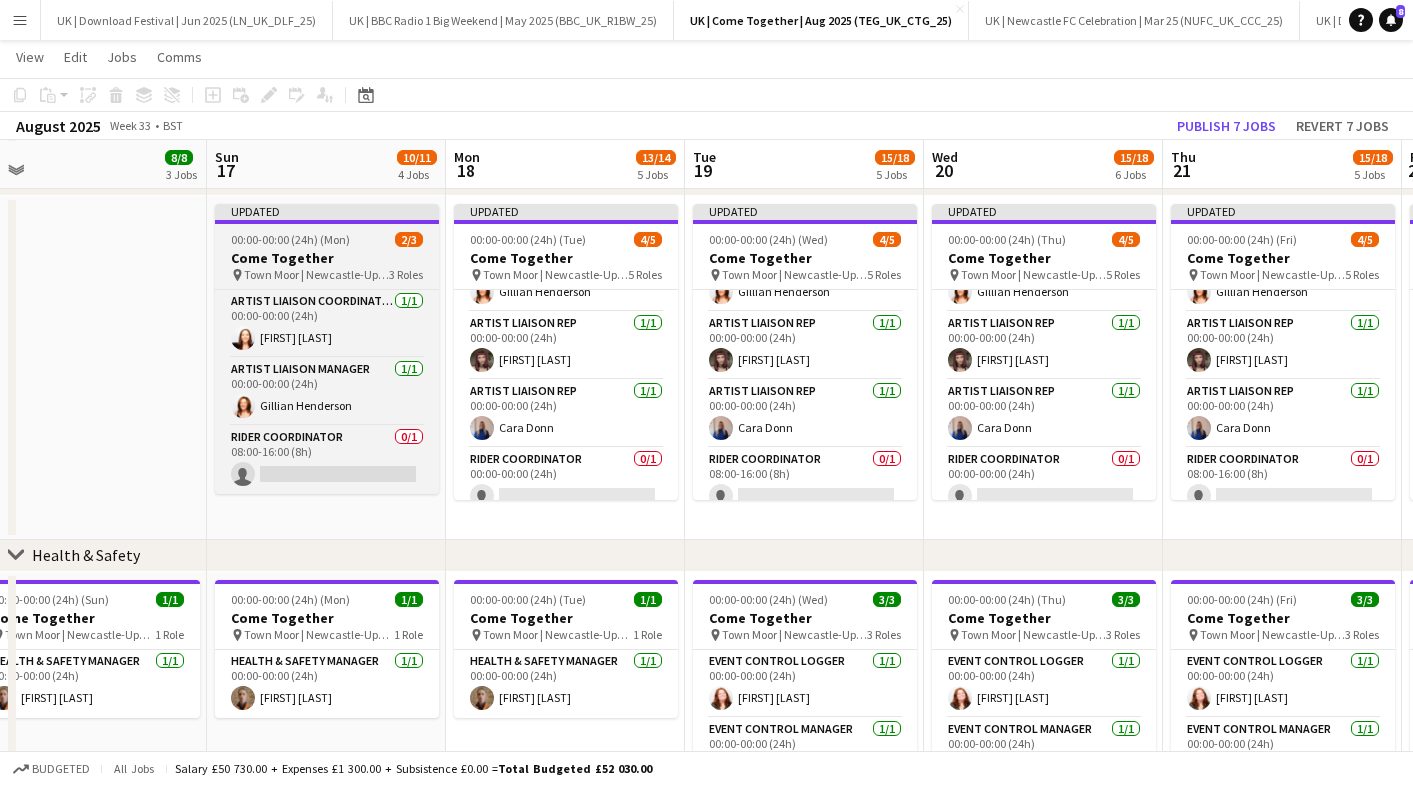 click on "Come Together" at bounding box center (327, 258) 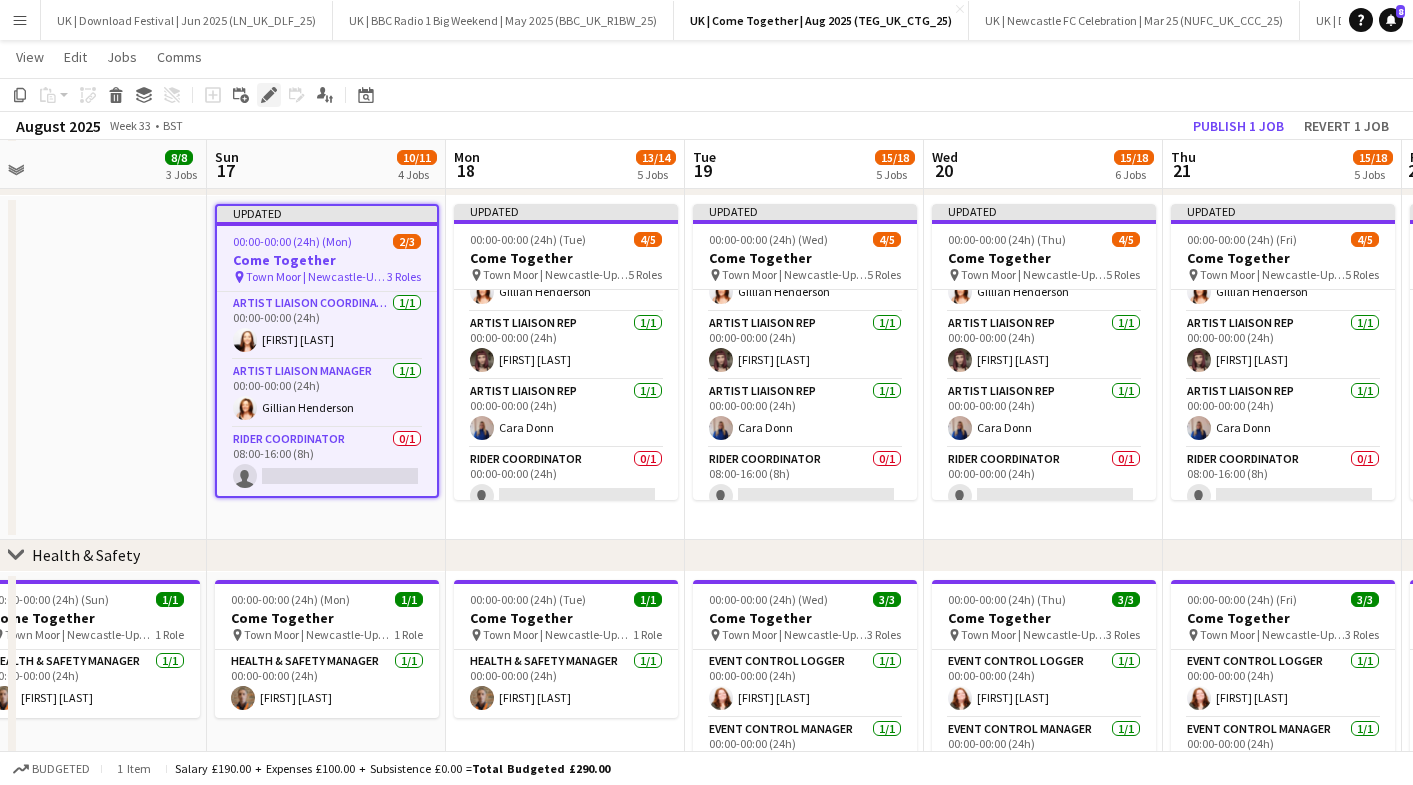 click 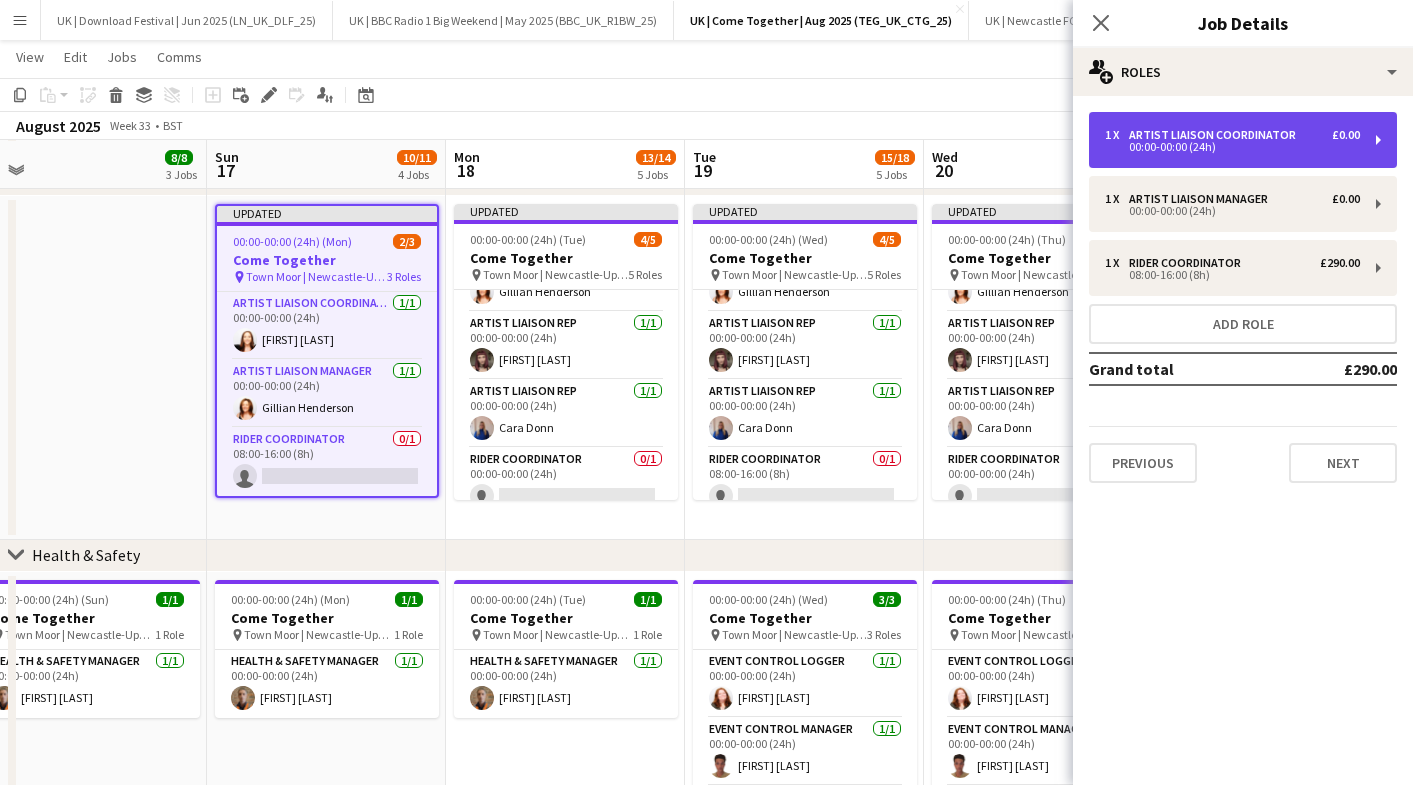 click on "00:00-00:00 (24h)" at bounding box center [1232, 147] 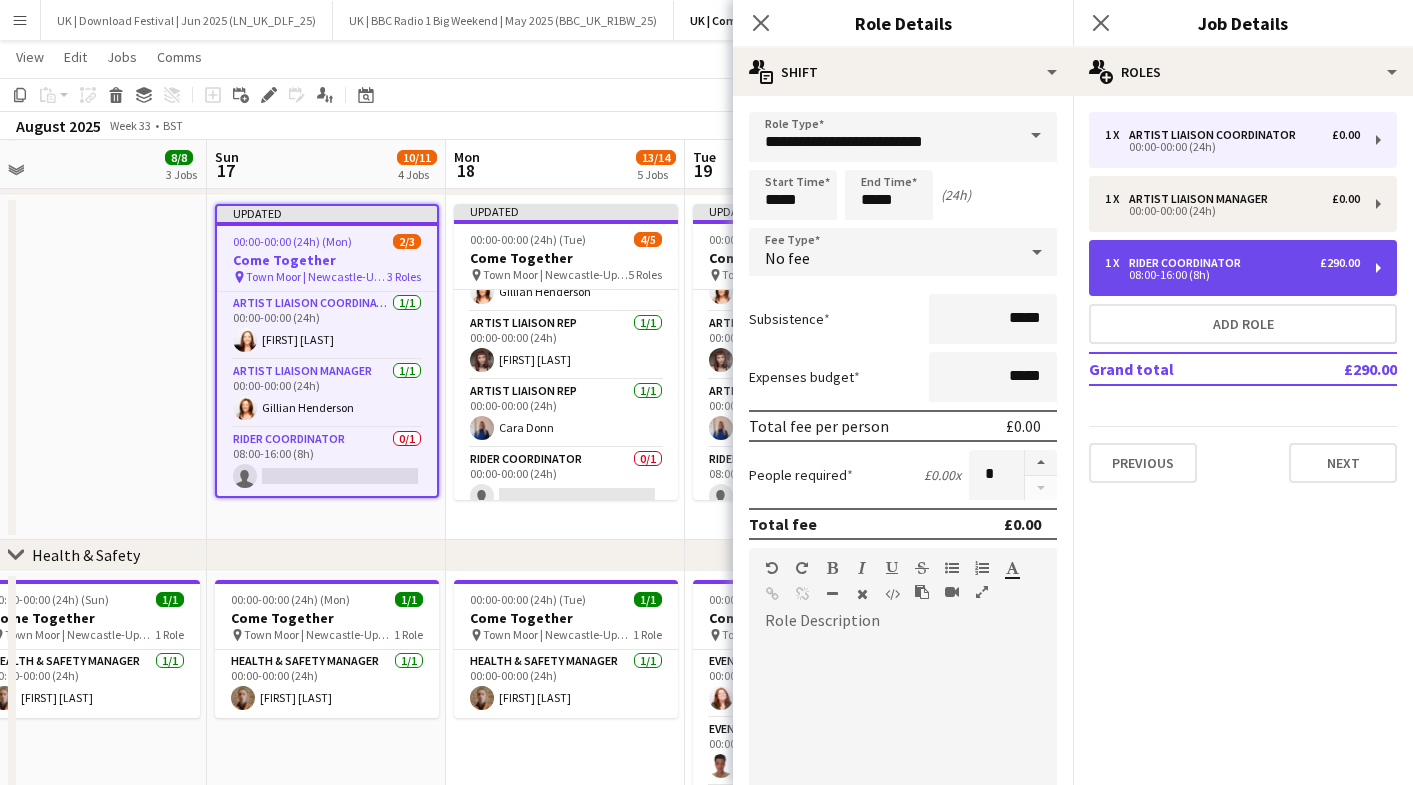 click on "1 x   Rider Coordinator   £290.00   08:00-16:00 (8h)" at bounding box center (1243, 268) 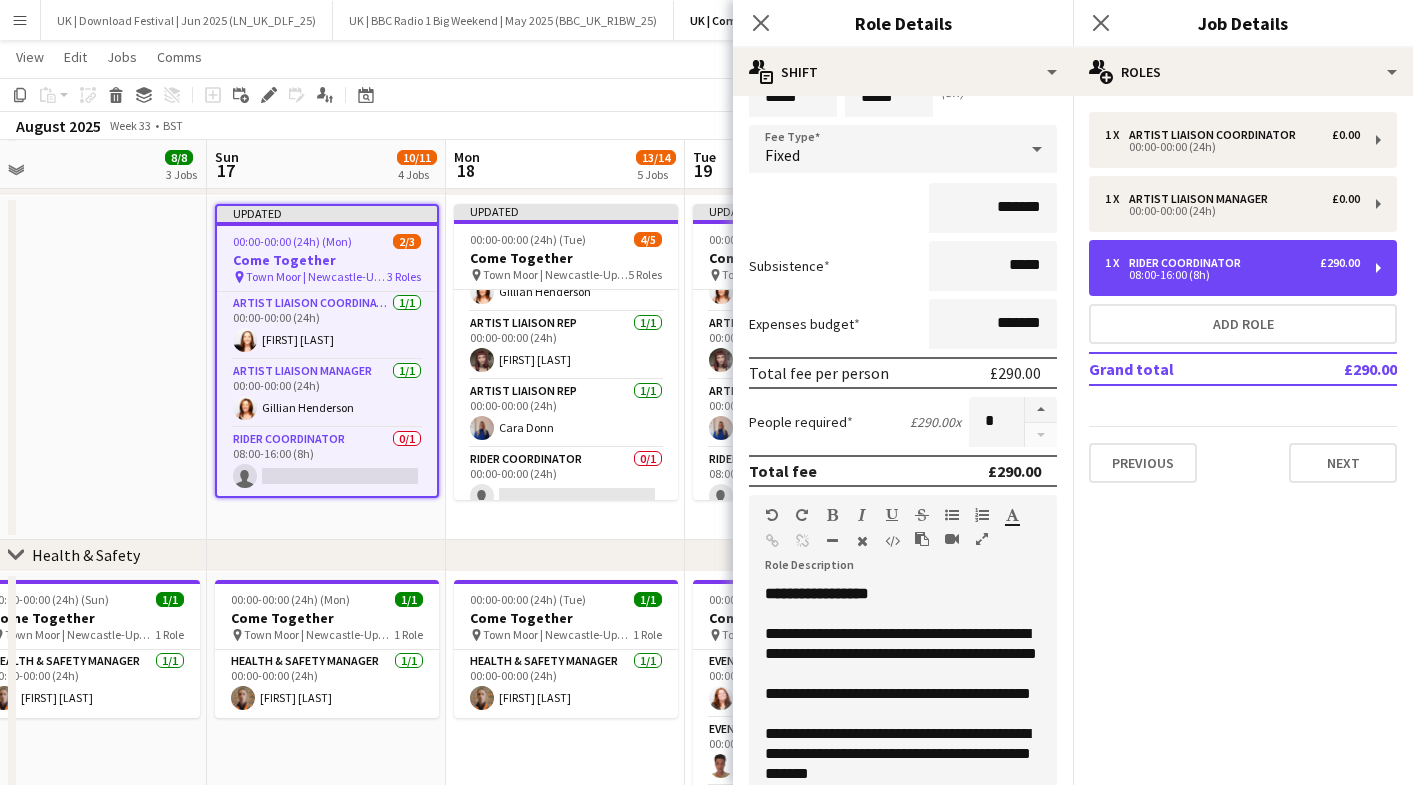 scroll, scrollTop: 40, scrollLeft: 0, axis: vertical 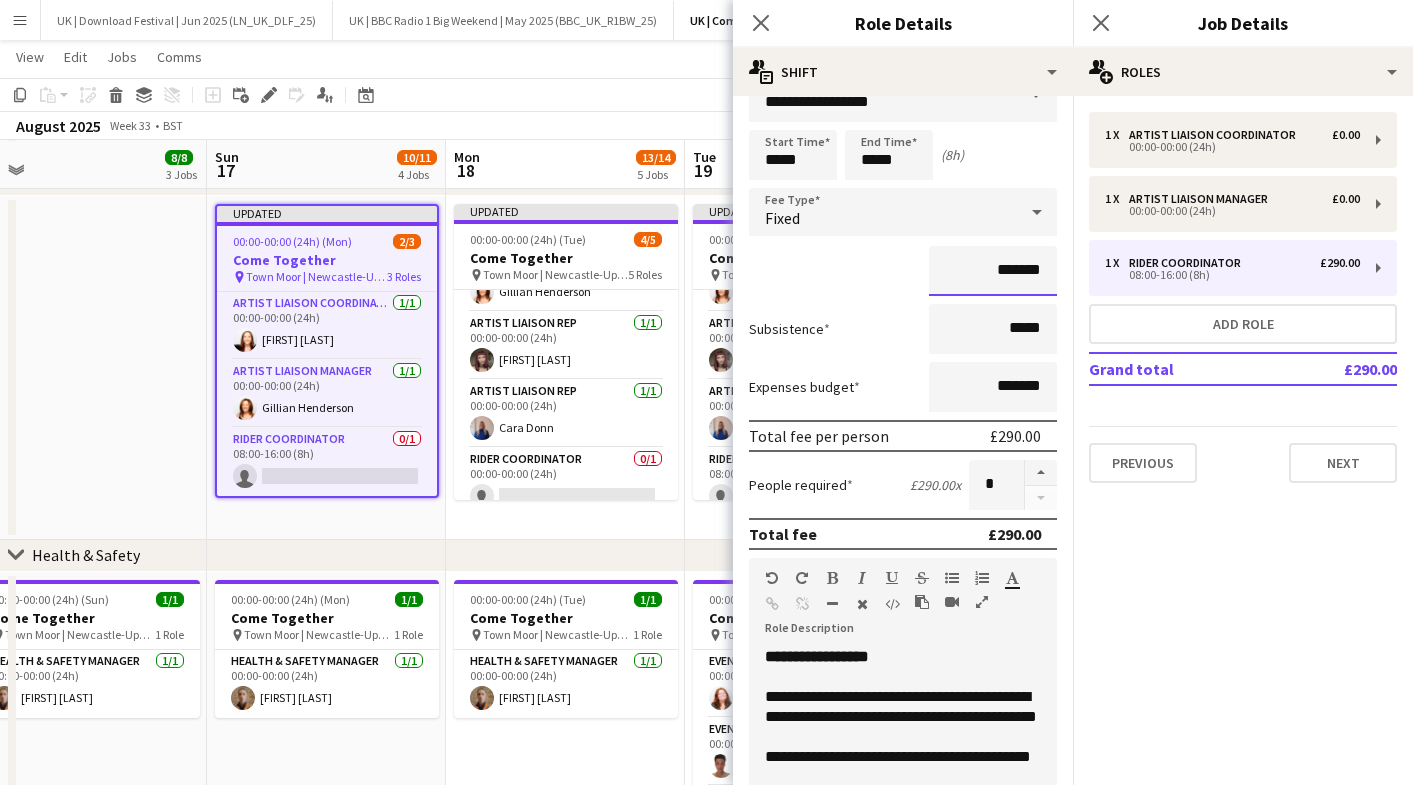 click on "*******" at bounding box center (993, 271) 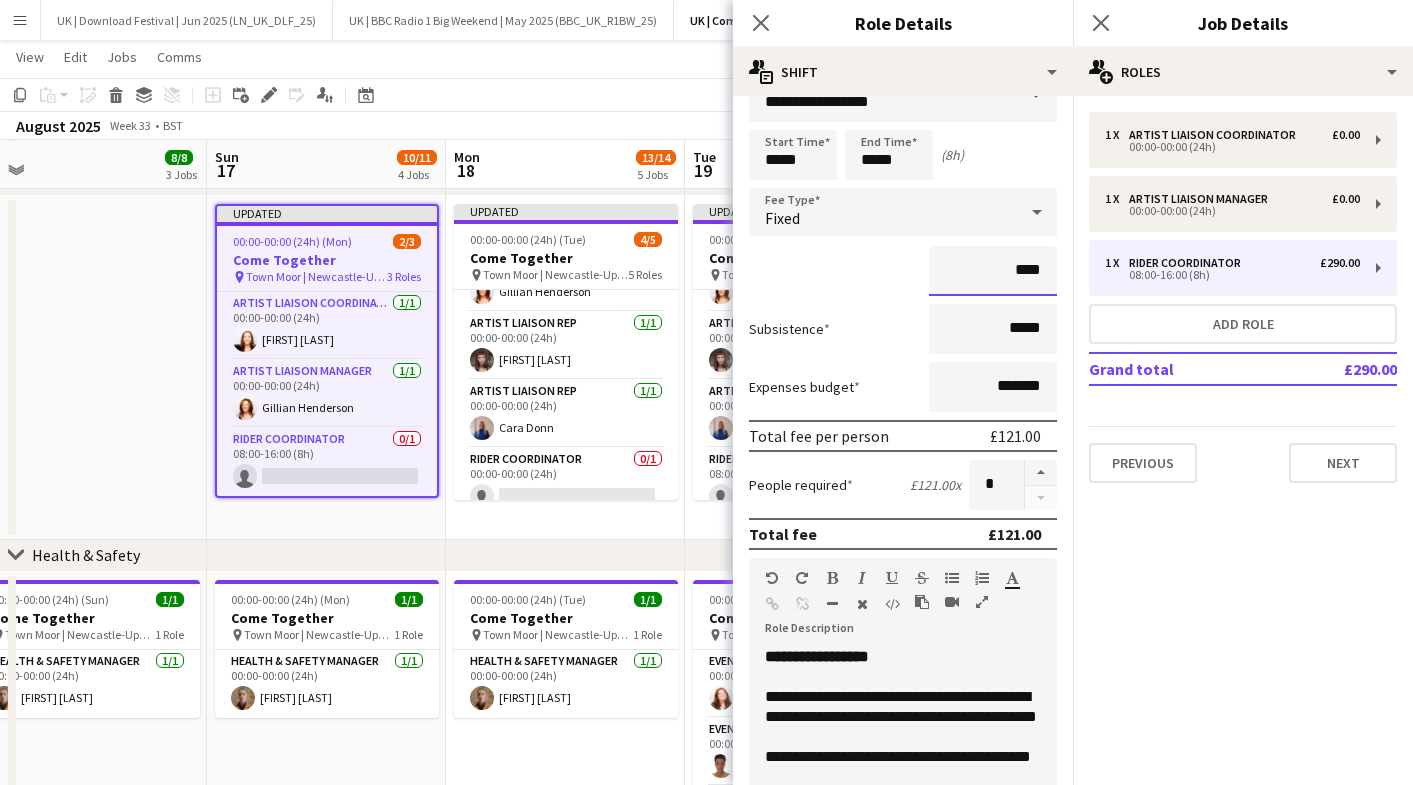 type on "****" 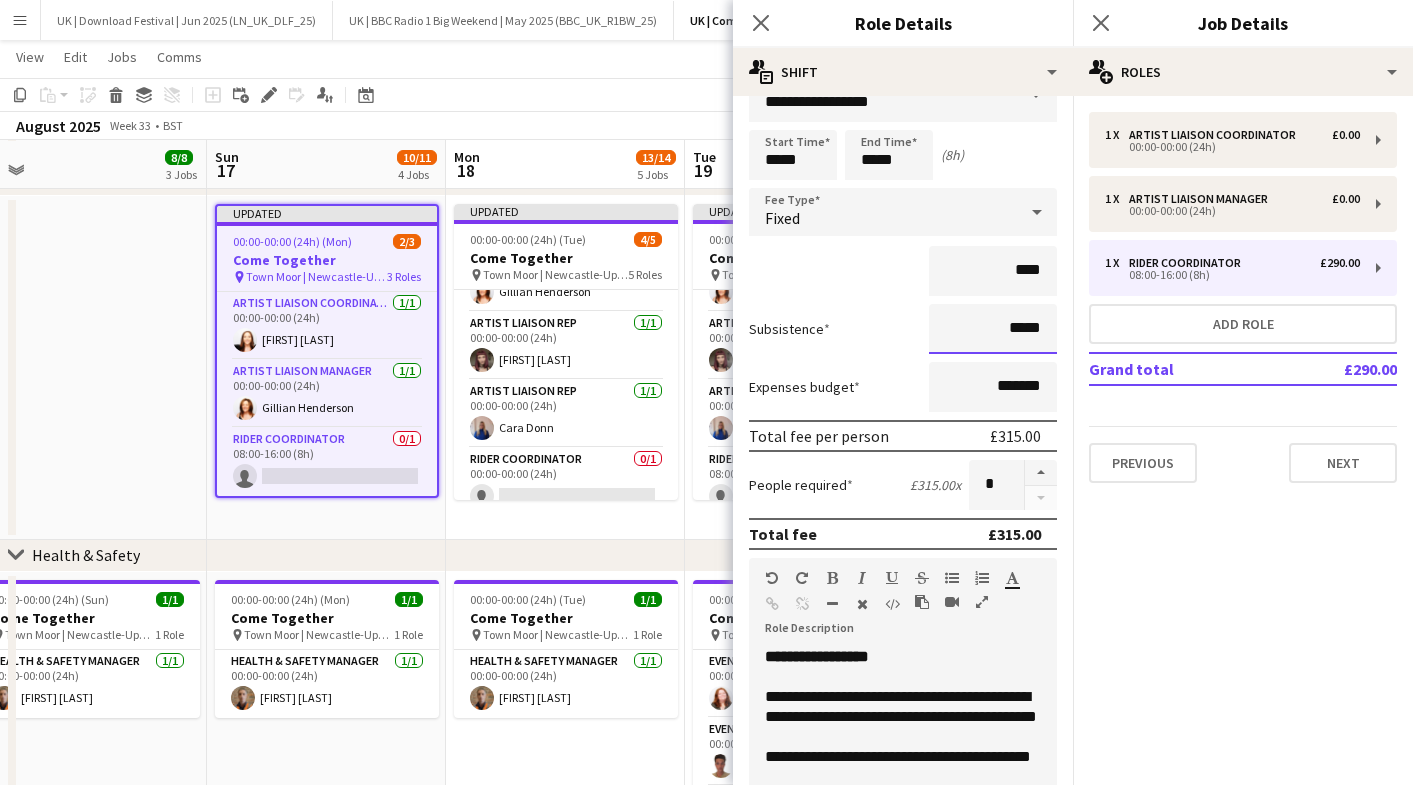 scroll, scrollTop: 369, scrollLeft: 0, axis: vertical 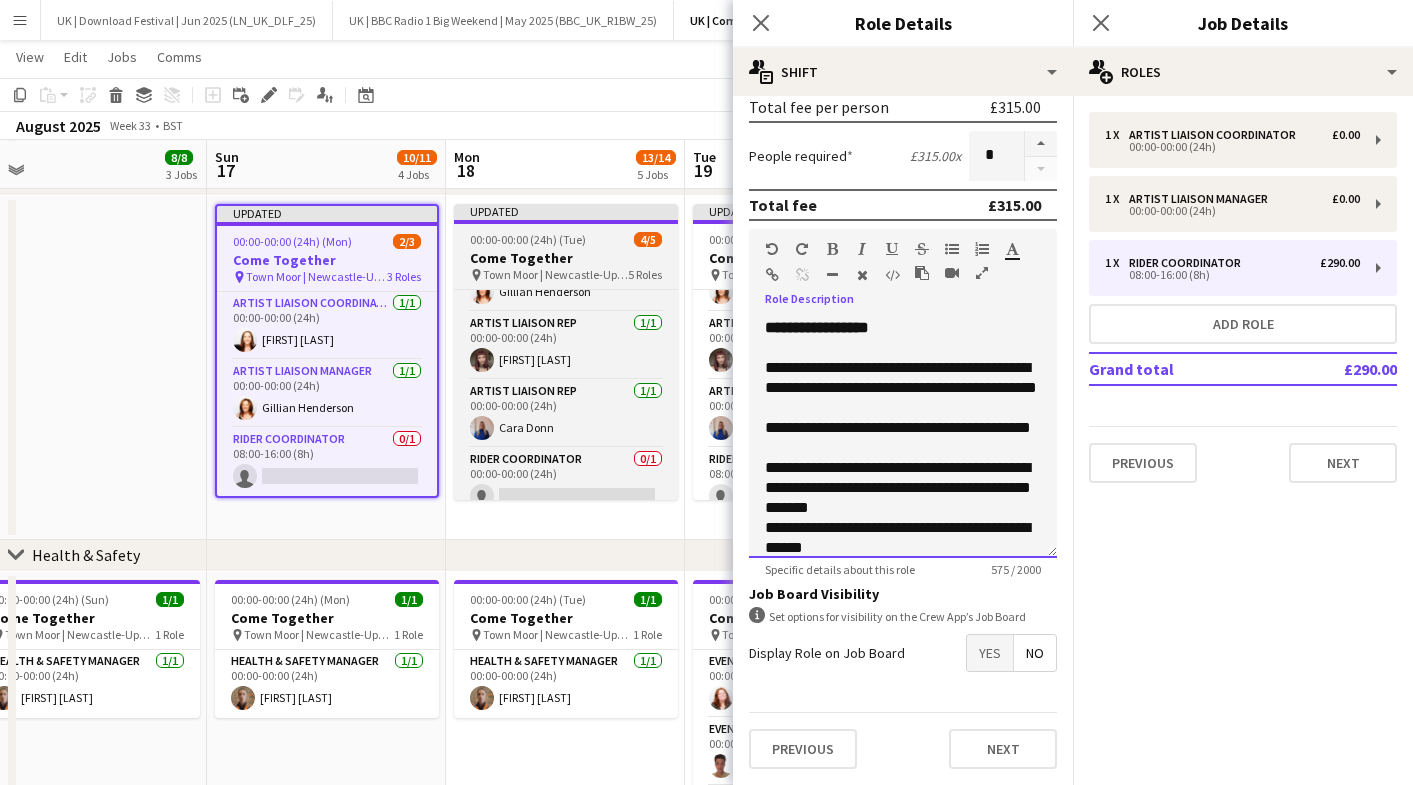 drag, startPoint x: 979, startPoint y: 463, endPoint x: 642, endPoint y: 245, distance: 401.36392 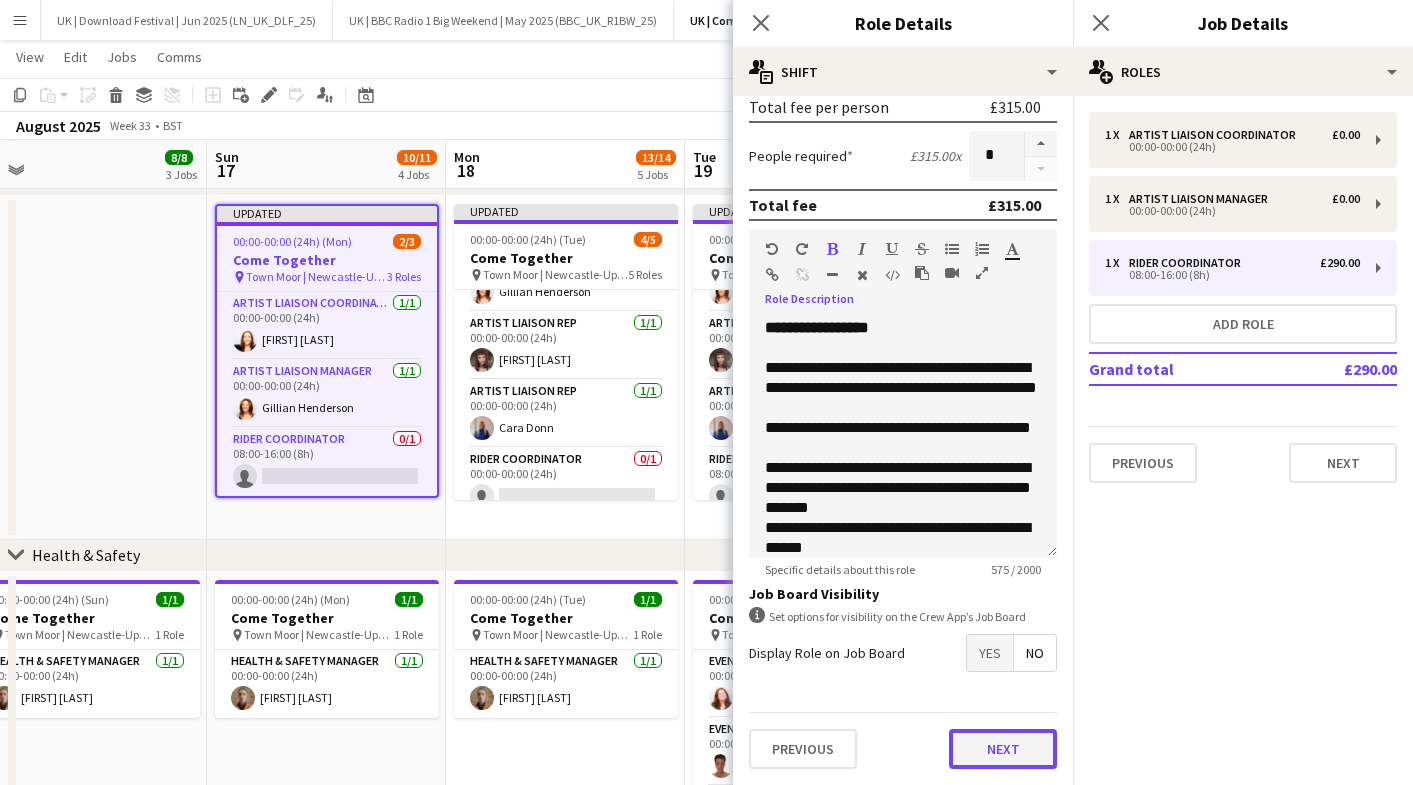 click on "Next" at bounding box center (1003, 749) 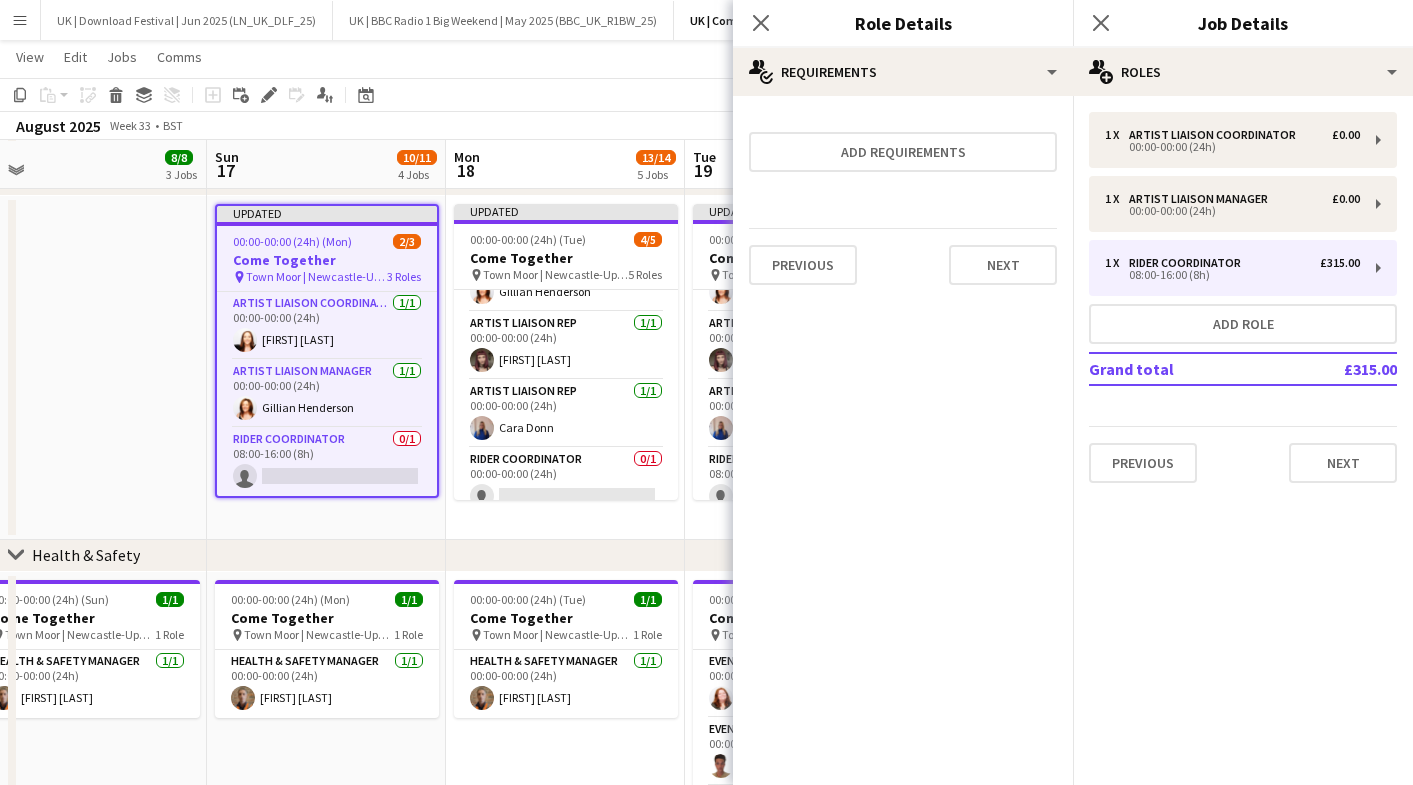 scroll, scrollTop: 0, scrollLeft: 0, axis: both 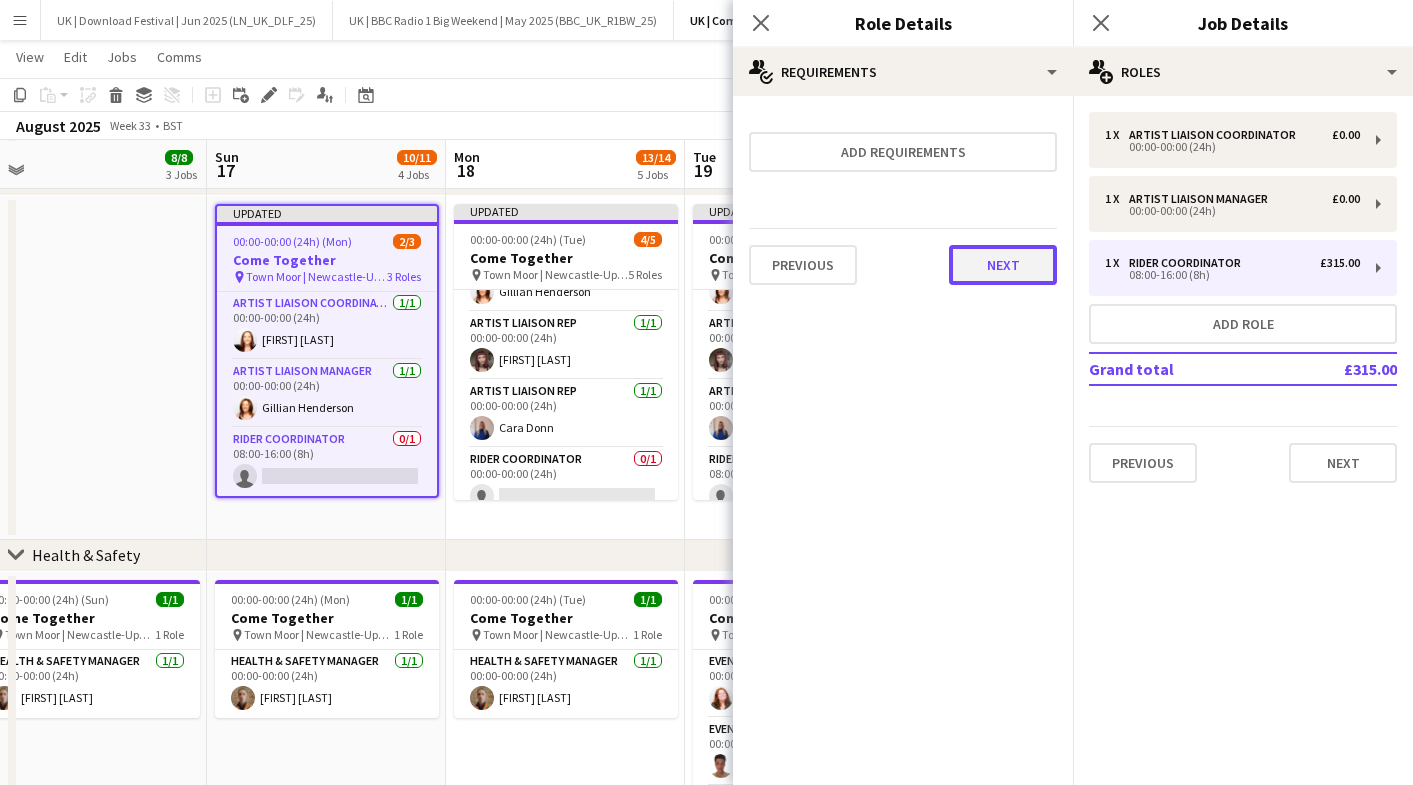 click on "Next" at bounding box center (1003, 265) 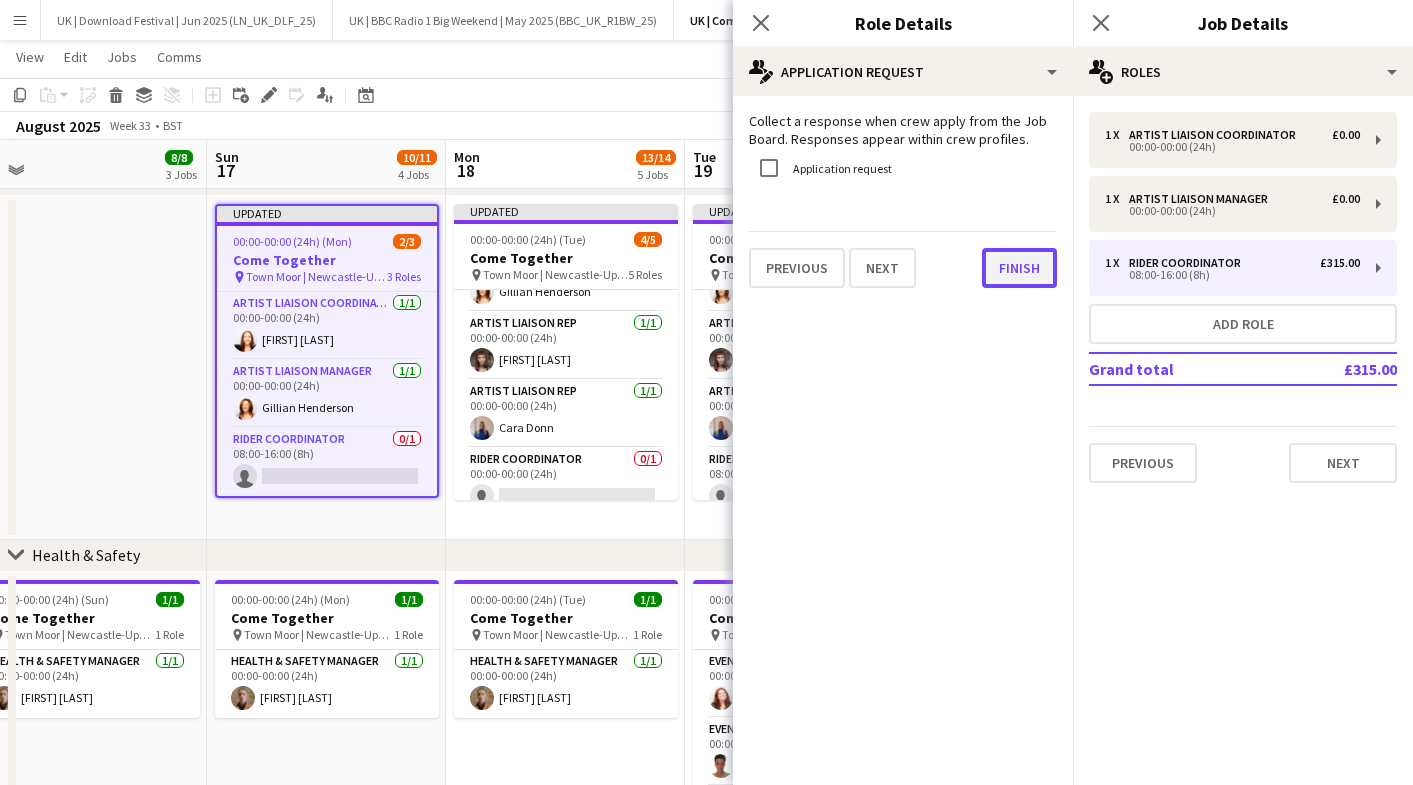 click on "Finish" at bounding box center [1019, 268] 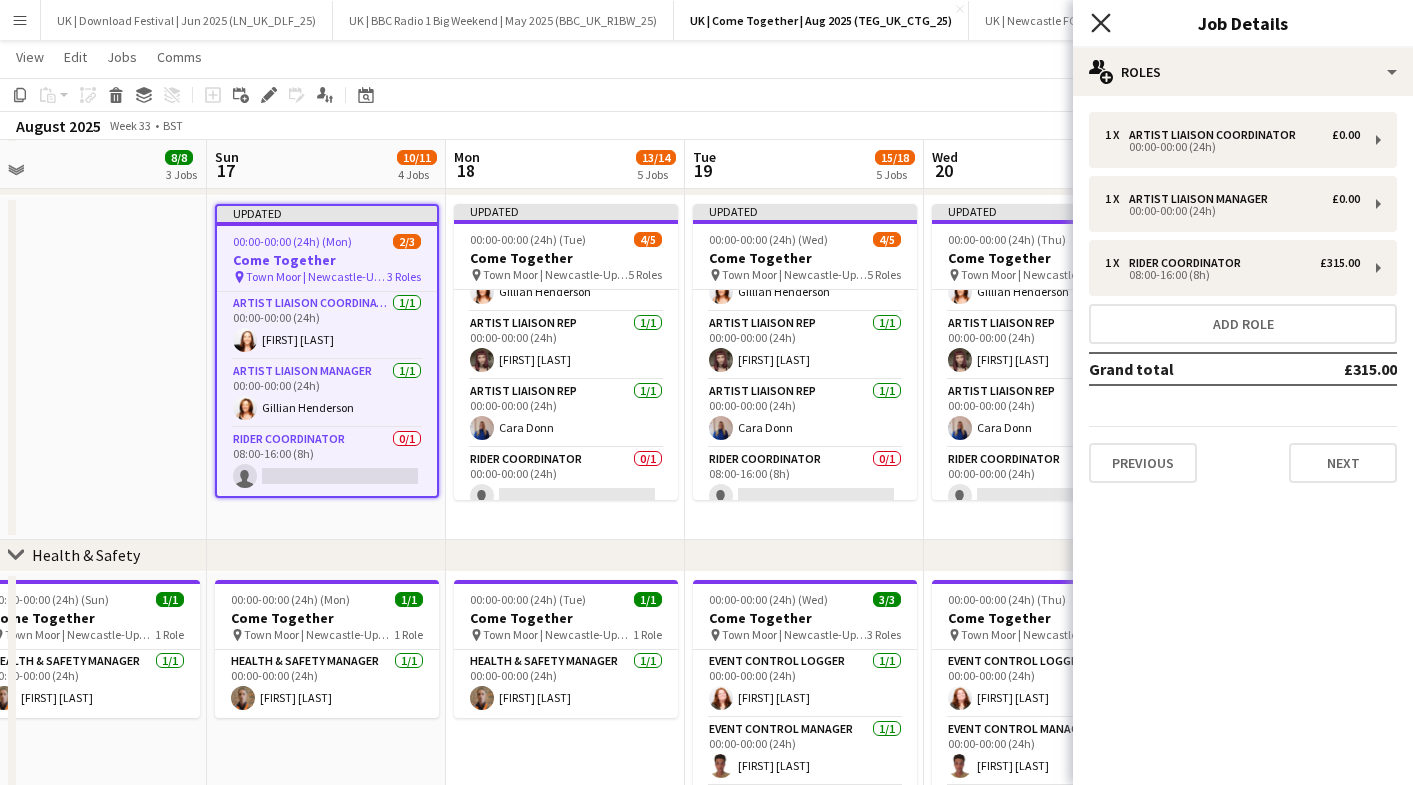 click on "Close pop-in" 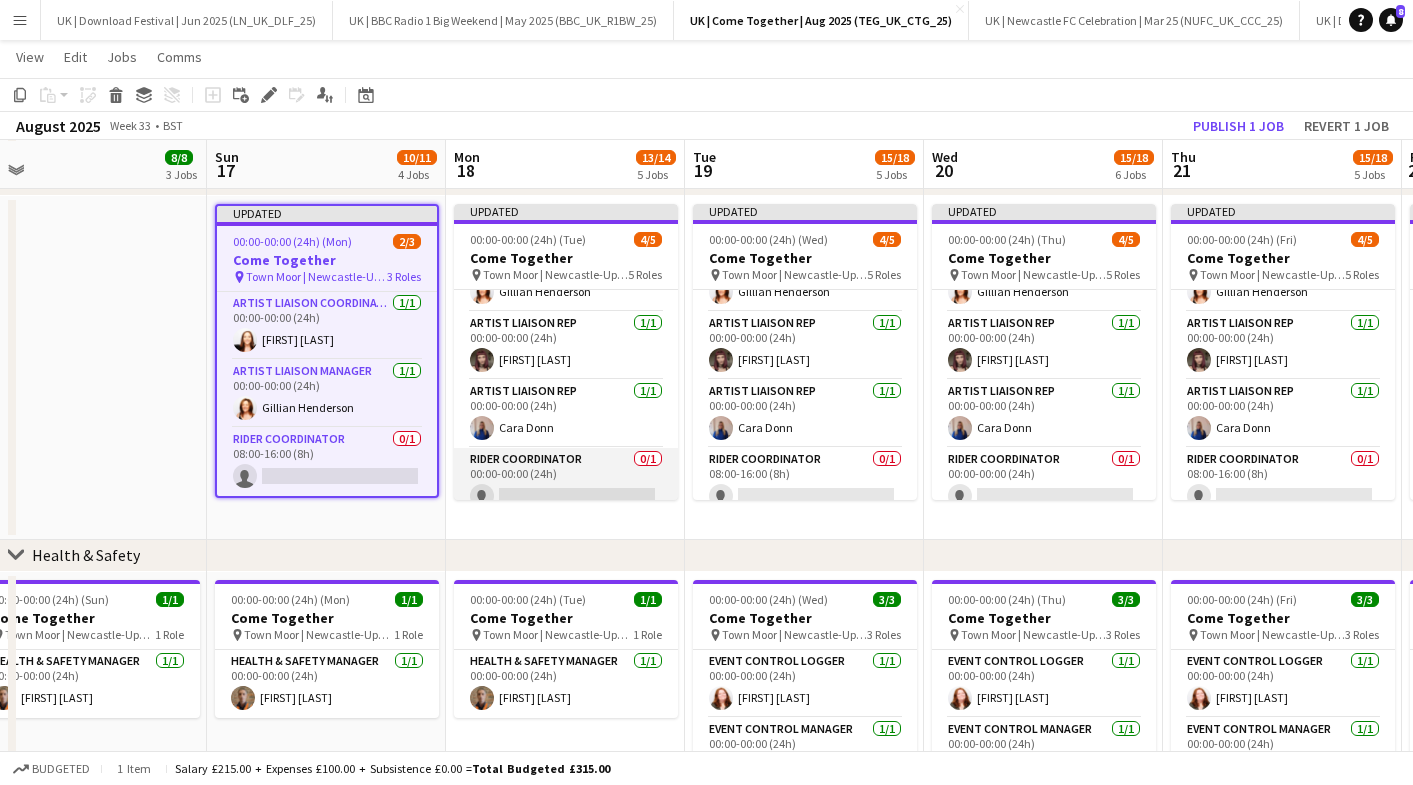 click on "Rider Coordinator   0/1   00:00-00:00 (24h)
single-neutral-actions" at bounding box center [566, 482] 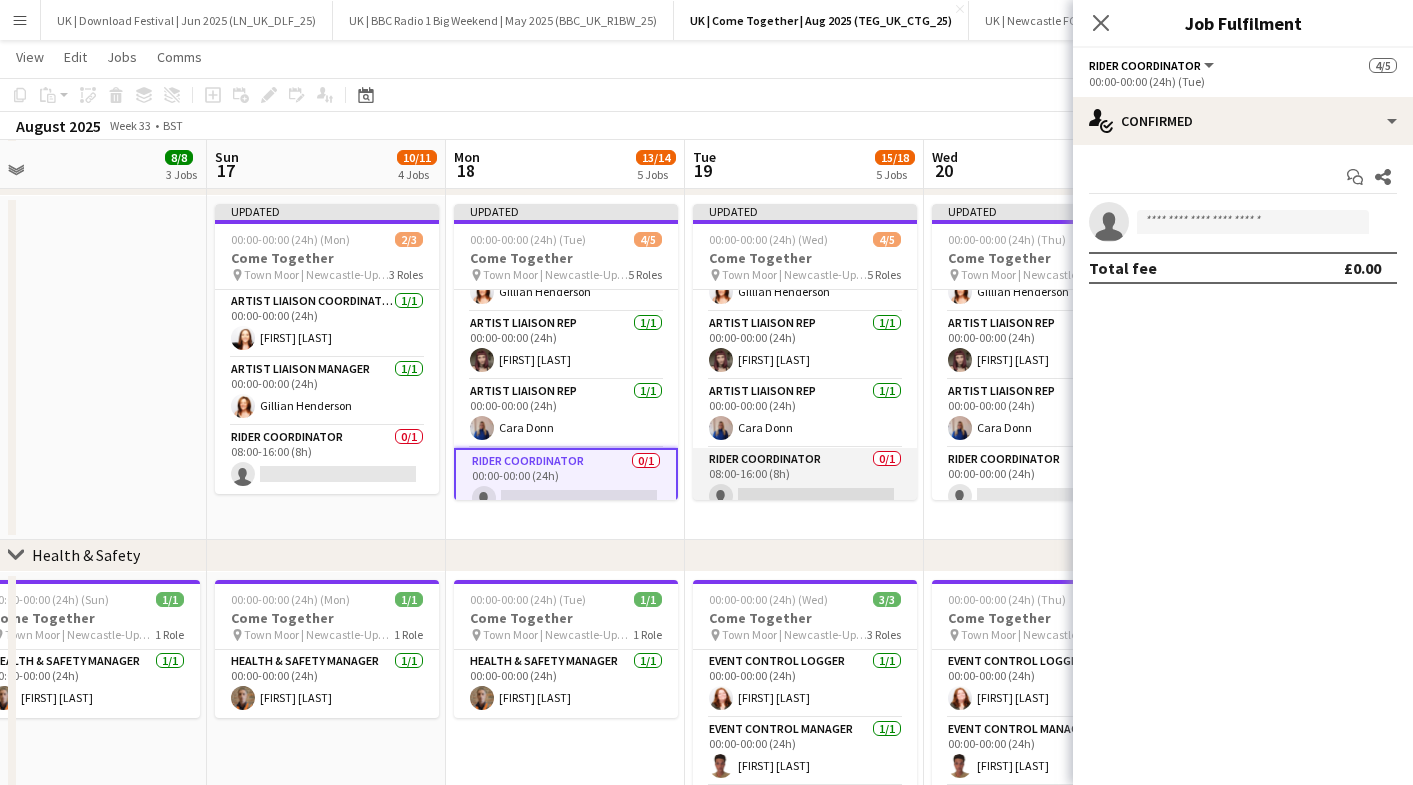 click on "Rider Coordinator   0/1   08:00-16:00 (8h)
single-neutral-actions" at bounding box center [805, 482] 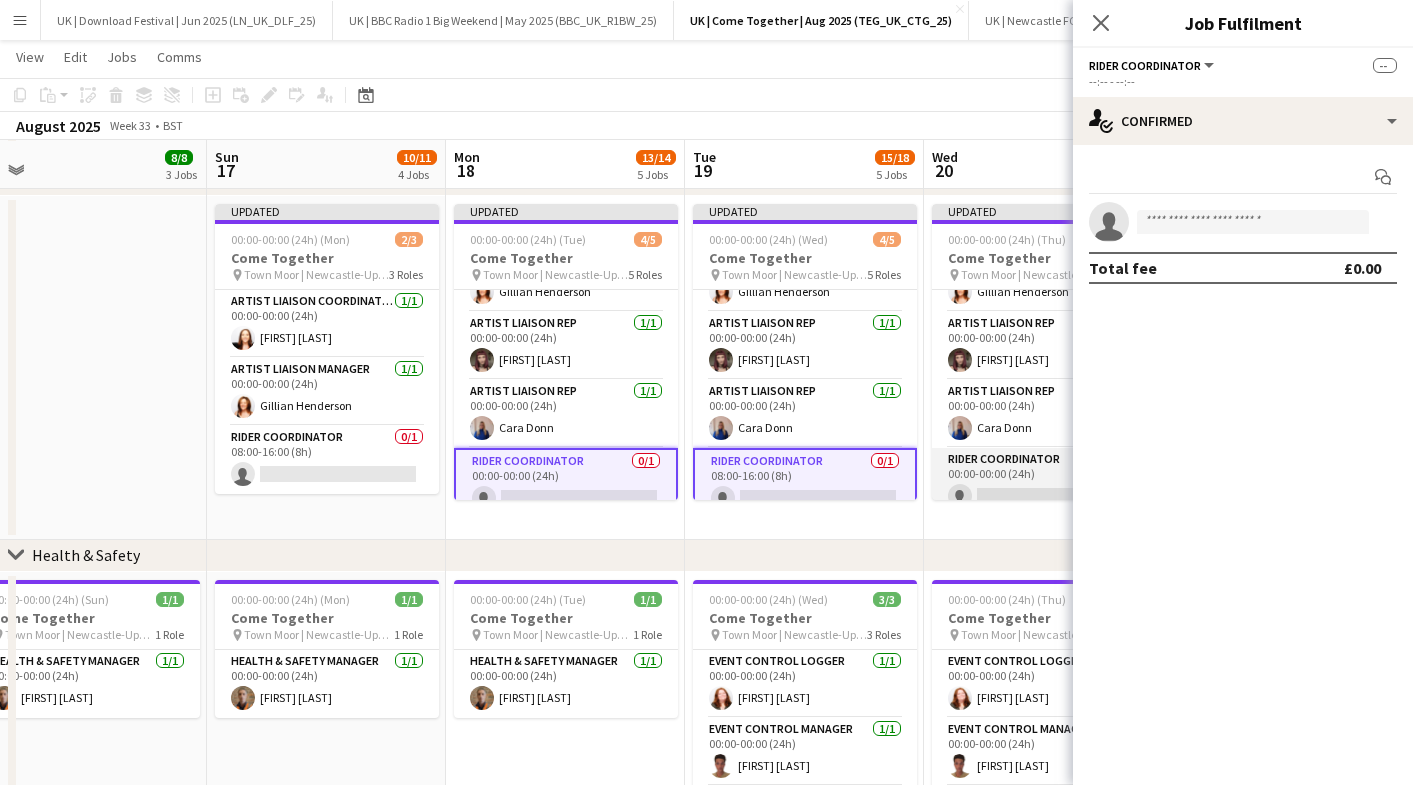 click on "Rider Coordinator   0/1   00:00-00:00 (24h)
single-neutral-actions" at bounding box center (1044, 482) 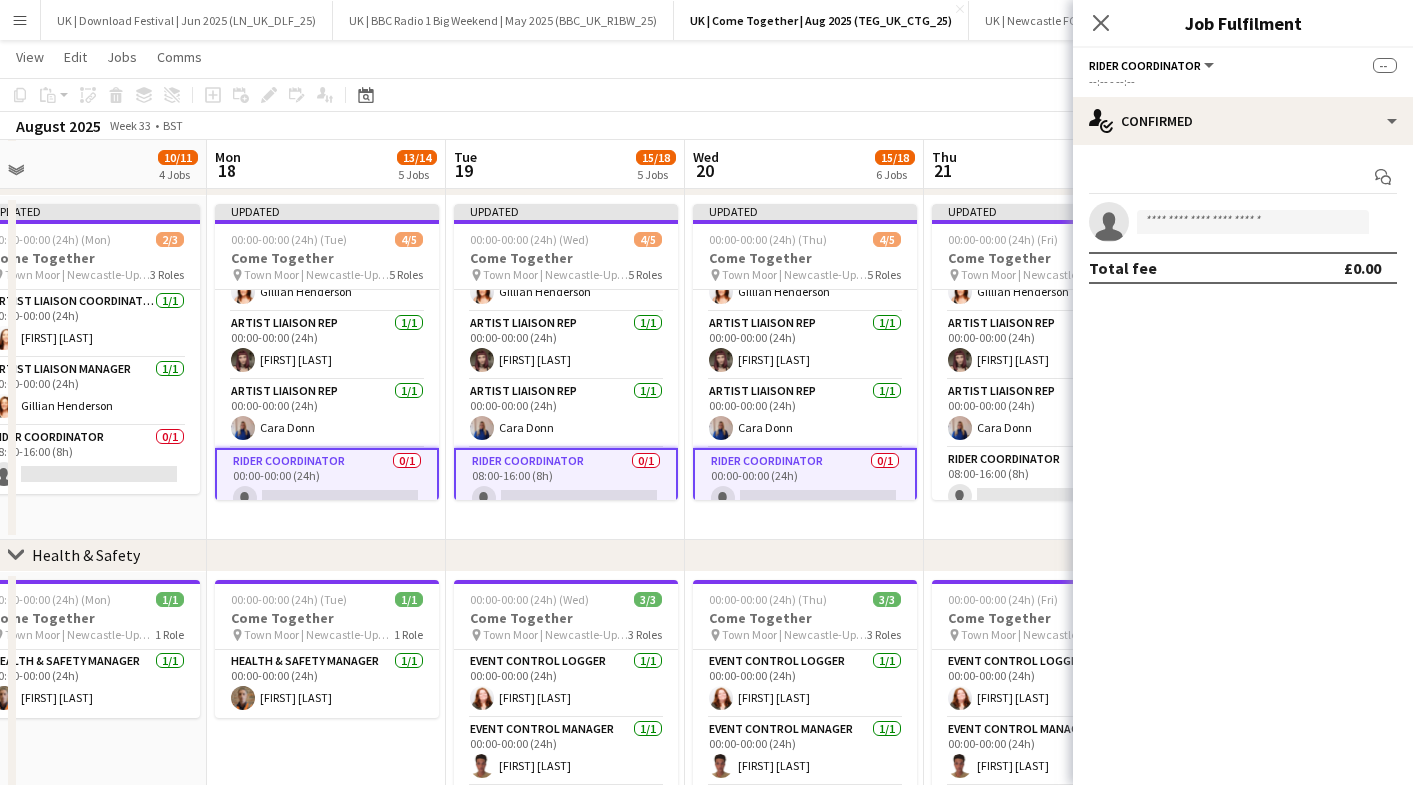 scroll, scrollTop: 0, scrollLeft: 590, axis: horizontal 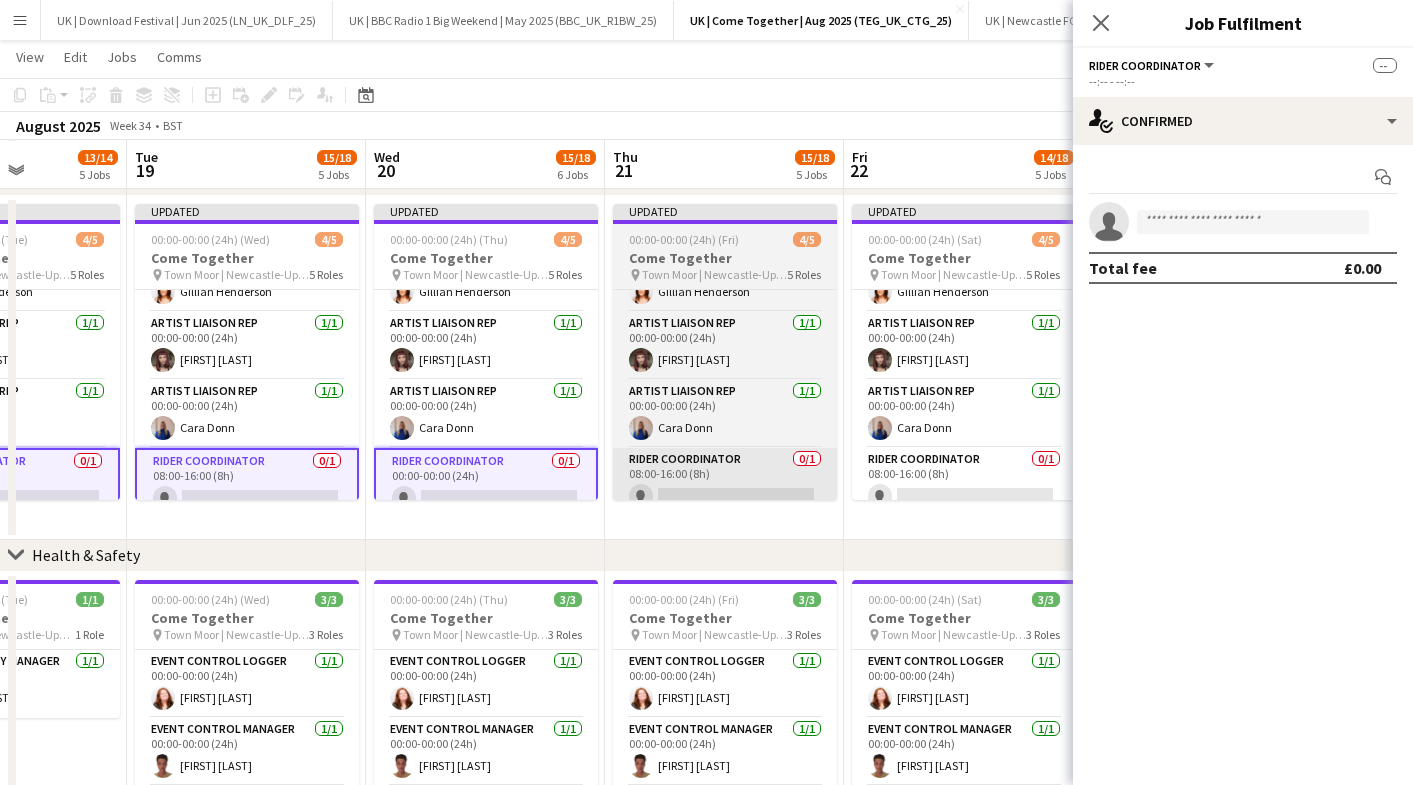 click on "Rider Coordinator   0/1   08:00-16:00 (8h)
single-neutral-actions" at bounding box center (725, 482) 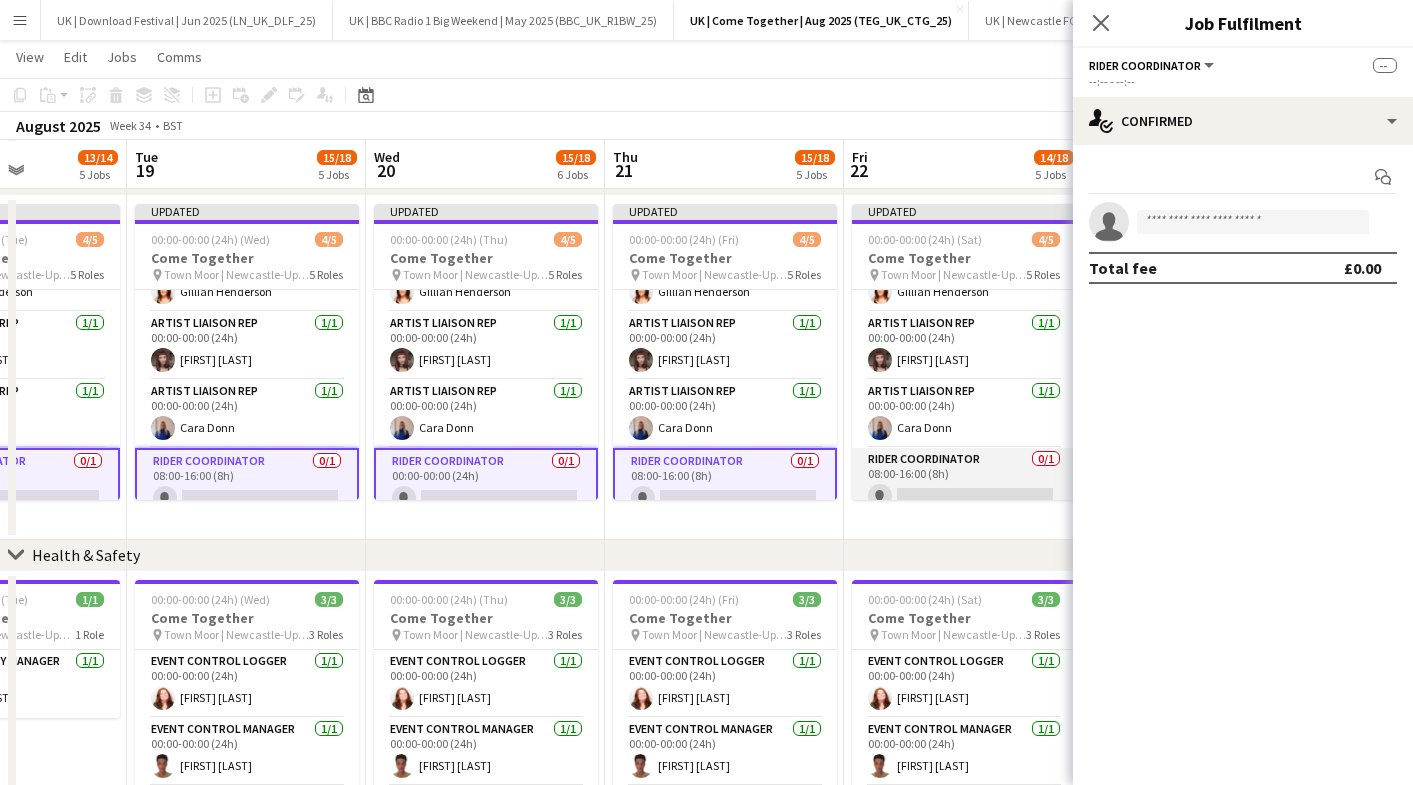 click on "Rider Coordinator   0/1   08:00-16:00 (8h)
single-neutral-actions" at bounding box center (964, 482) 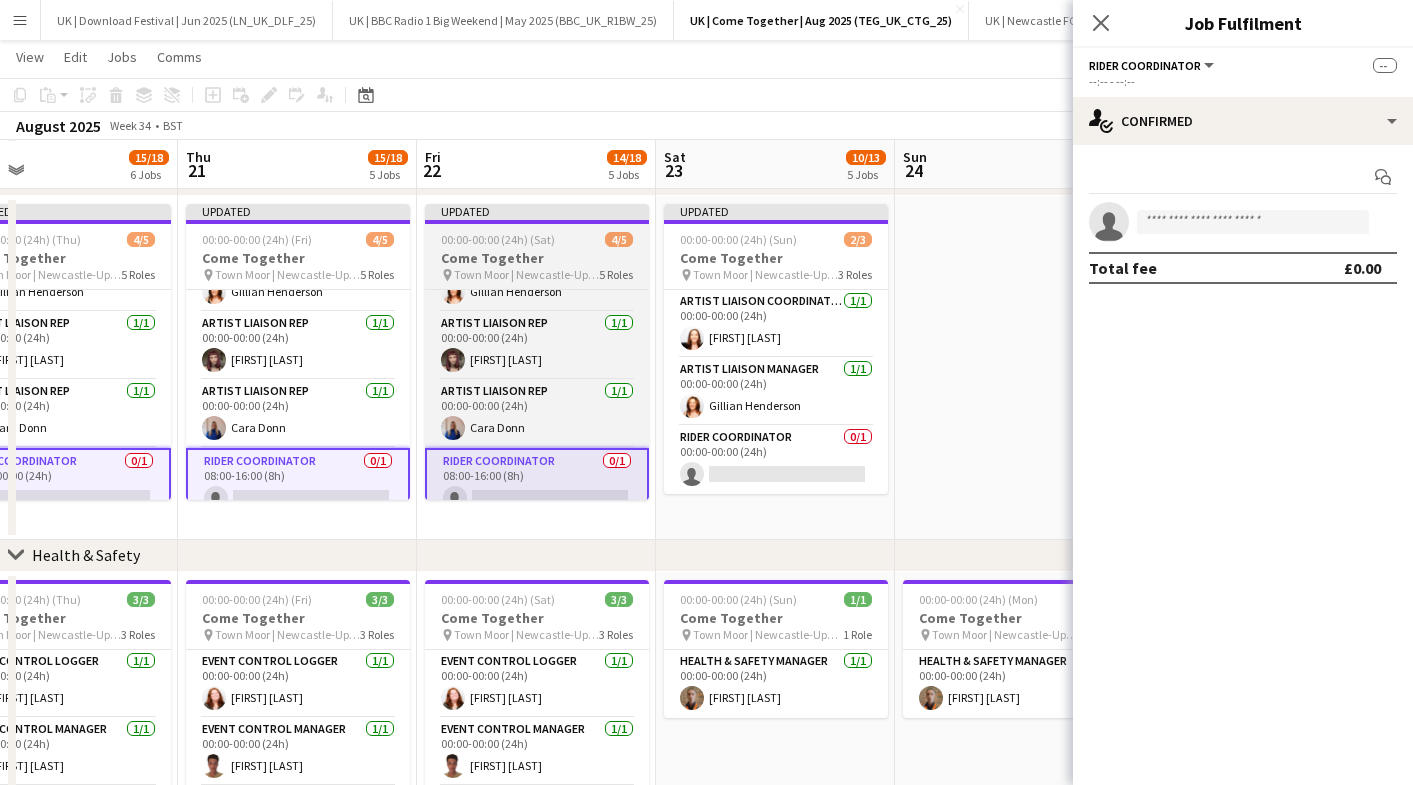 scroll, scrollTop: 0, scrollLeft: 804, axis: horizontal 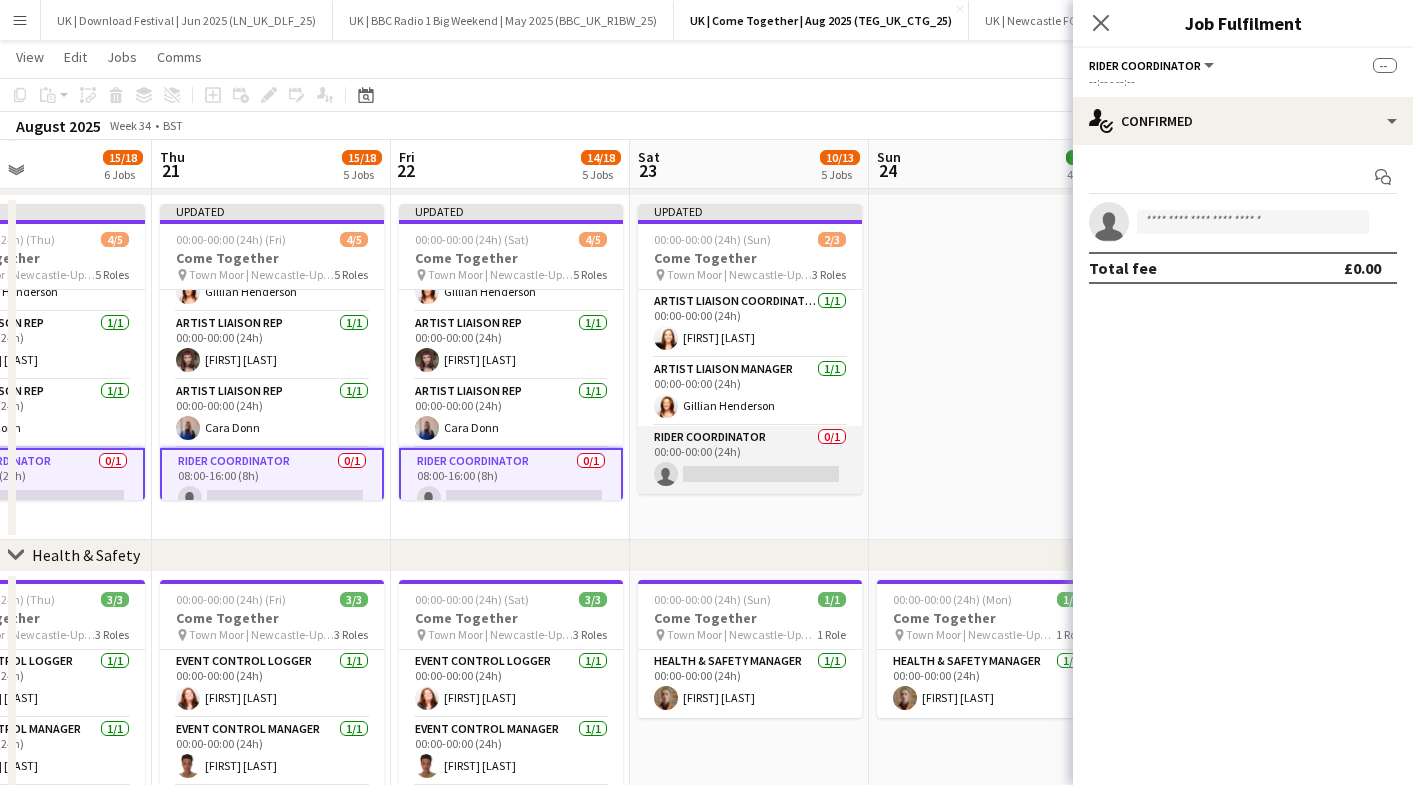 click on "Rider Coordinator   0/1   00:00-00:00 (24h)
single-neutral-actions" at bounding box center [750, 460] 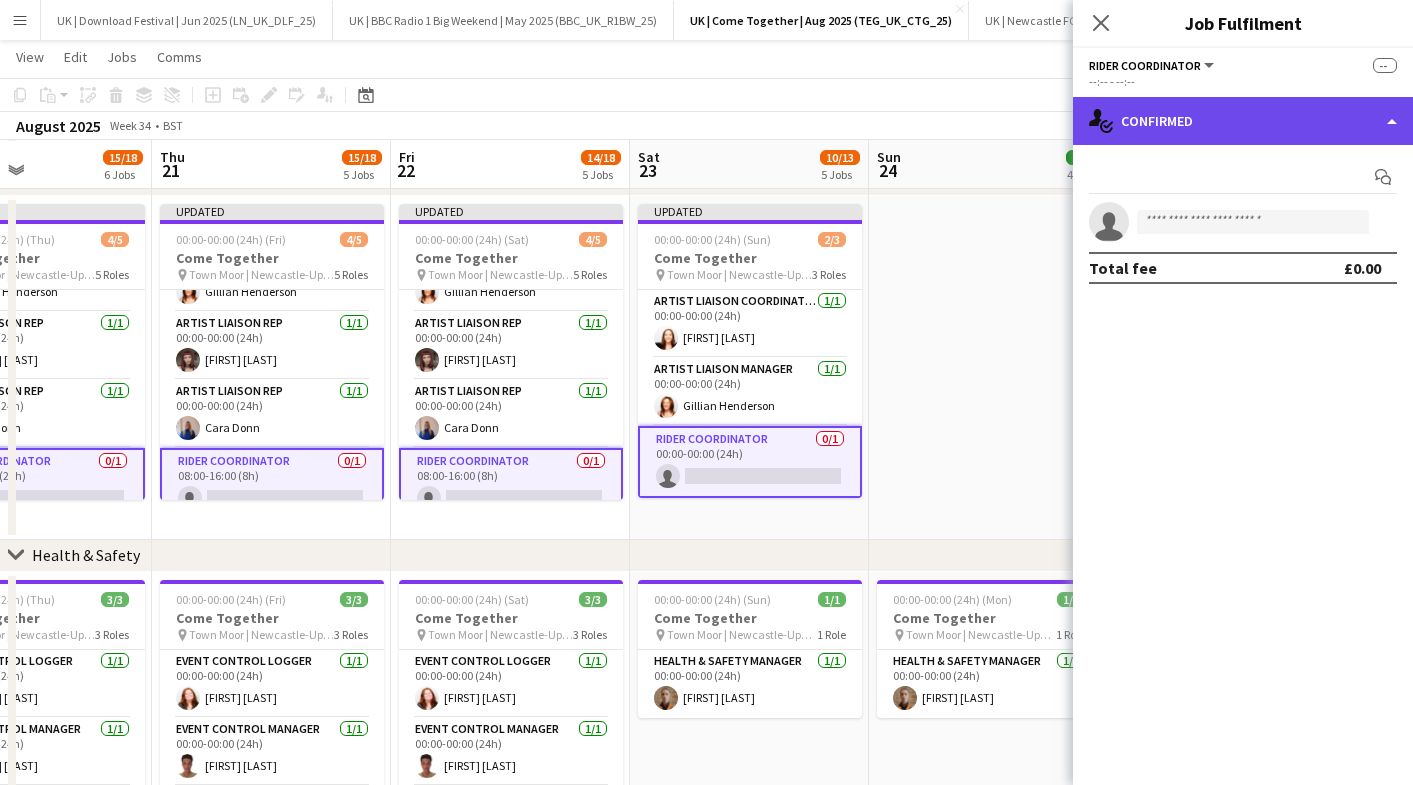 click on "single-neutral-actions-check-2
Confirmed" 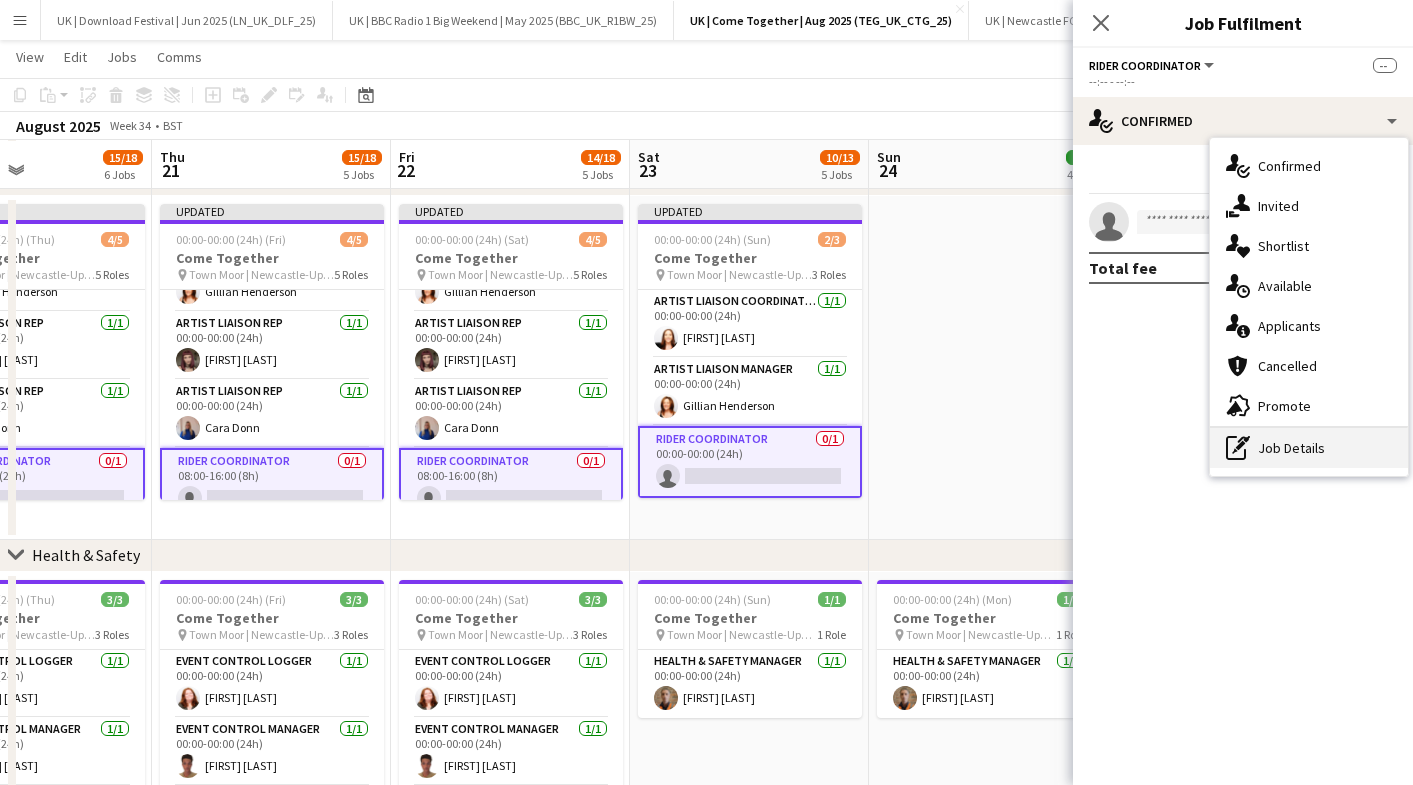 click on "pen-write
Job Details" at bounding box center [1309, 448] 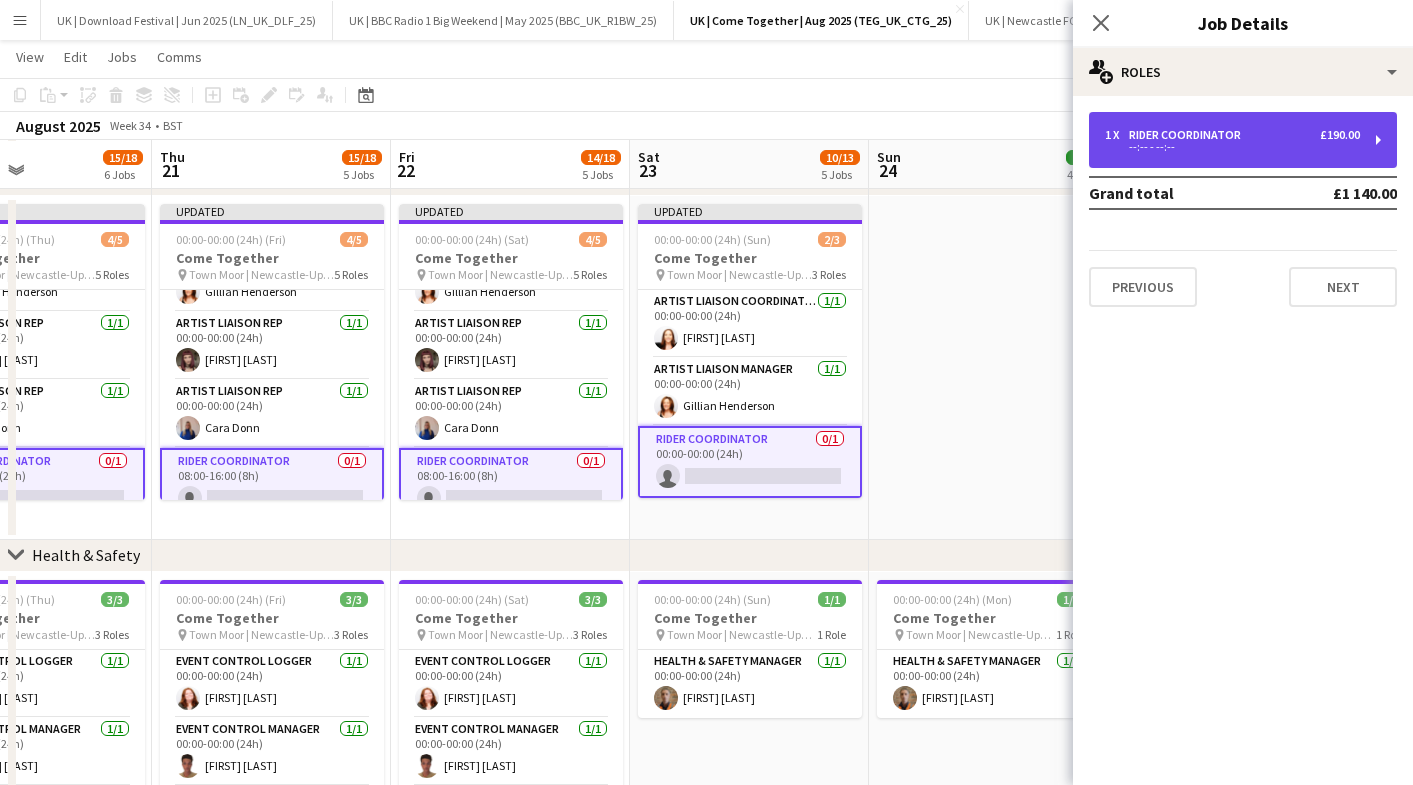 click on "1 x   Rider Coordinator   £190.00   --:-- - --:--" at bounding box center (1243, 140) 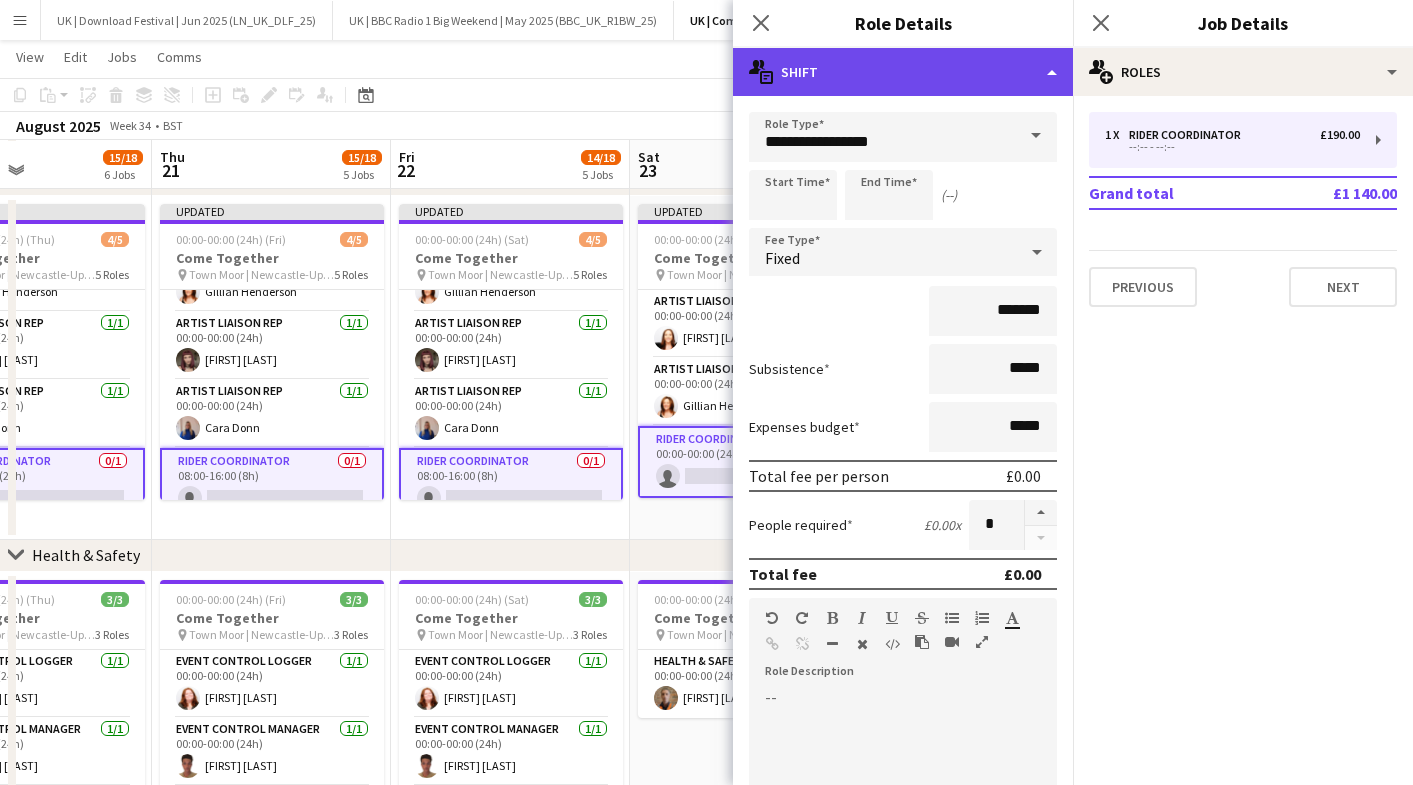 click on "multiple-actions-text
Shift" 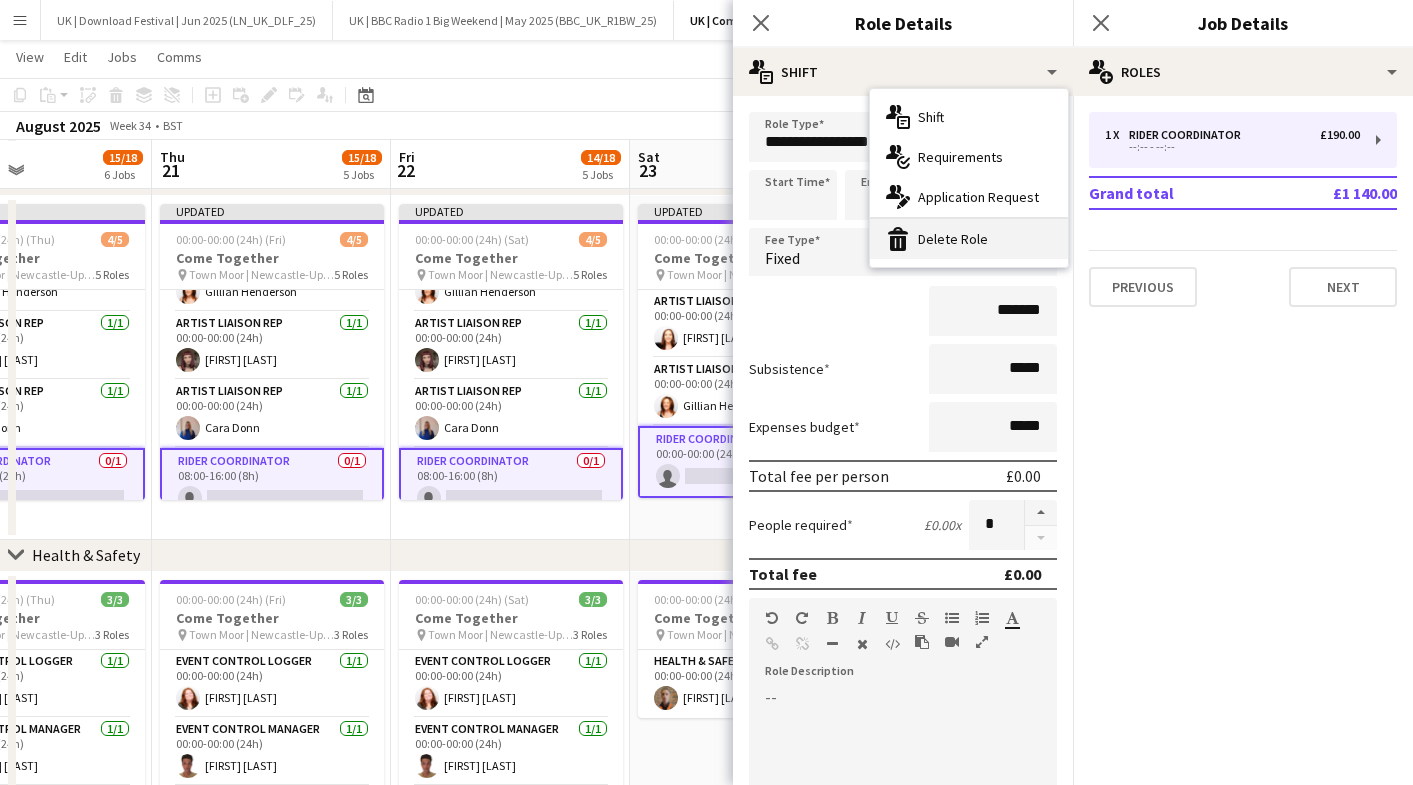 click on "bin-2
Delete Role" at bounding box center [969, 239] 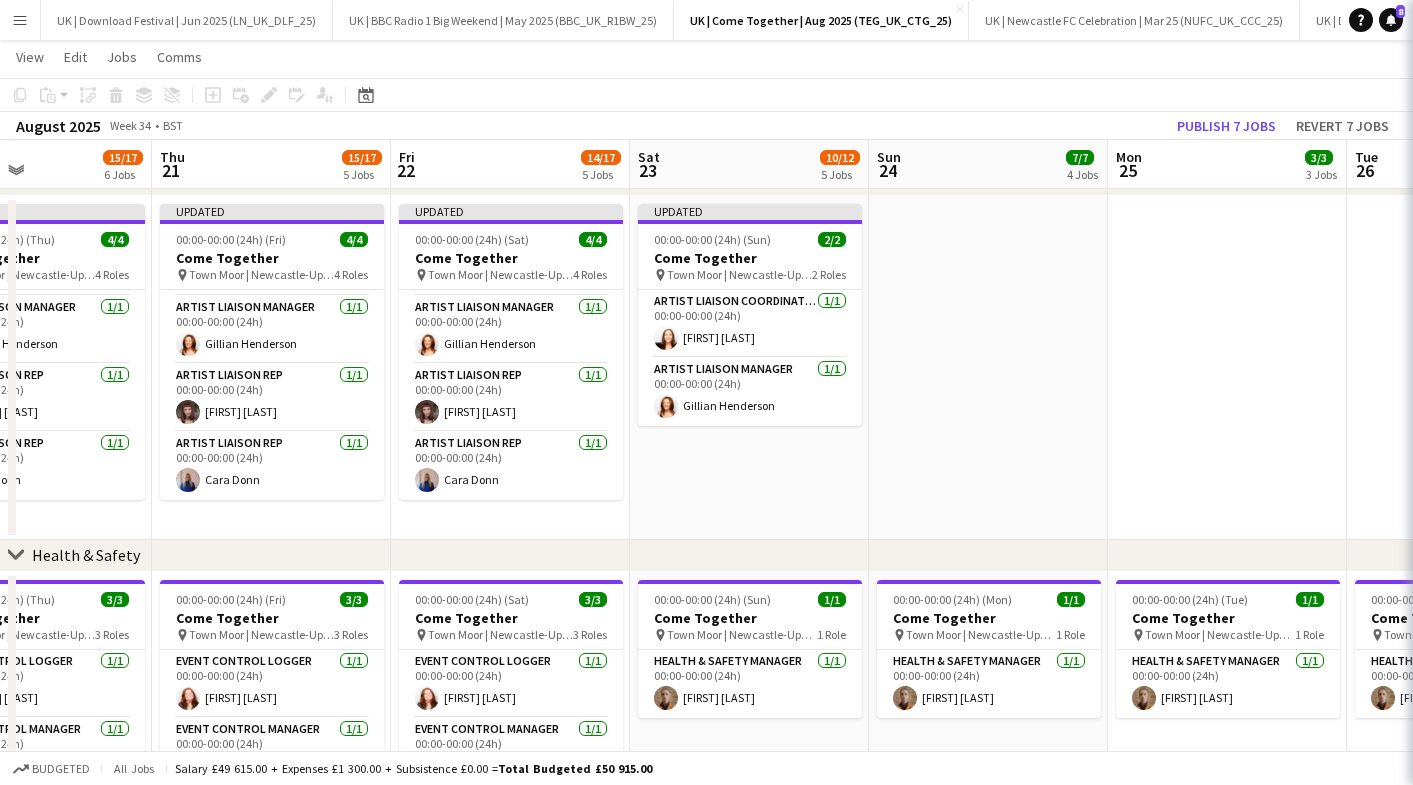 scroll, scrollTop: 62, scrollLeft: 0, axis: vertical 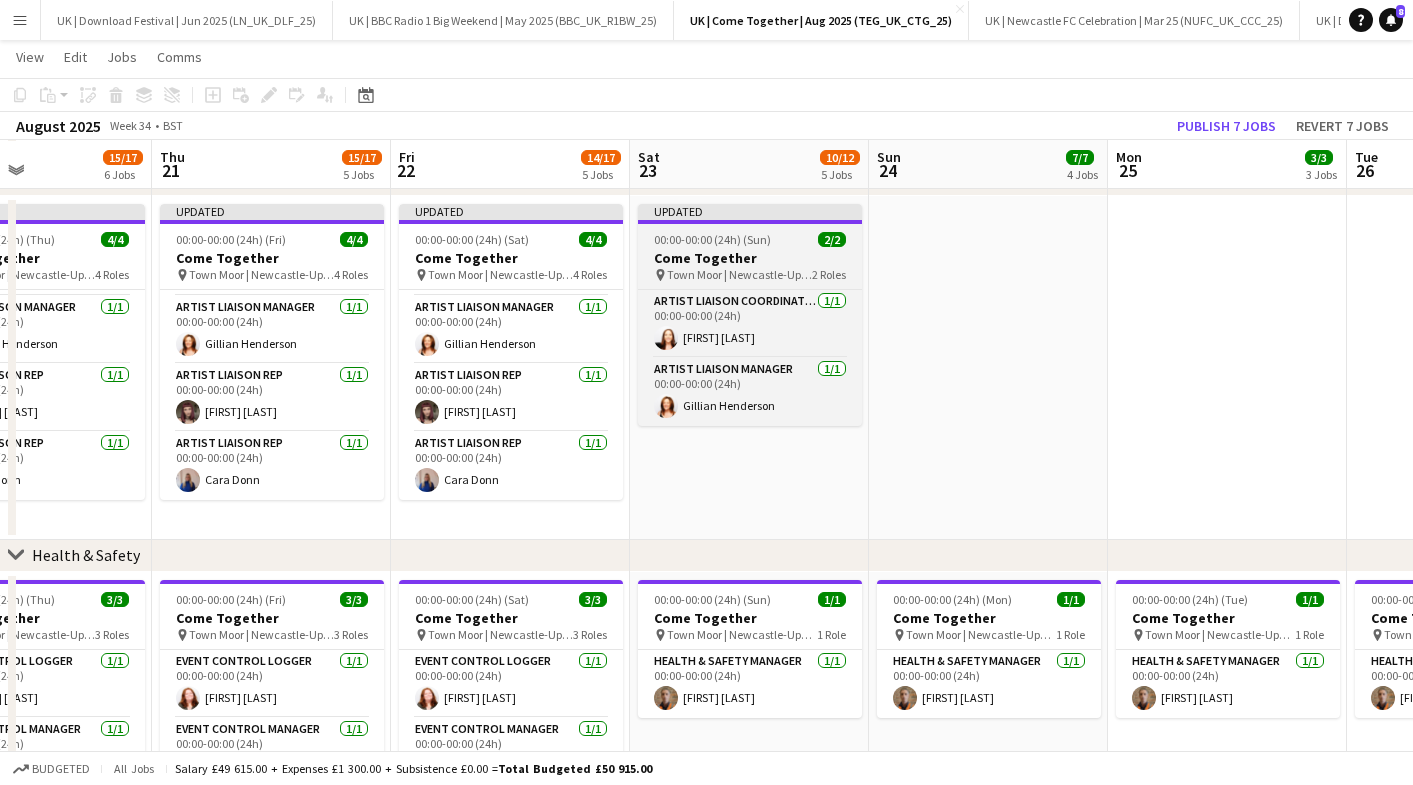 click on "00:00-00:00 (24h) (Sun)" at bounding box center (712, 239) 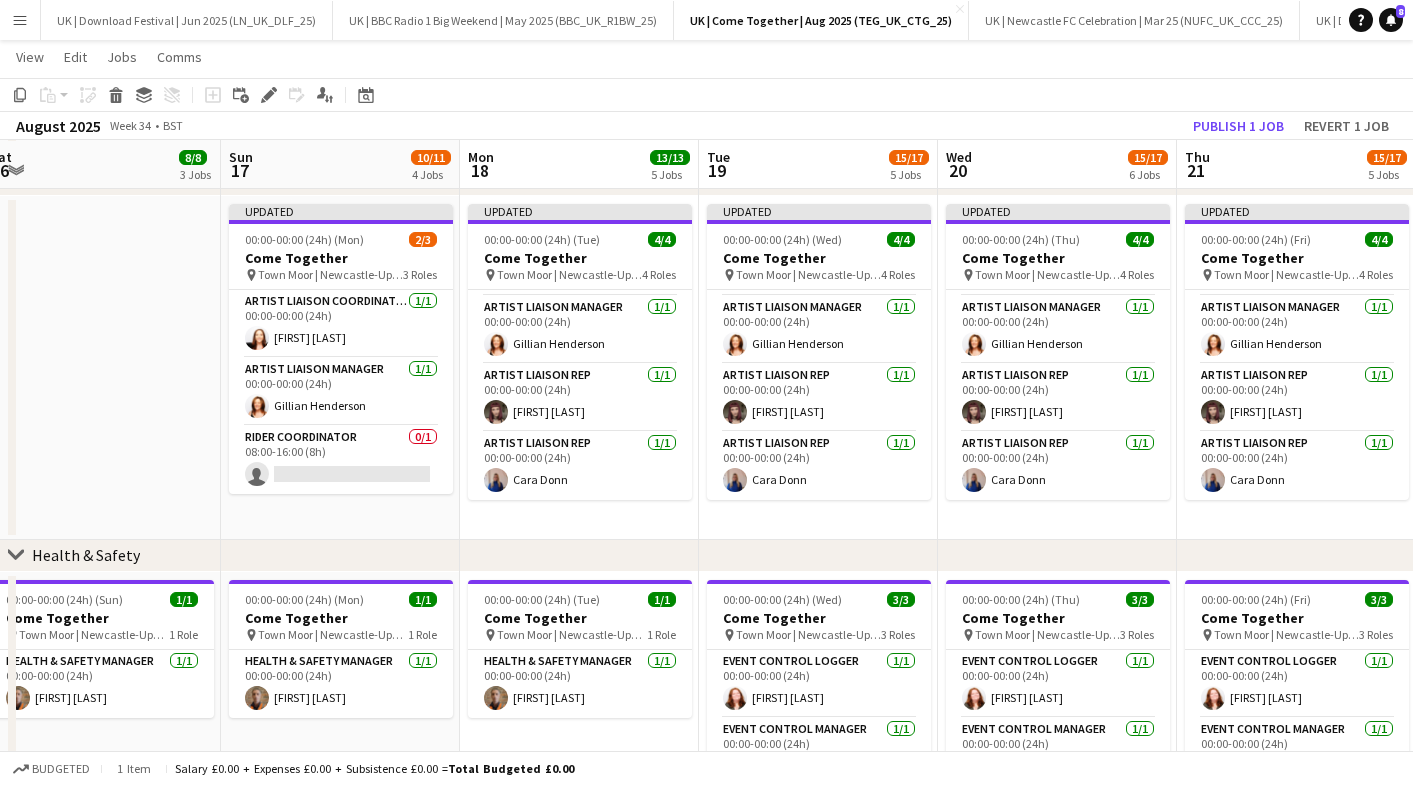 scroll, scrollTop: 0, scrollLeft: 406, axis: horizontal 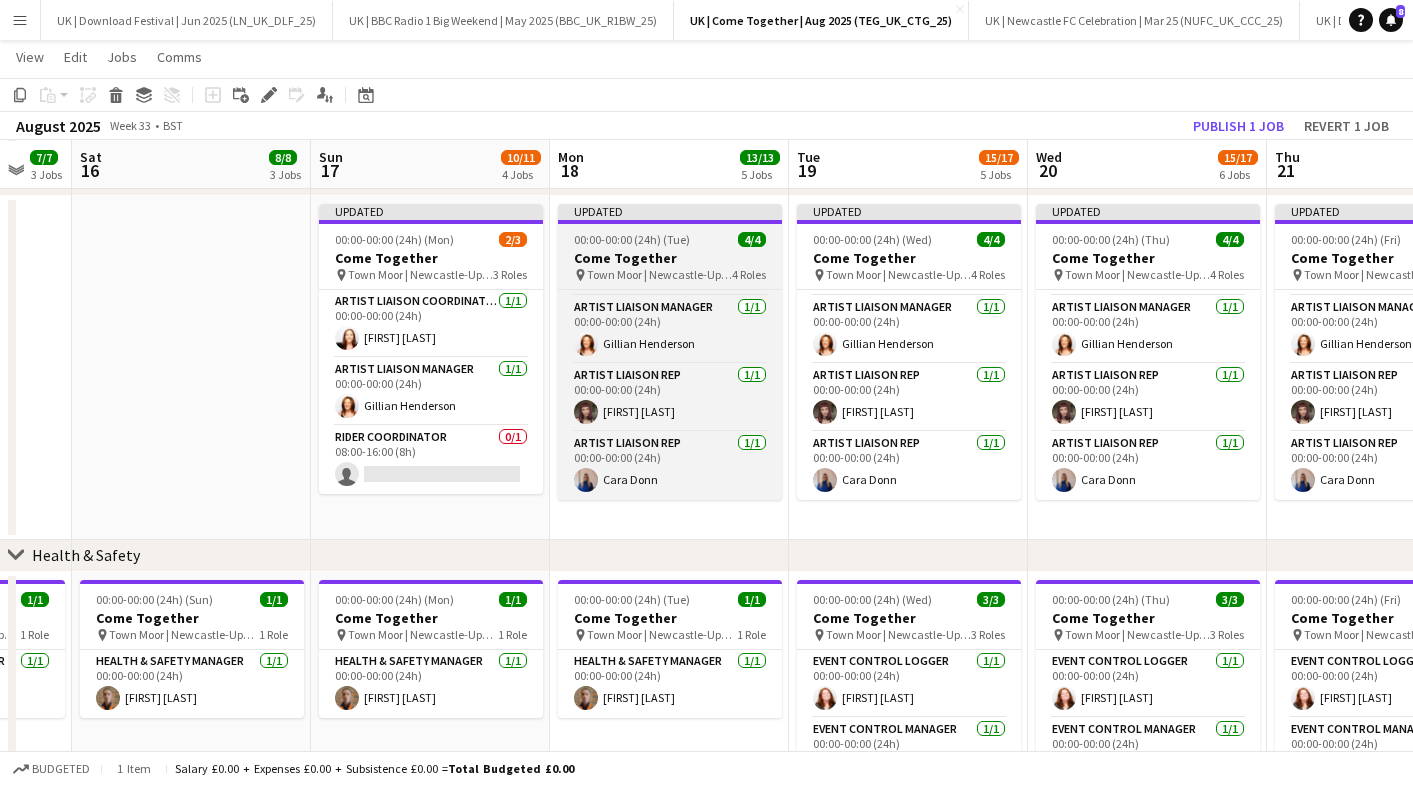 click on "Come Together" at bounding box center [670, 258] 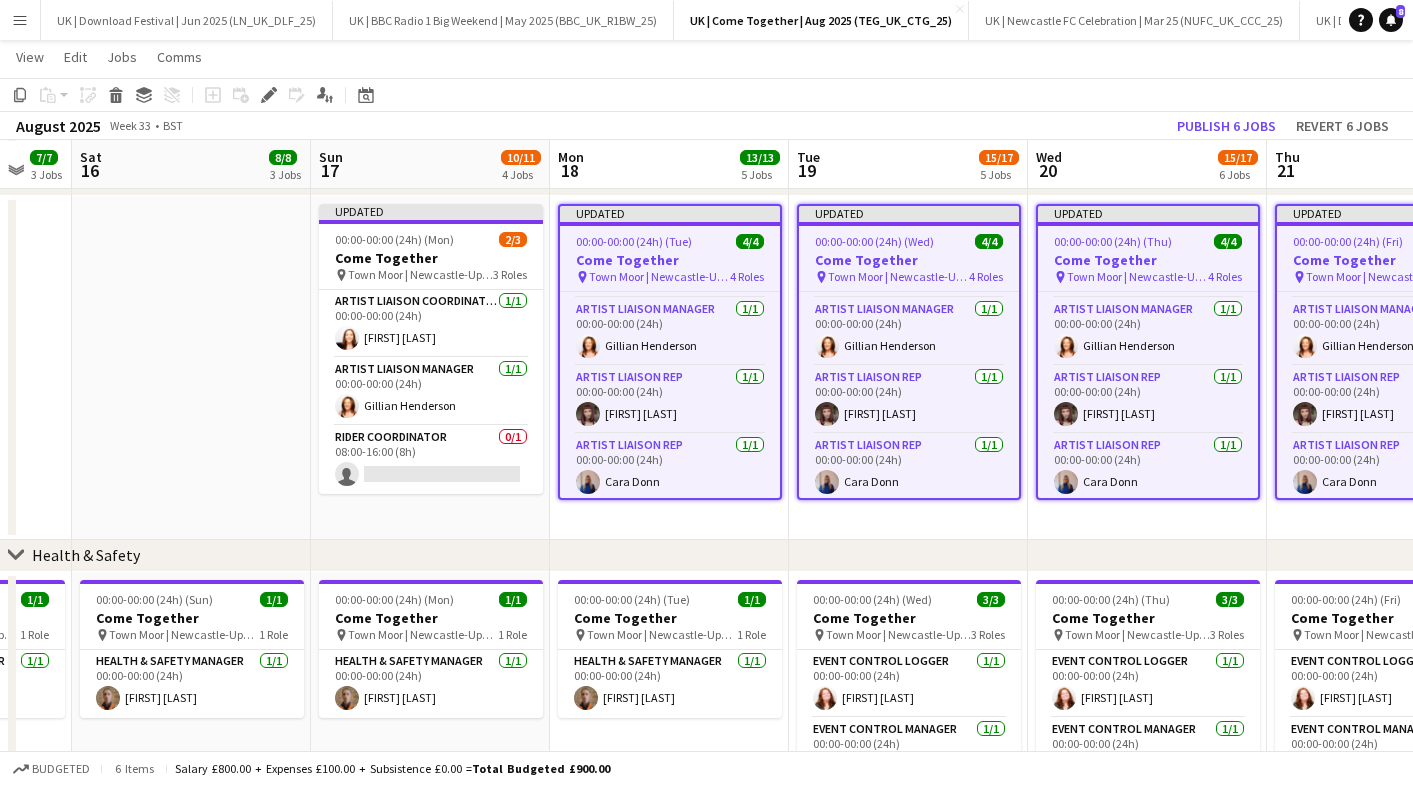 scroll, scrollTop: 66, scrollLeft: 0, axis: vertical 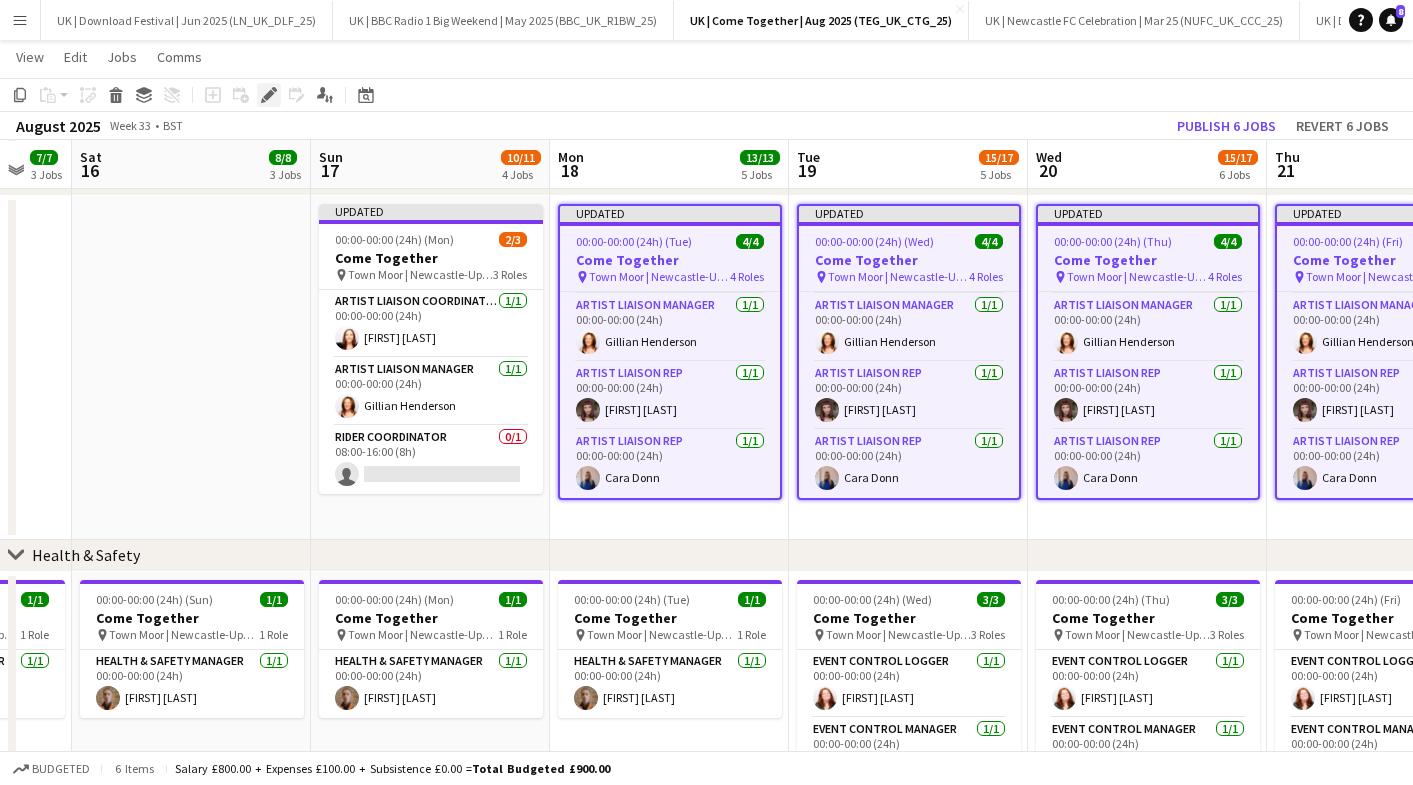 click on "Edit" 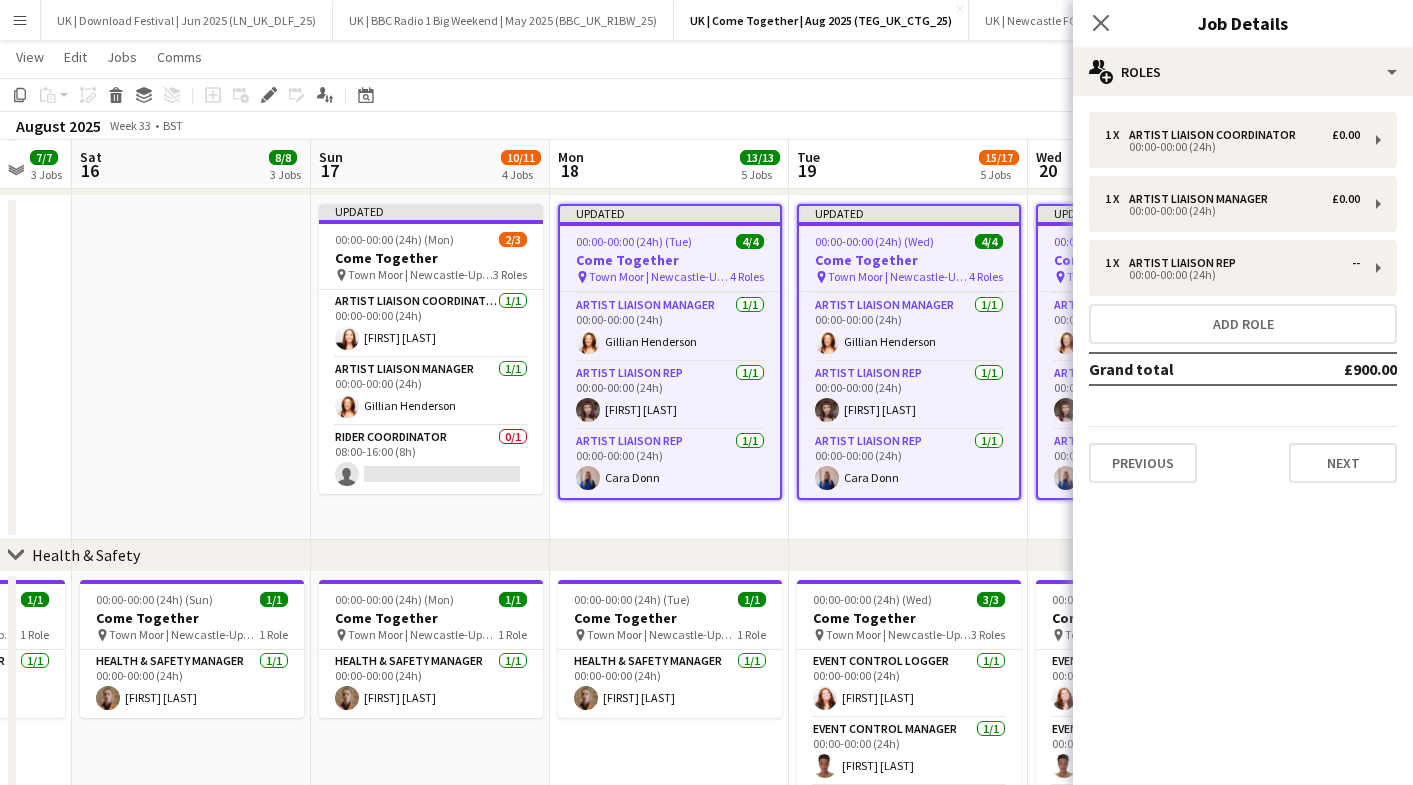 click on "1 x   Artist Liaison Coordinator   £0.00   00:00-00:00 (24h)   1 x   Artist Liaison Manager   £0.00   00:00-00:00 (24h)   1 x   Artist Liaison Rep   --   00:00-00:00 (24h)   Add role   Grand total   £900.00   Previous   Next" at bounding box center [1243, 297] 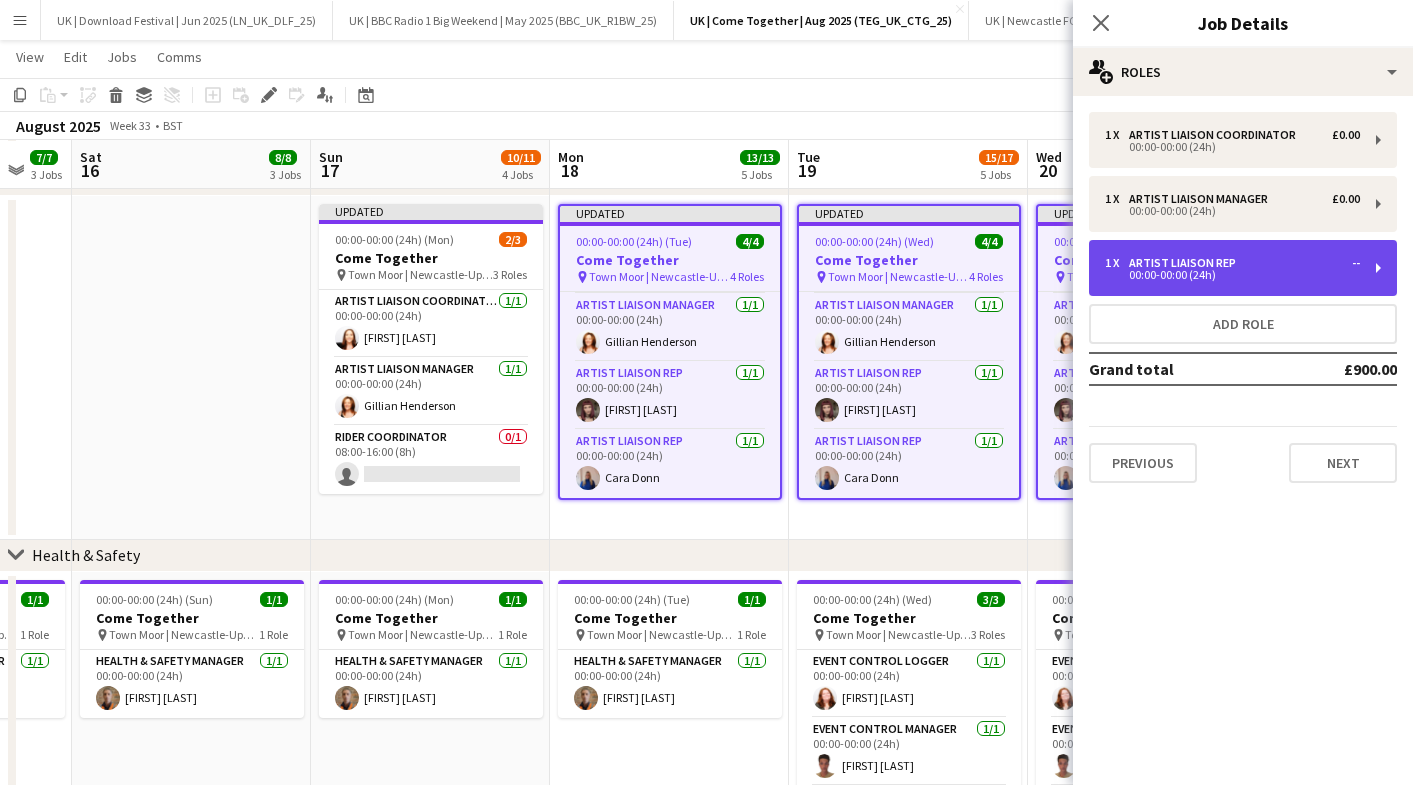 click on "1 x   Artist Liaison Rep   --   00:00-00:00 (24h)" at bounding box center [1243, 268] 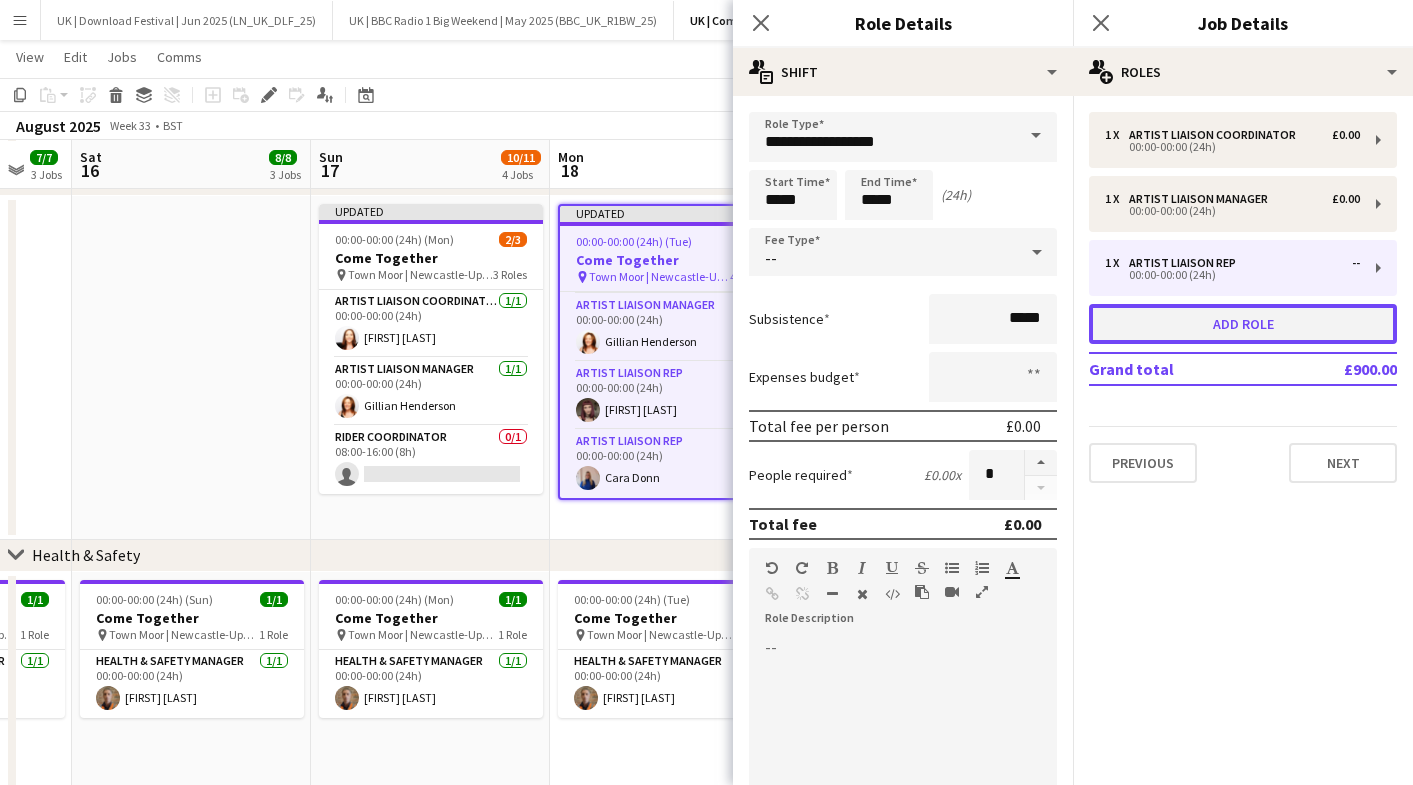 click on "Add role" at bounding box center (1243, 324) 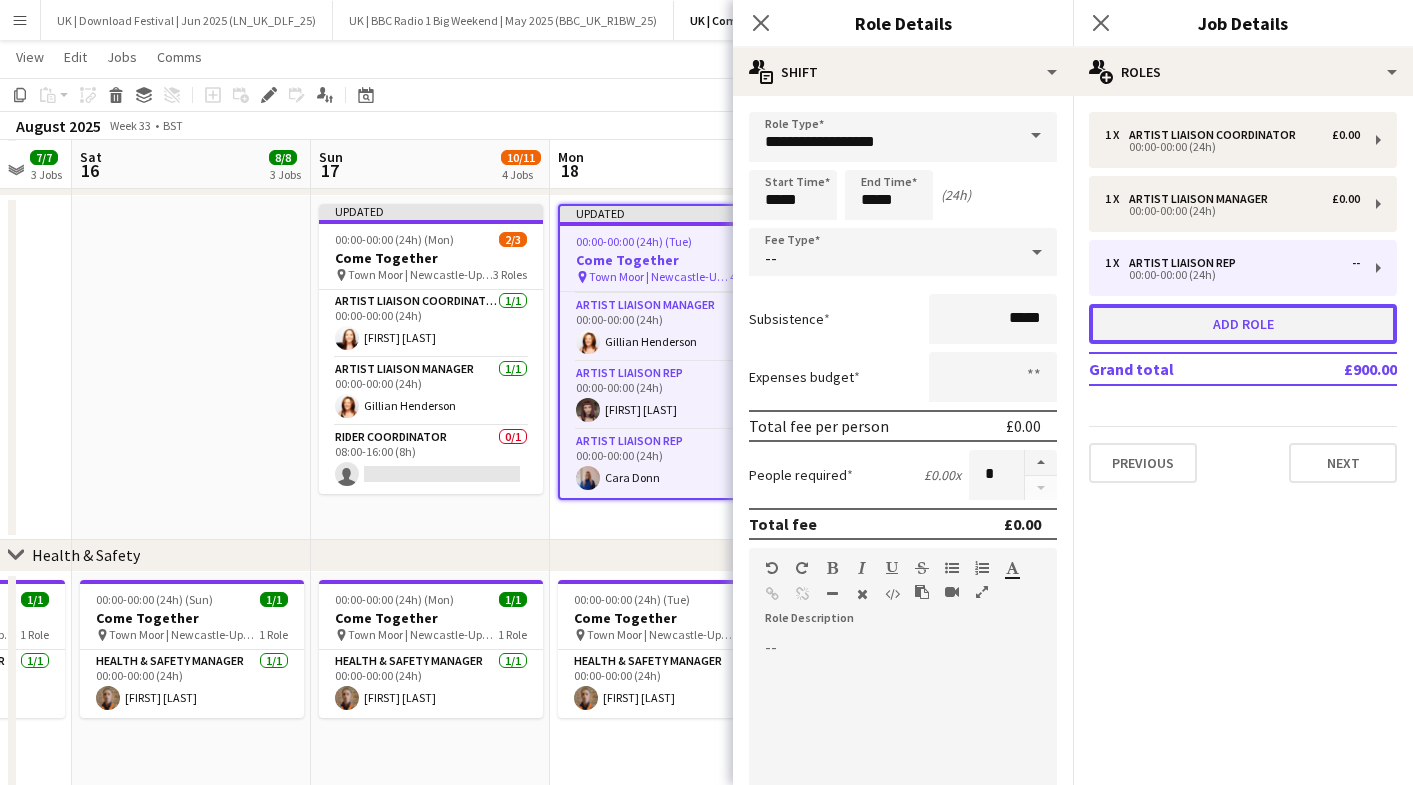 type on "**********" 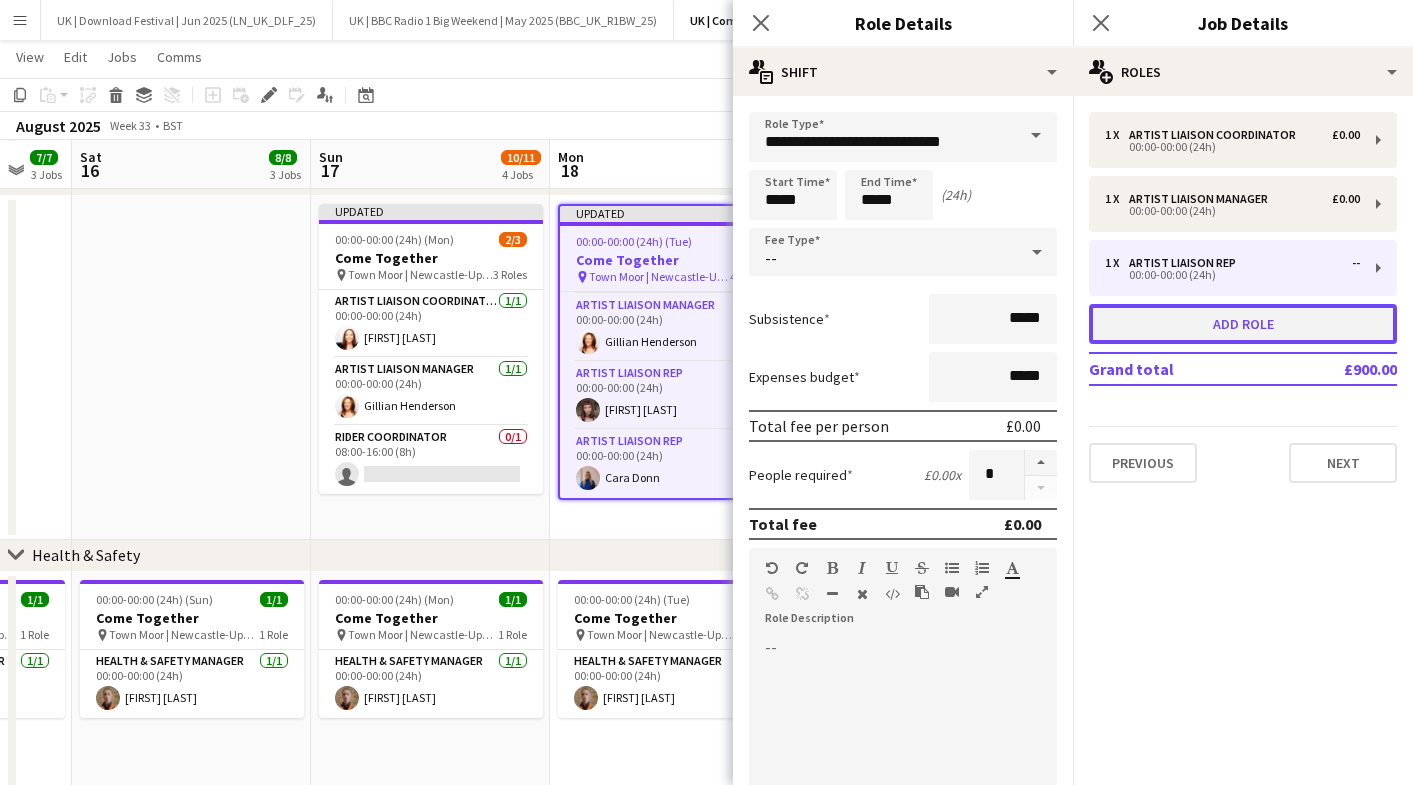 scroll, scrollTop: 114, scrollLeft: 0, axis: vertical 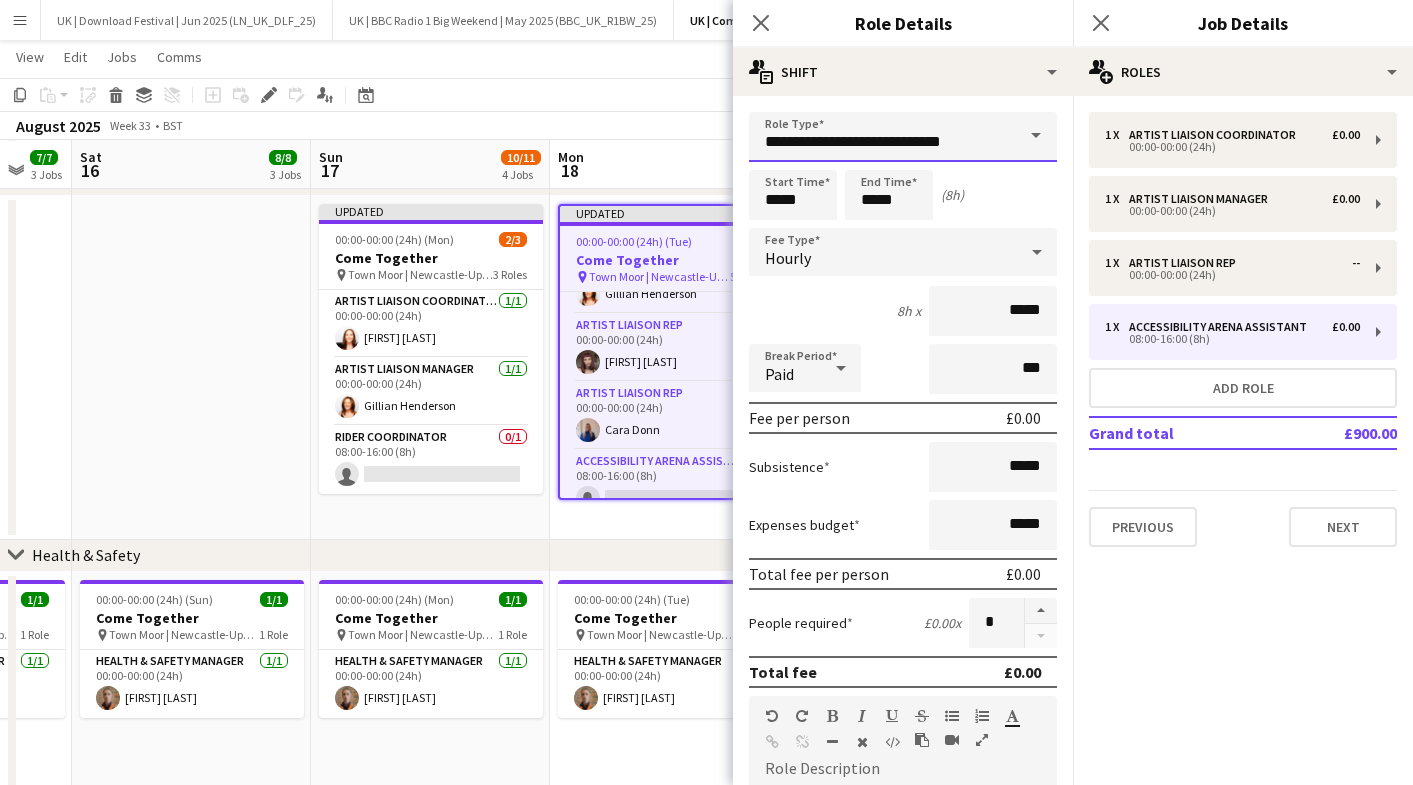 click on "**********" at bounding box center (903, 137) 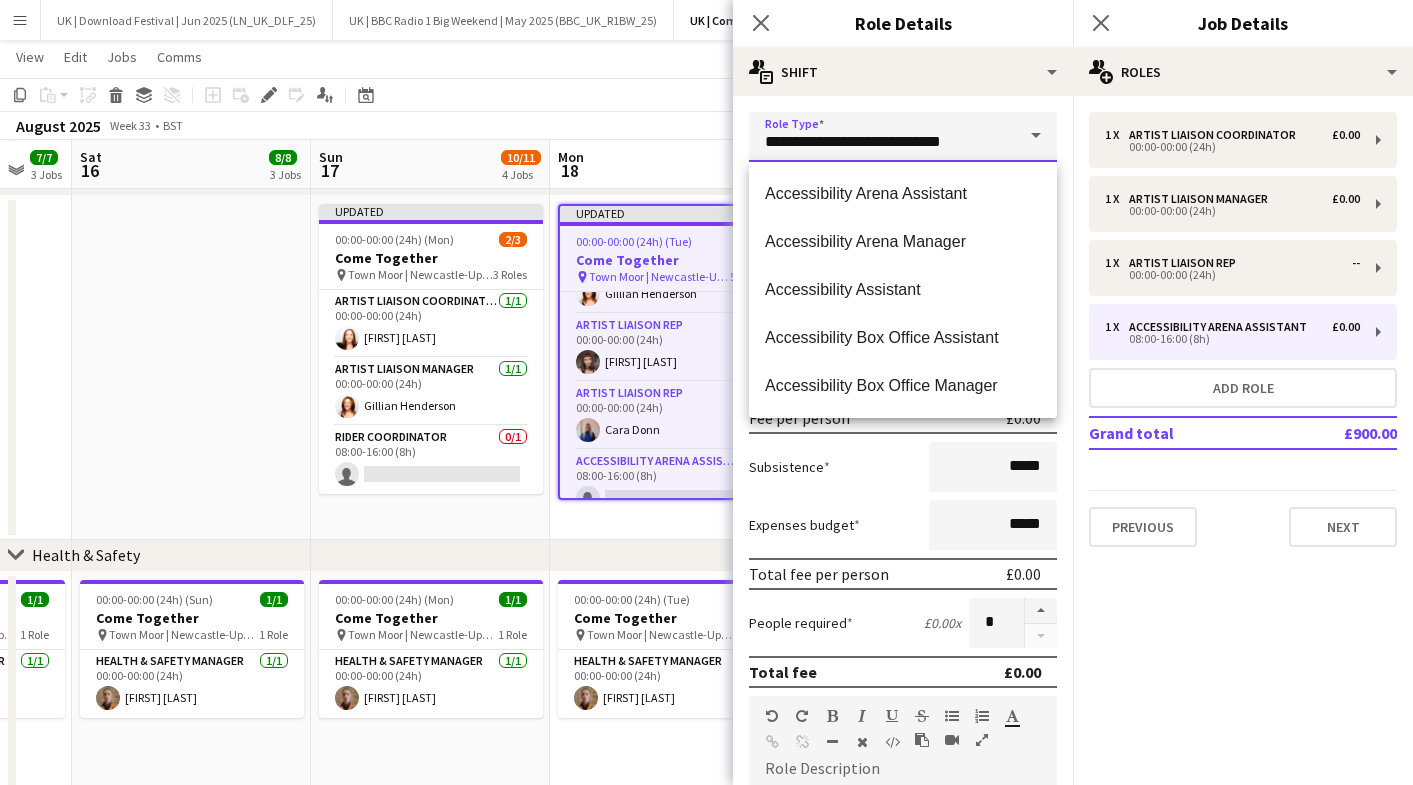 click on "**********" at bounding box center (903, 137) 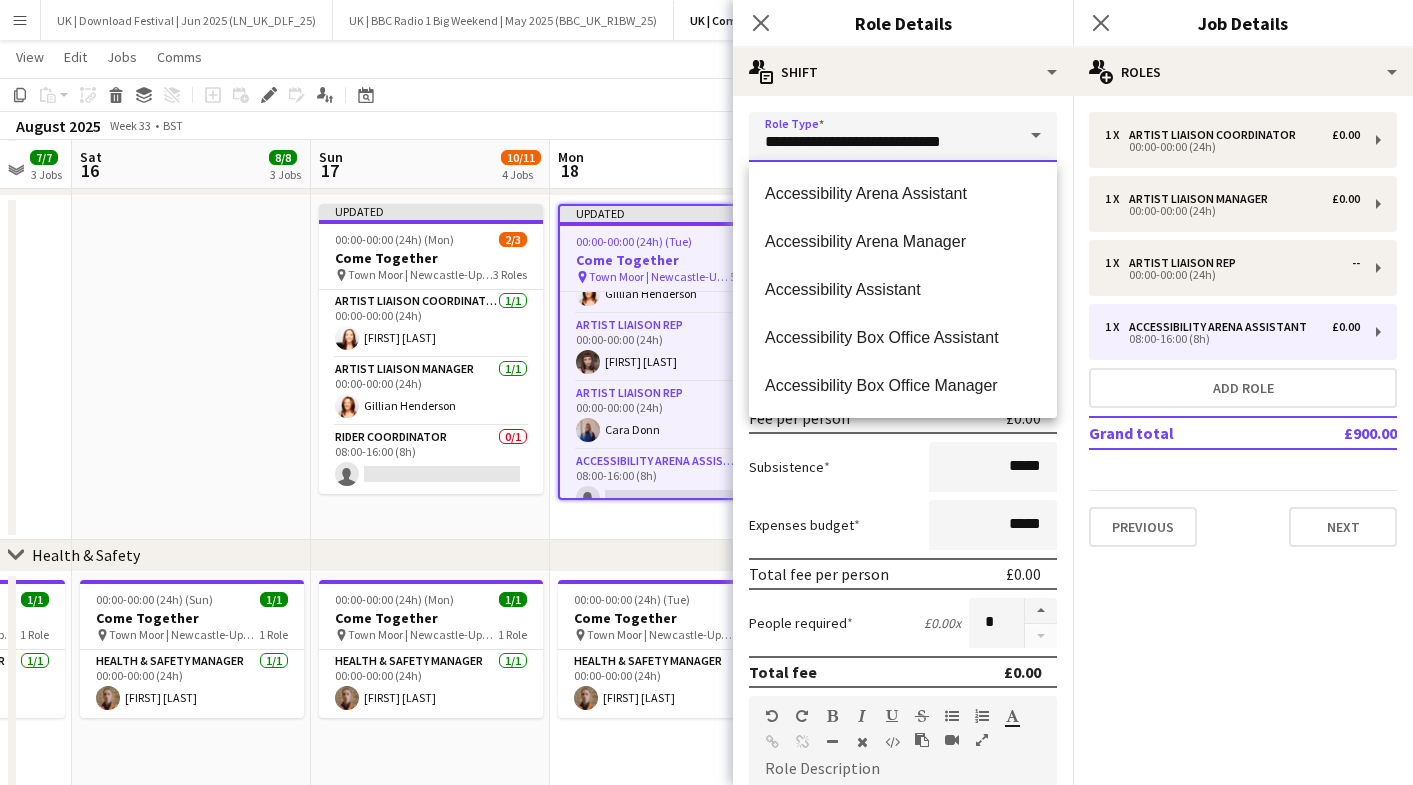 click on "**********" at bounding box center [903, 137] 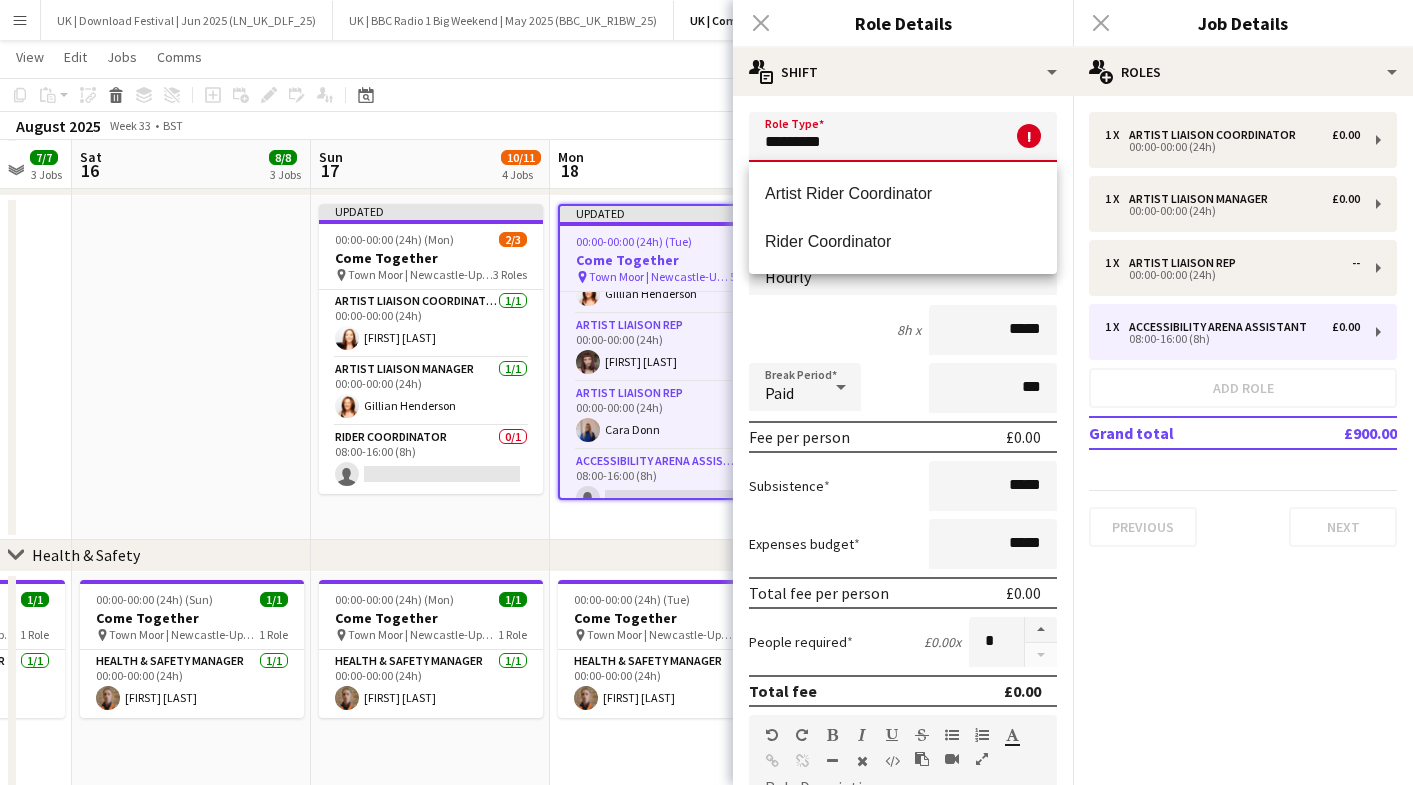 click on "Rider Coordinator" at bounding box center [903, 242] 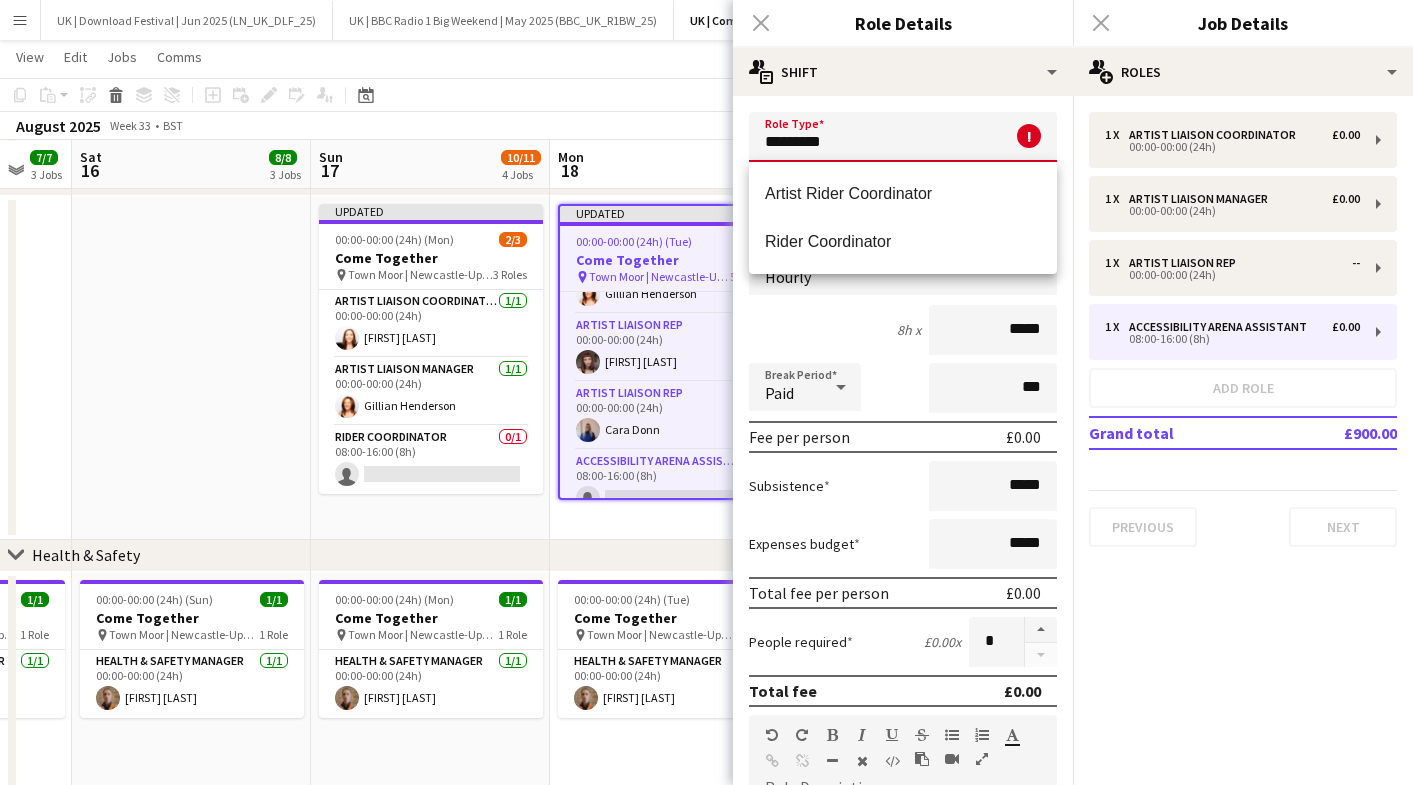 type on "**********" 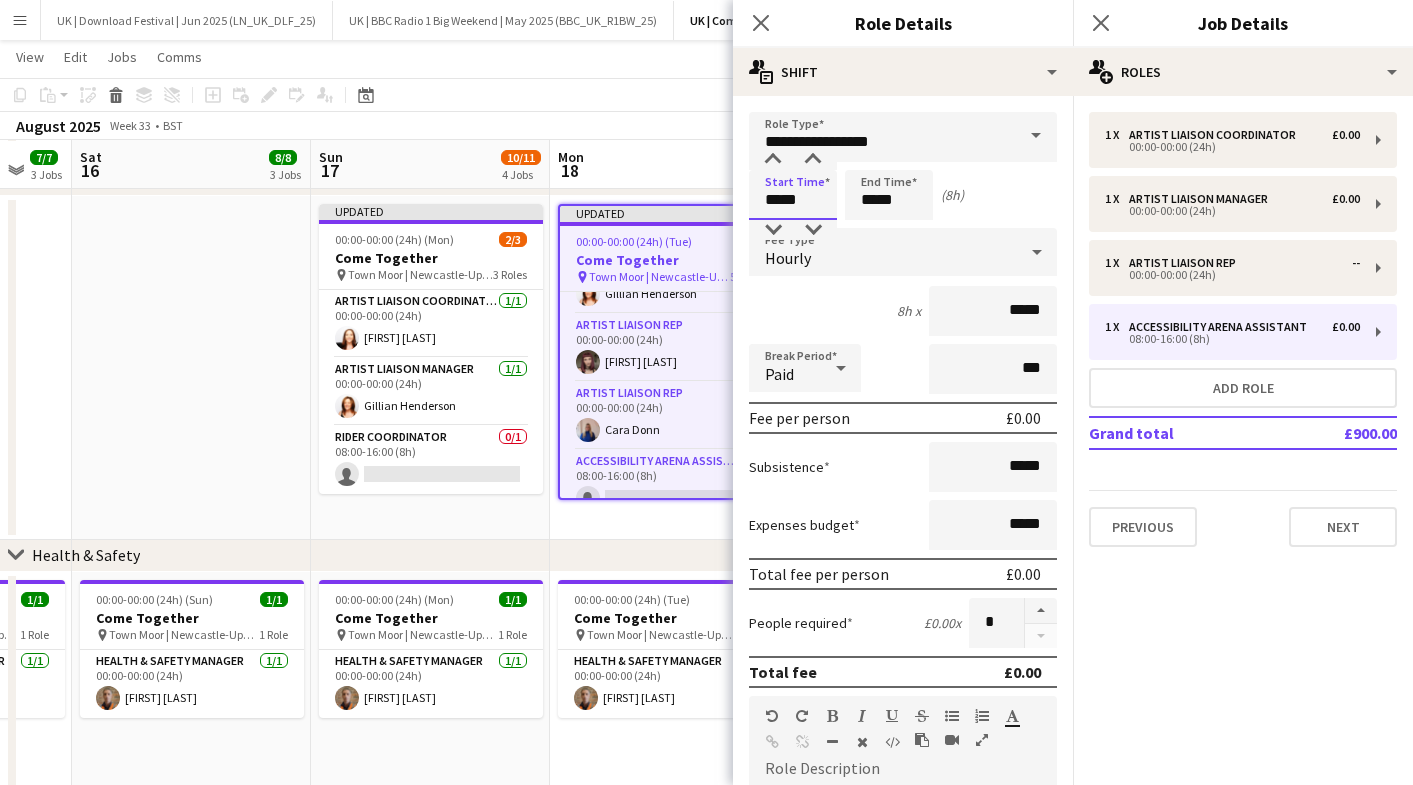 click on "*****" at bounding box center (793, 195) 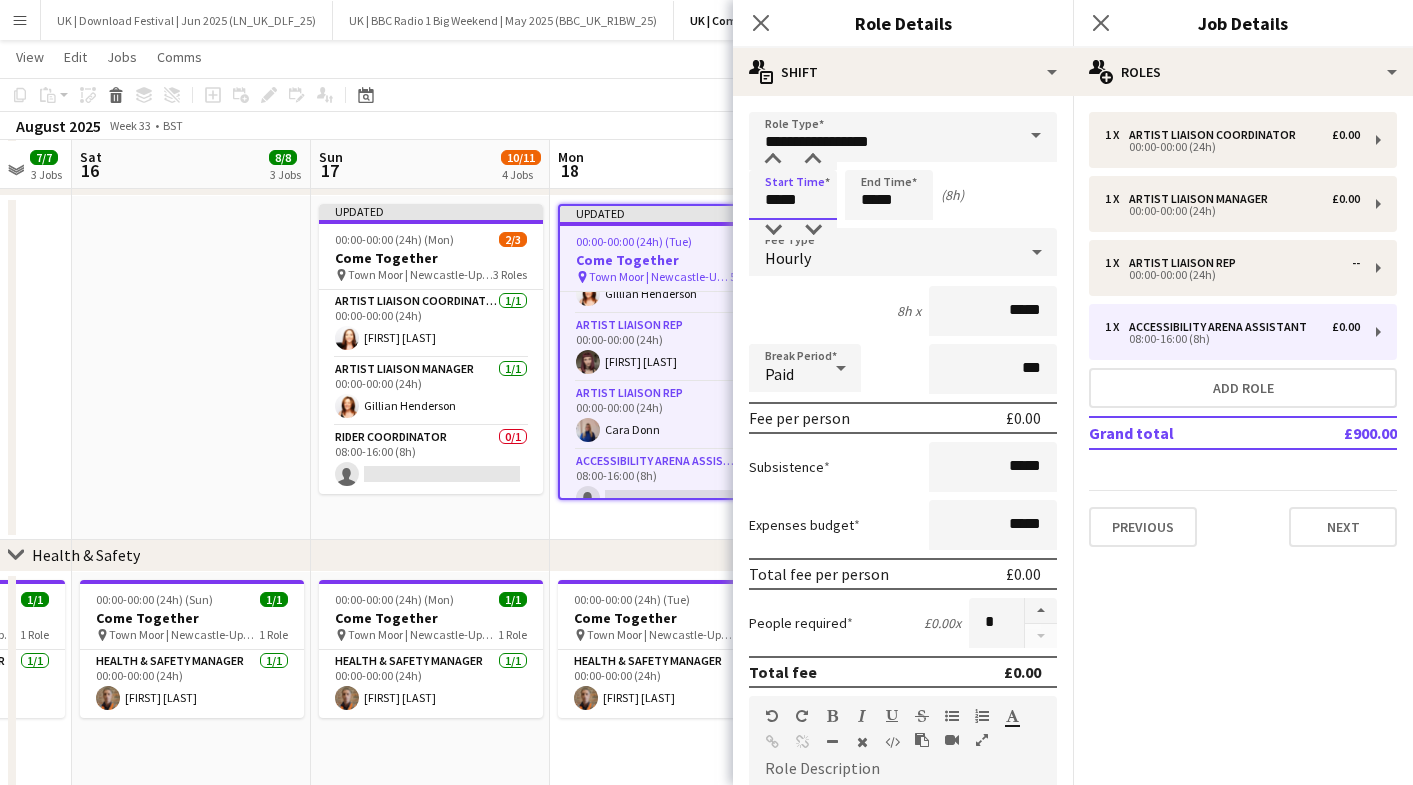 click on "*****" at bounding box center [793, 195] 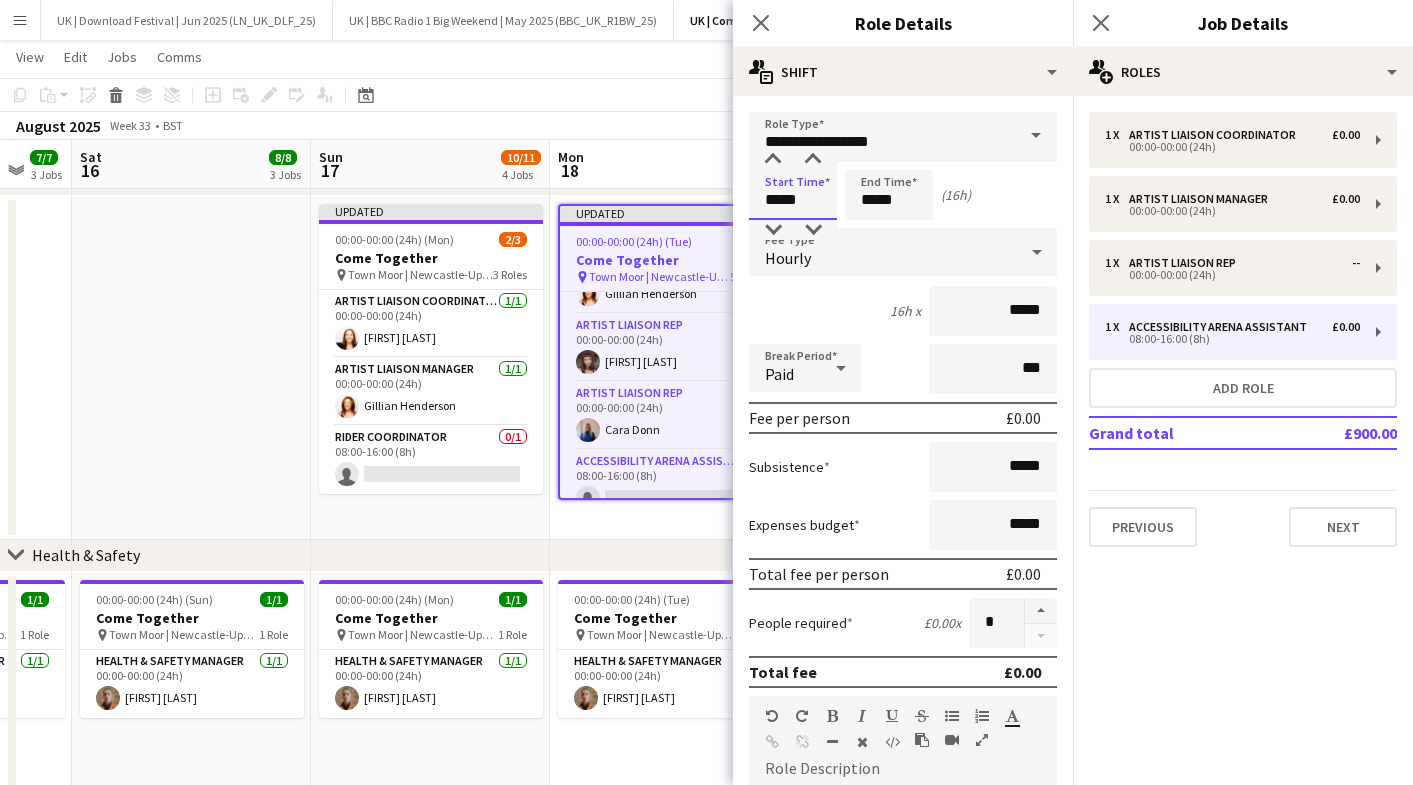 type on "*****" 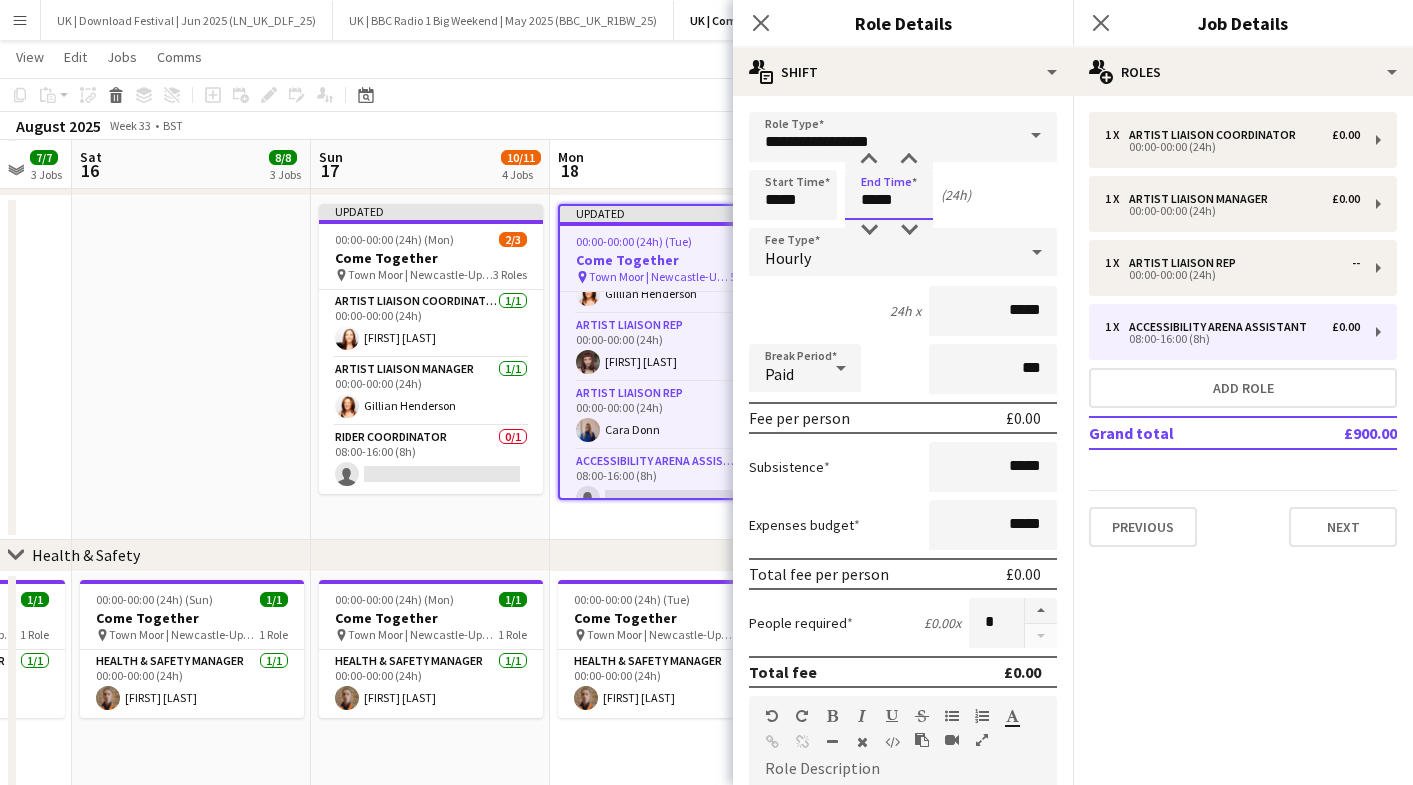 type on "*****" 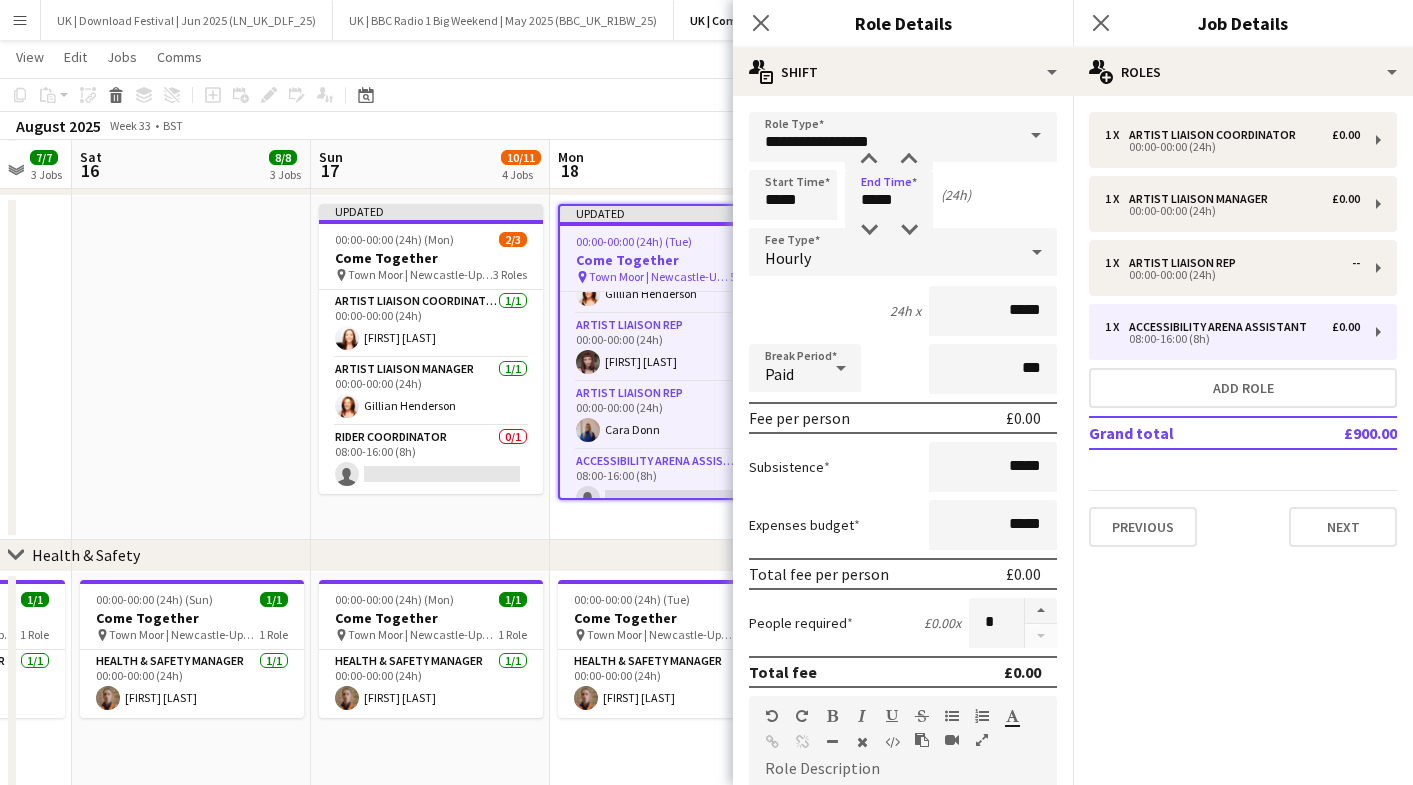 click on "Hourly" at bounding box center [883, 252] 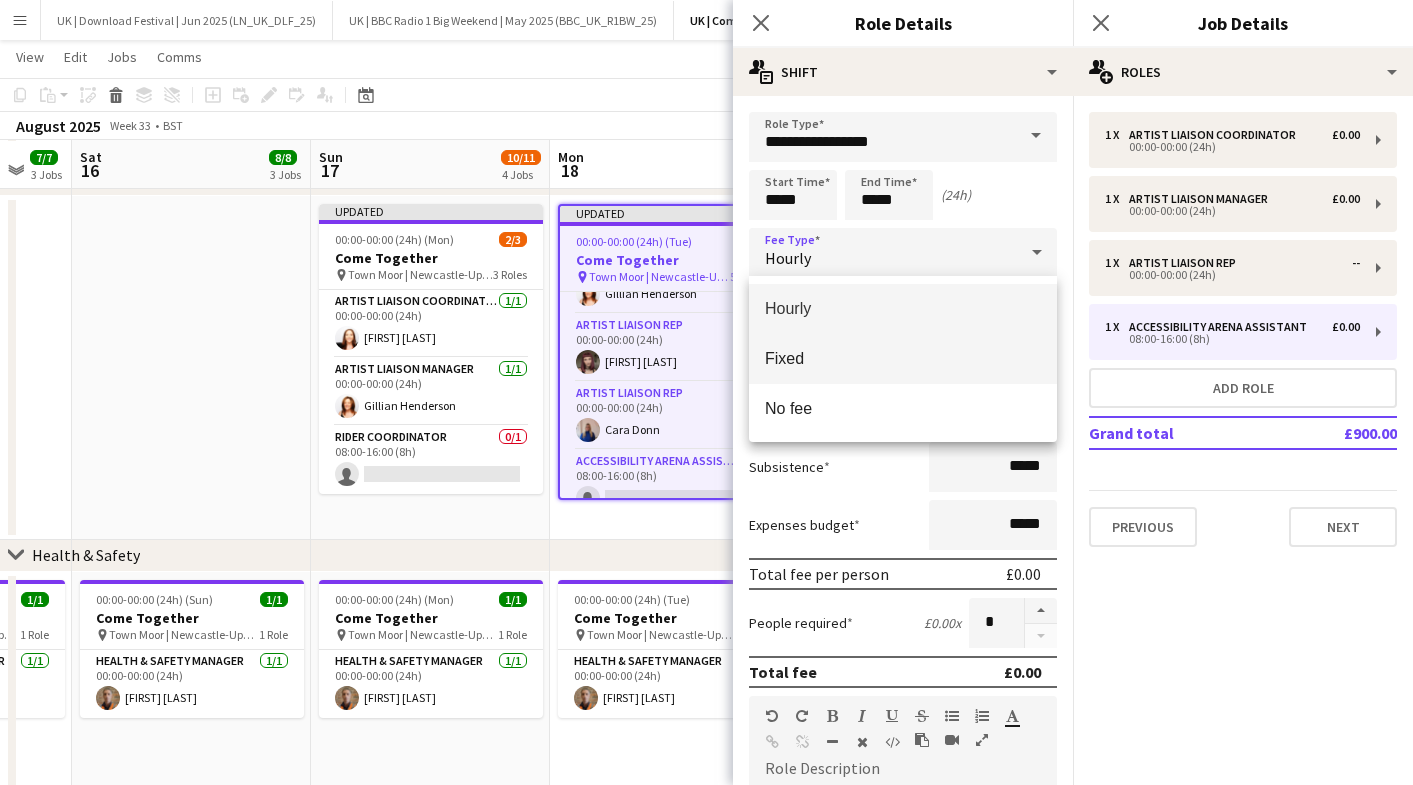 click on "Fixed" at bounding box center (903, 359) 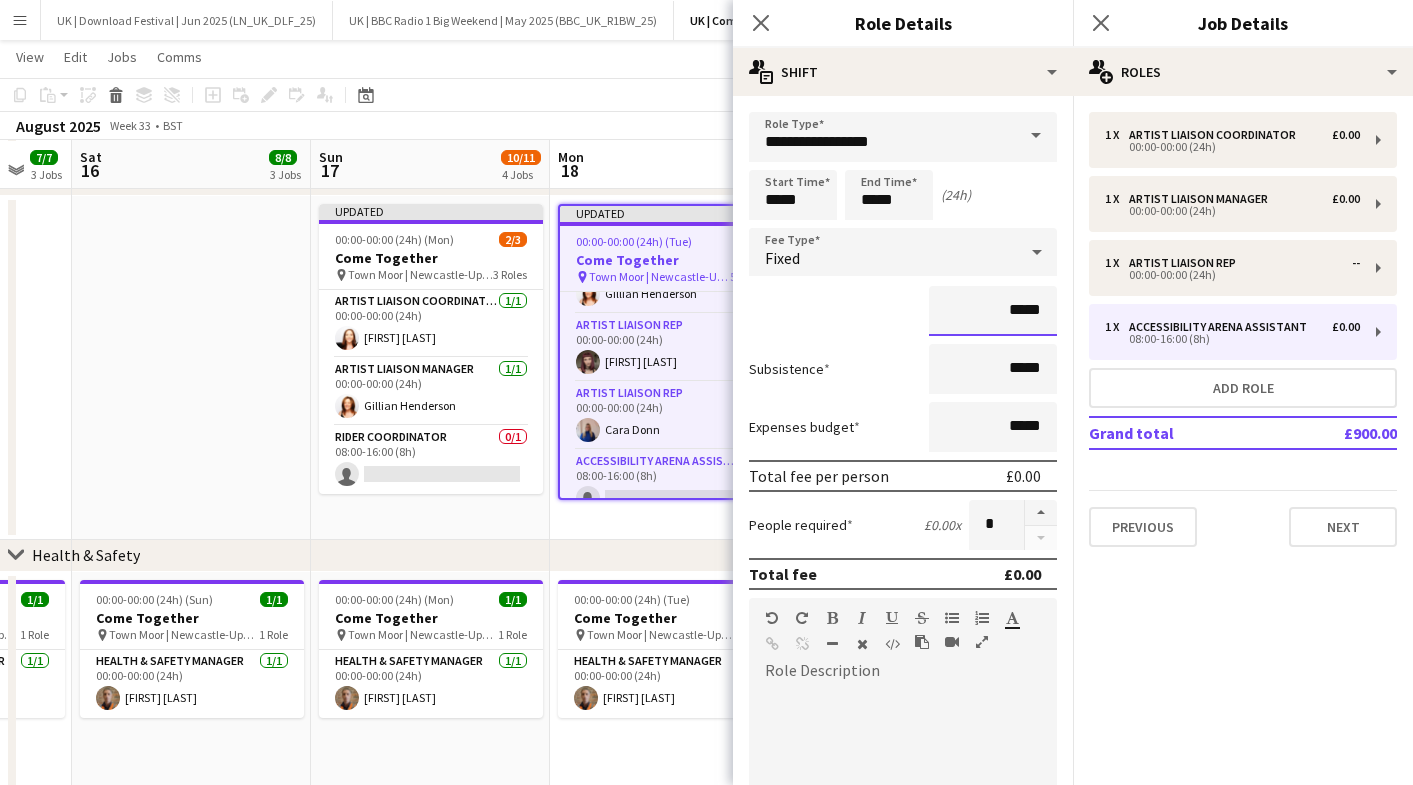 click on "*****" at bounding box center [993, 311] 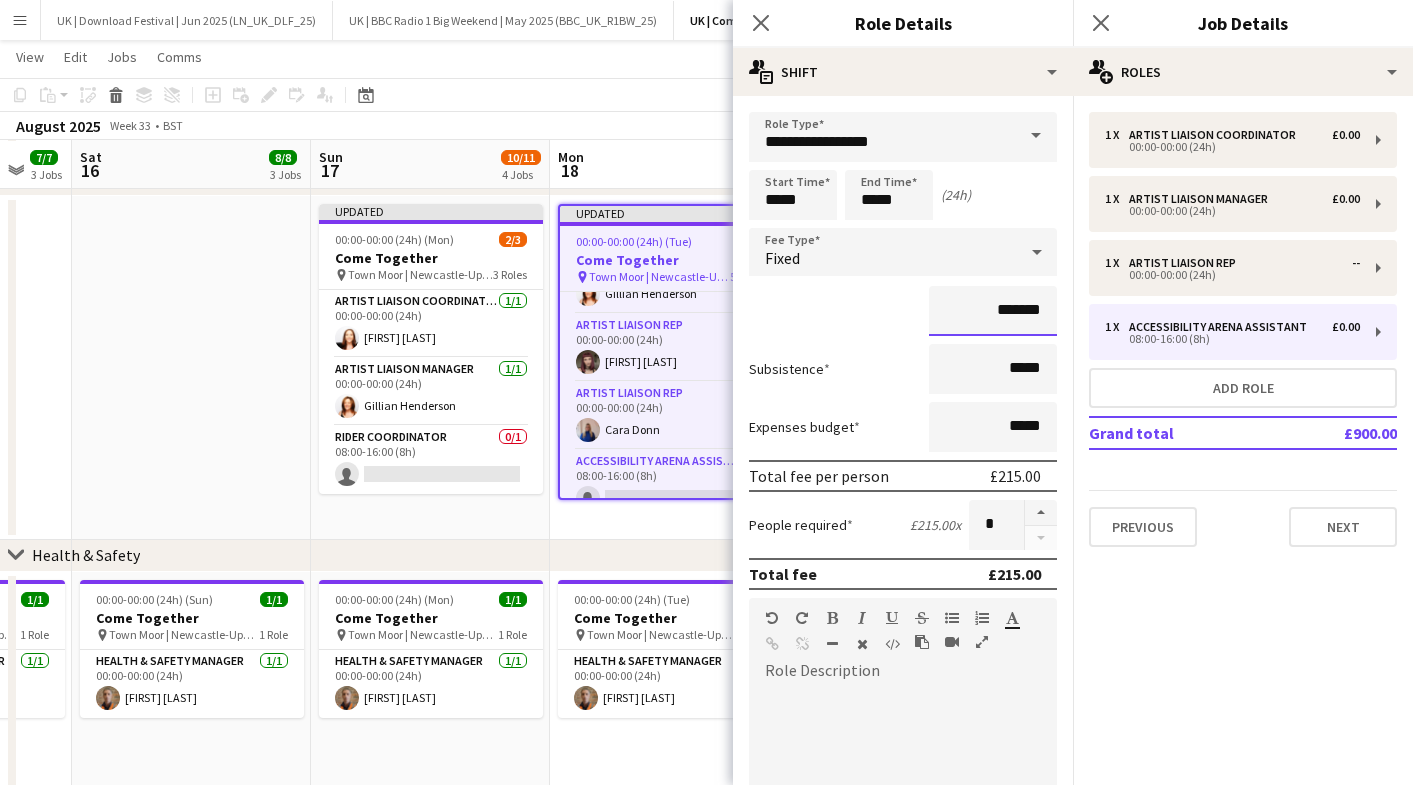 type on "*******" 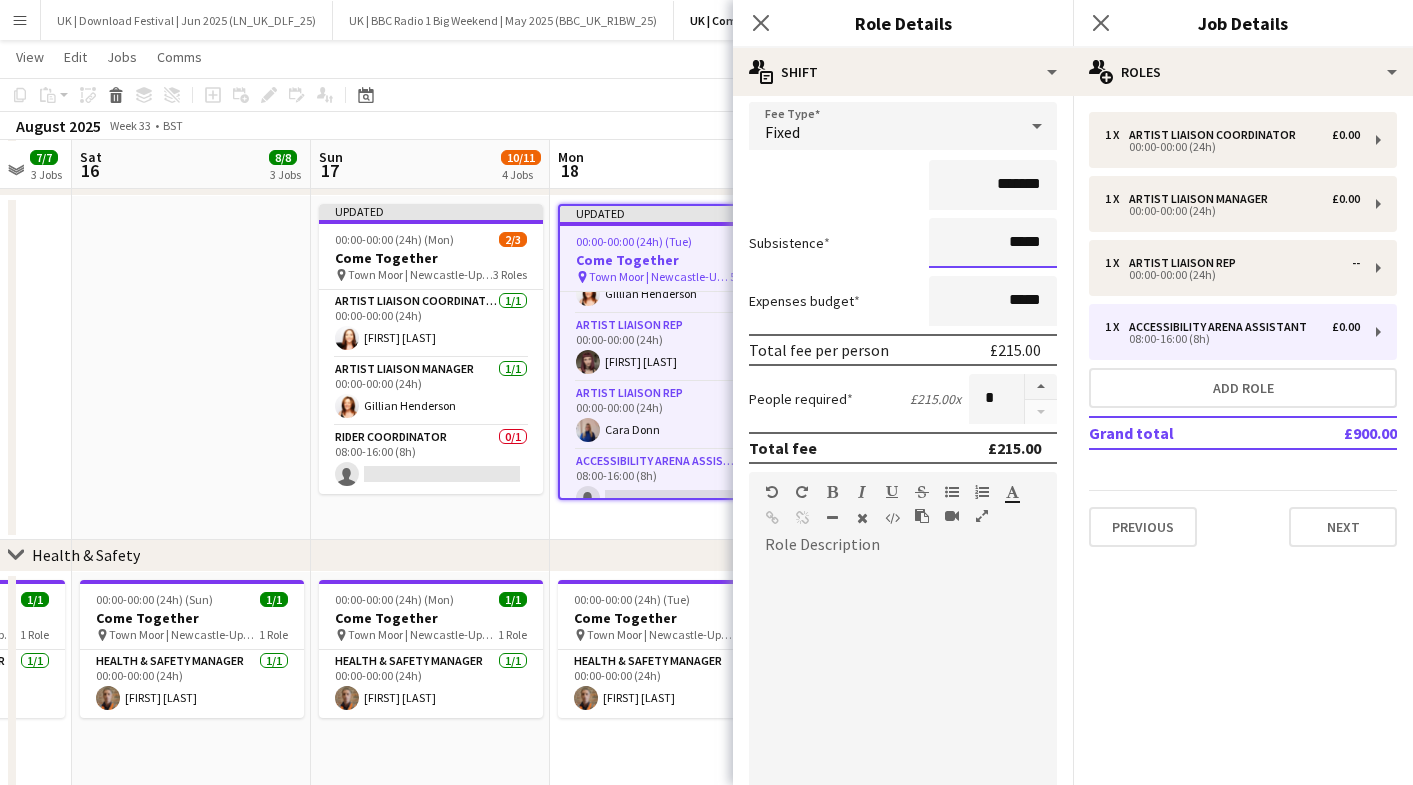 scroll, scrollTop: 159, scrollLeft: 0, axis: vertical 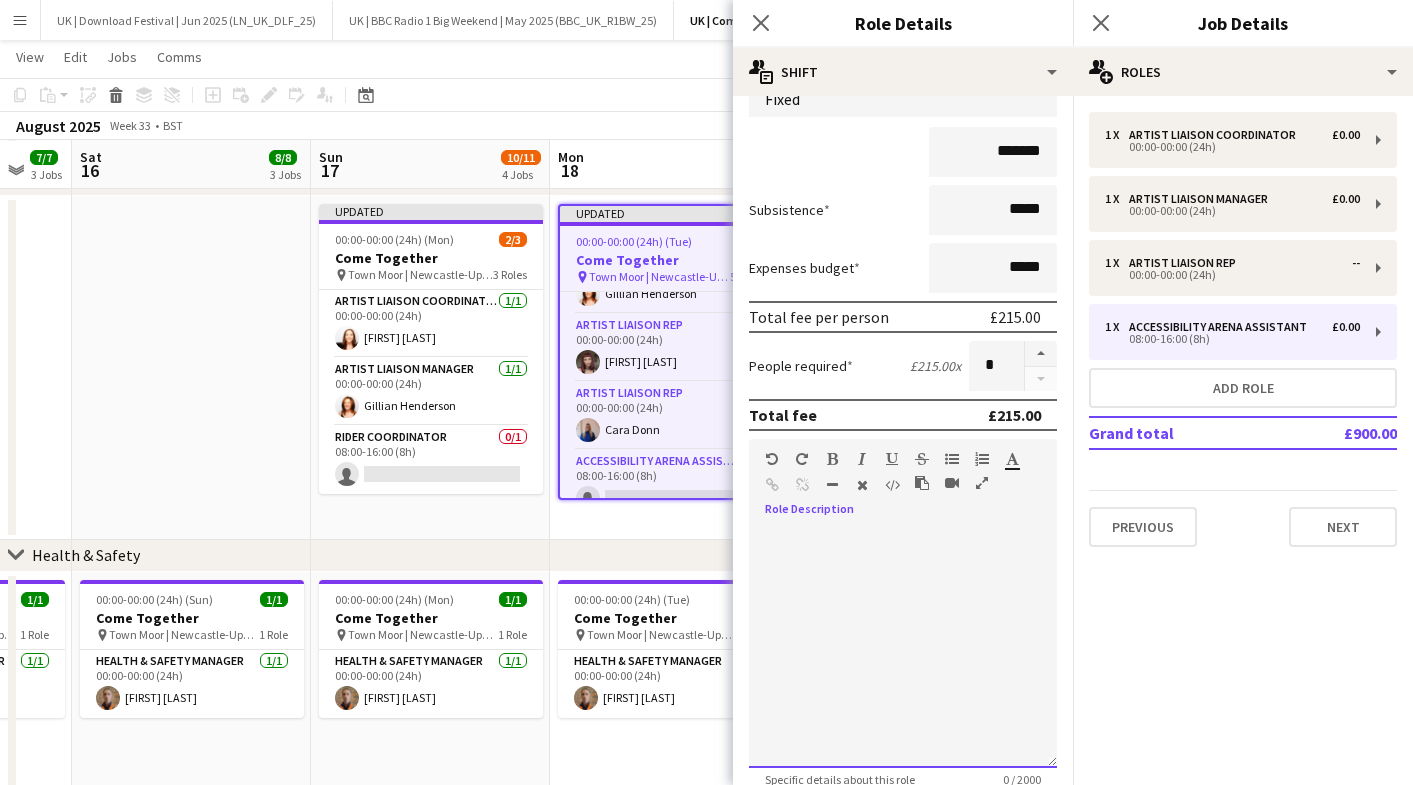 click at bounding box center (903, 648) 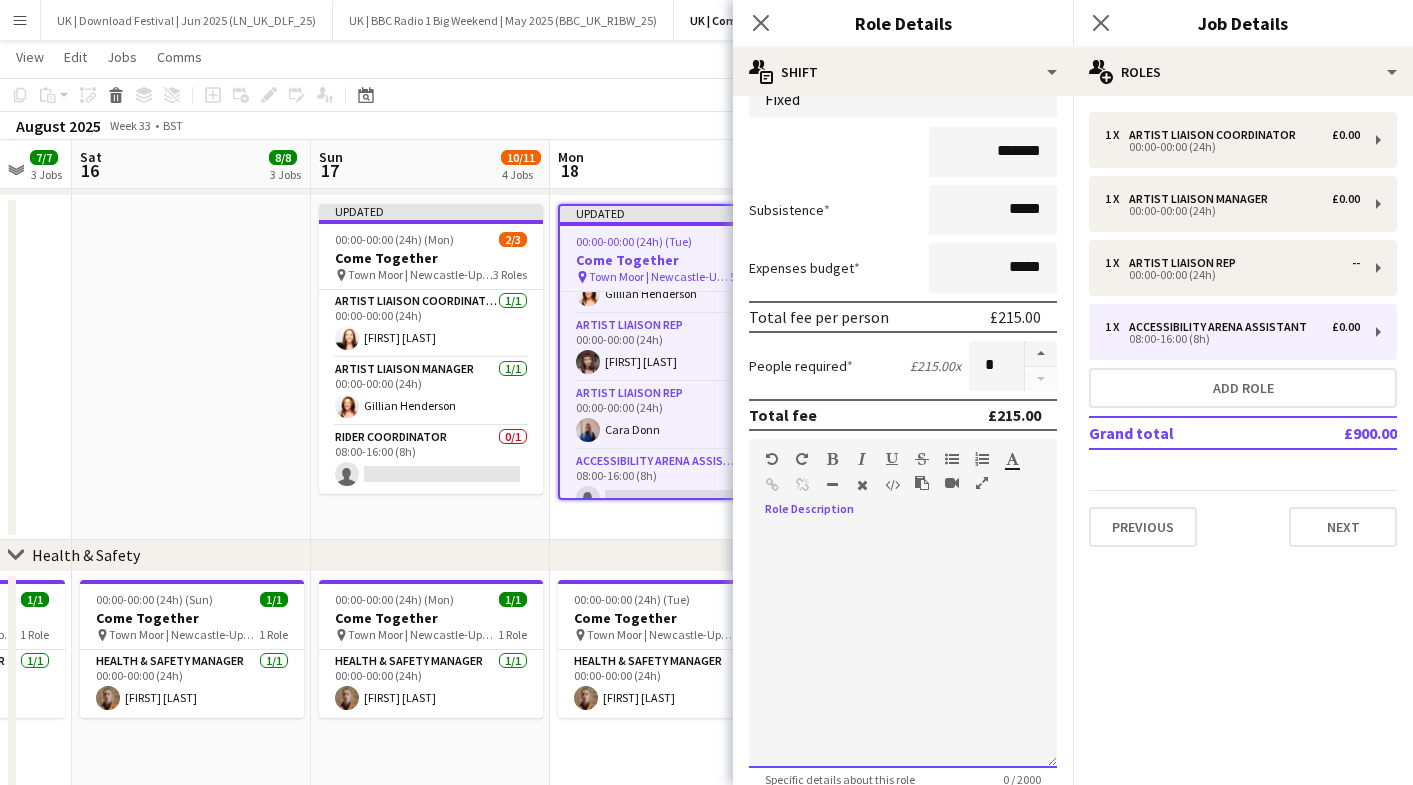 paste 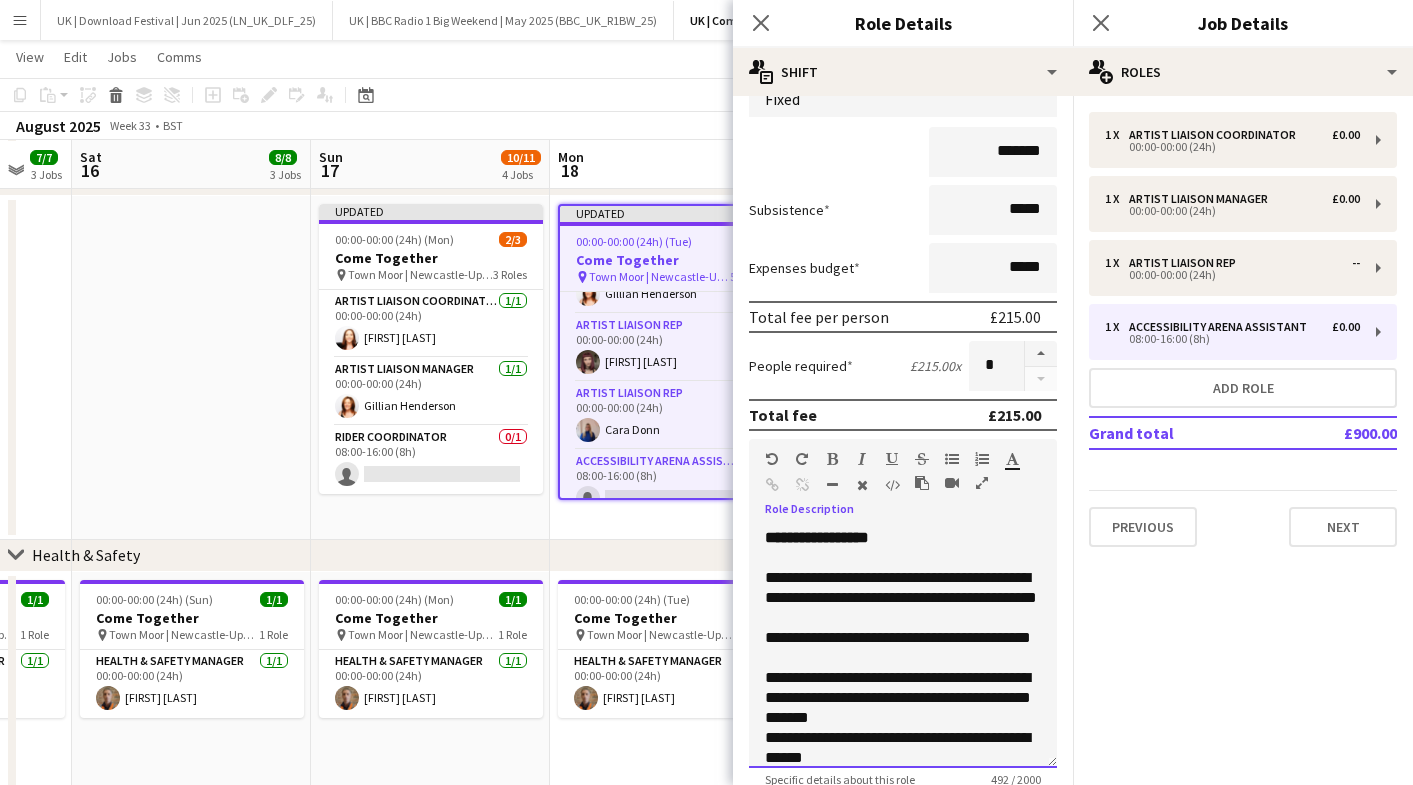 scroll, scrollTop: 156, scrollLeft: 0, axis: vertical 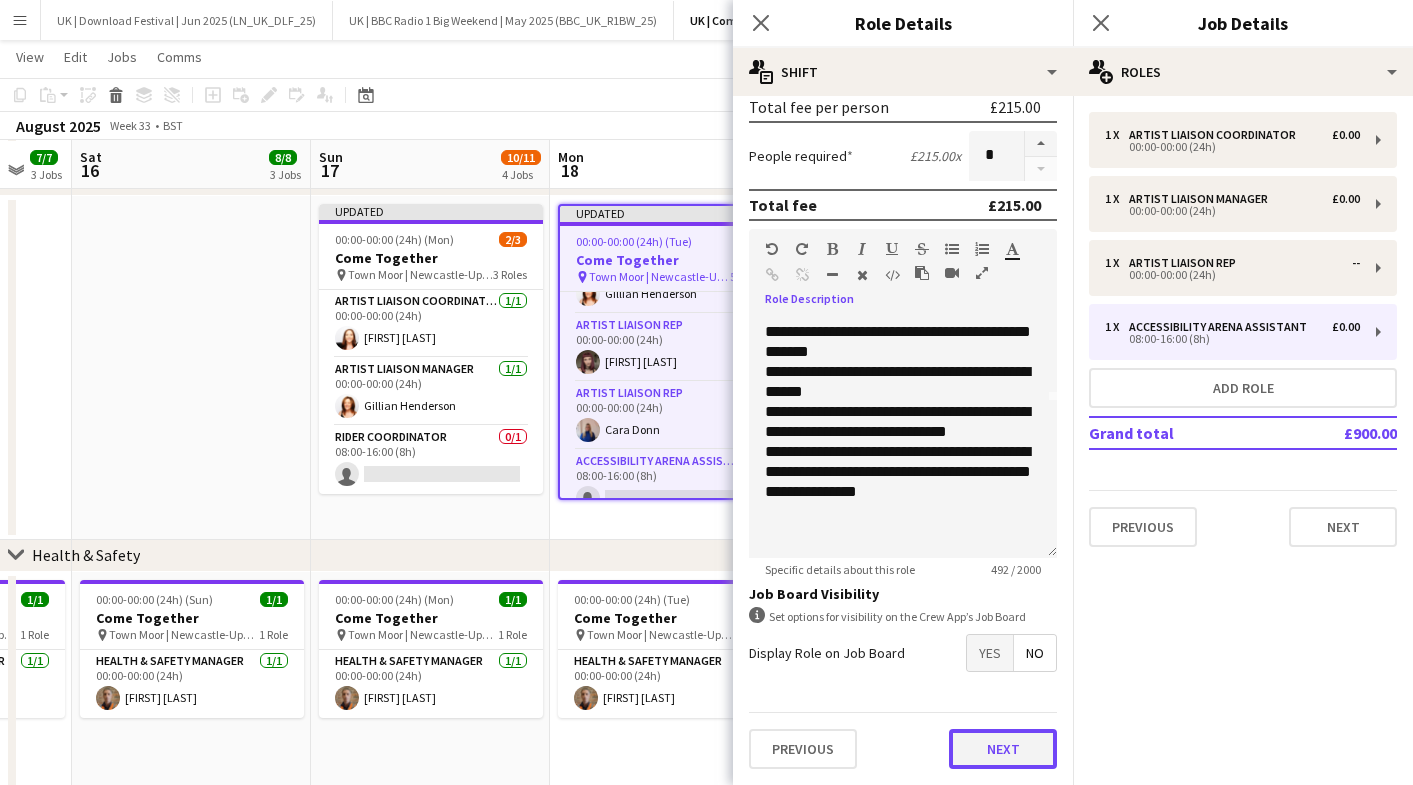 click on "Next" at bounding box center (1003, 749) 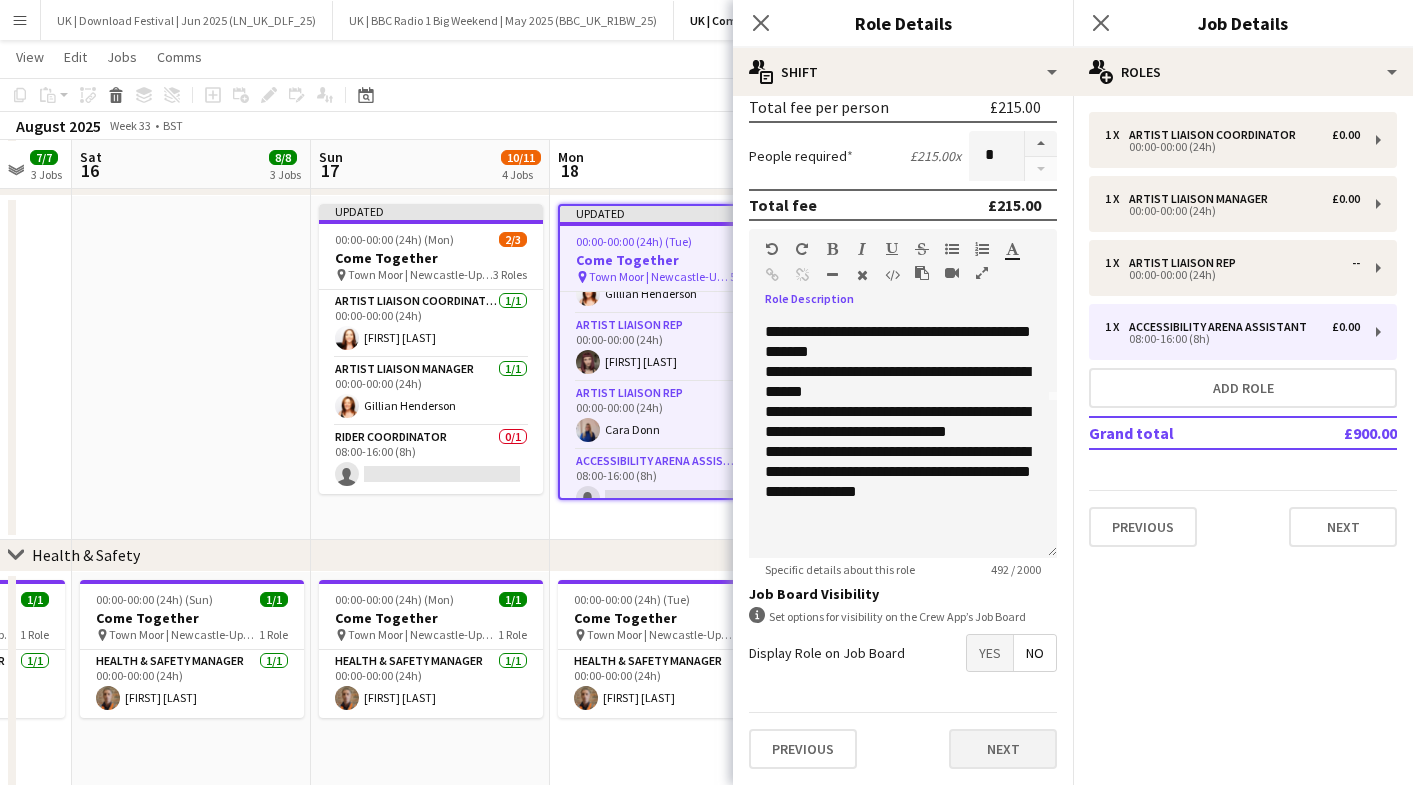 scroll 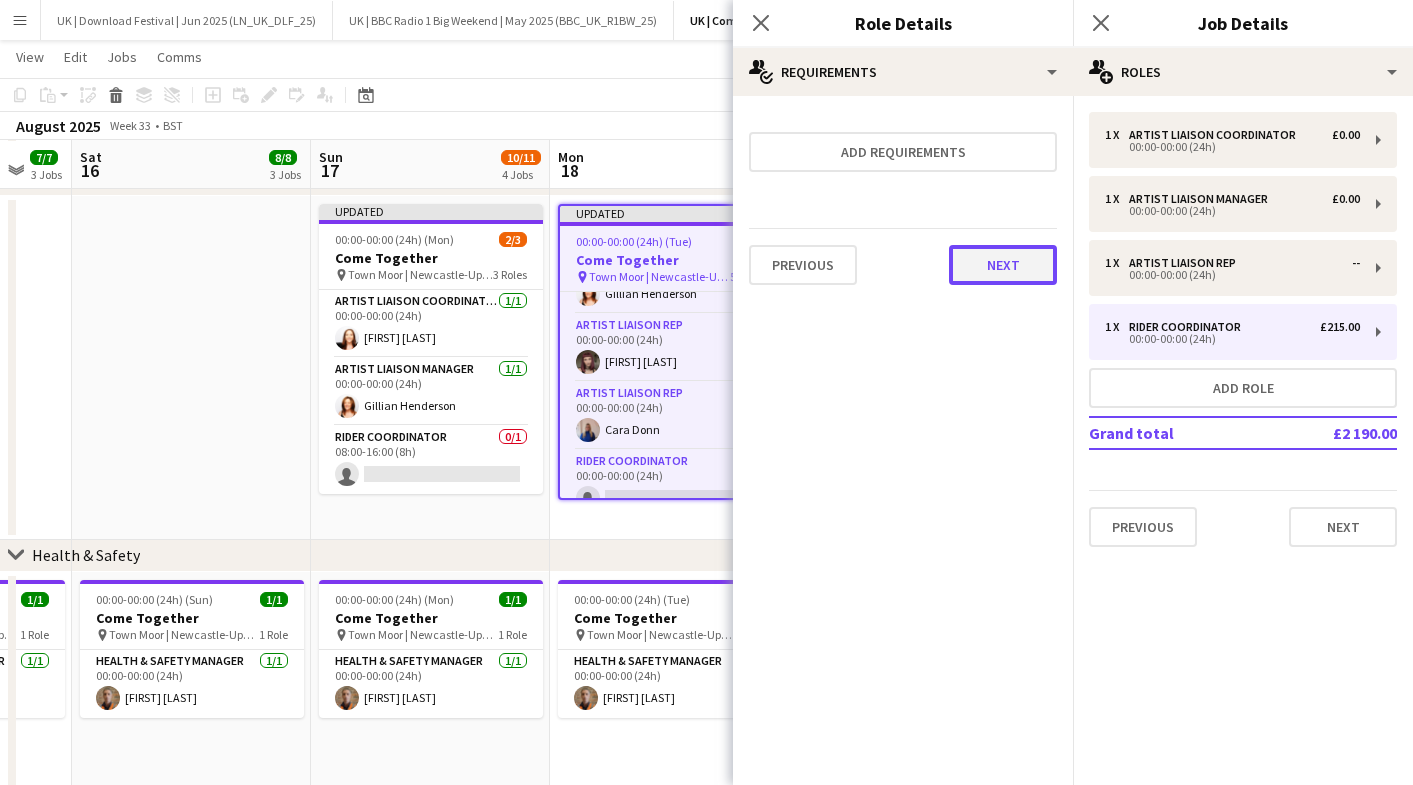 click on "Next" at bounding box center (1003, 265) 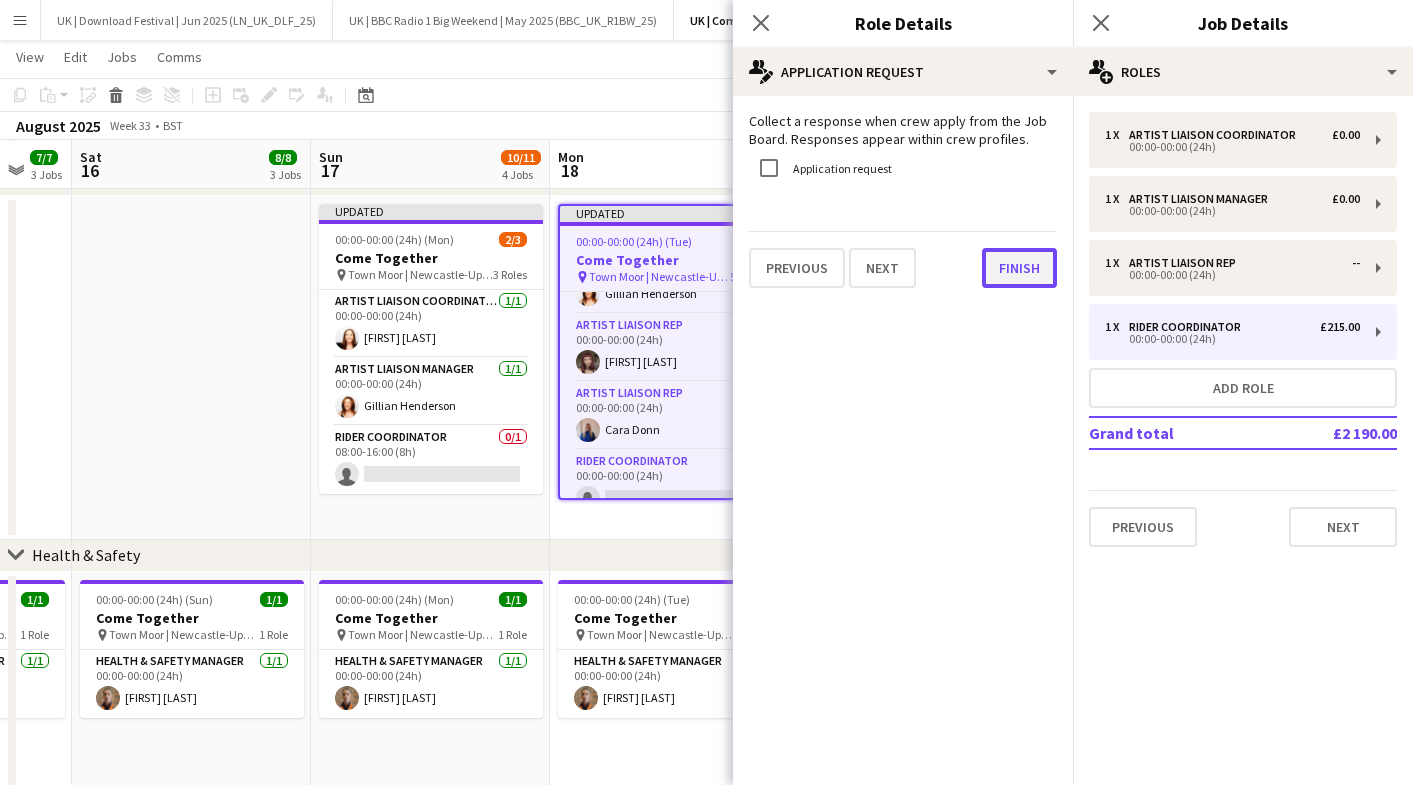 click on "Finish" at bounding box center (1019, 268) 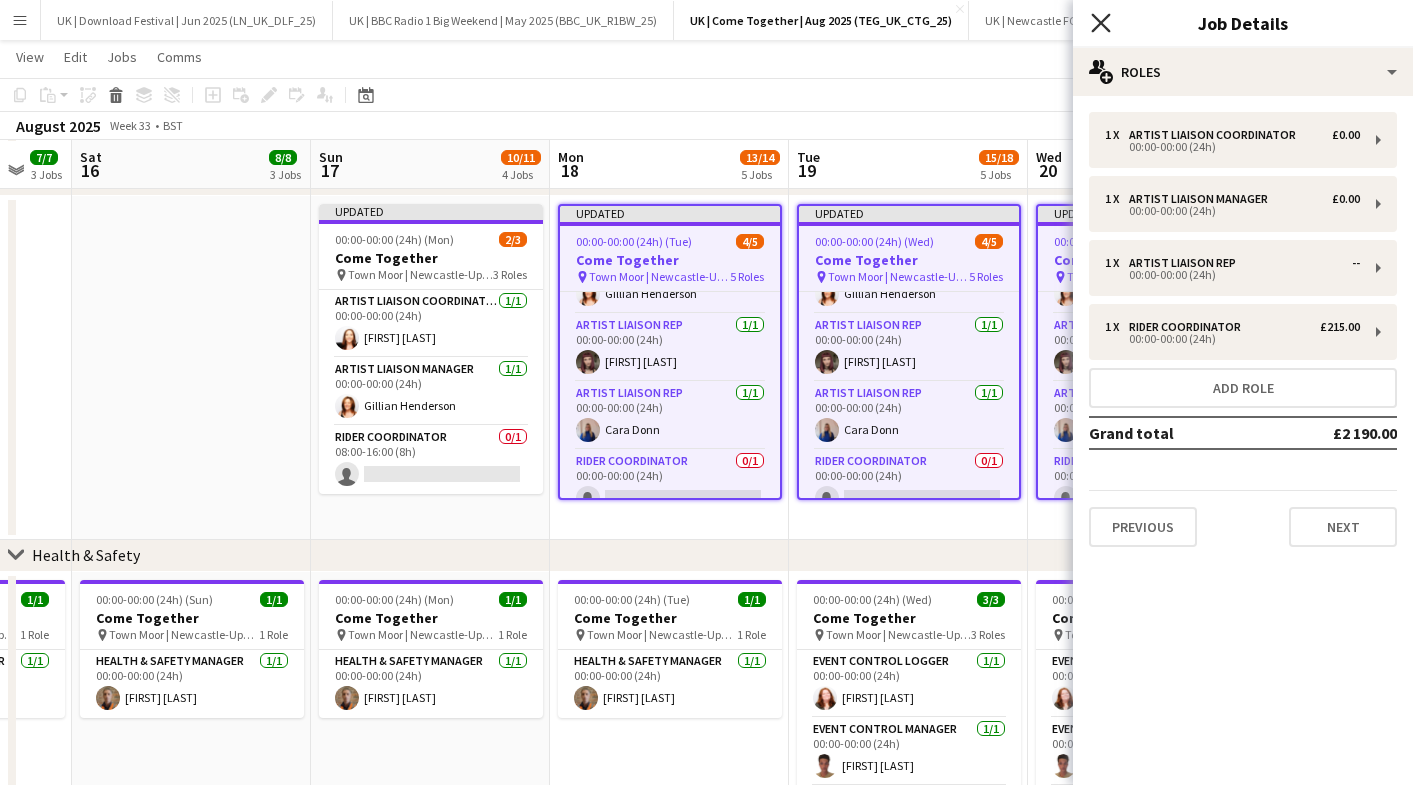 click 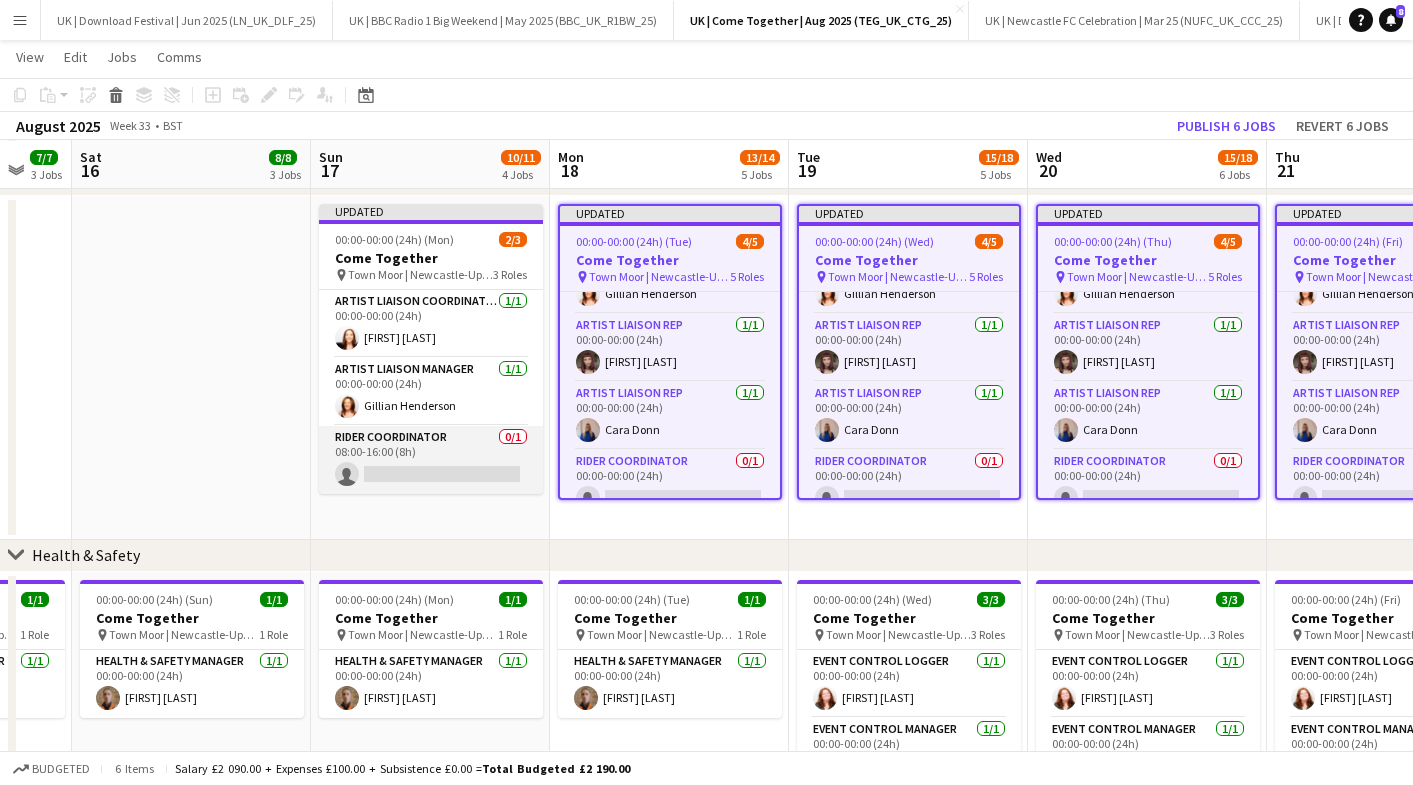 click on "Rider Coordinator   0/1   08:00-16:00 (8h)
single-neutral-actions" at bounding box center (431, 460) 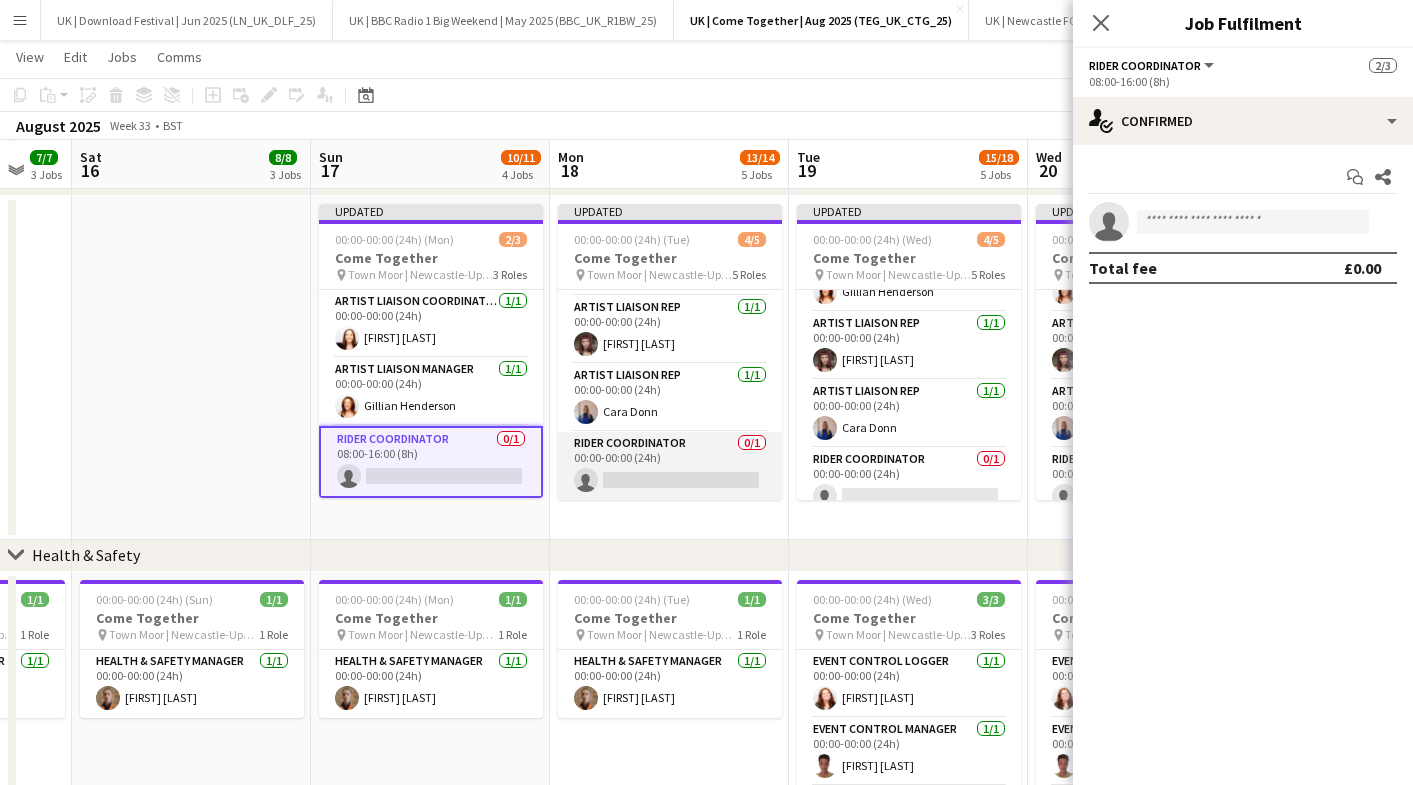 click on "Rider Coordinator   0/1   00:00-00:00 (24h)
single-neutral-actions" at bounding box center [670, 466] 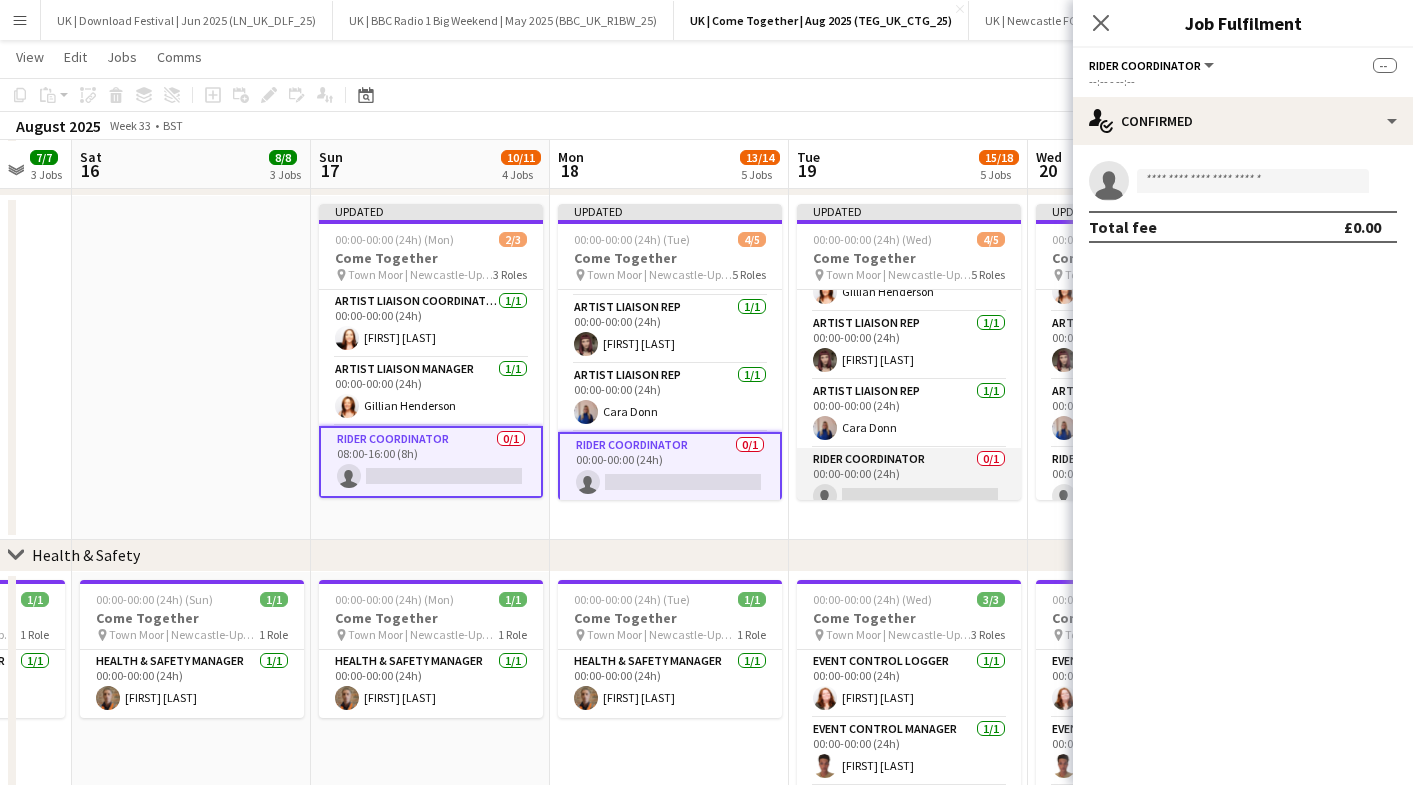 click on "Rider Coordinator   0/1   00:00-00:00 (24h)
single-neutral-actions" at bounding box center (909, 482) 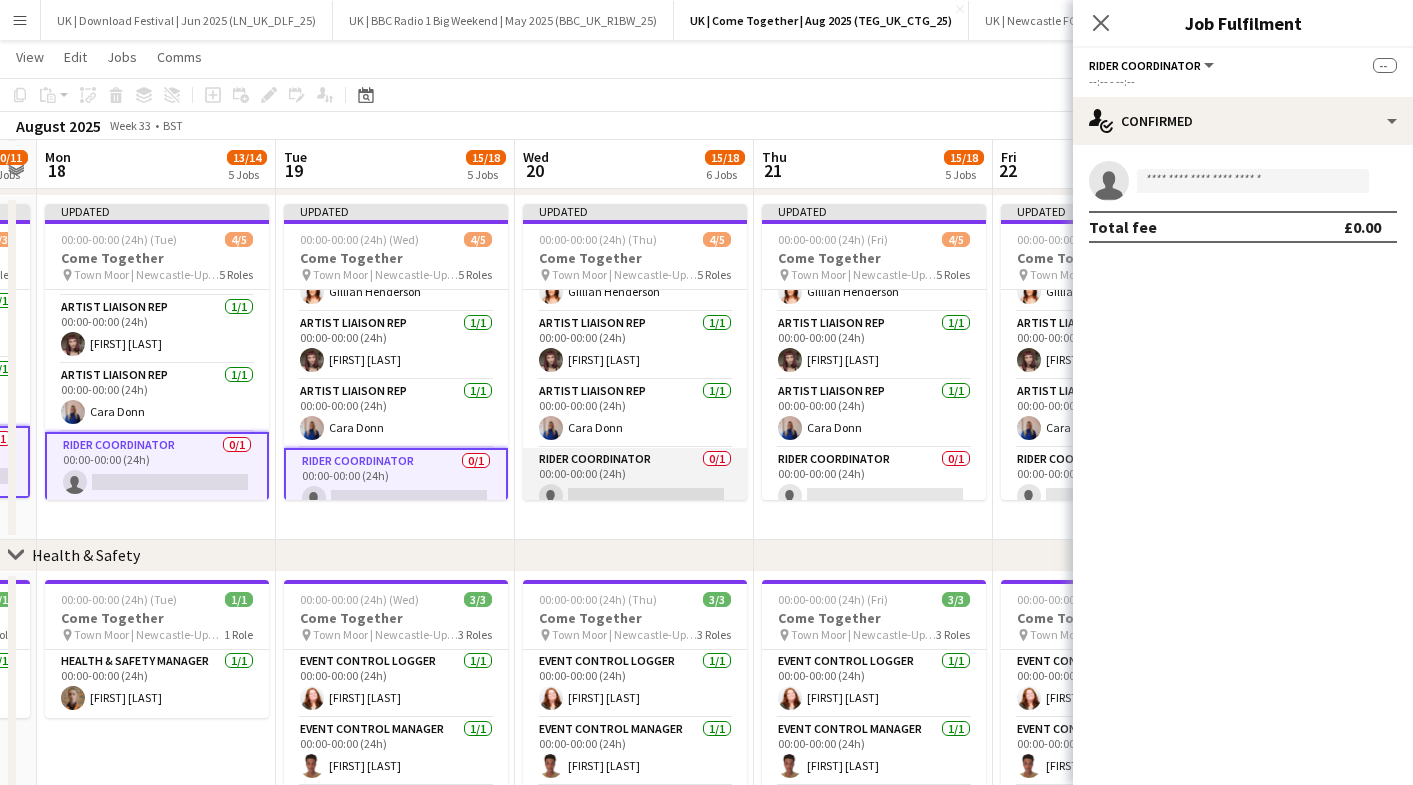 click on "Rider Coordinator   0/1   00:00-00:00 (24h)
single-neutral-actions" at bounding box center [635, 482] 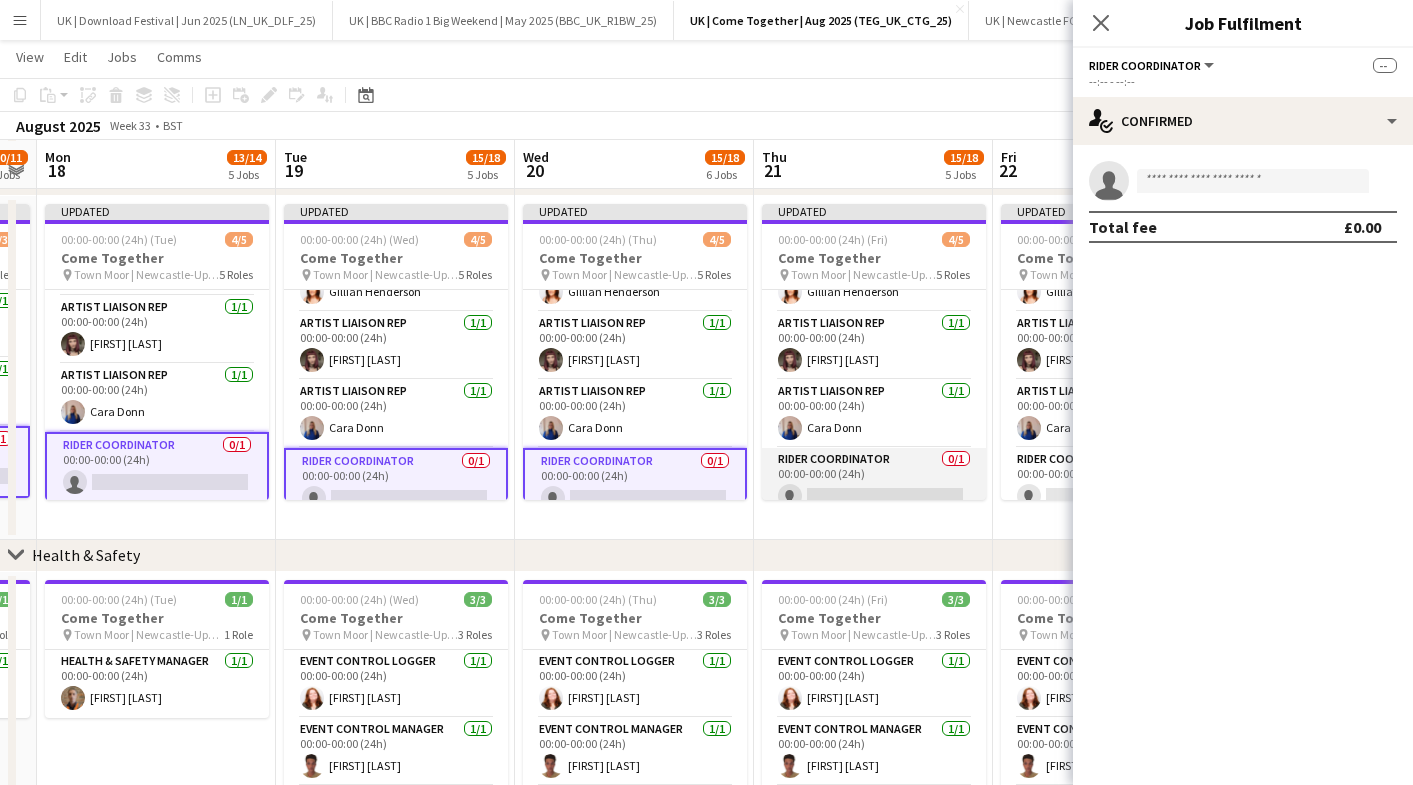 click on "Rider Coordinator   0/1   00:00-00:00 (24h)
single-neutral-actions" at bounding box center [874, 482] 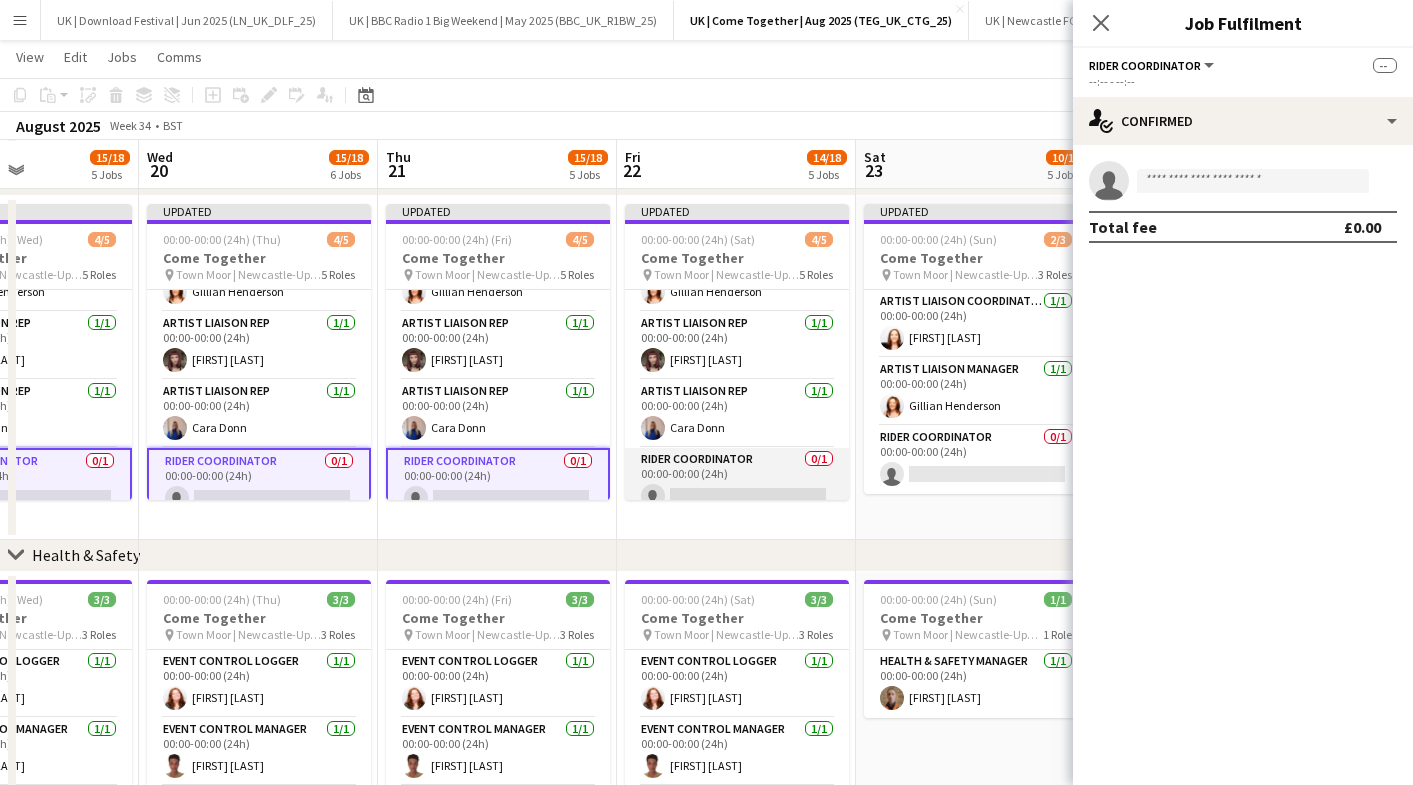 click on "Rider Coordinator   0/1   00:00-00:00 (24h)
single-neutral-actions" at bounding box center (737, 482) 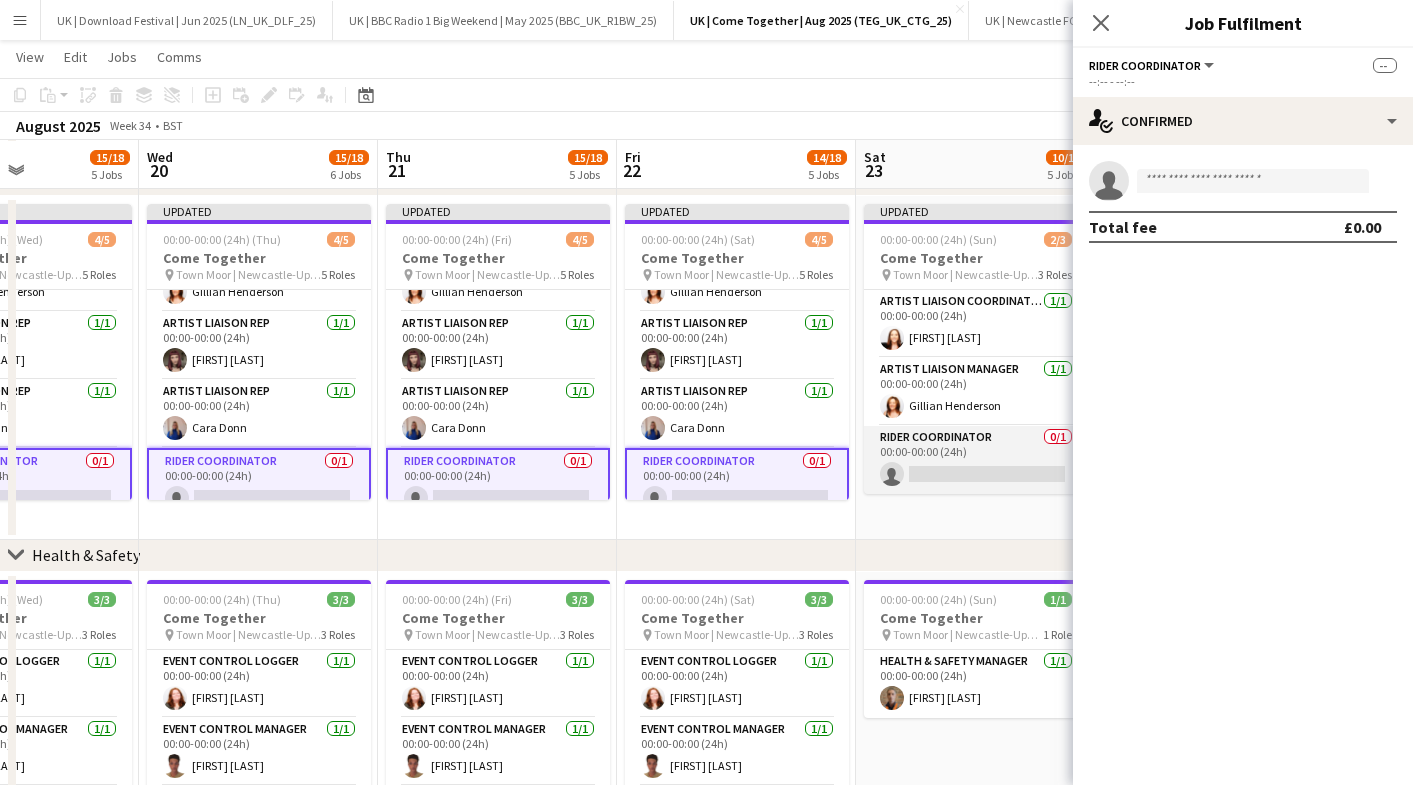 click on "Rider Coordinator   0/1   00:00-00:00 (24h)
single-neutral-actions" at bounding box center (976, 460) 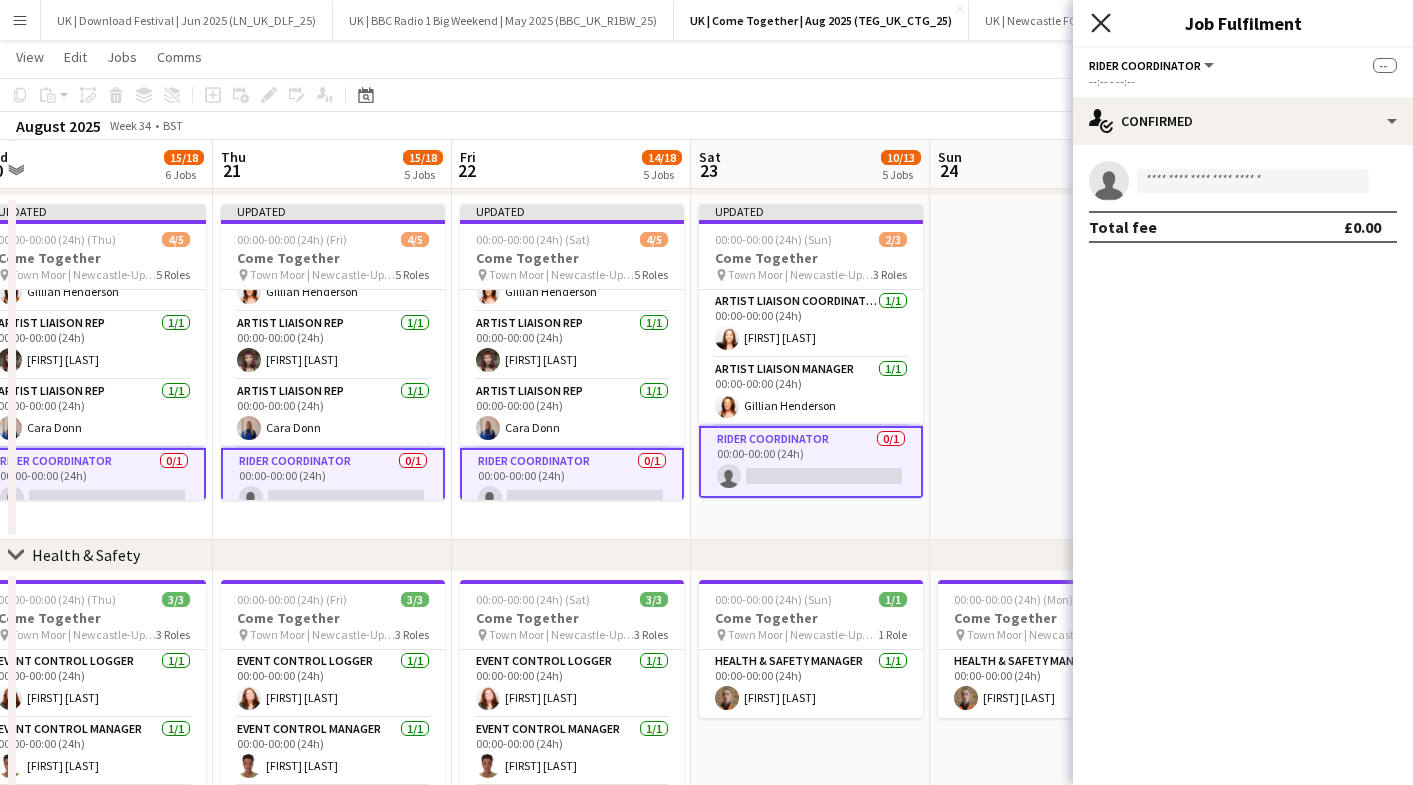 click 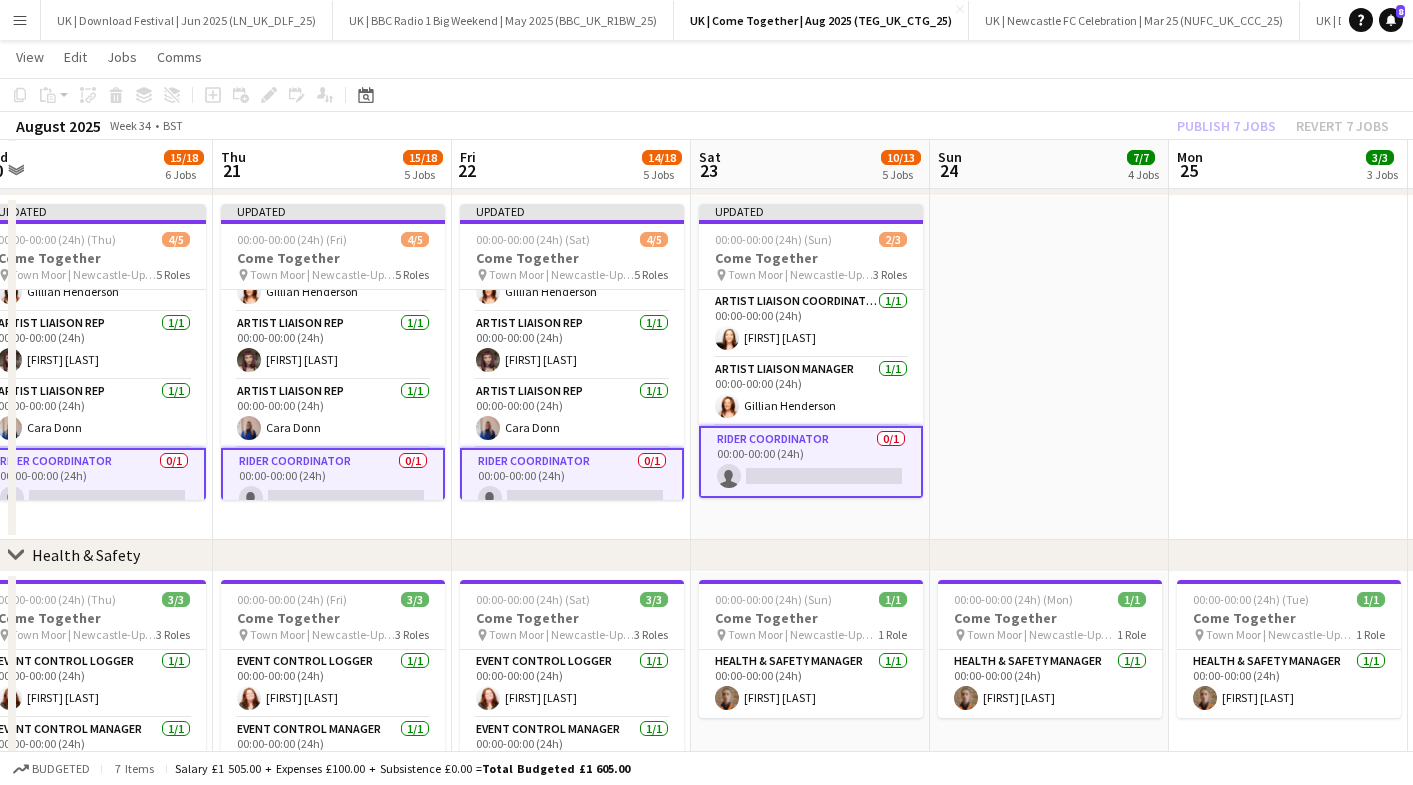 click on "Rider Coordinator   0/1   00:00-00:00 (24h)
single-neutral-actions" at bounding box center [811, 462] 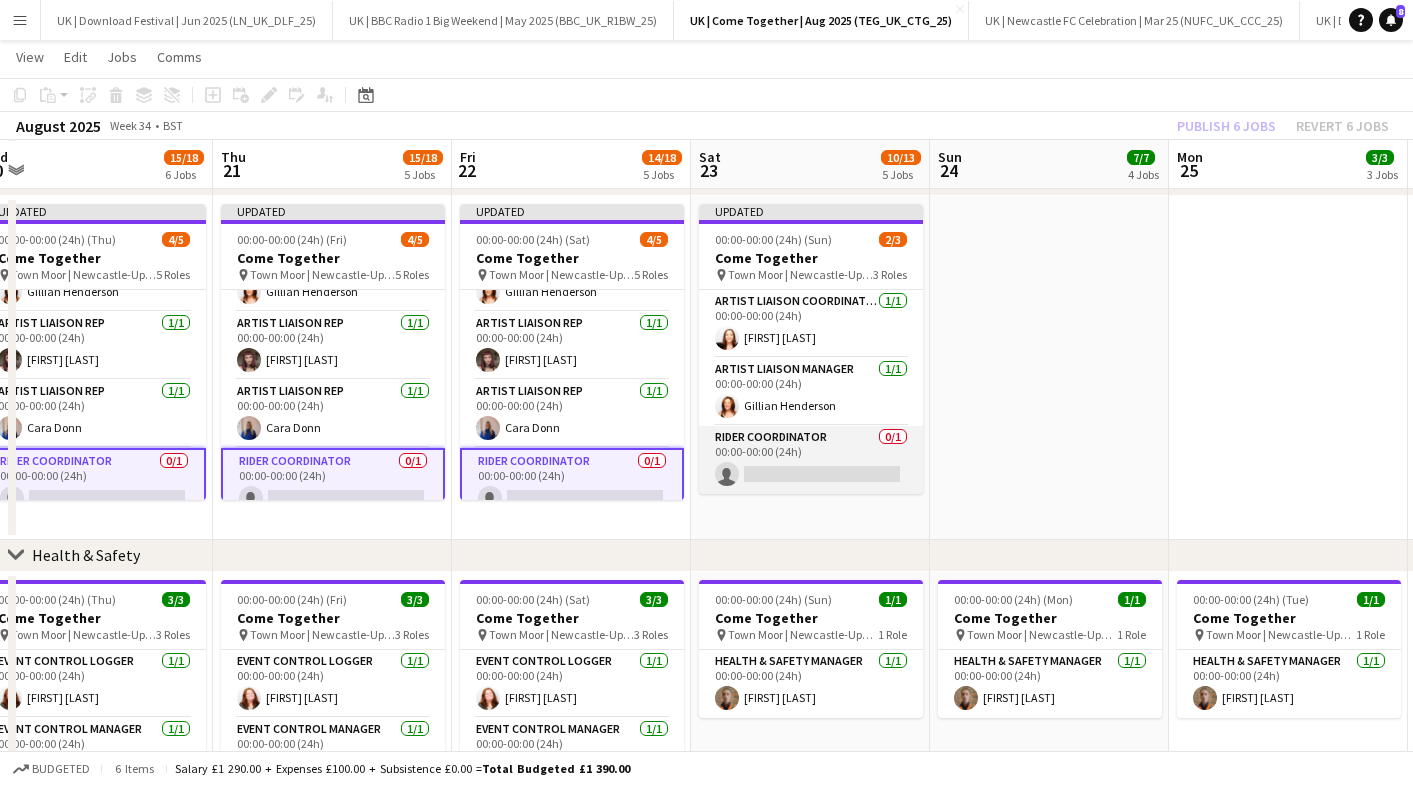 click on "Rider Coordinator   0/1   00:00-00:00 (24h)
single-neutral-actions" at bounding box center (811, 460) 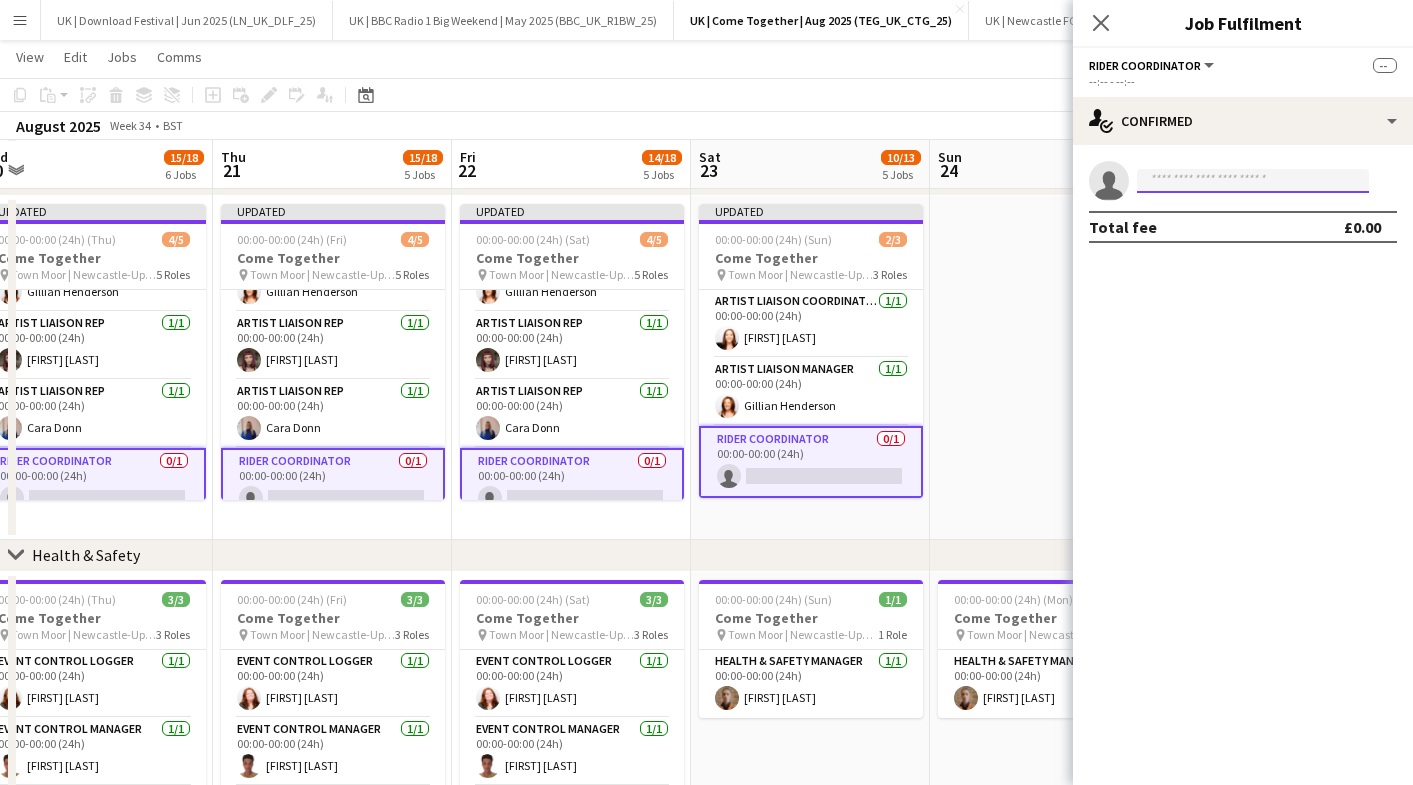 click at bounding box center [1253, 181] 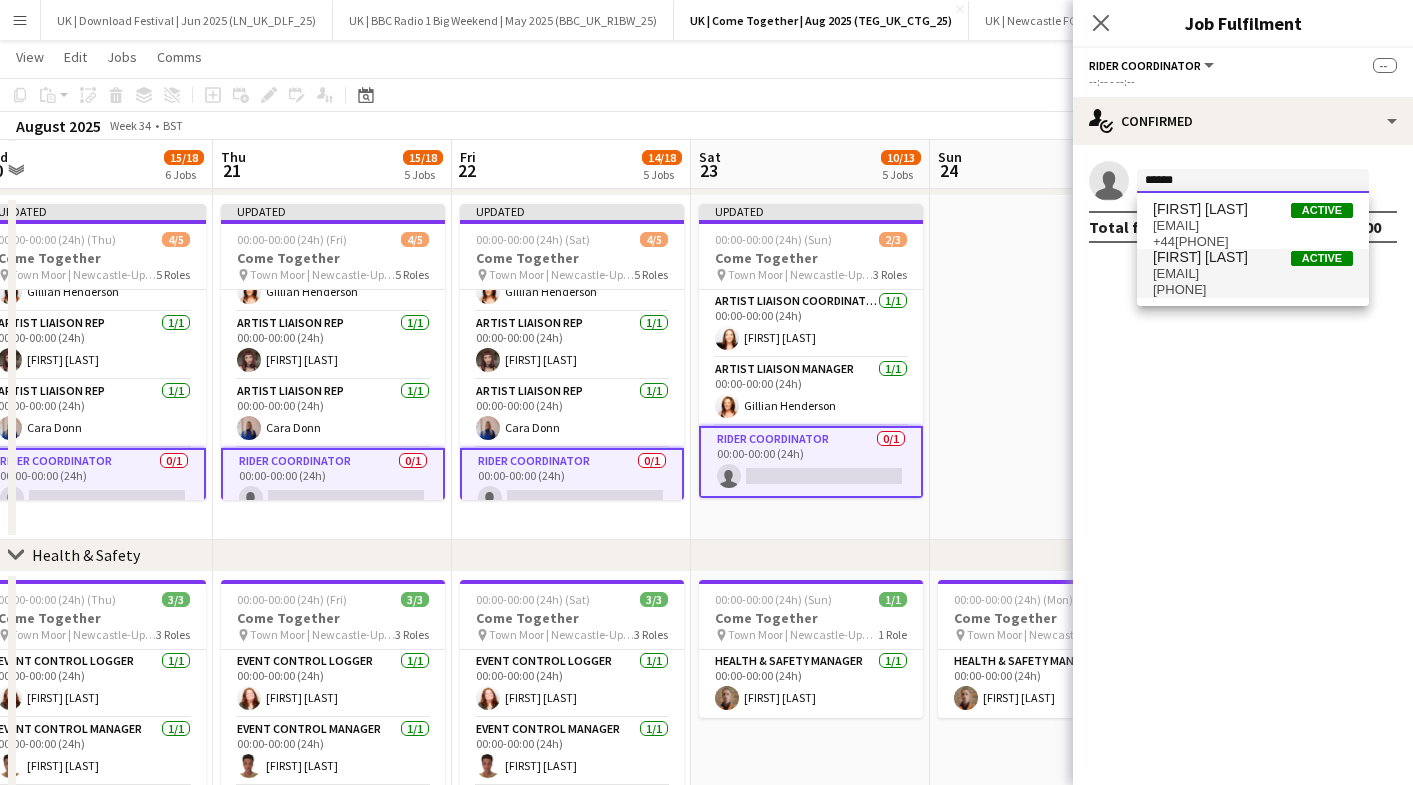type on "******" 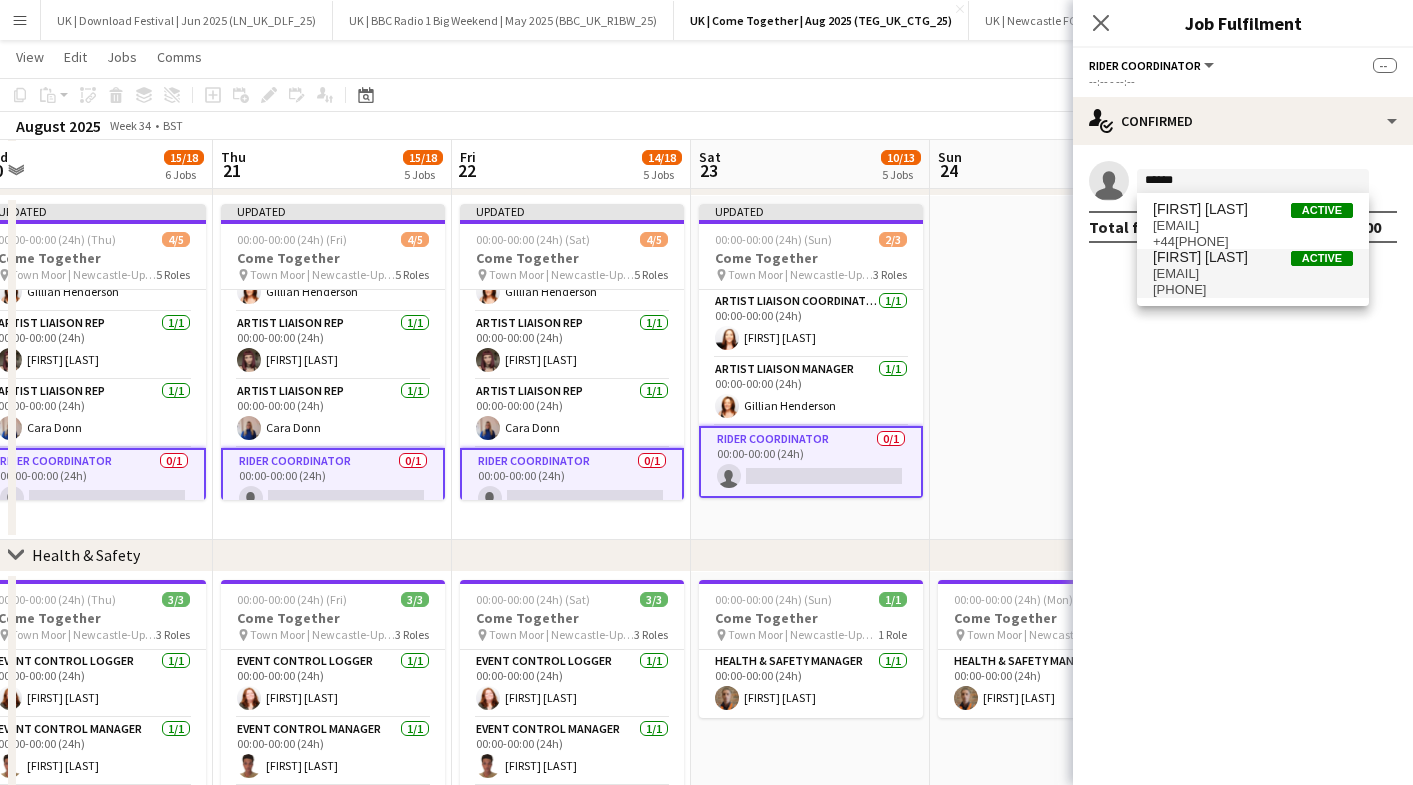 click on "[EMAIL]" at bounding box center (1253, 274) 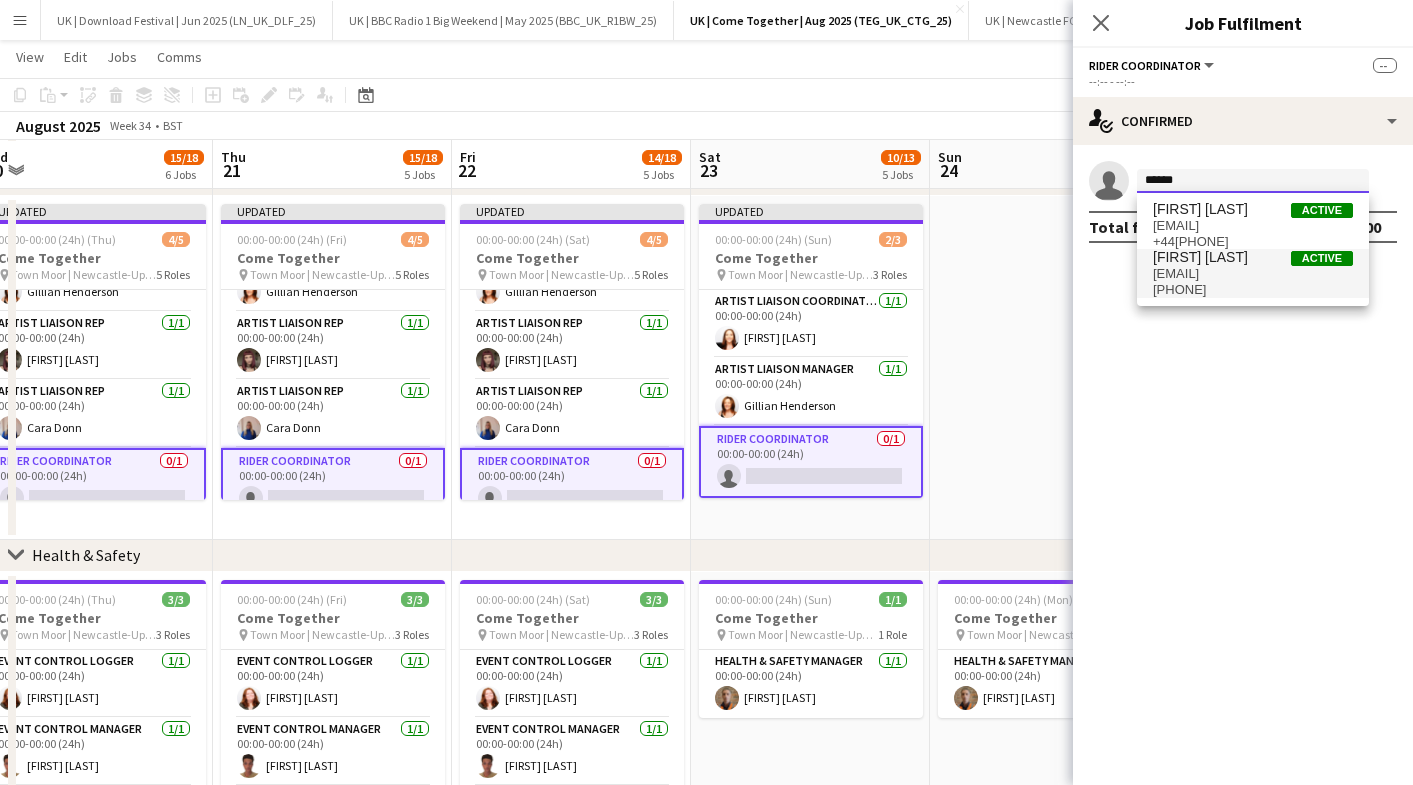 type 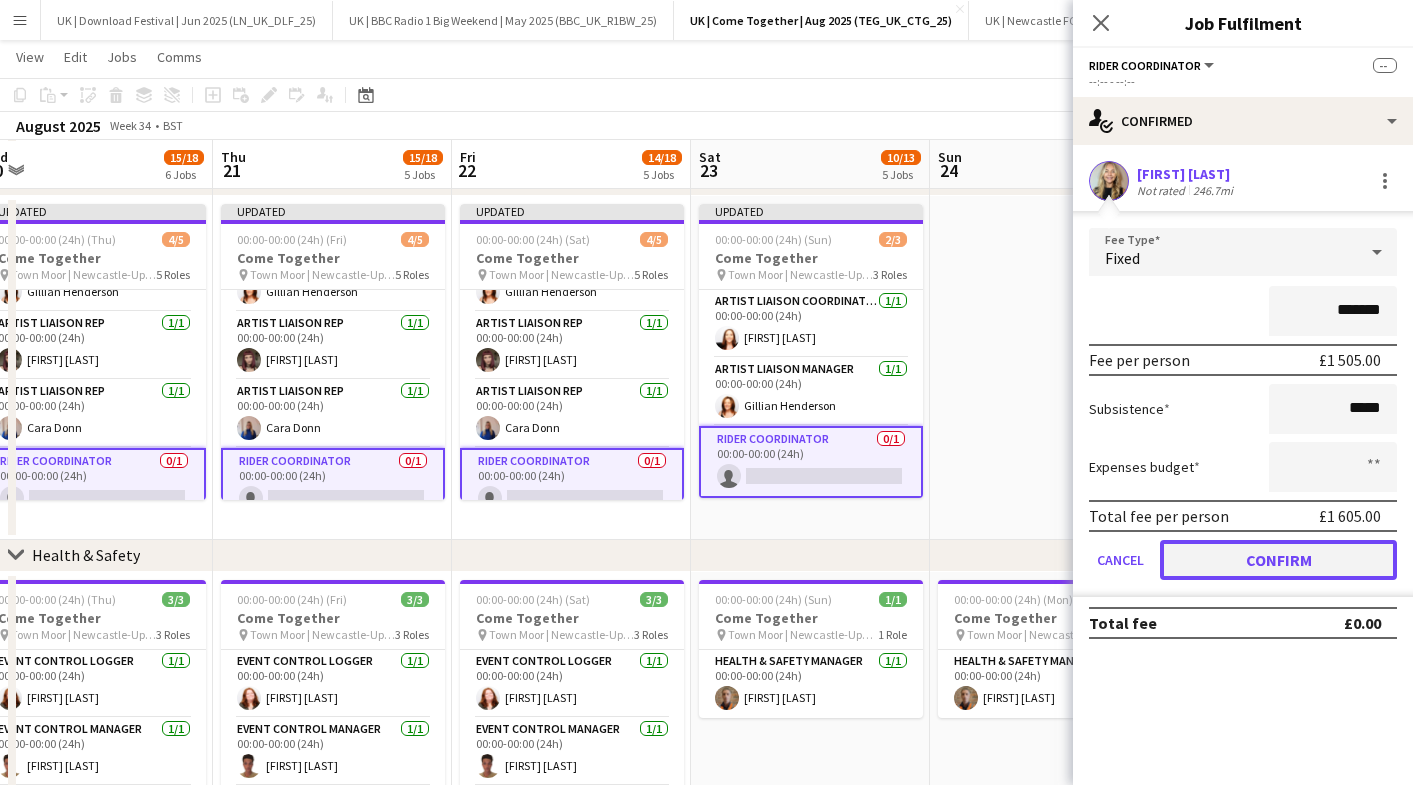 click on "Confirm" at bounding box center (1278, 560) 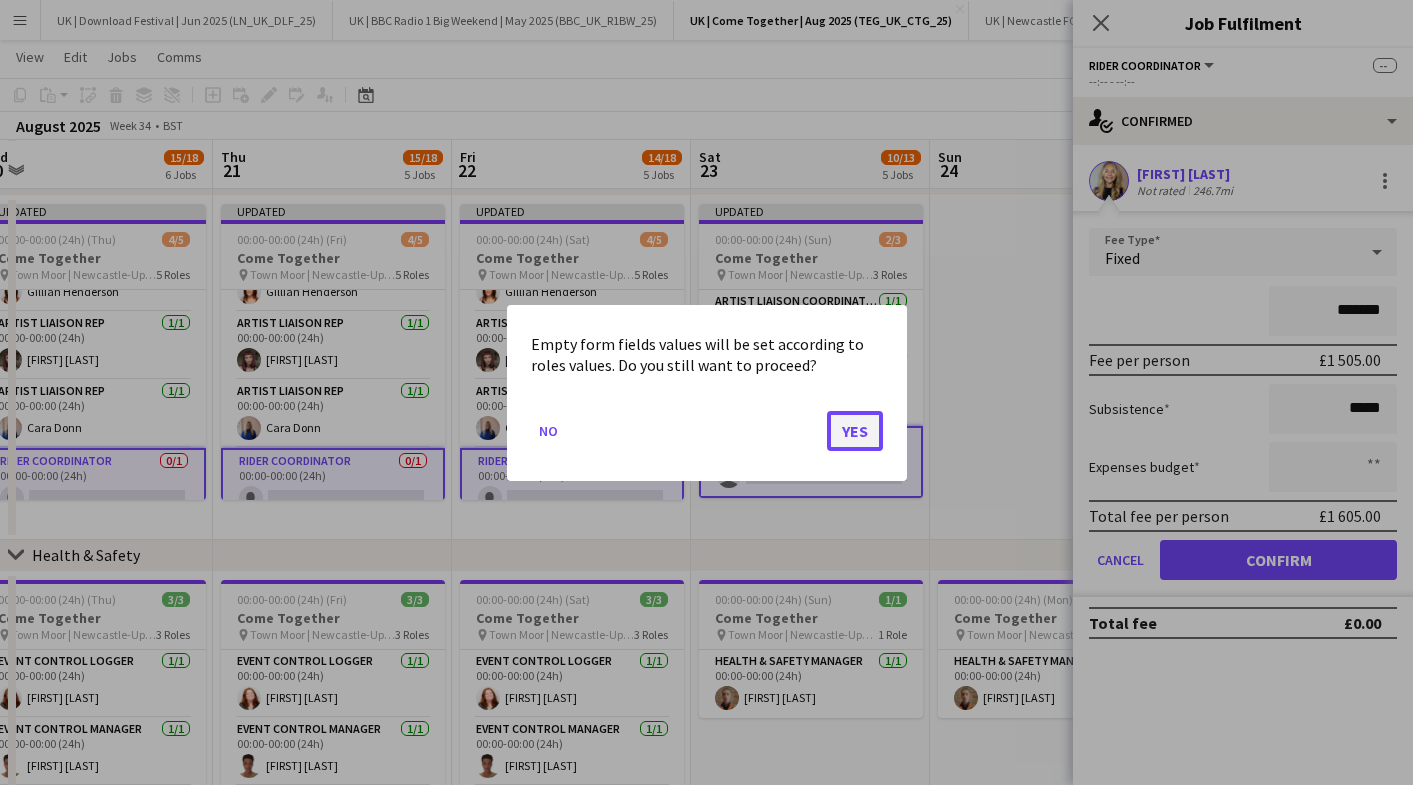 click on "Yes" 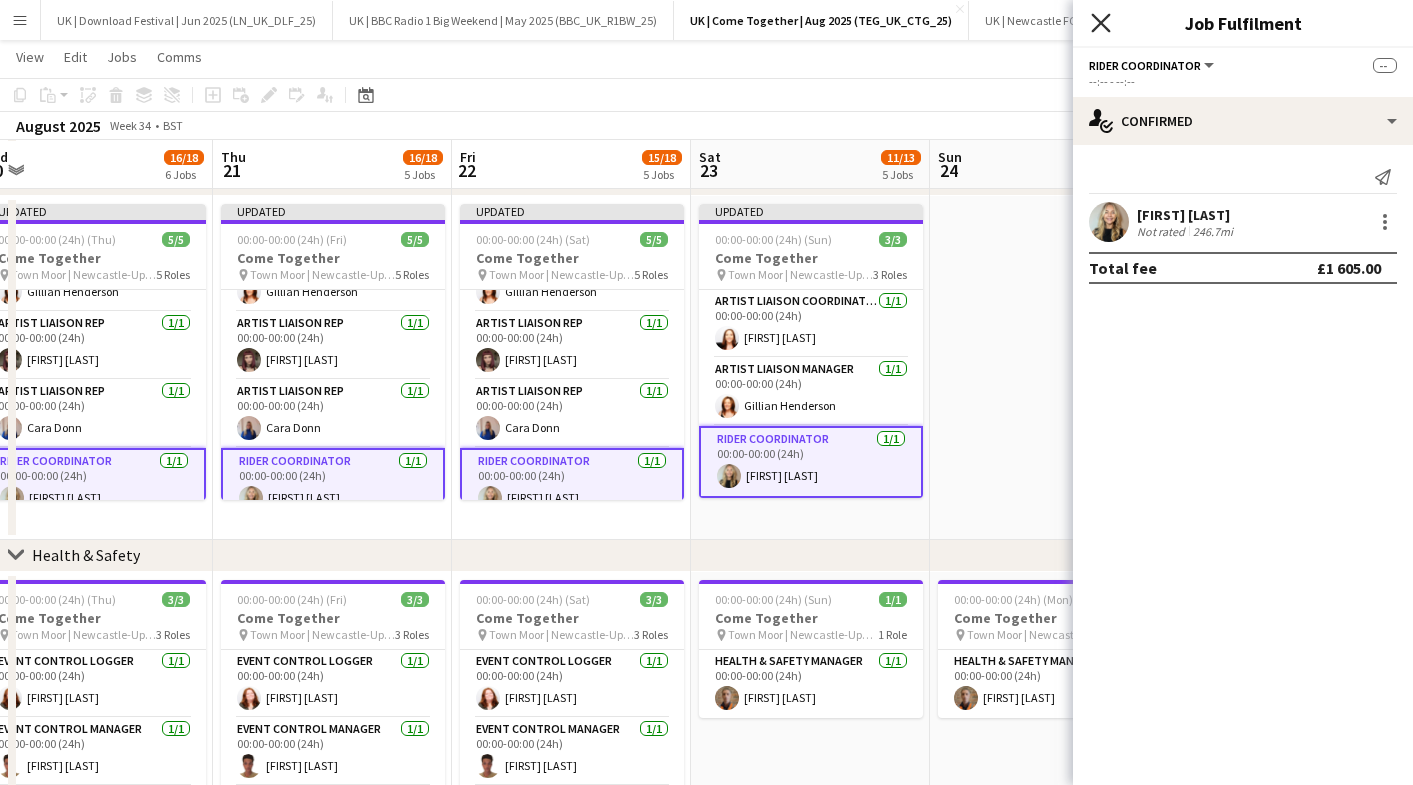 click on "Close pop-in" 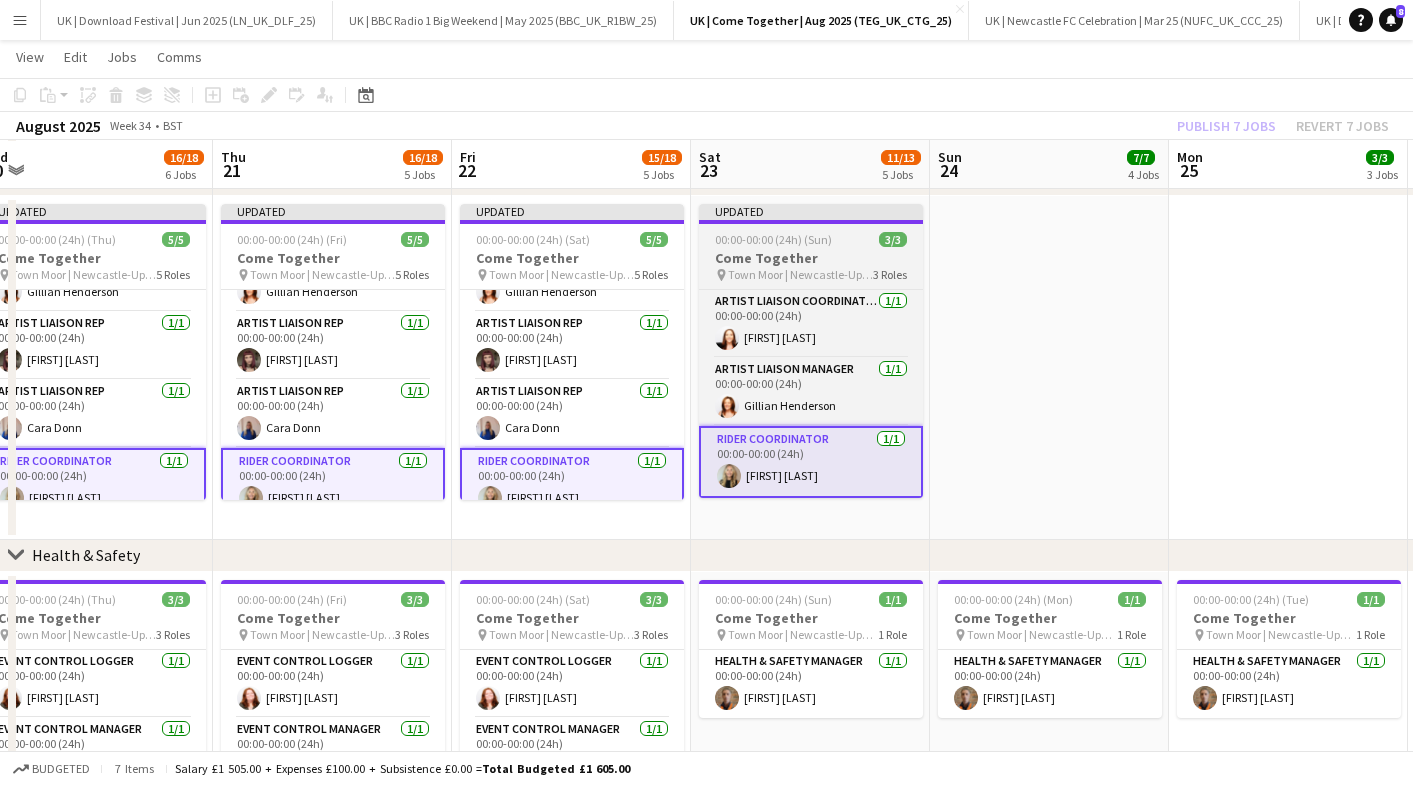 click on "[NAME] Artist Liaison Manager
[NAME] Rider Coordinator
[NAME]" at bounding box center [811, 351] 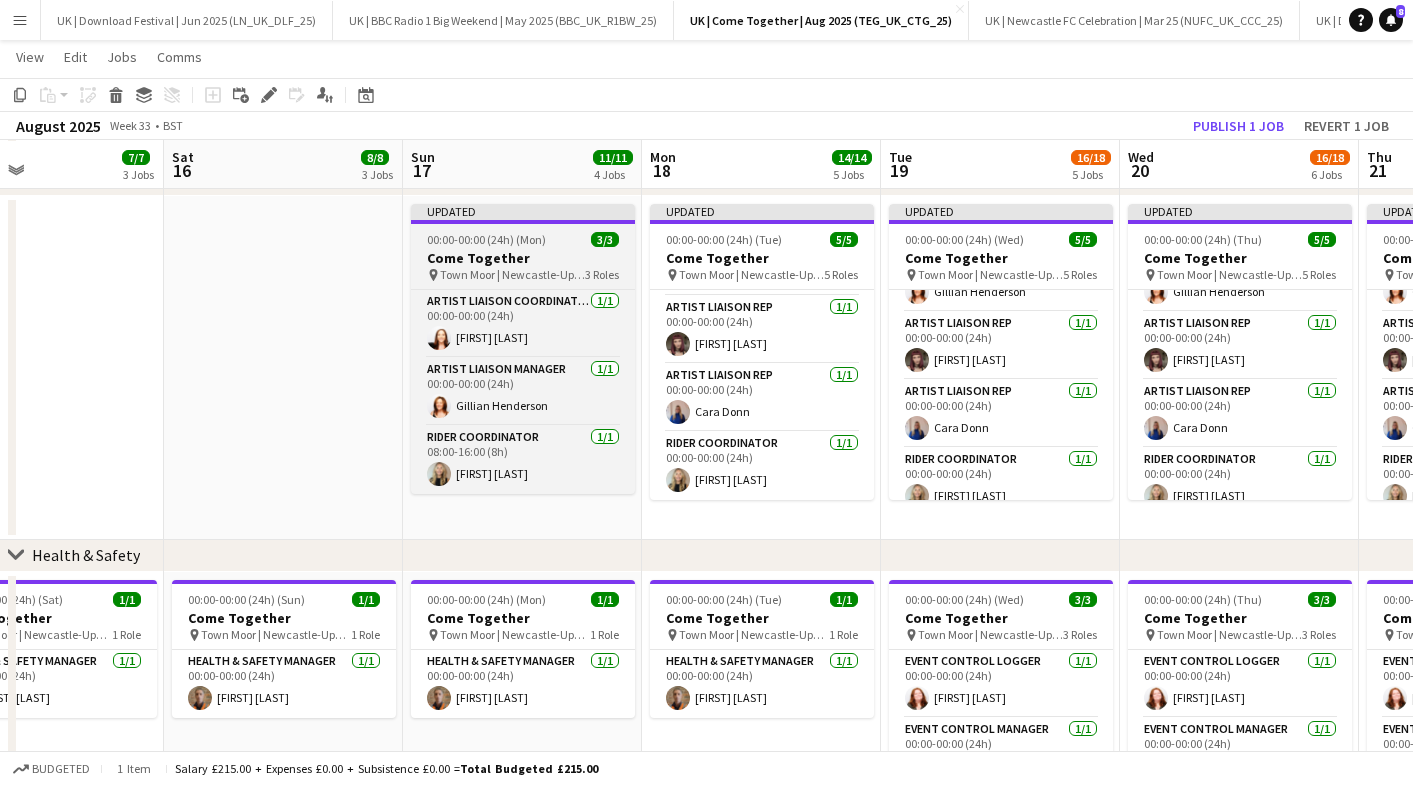 click on "00:00-00:00 (24h) (Mon)" at bounding box center [486, 239] 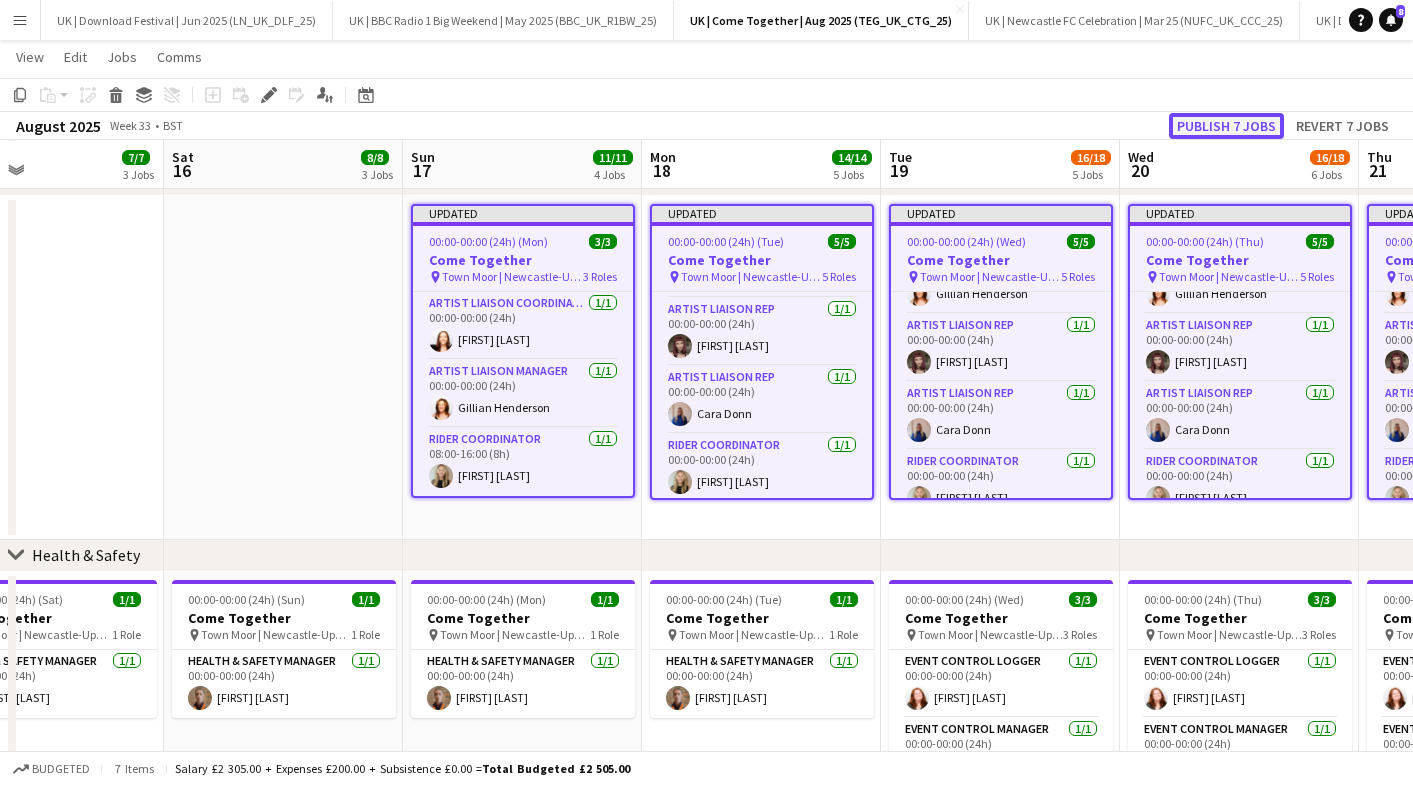 click on "Publish 7 jobs" 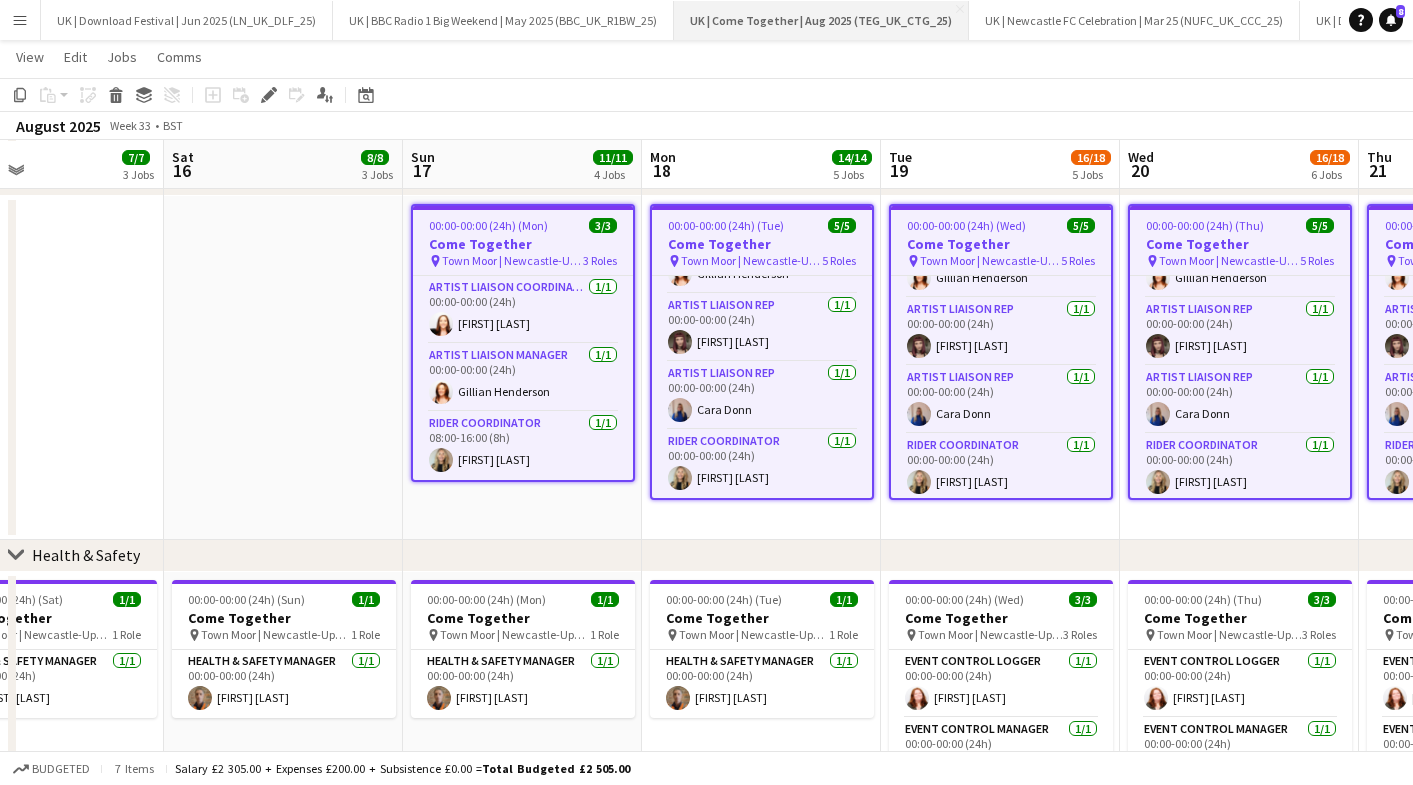 scroll, scrollTop: 118, scrollLeft: 0, axis: vertical 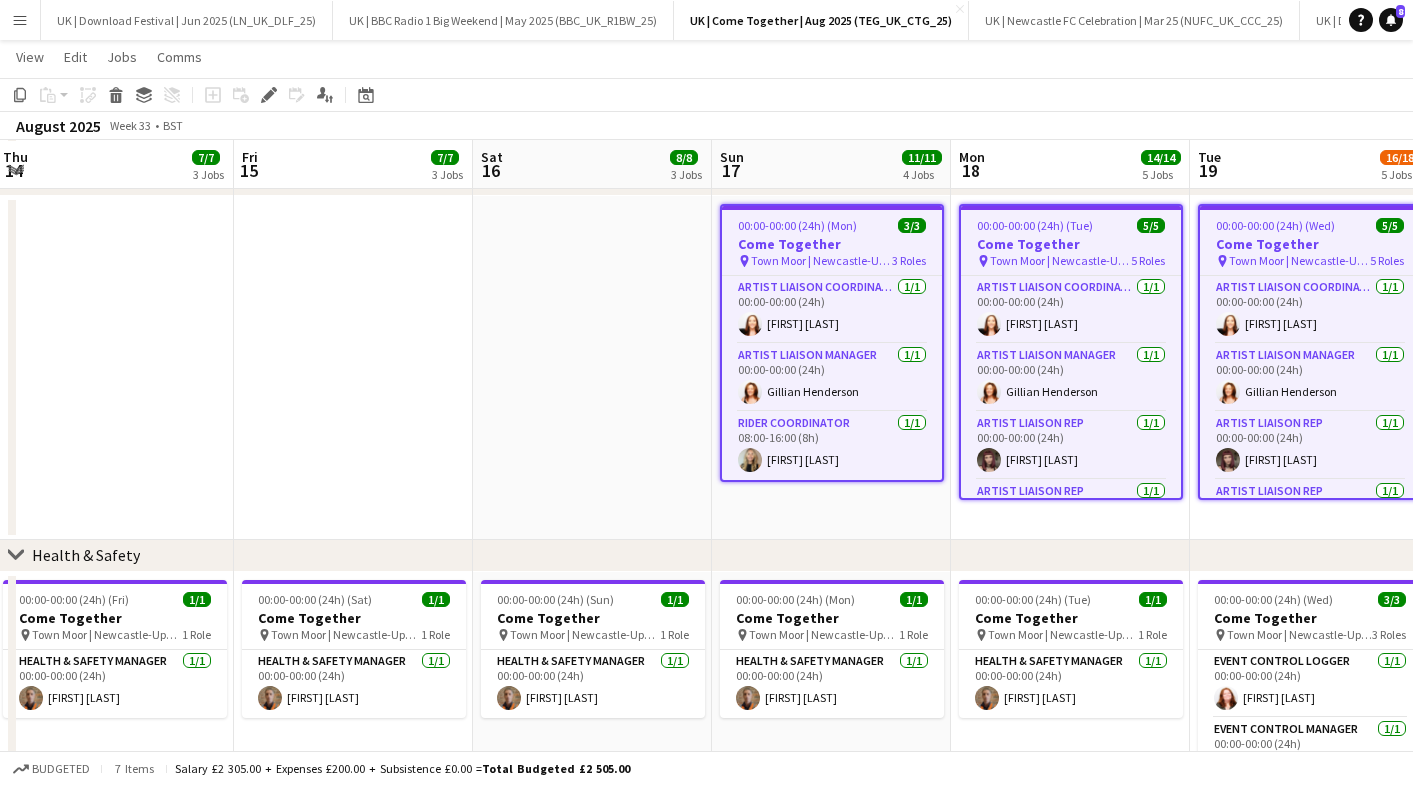 click on "00:00-00:00 (24h) (Mon)" at bounding box center (797, 225) 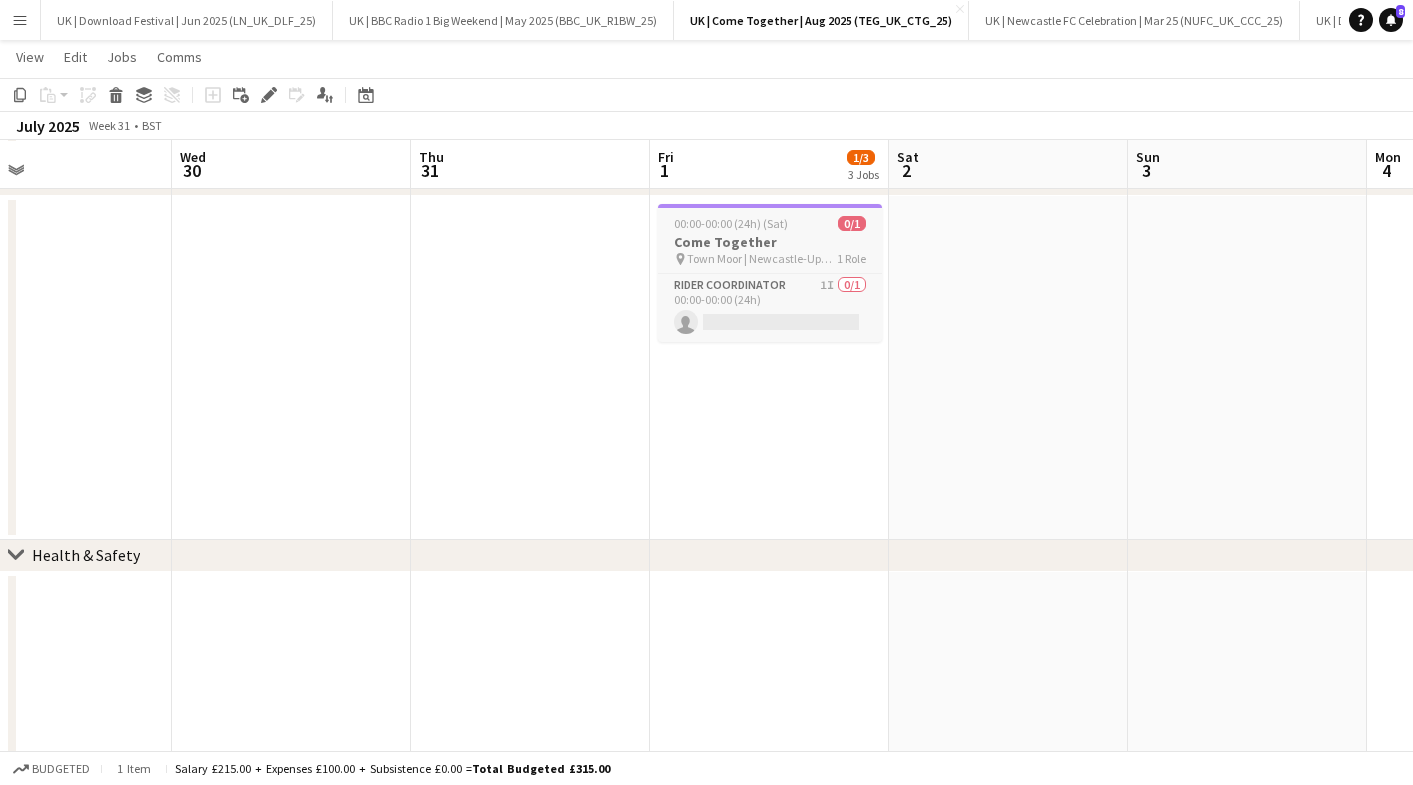 click on "Come Together" at bounding box center [770, 242] 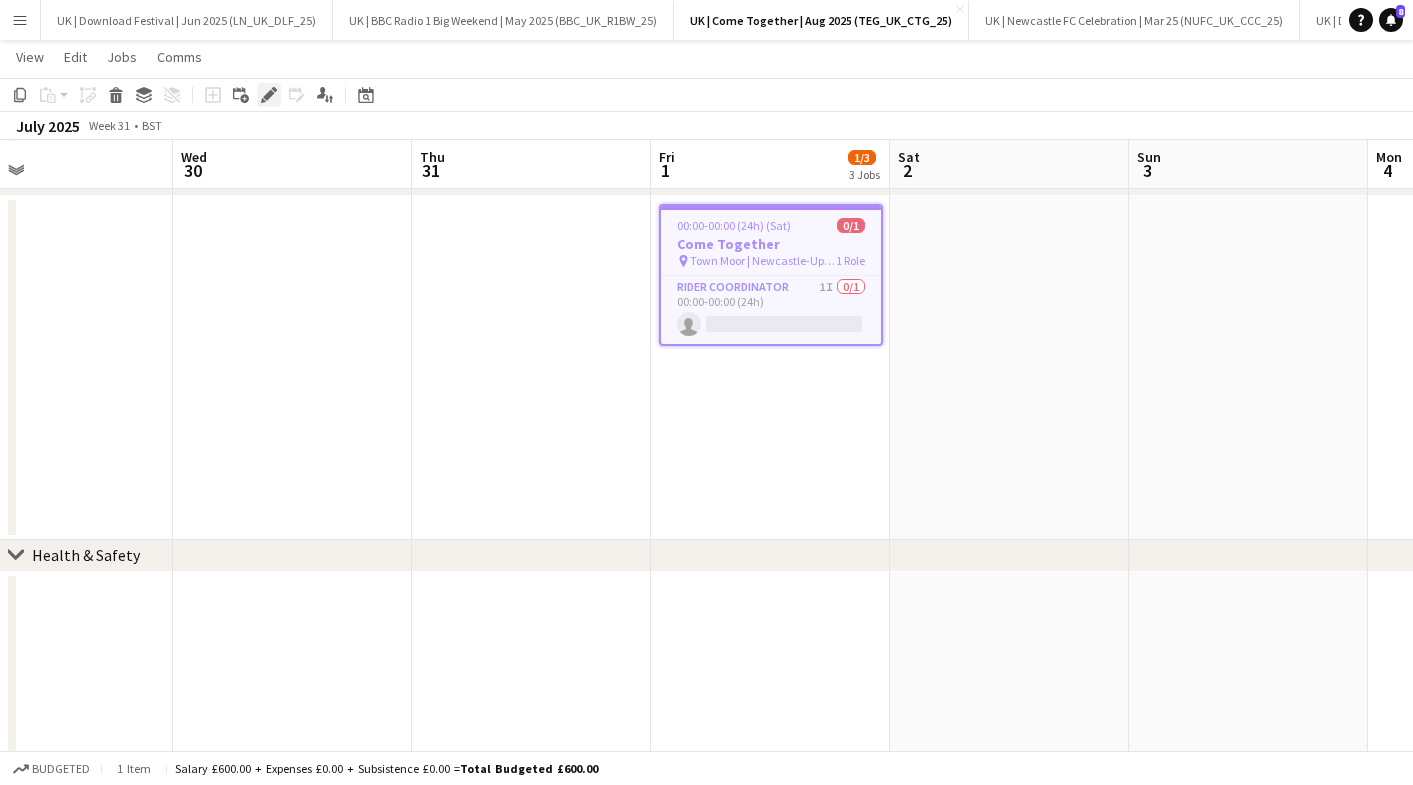 click on "Edit" at bounding box center [269, 95] 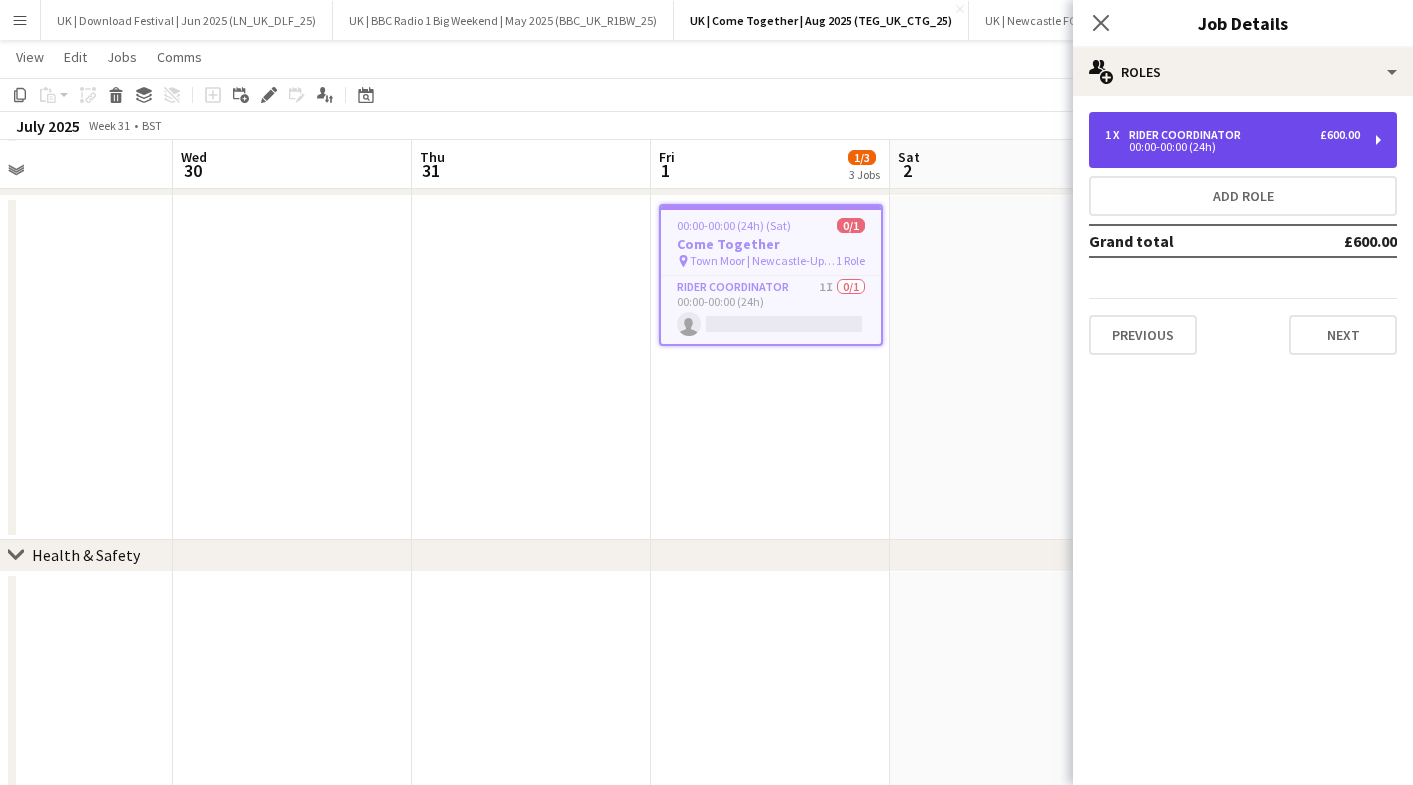 click on "00:00-00:00 (24h)" at bounding box center [1232, 147] 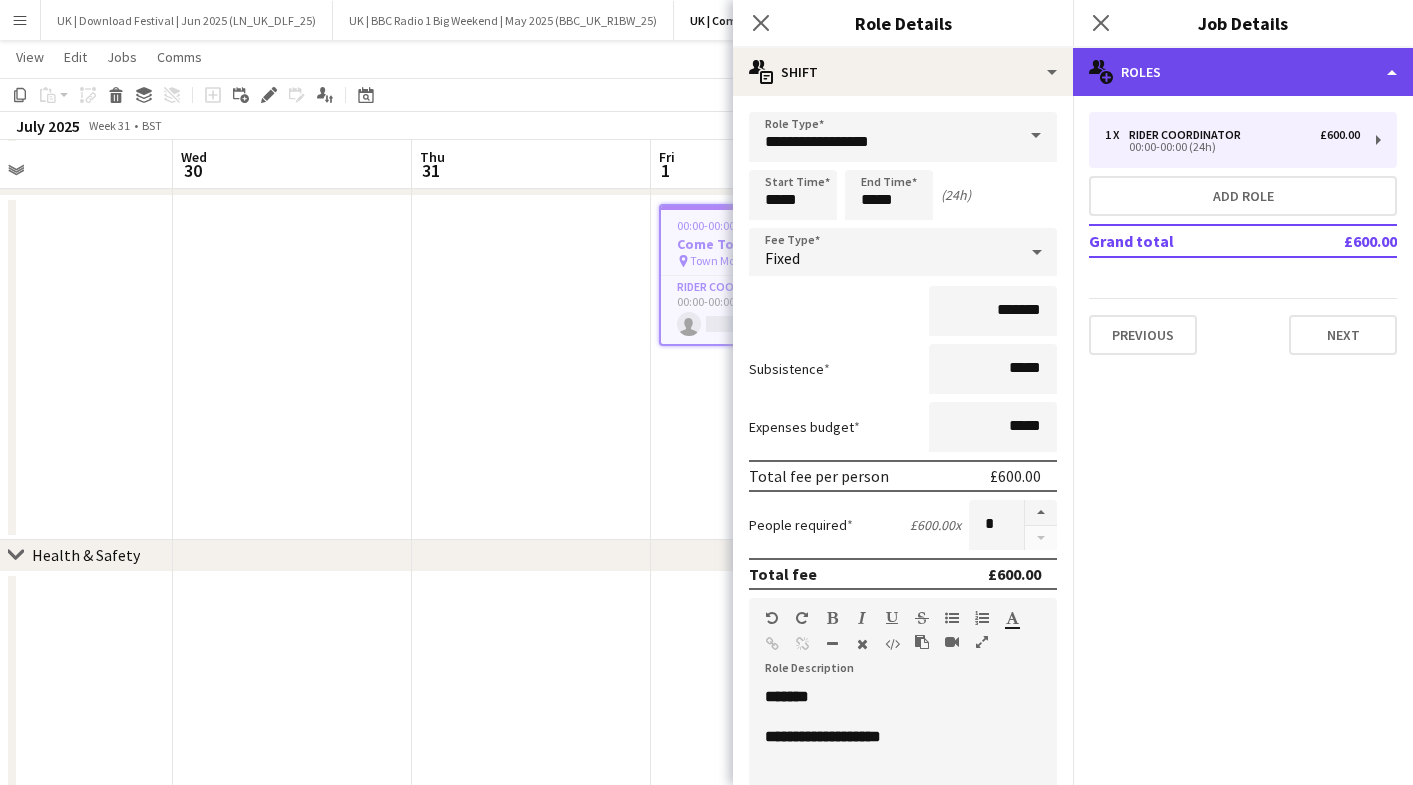 click on "multiple-users-add
Roles" 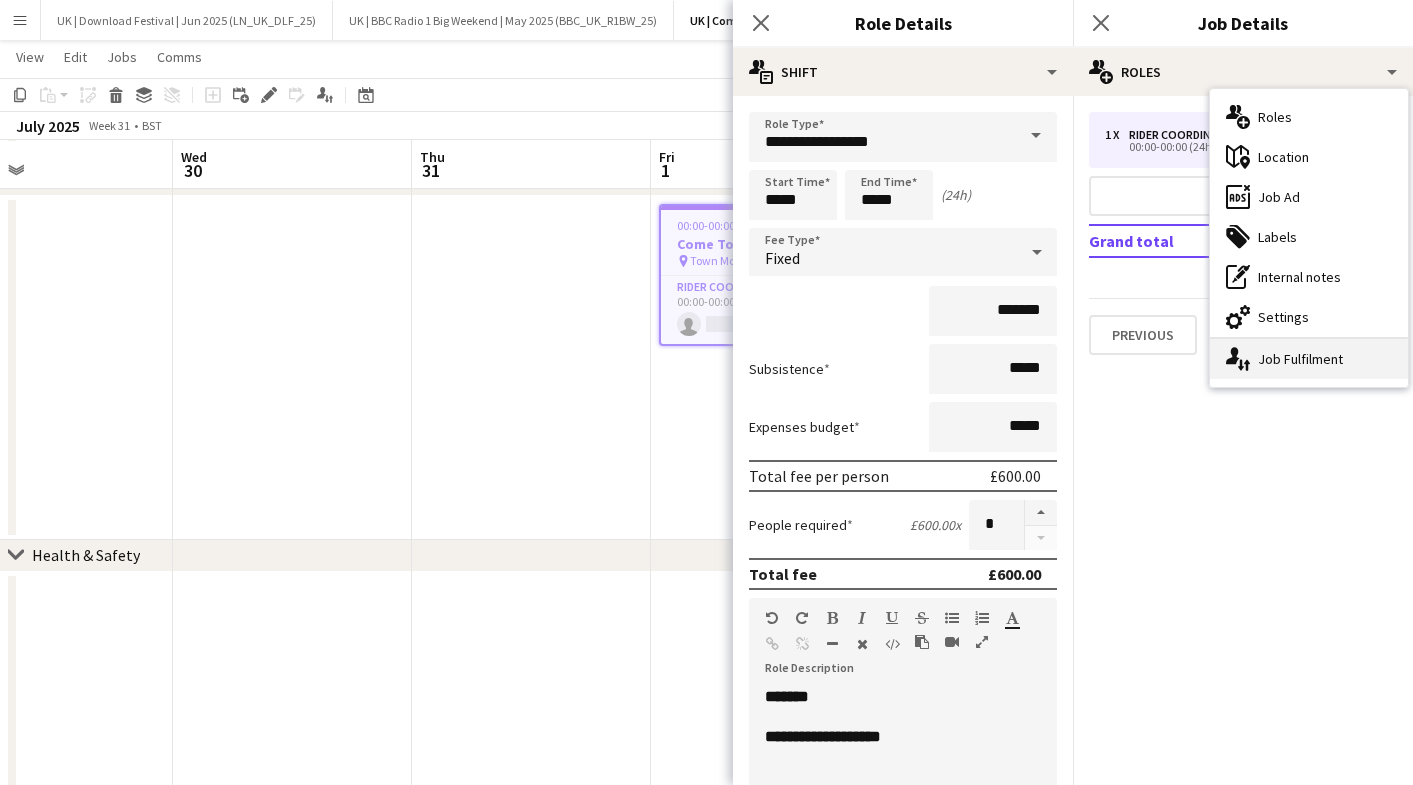 click on "single-neutral-actions-up-down
Job Fulfilment" at bounding box center (1309, 359) 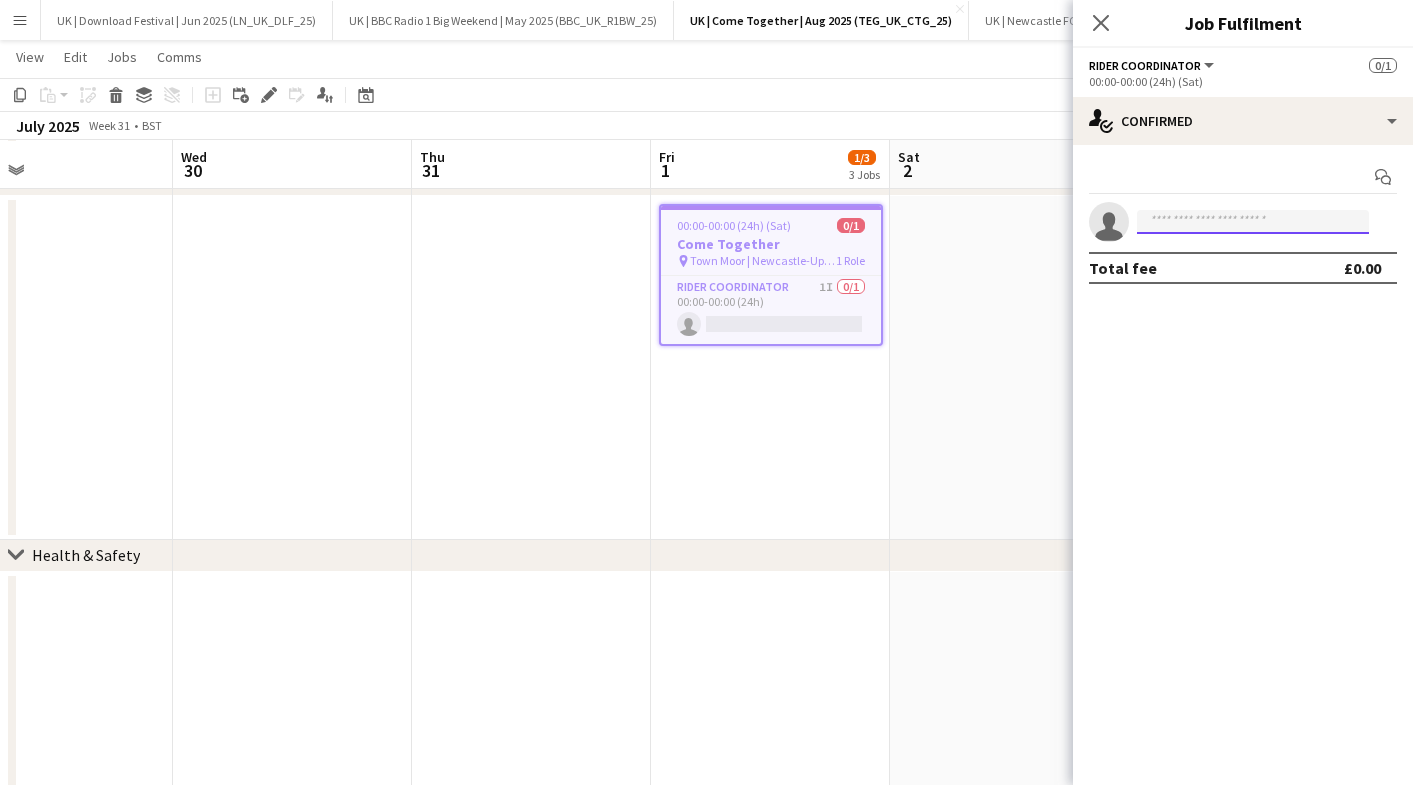 click at bounding box center (1253, 222) 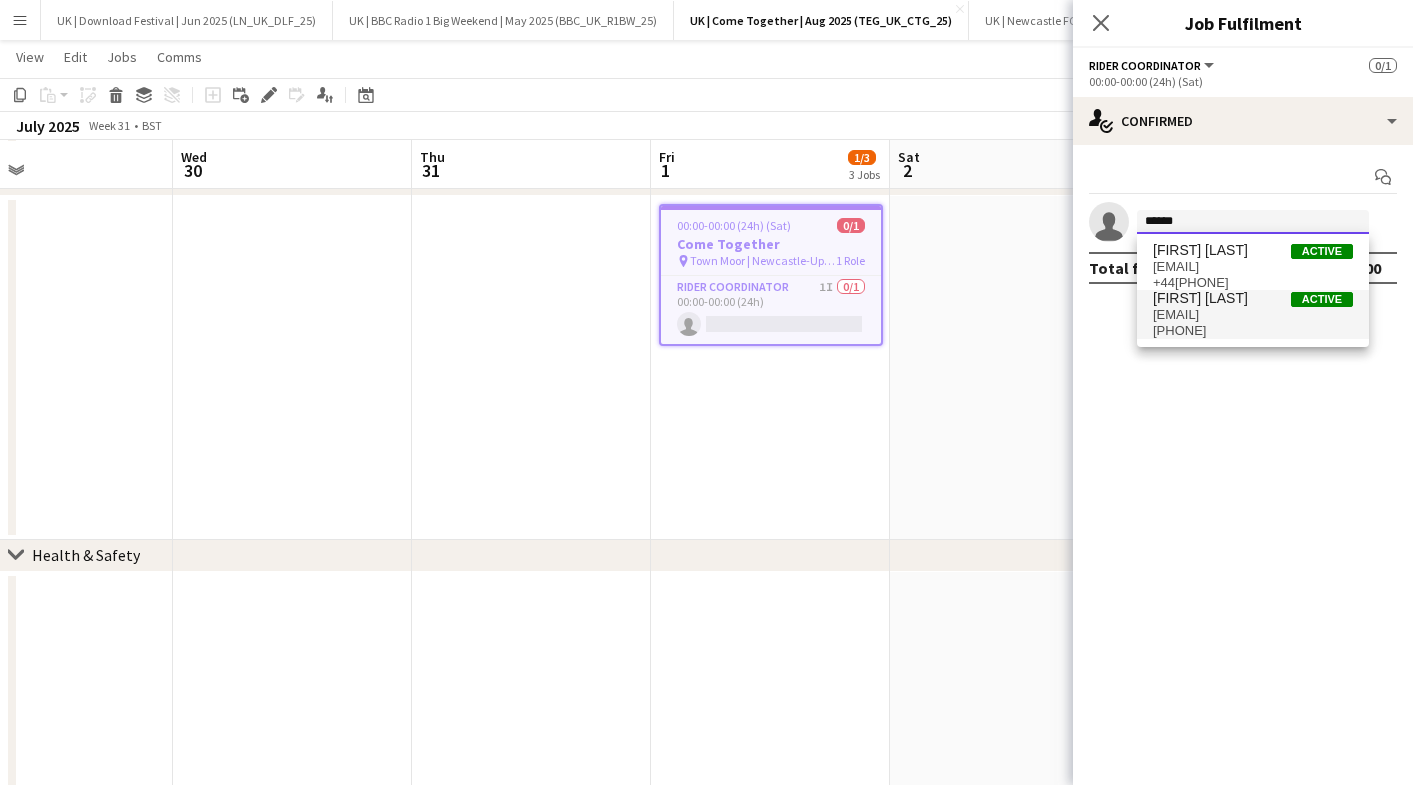 type on "******" 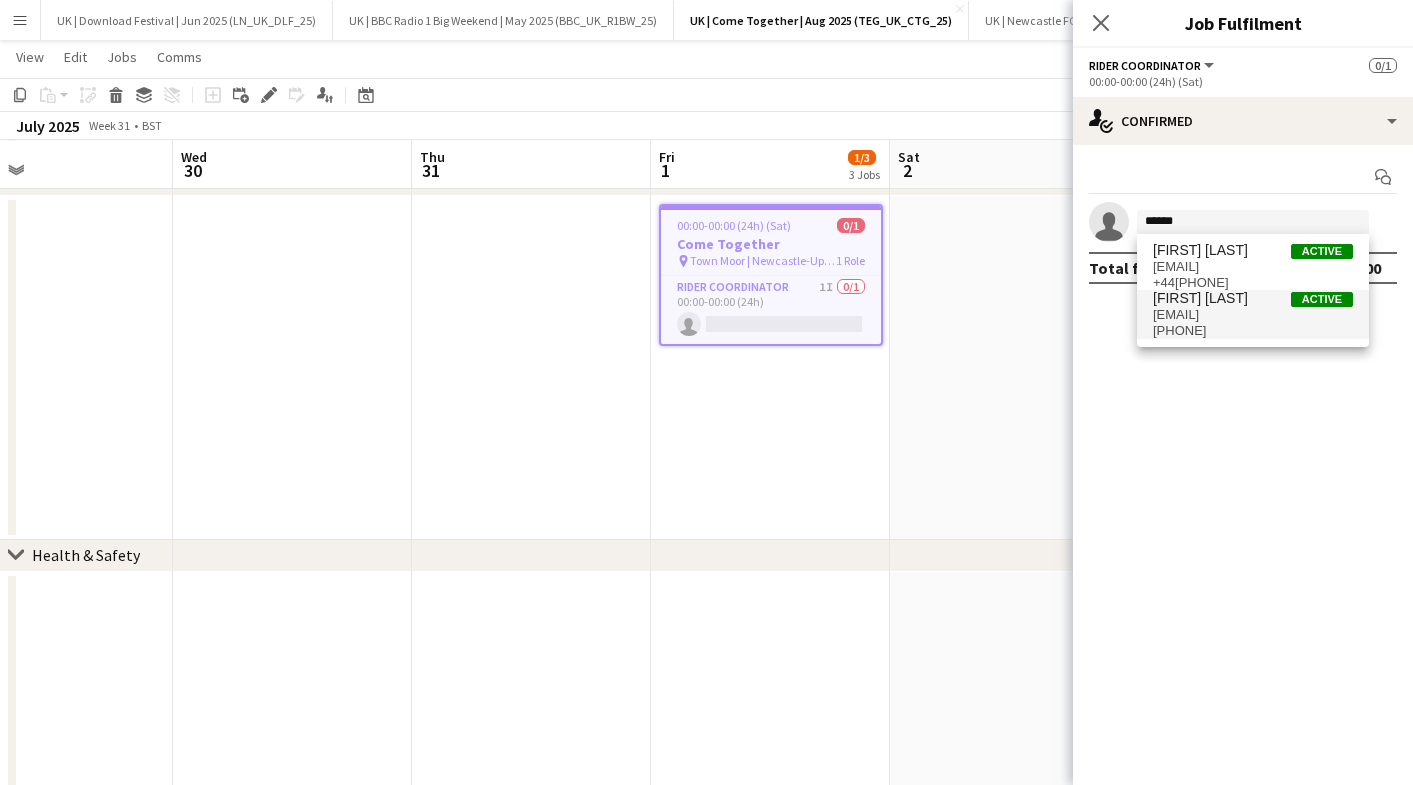 click on "[PHONE]" at bounding box center (1253, 331) 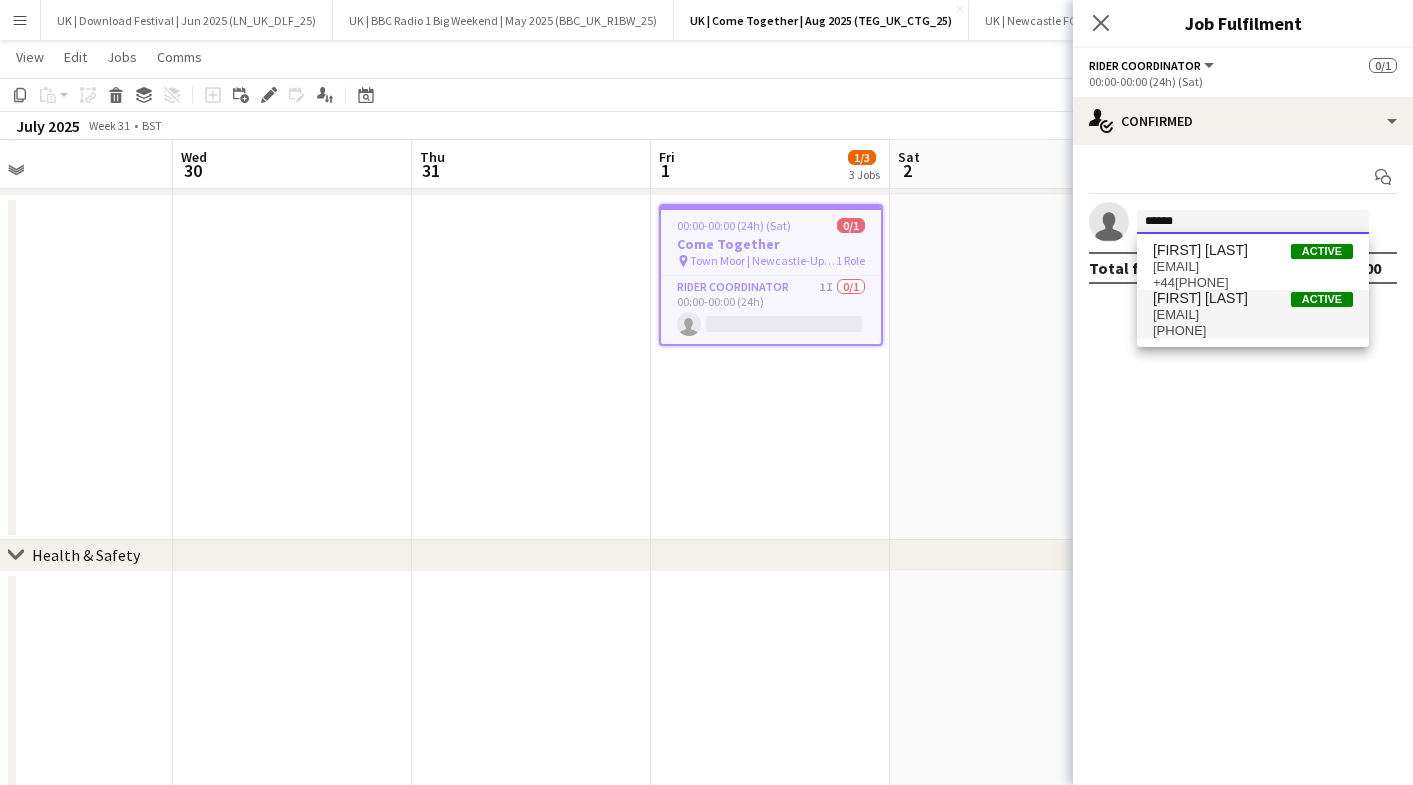 type 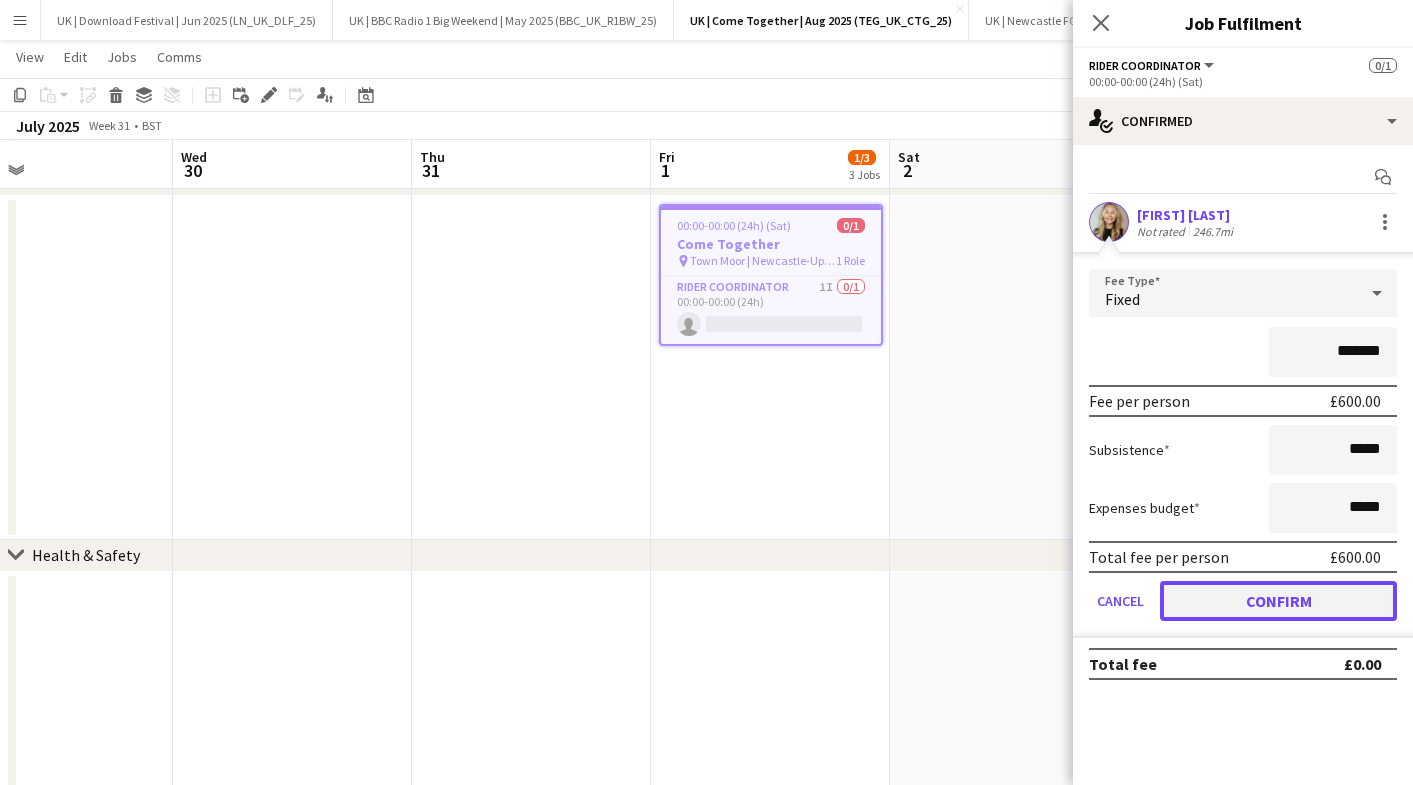 click on "Confirm" at bounding box center (1278, 601) 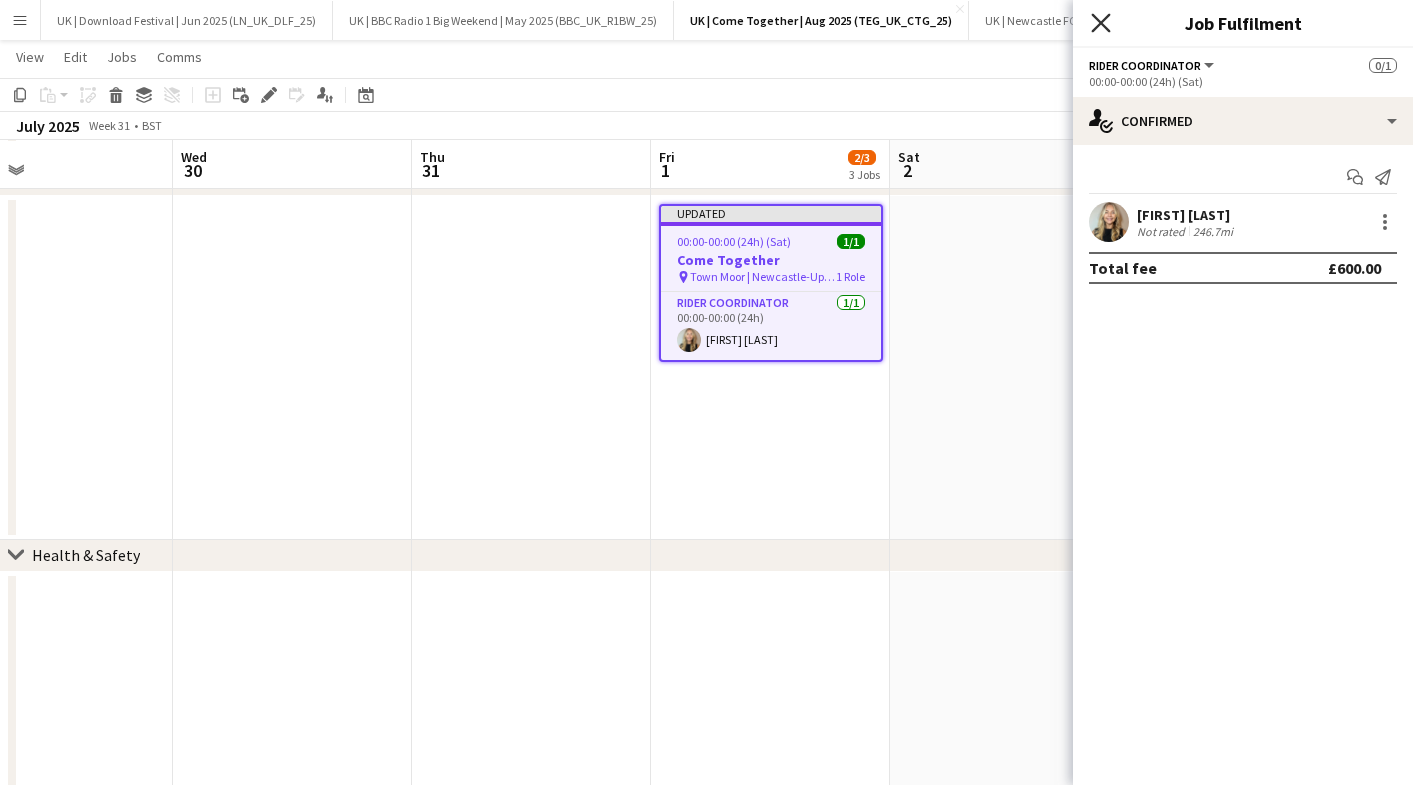 click 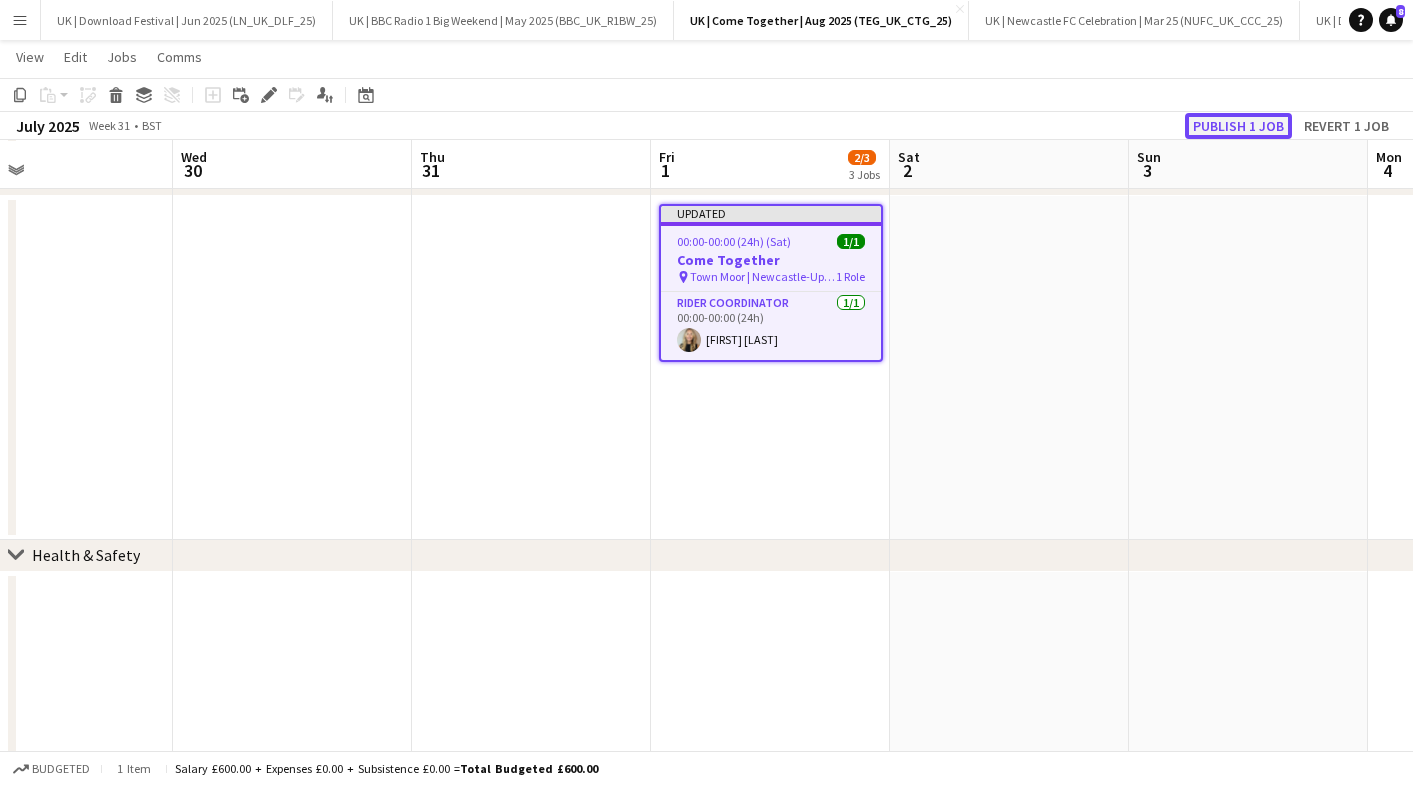 click on "Publish 1 job" 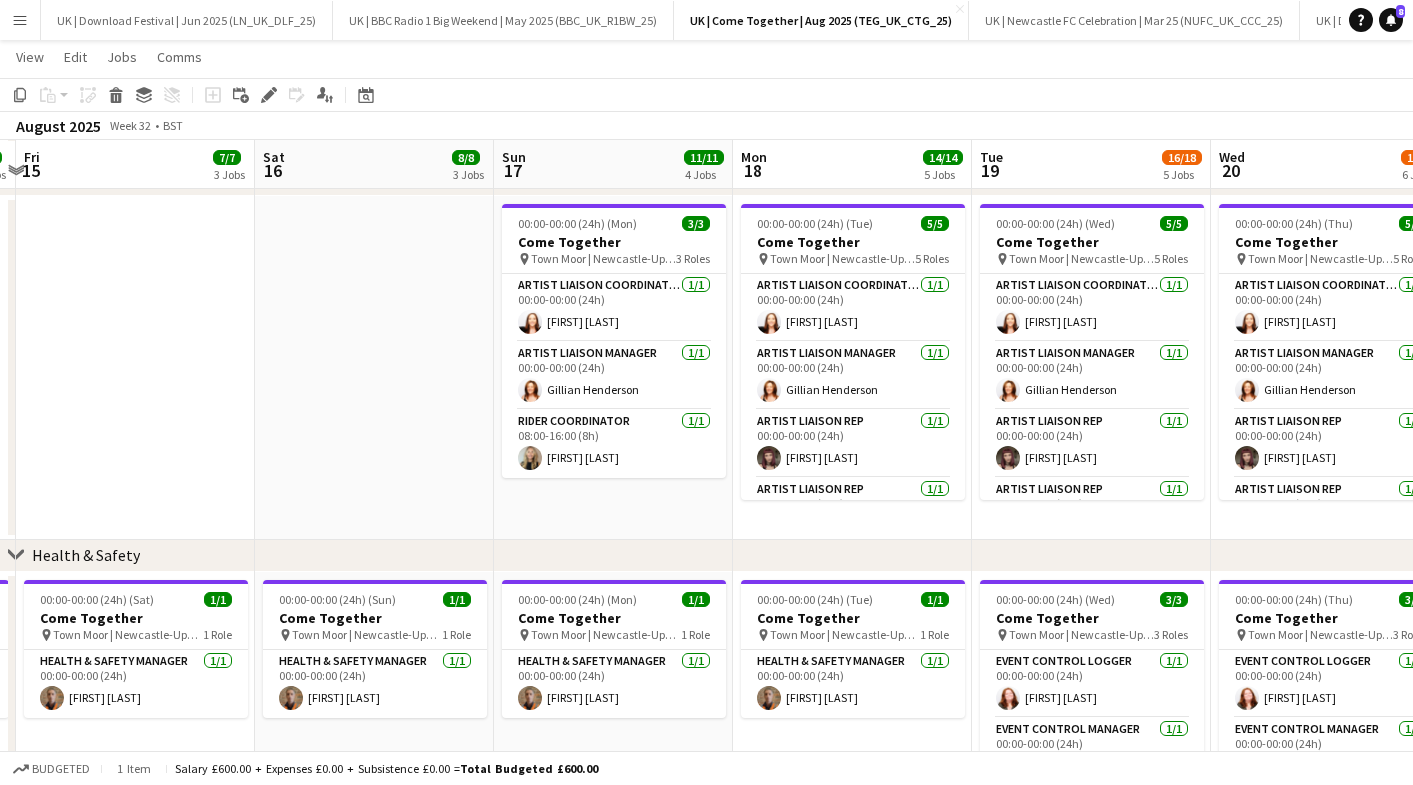 scroll, scrollTop: 0, scrollLeft: 556, axis: horizontal 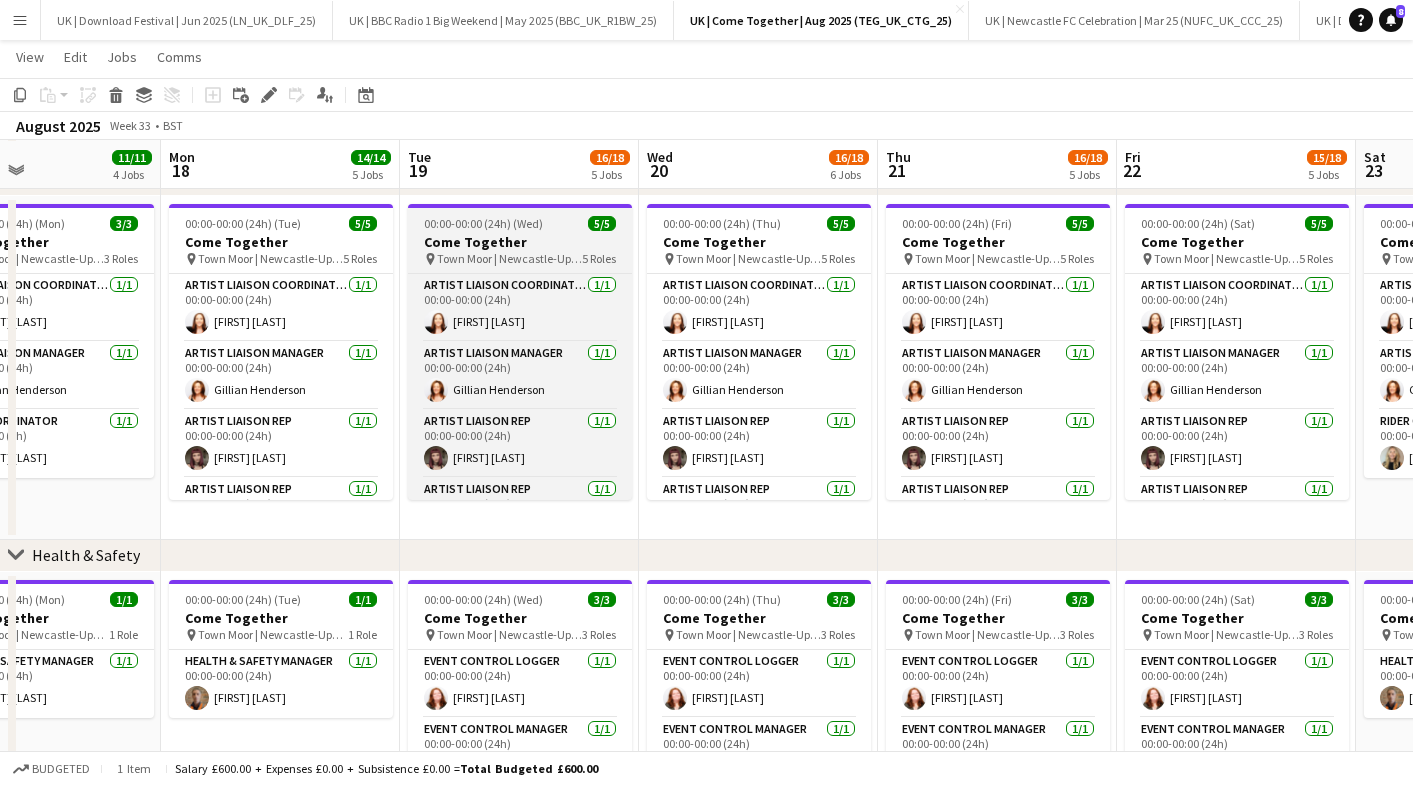 click on "Come Together" at bounding box center [520, 242] 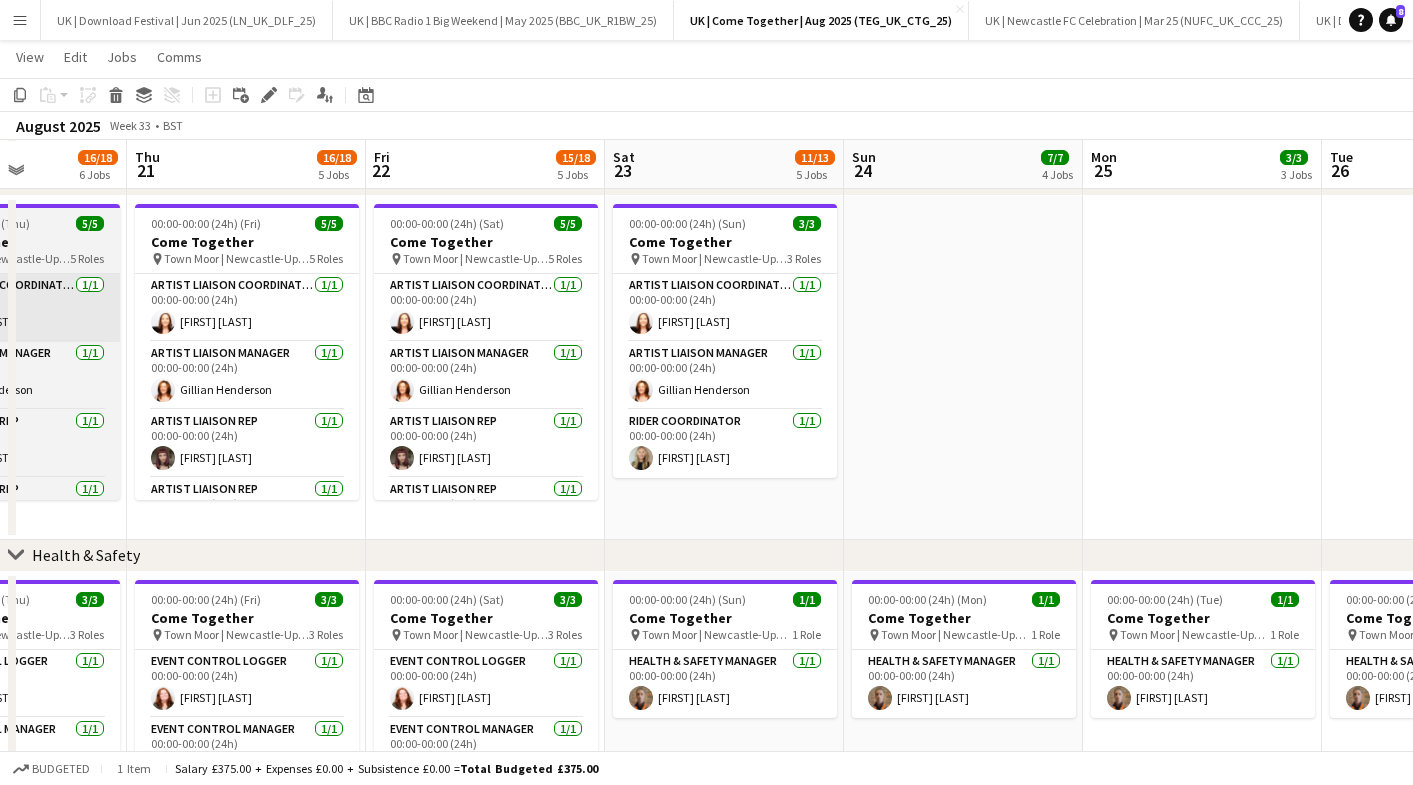 scroll, scrollTop: 0, scrollLeft: 753, axis: horizontal 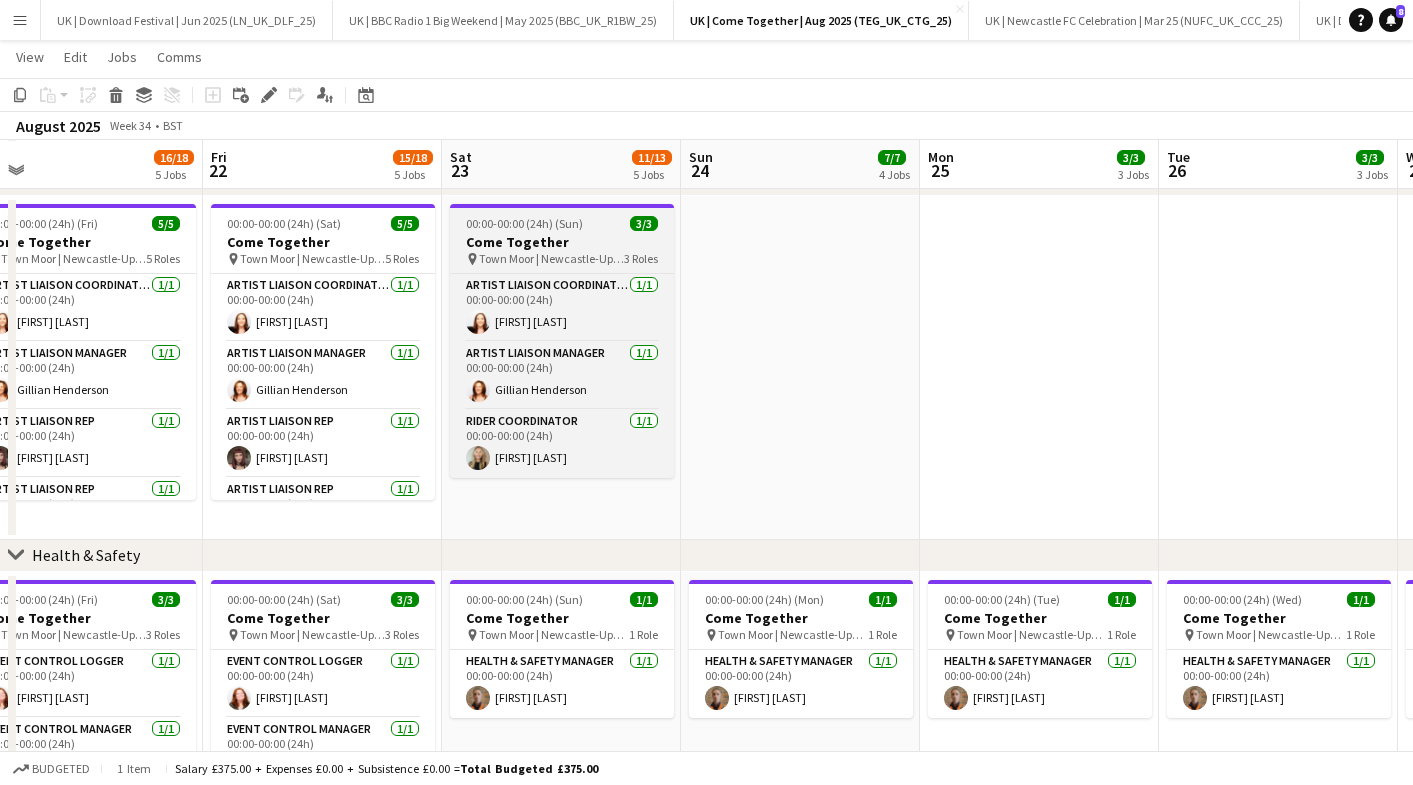click on "00:00-00:00 (24h) (Sun)   3/3   Come Together
pin
Town Moor | Newcastle-Upon-Tyne, [UK]   3 Roles   Artist Liaison Coordinator   1/1   00:00-00:00 (24h)
[NAME]  Artist Liaison Manager   1/1   00:00-00:00 (24h)
[NAME]  Rider Coordinator   1/1   00:00-00:00 (24h)
[NAME]" at bounding box center [562, 341] 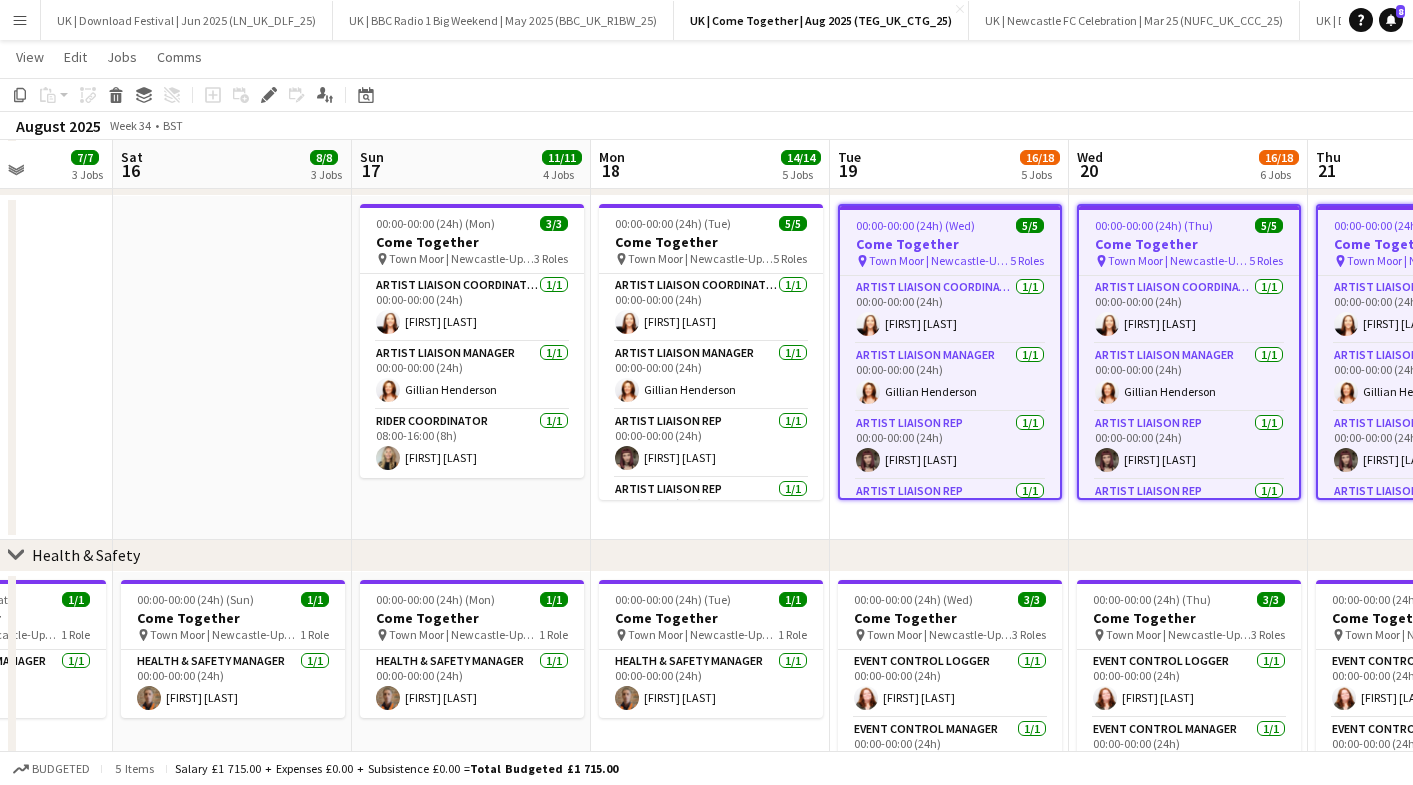 scroll, scrollTop: 0, scrollLeft: 604, axis: horizontal 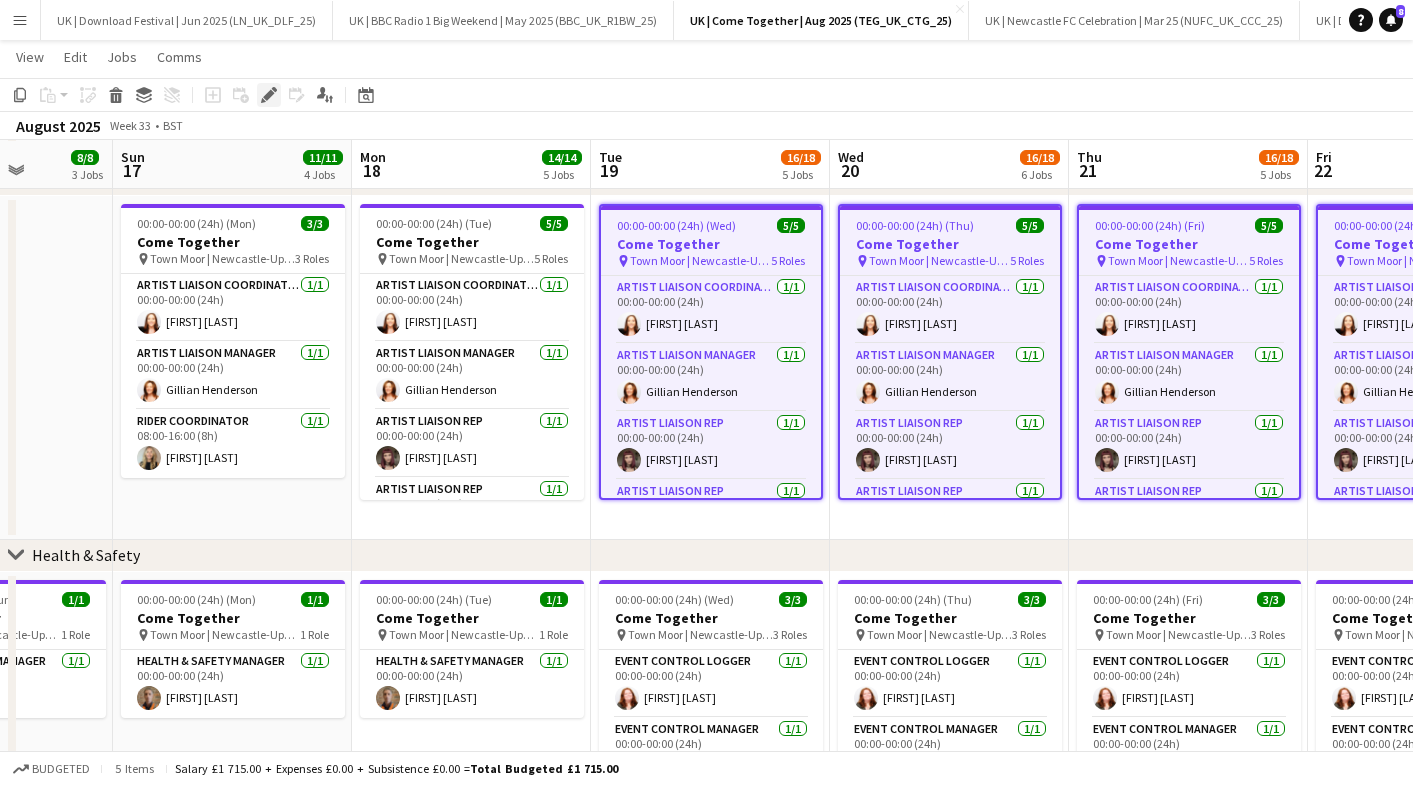 click on "Edit" 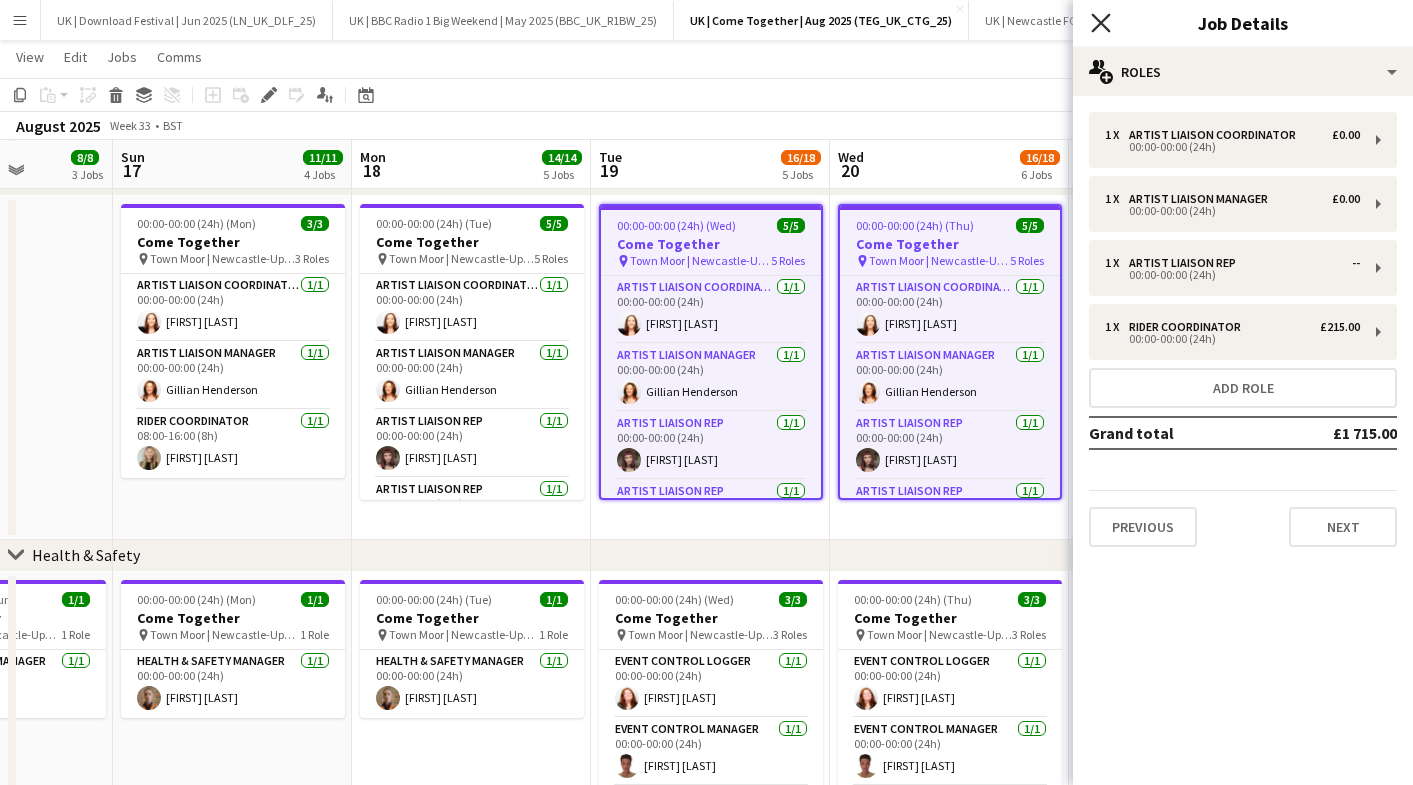 click 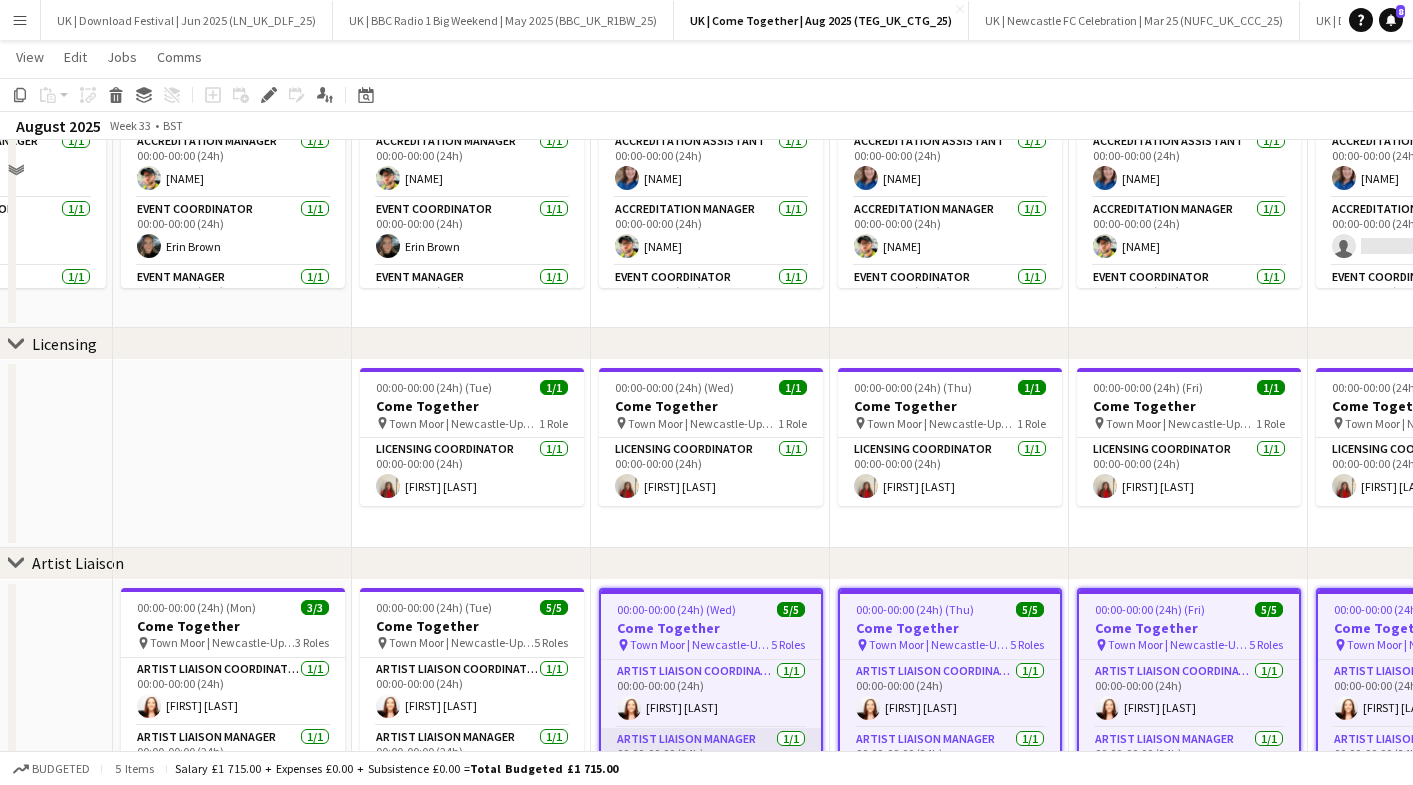 scroll, scrollTop: 0, scrollLeft: 0, axis: both 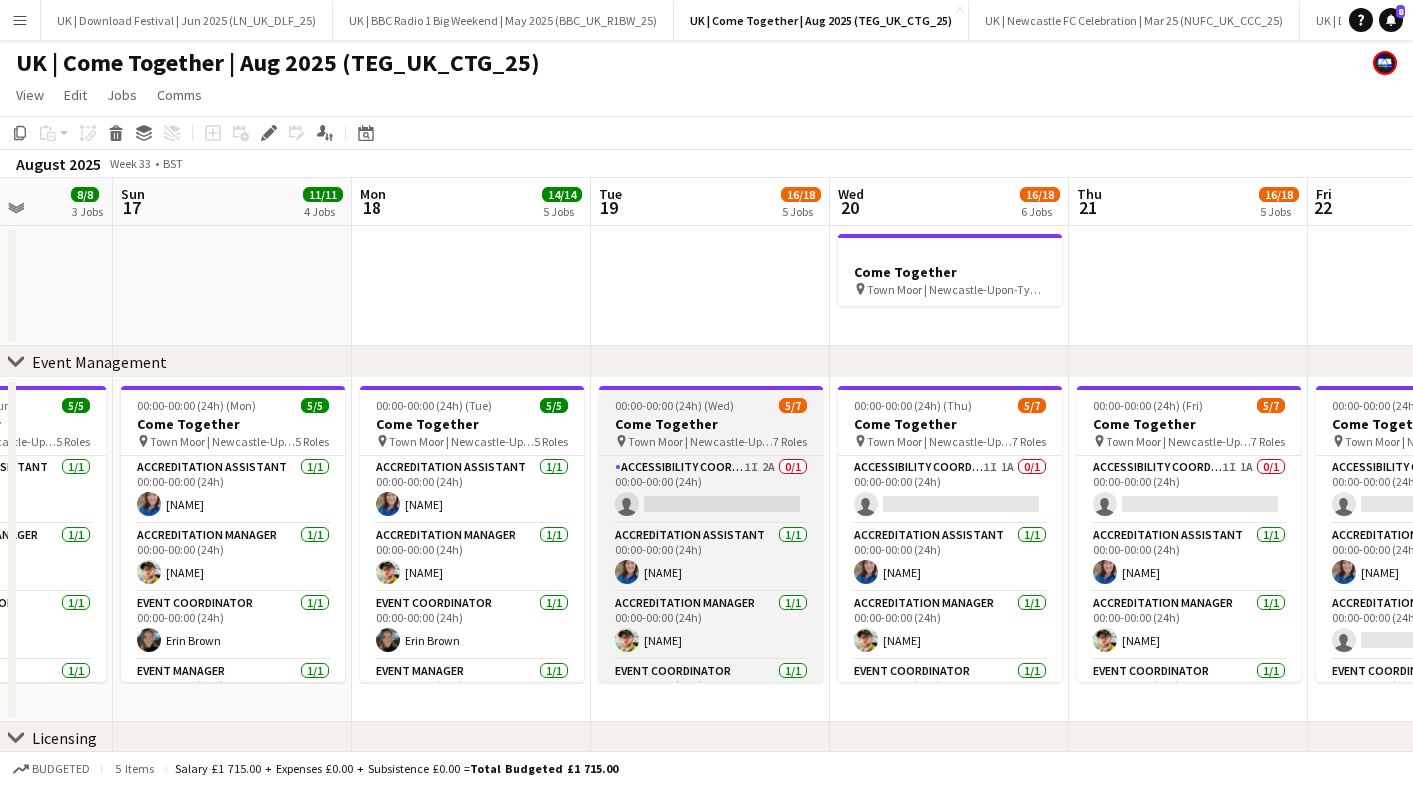 click on "Town Moor | Newcastle-Upon-Tyne, UK" at bounding box center [700, 441] 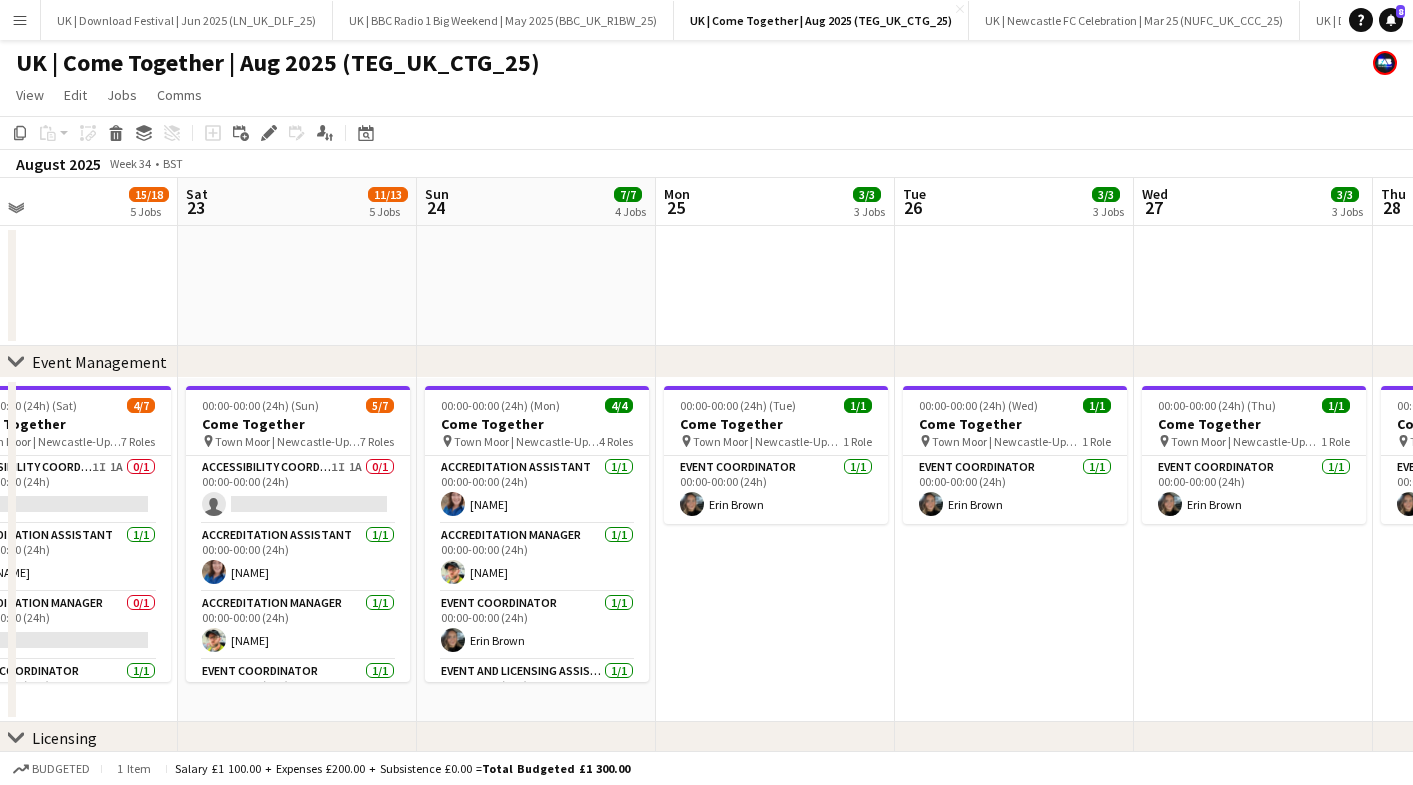 scroll, scrollTop: 0, scrollLeft: 674, axis: horizontal 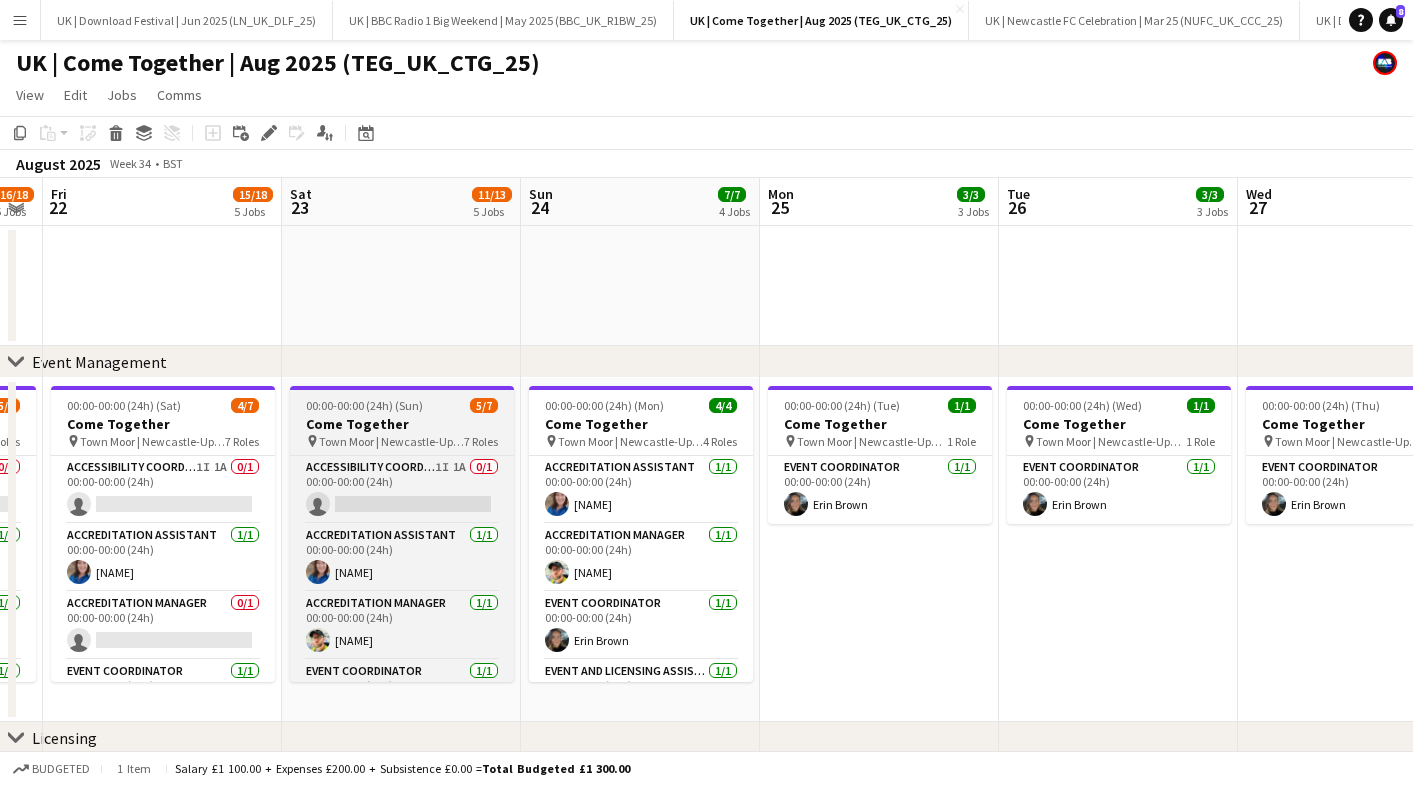 click on "Come Together" at bounding box center [402, 424] 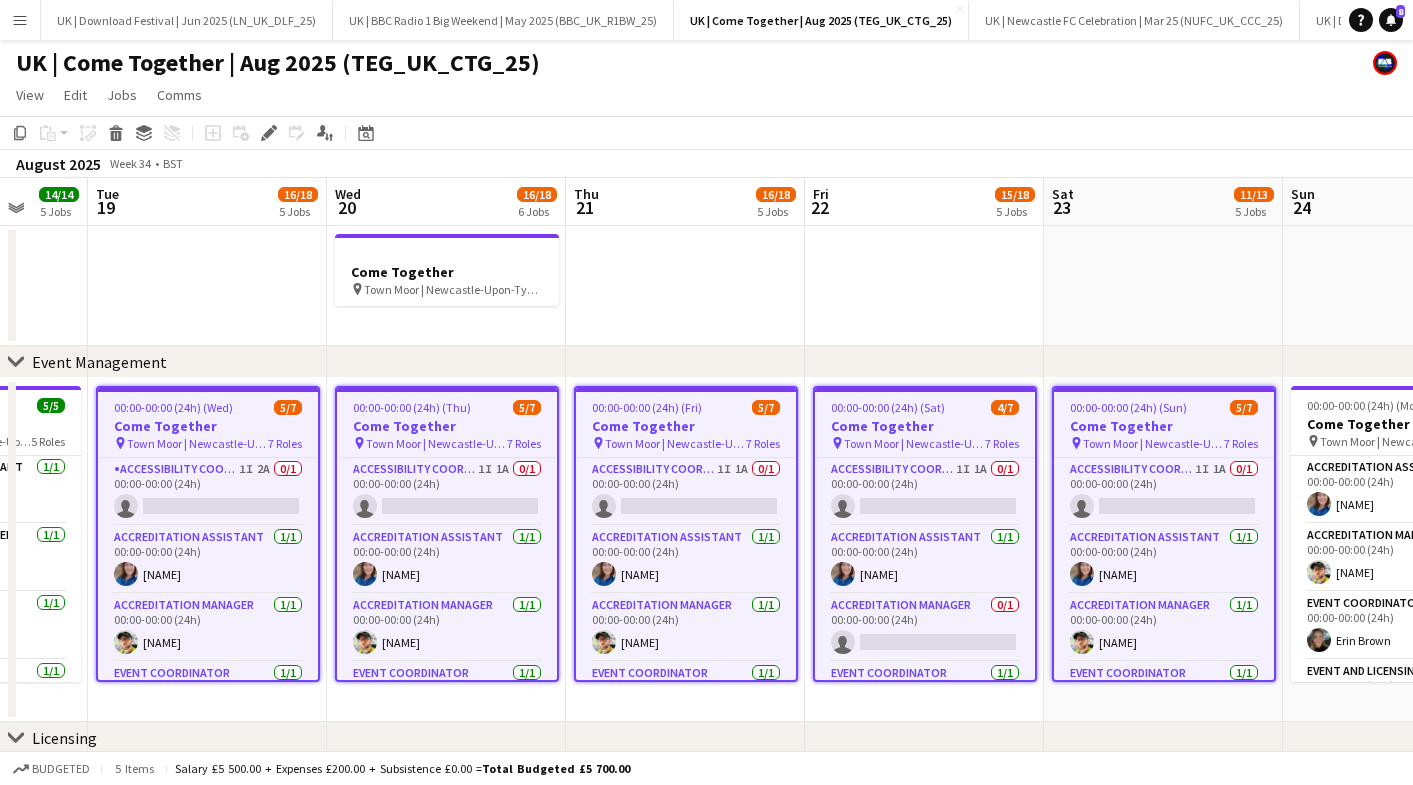 scroll, scrollTop: 0, scrollLeft: 629, axis: horizontal 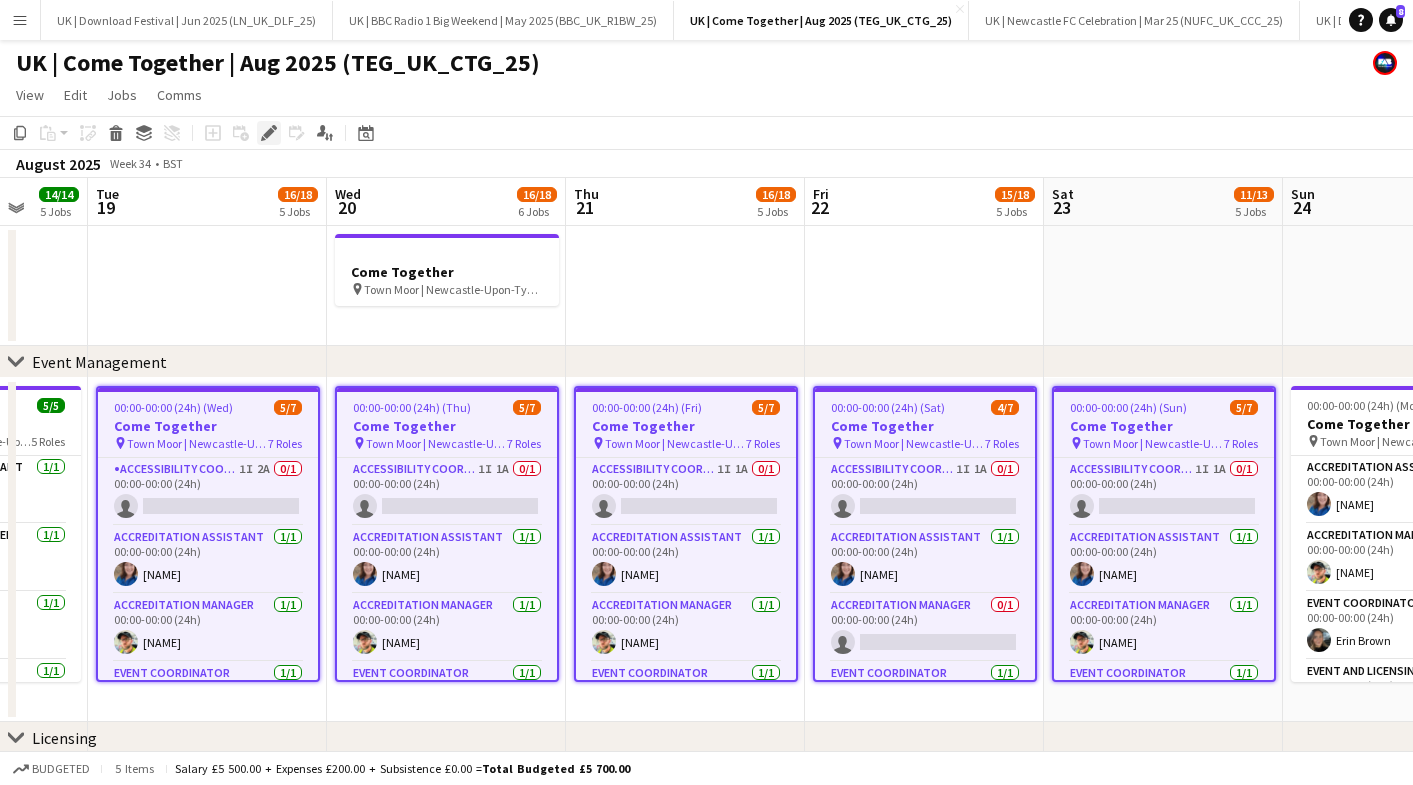 click 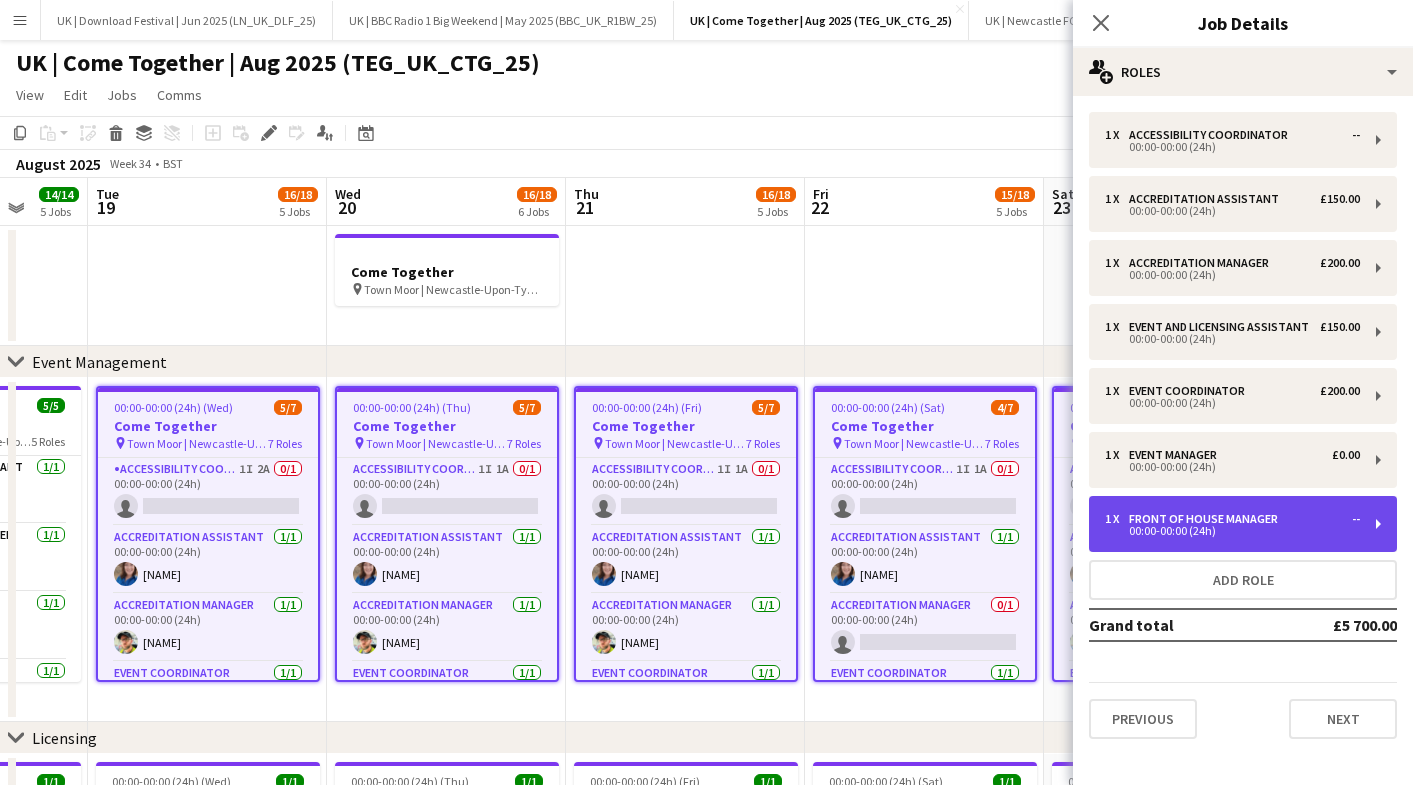 click on "00:00-00:00 (24h)" at bounding box center (1232, 531) 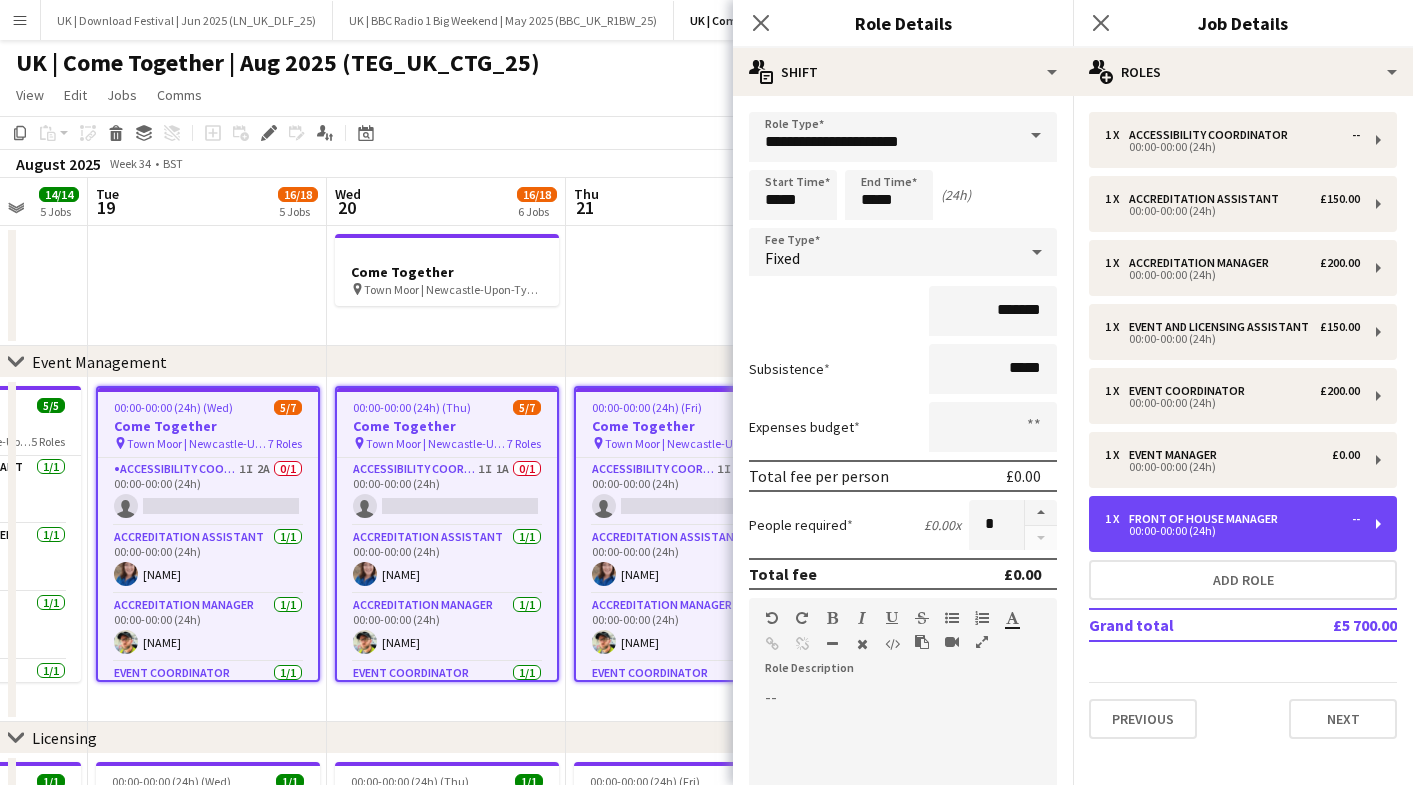scroll, scrollTop: 369, scrollLeft: 0, axis: vertical 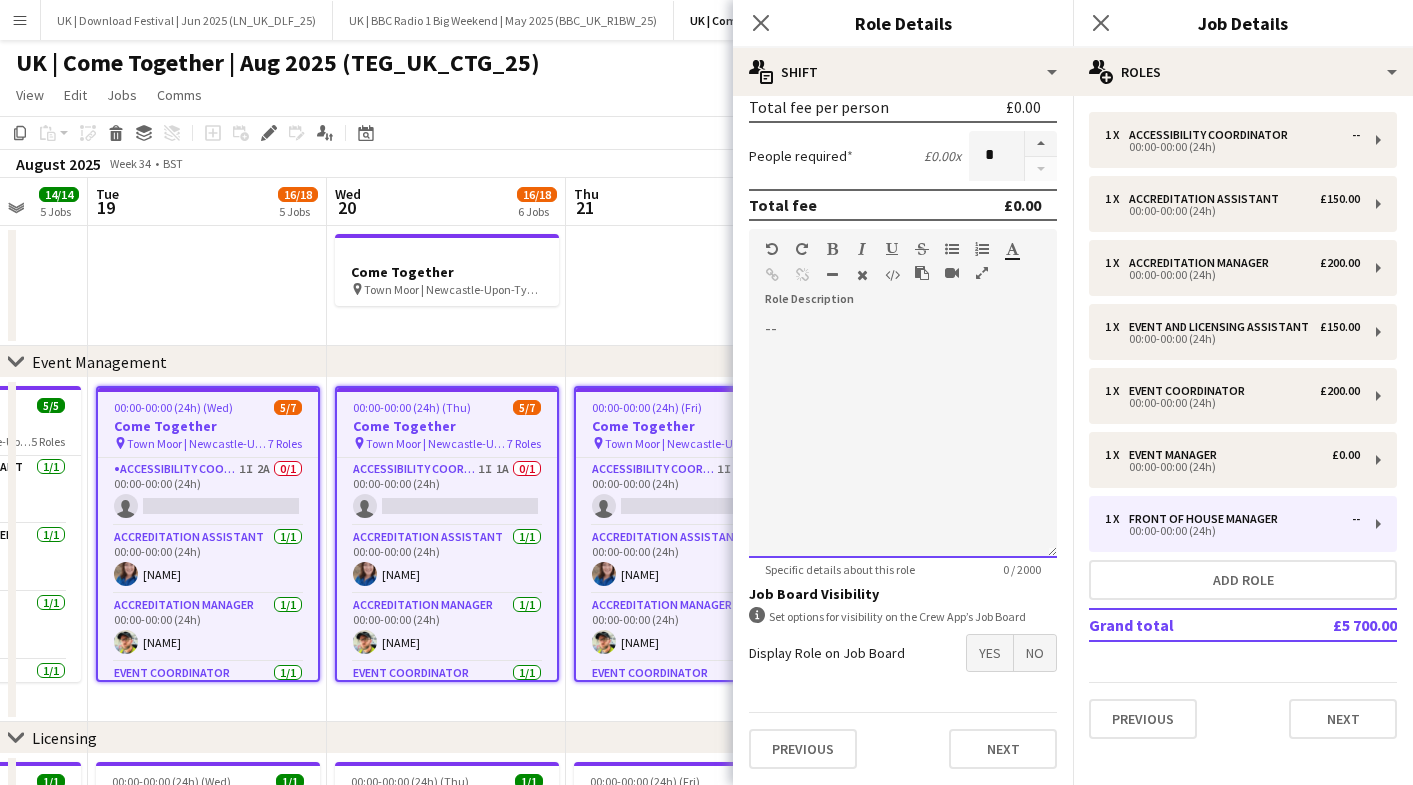 click at bounding box center (903, 438) 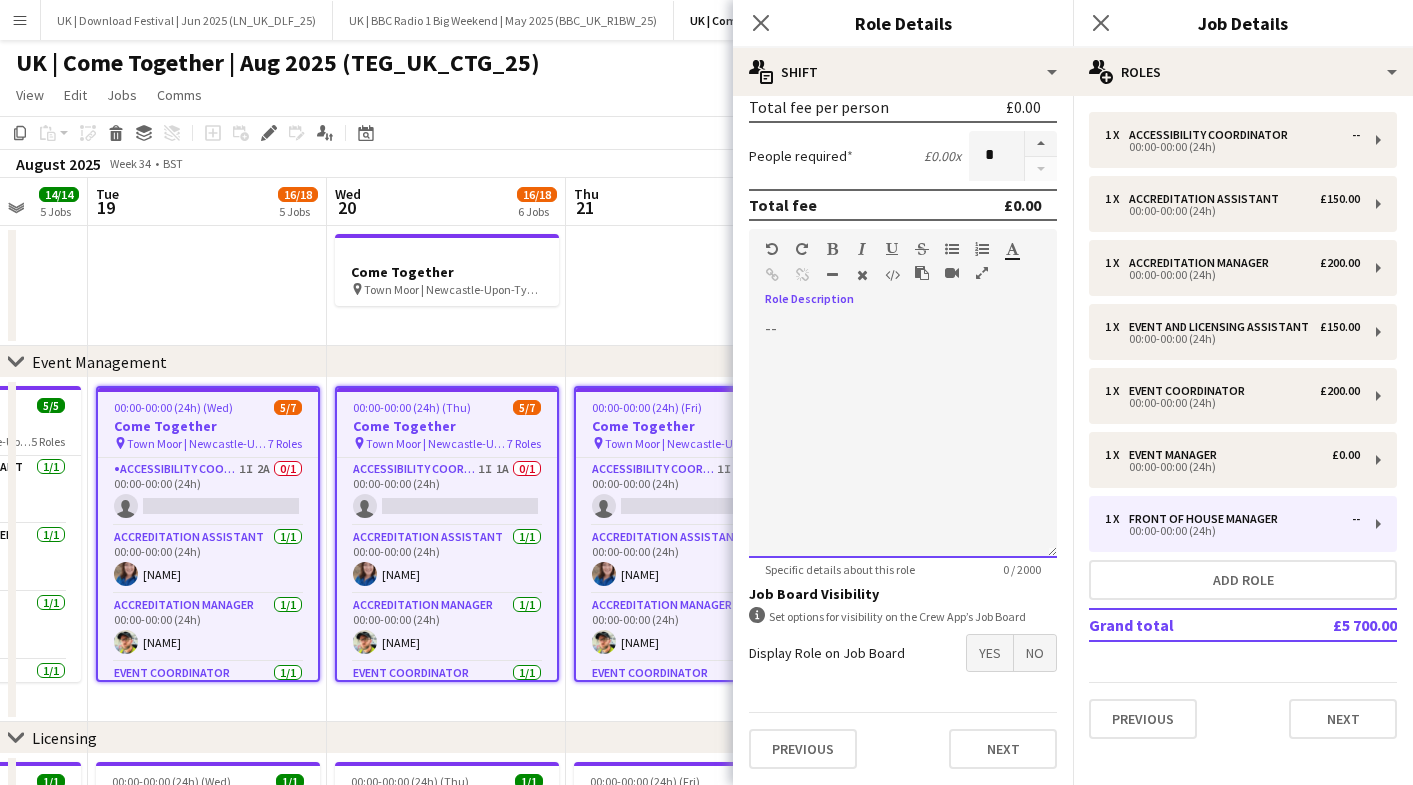 type 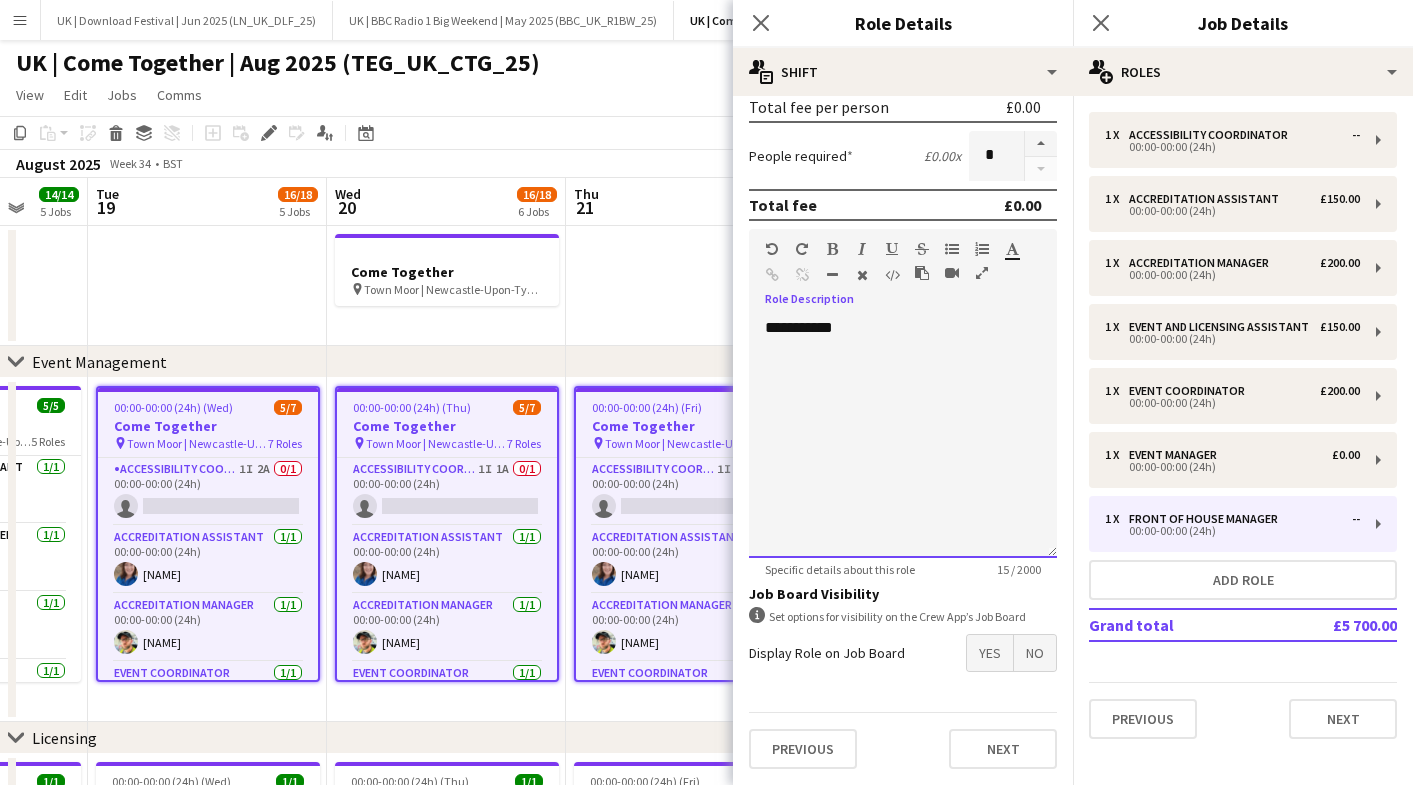 click on "**********" at bounding box center (903, 438) 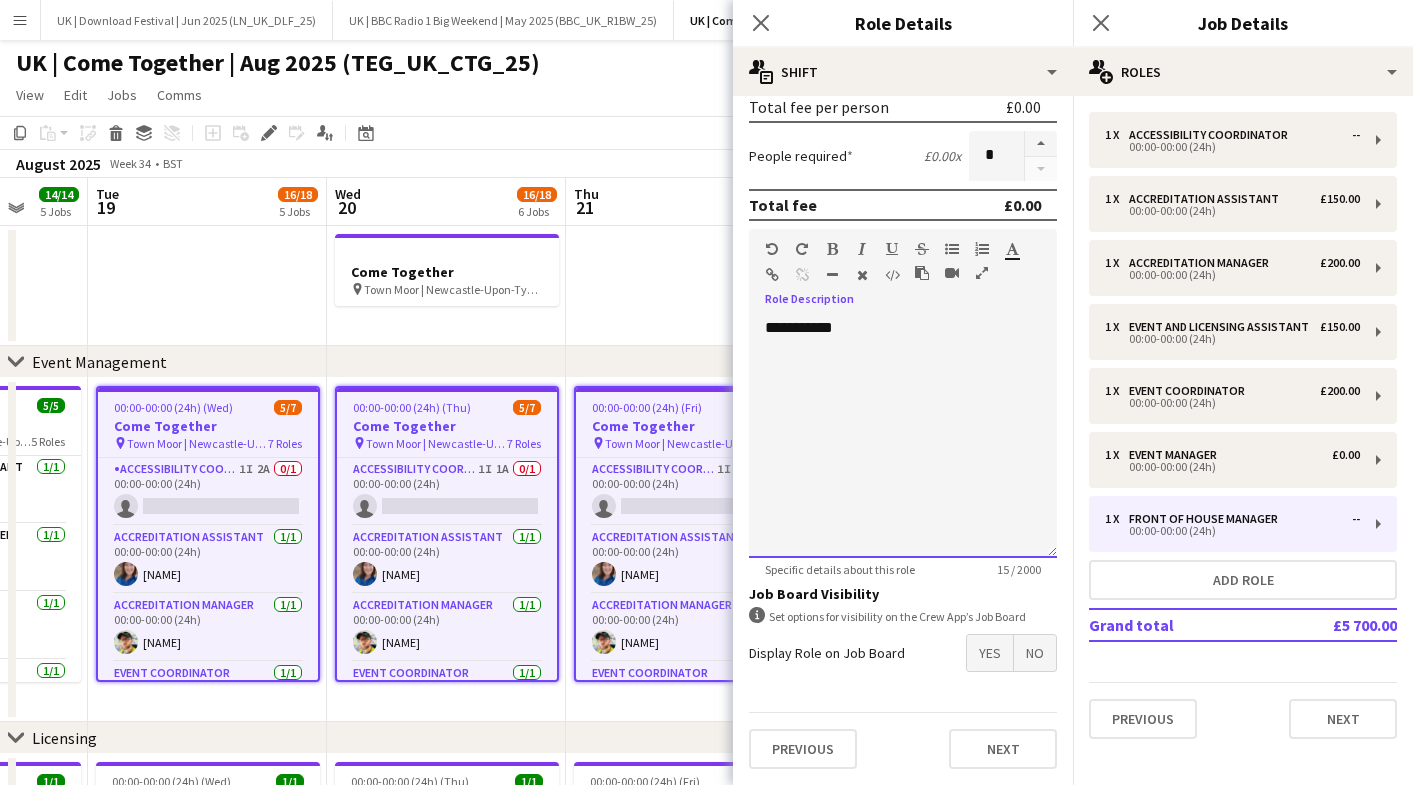 click on "**********" at bounding box center [903, 438] 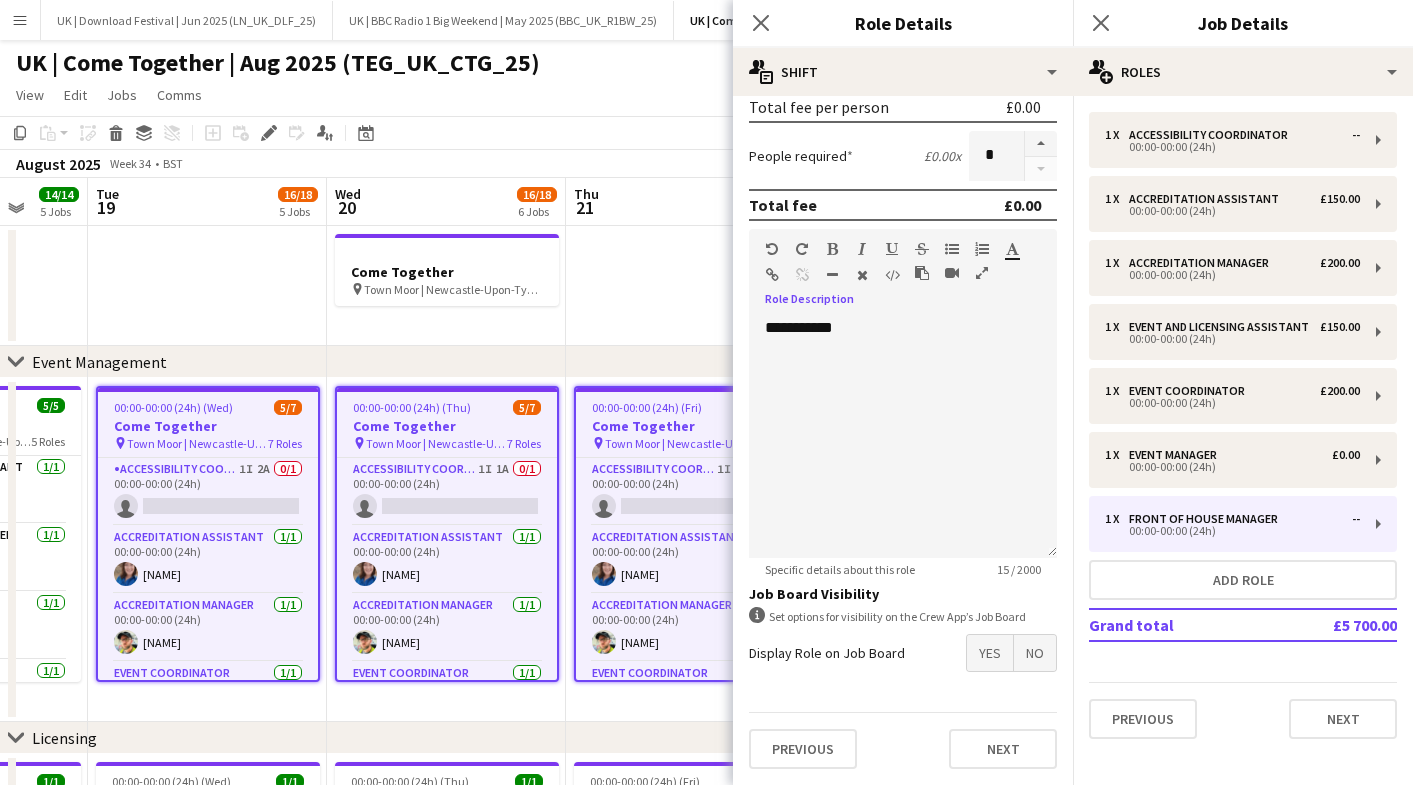 click at bounding box center [832, 249] 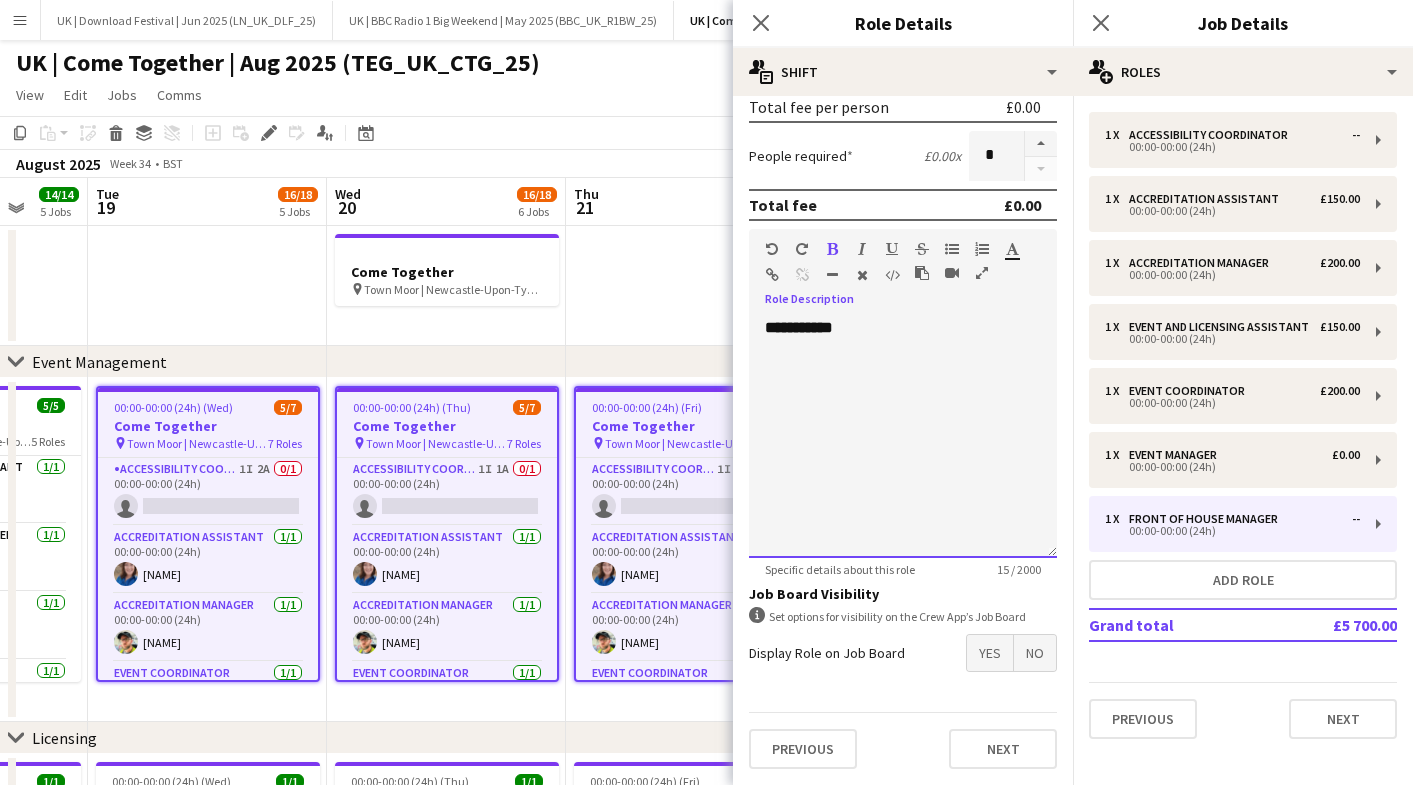click at bounding box center (903, 348) 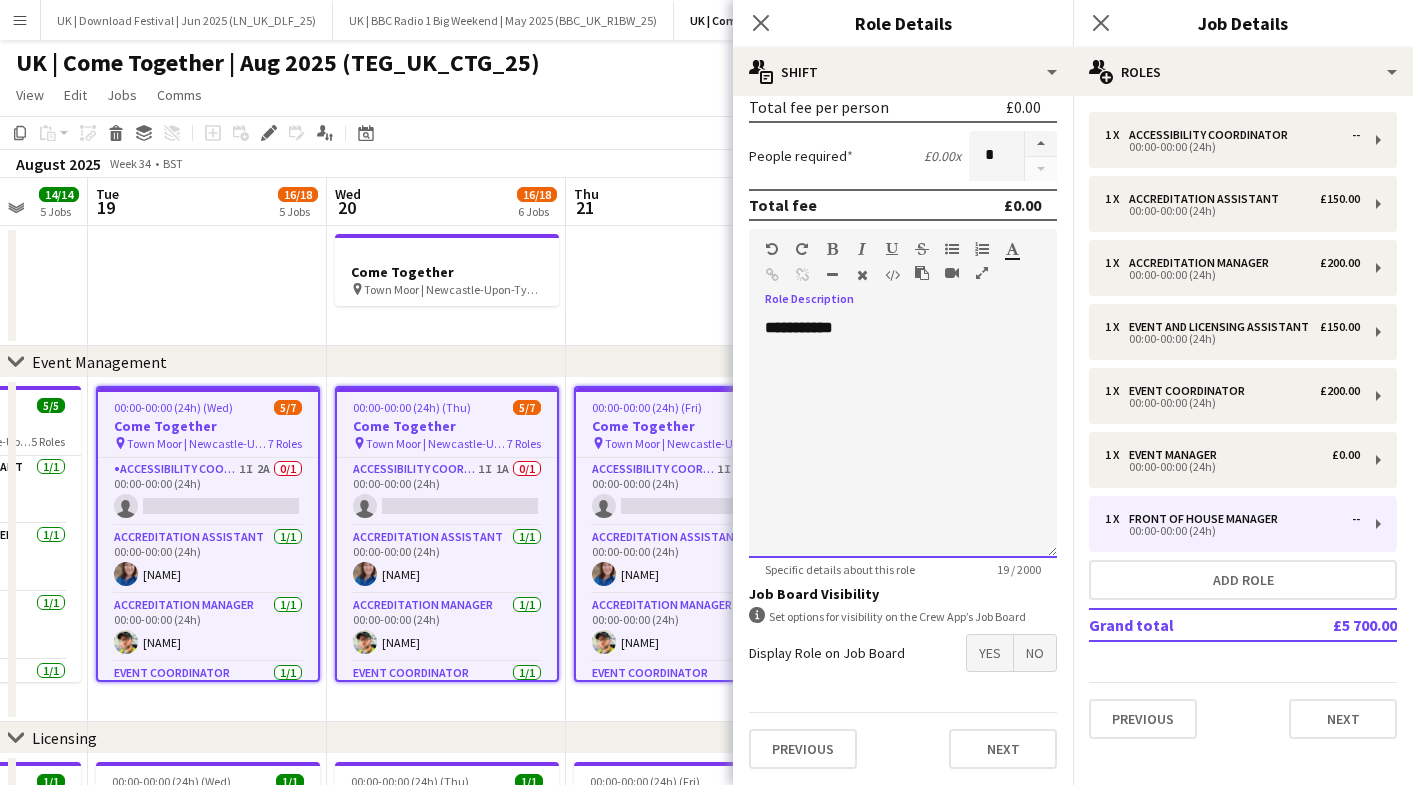 scroll, scrollTop: 102, scrollLeft: 0, axis: vertical 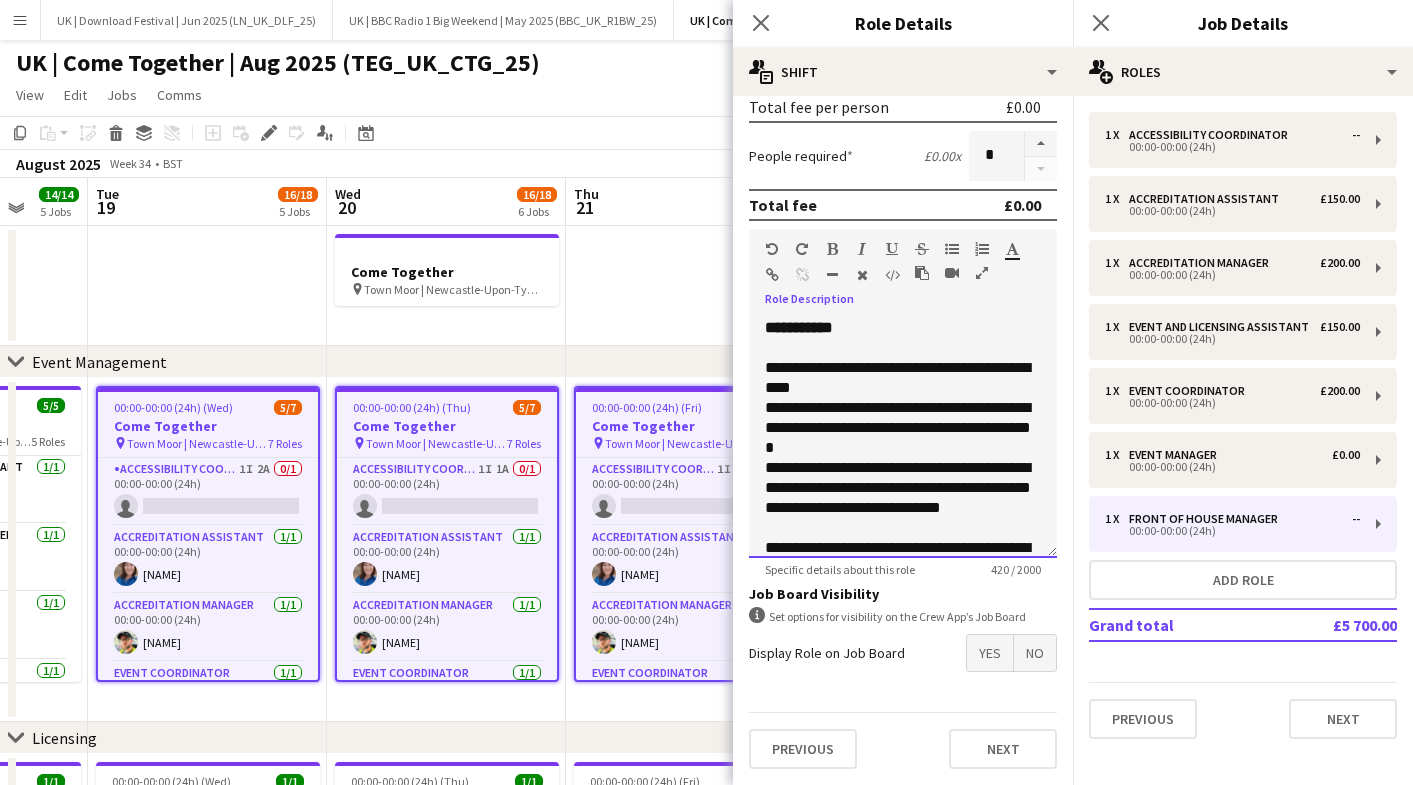 drag, startPoint x: 885, startPoint y: 542, endPoint x: 759, endPoint y: 365, distance: 217.26712 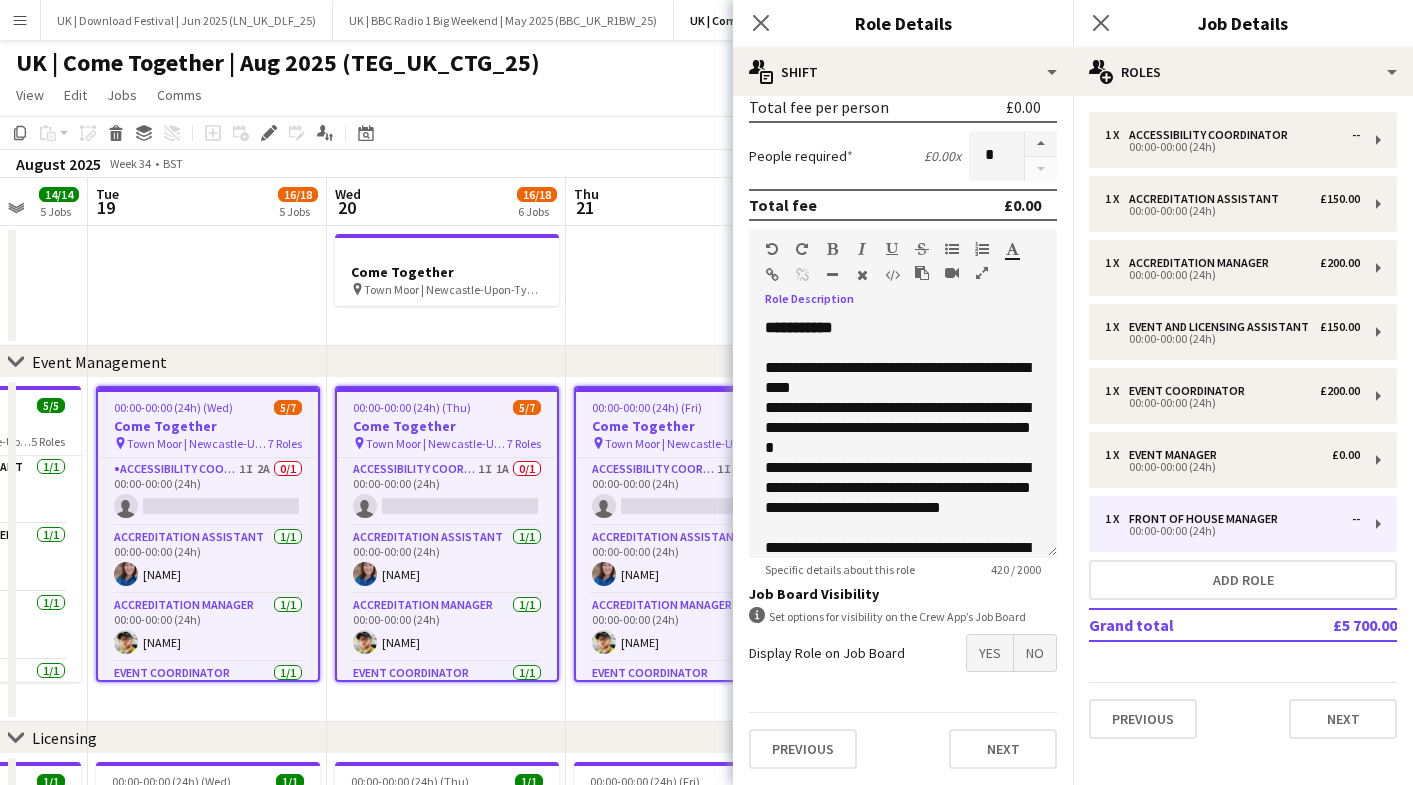 click at bounding box center [952, 249] 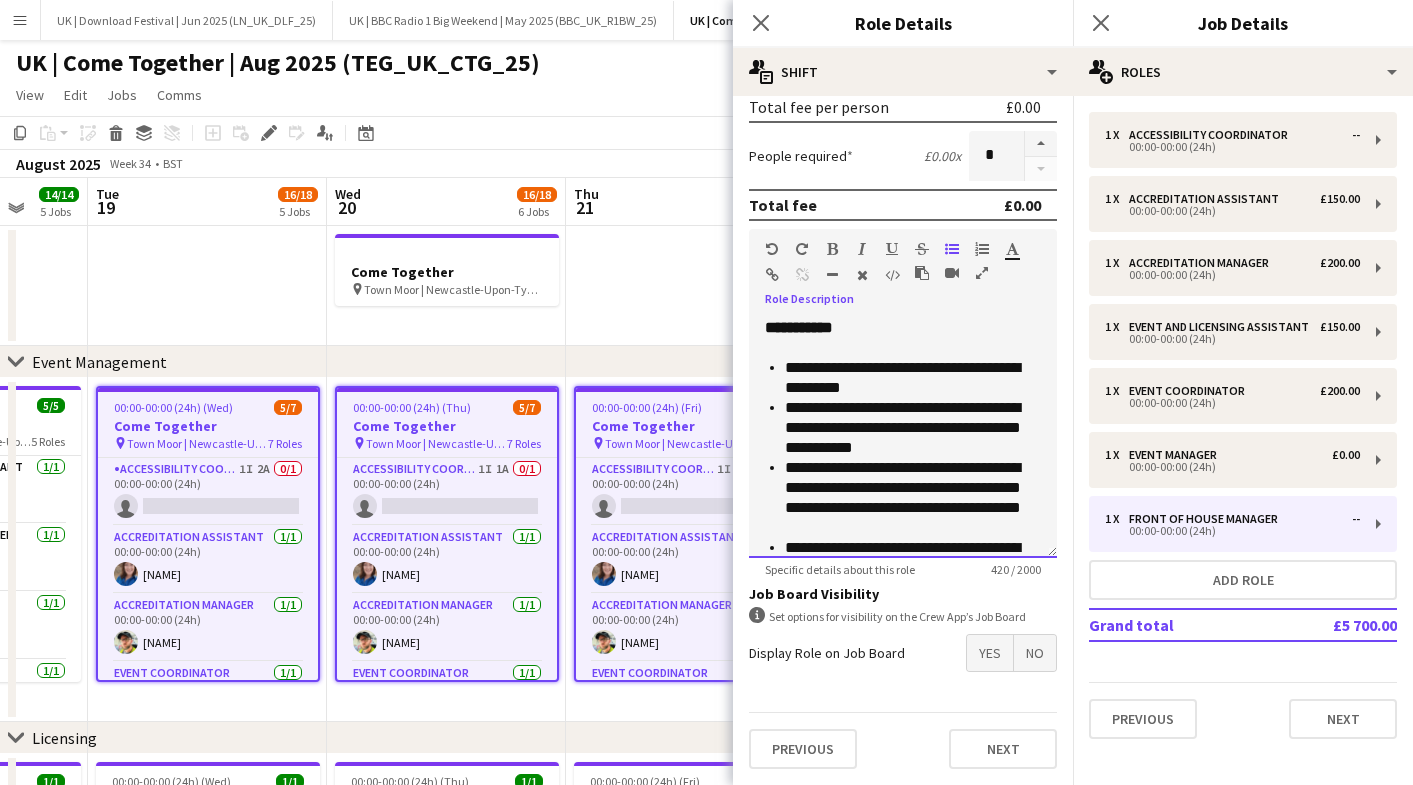 click on "**********" at bounding box center [913, 428] 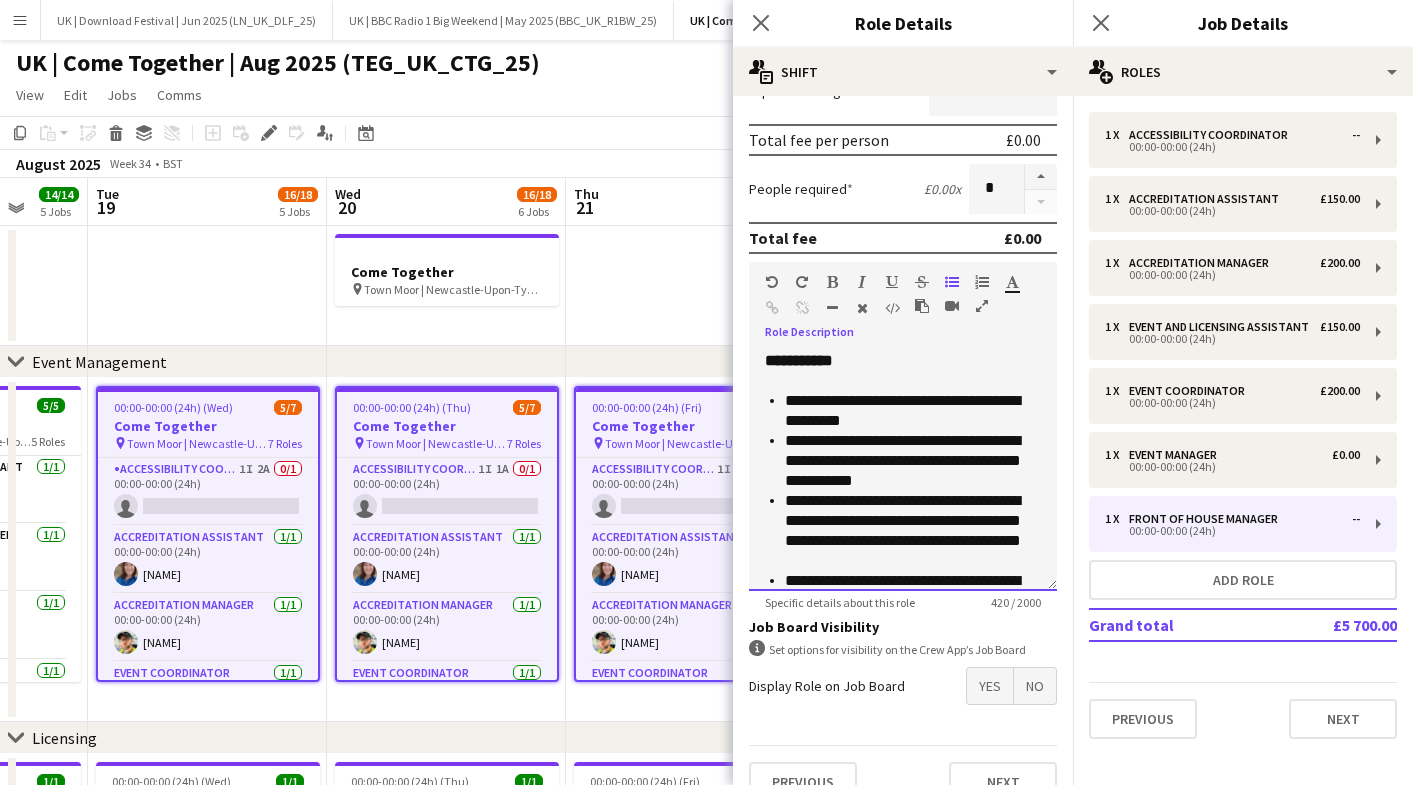 scroll, scrollTop: 338, scrollLeft: 0, axis: vertical 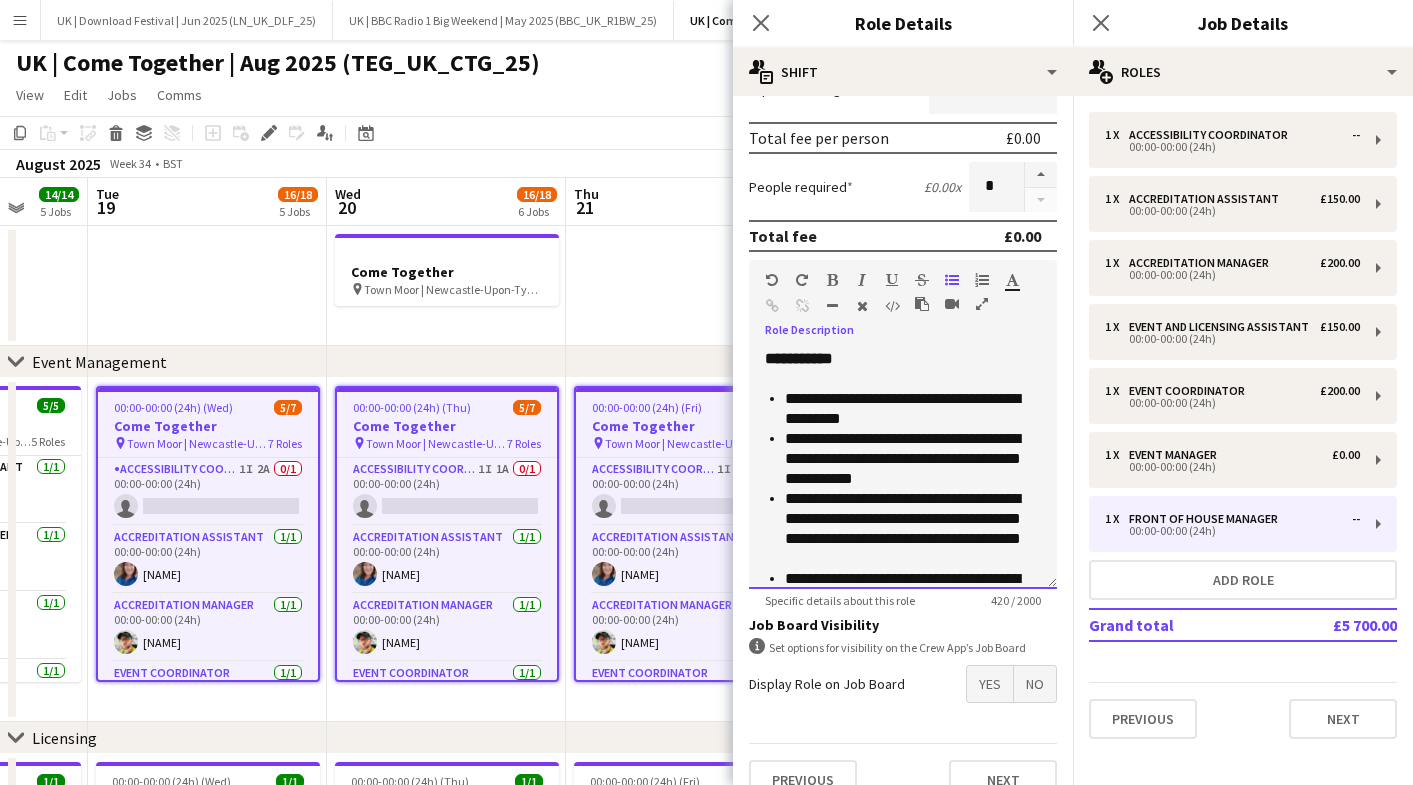 drag, startPoint x: 920, startPoint y: 418, endPoint x: 706, endPoint y: 409, distance: 214.18916 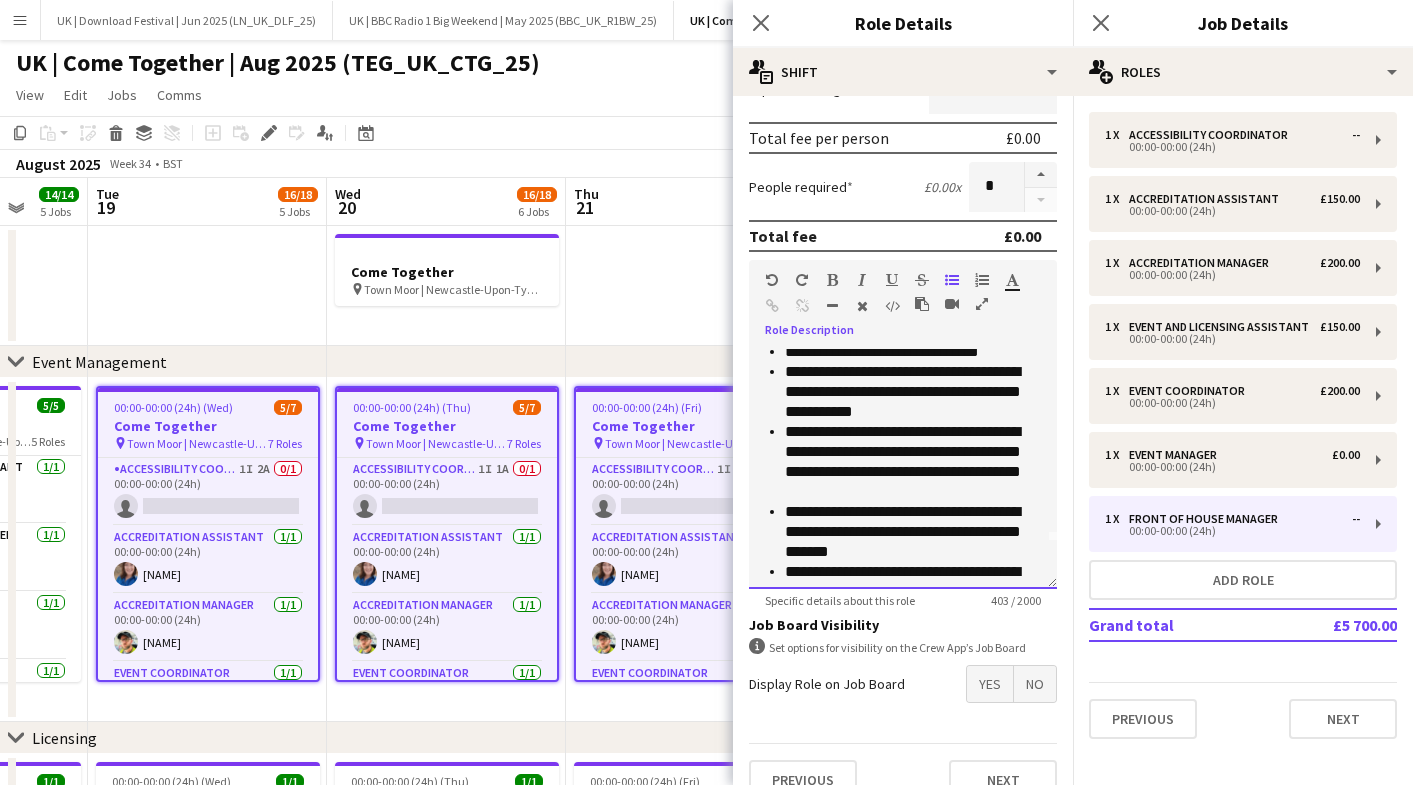 scroll, scrollTop: 116, scrollLeft: 0, axis: vertical 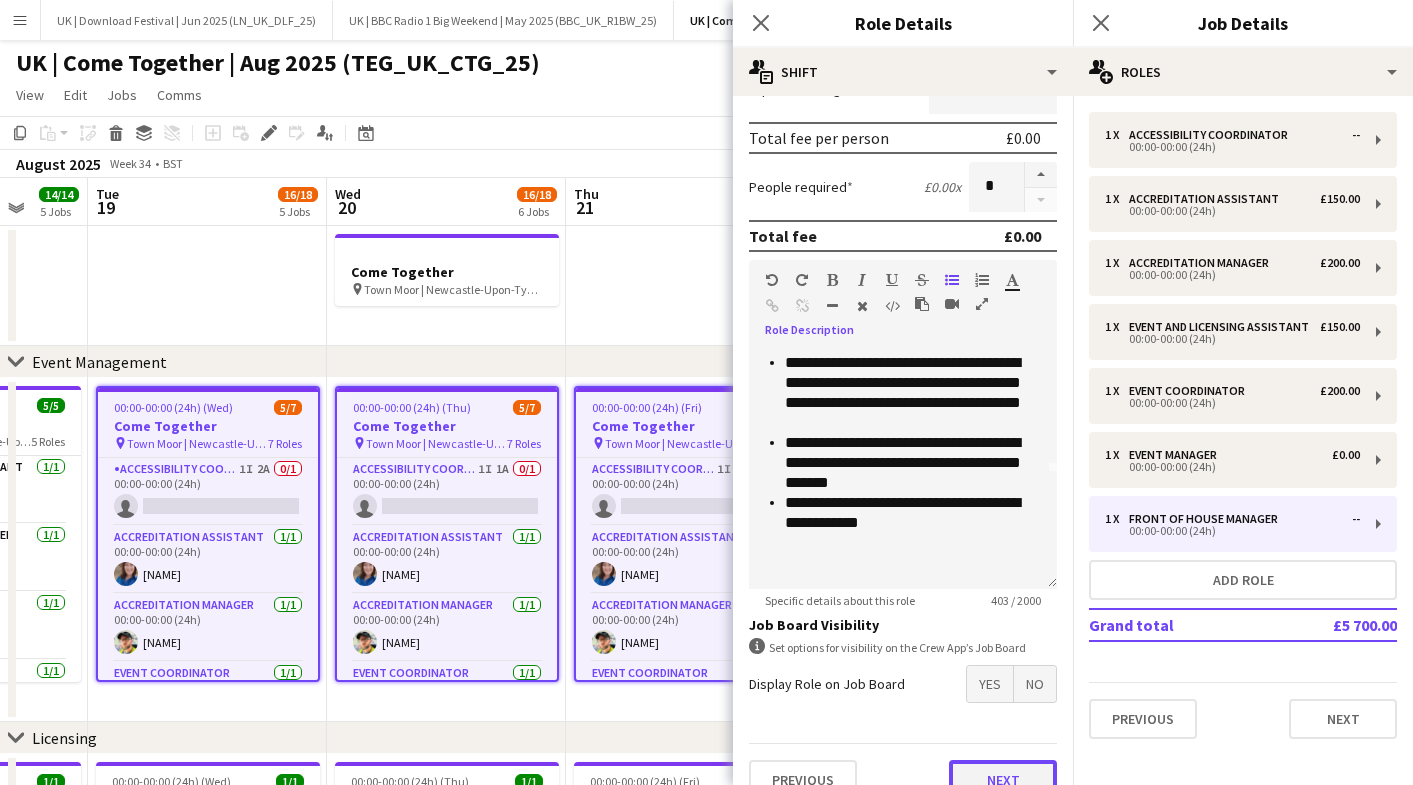 click on "Next" at bounding box center [1003, 780] 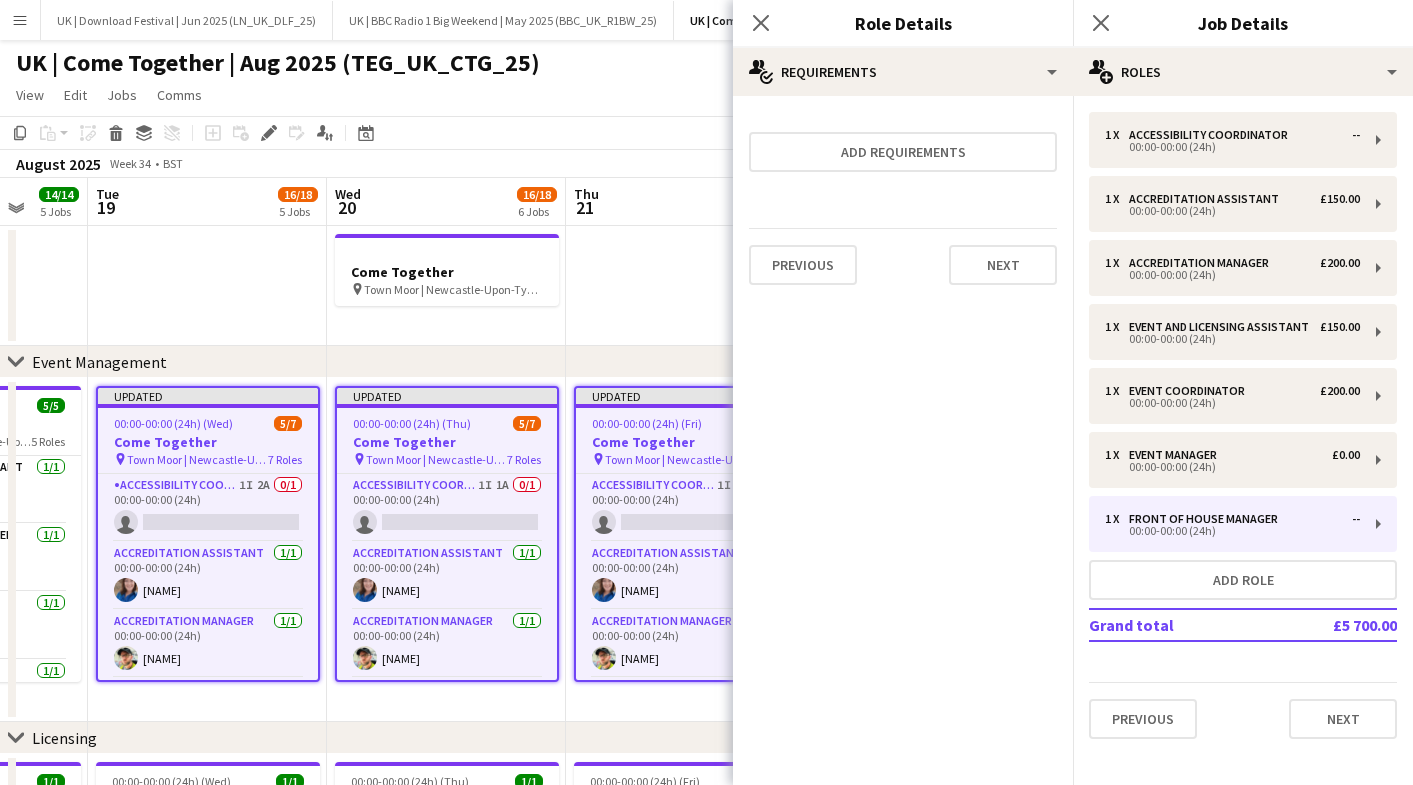 scroll, scrollTop: 0, scrollLeft: 0, axis: both 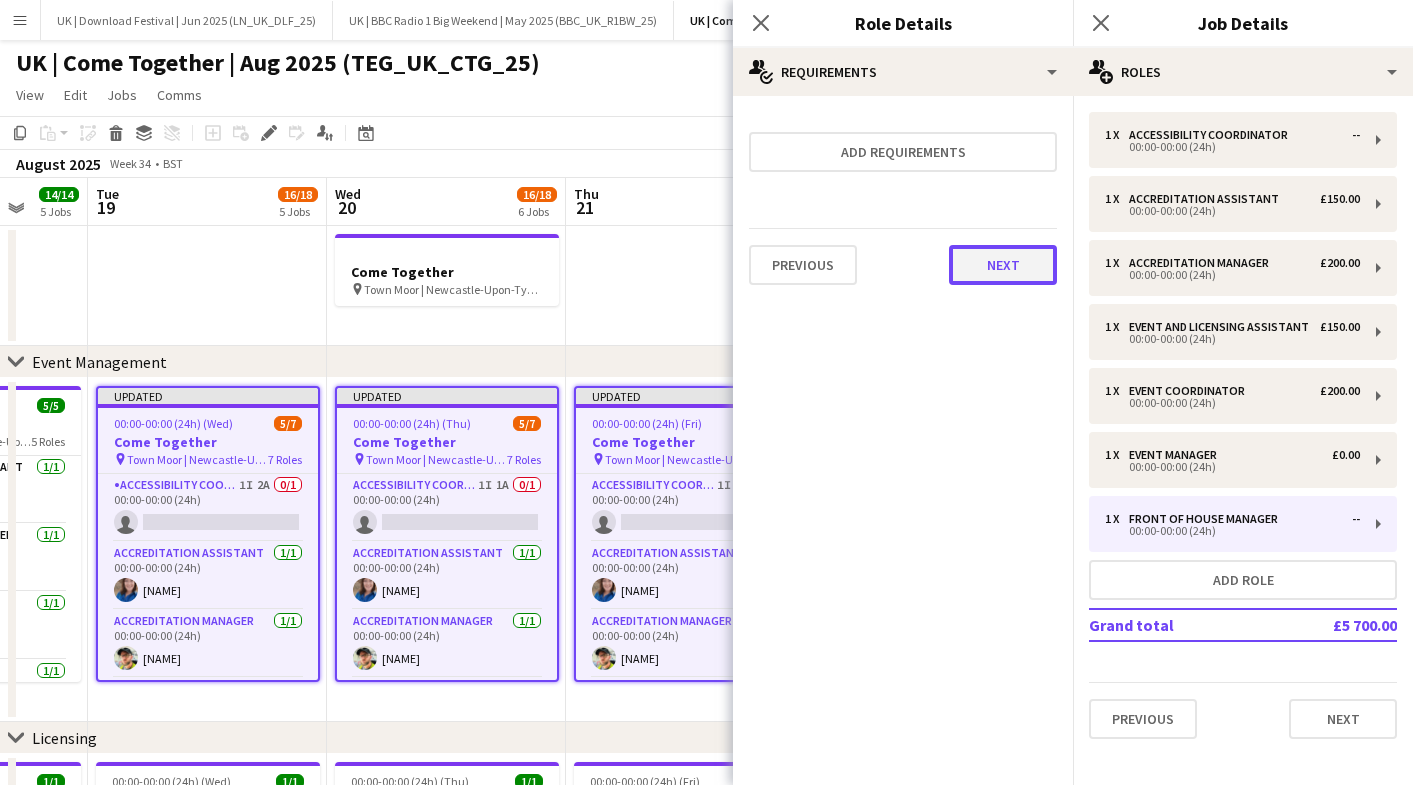 click on "Next" at bounding box center (1003, 265) 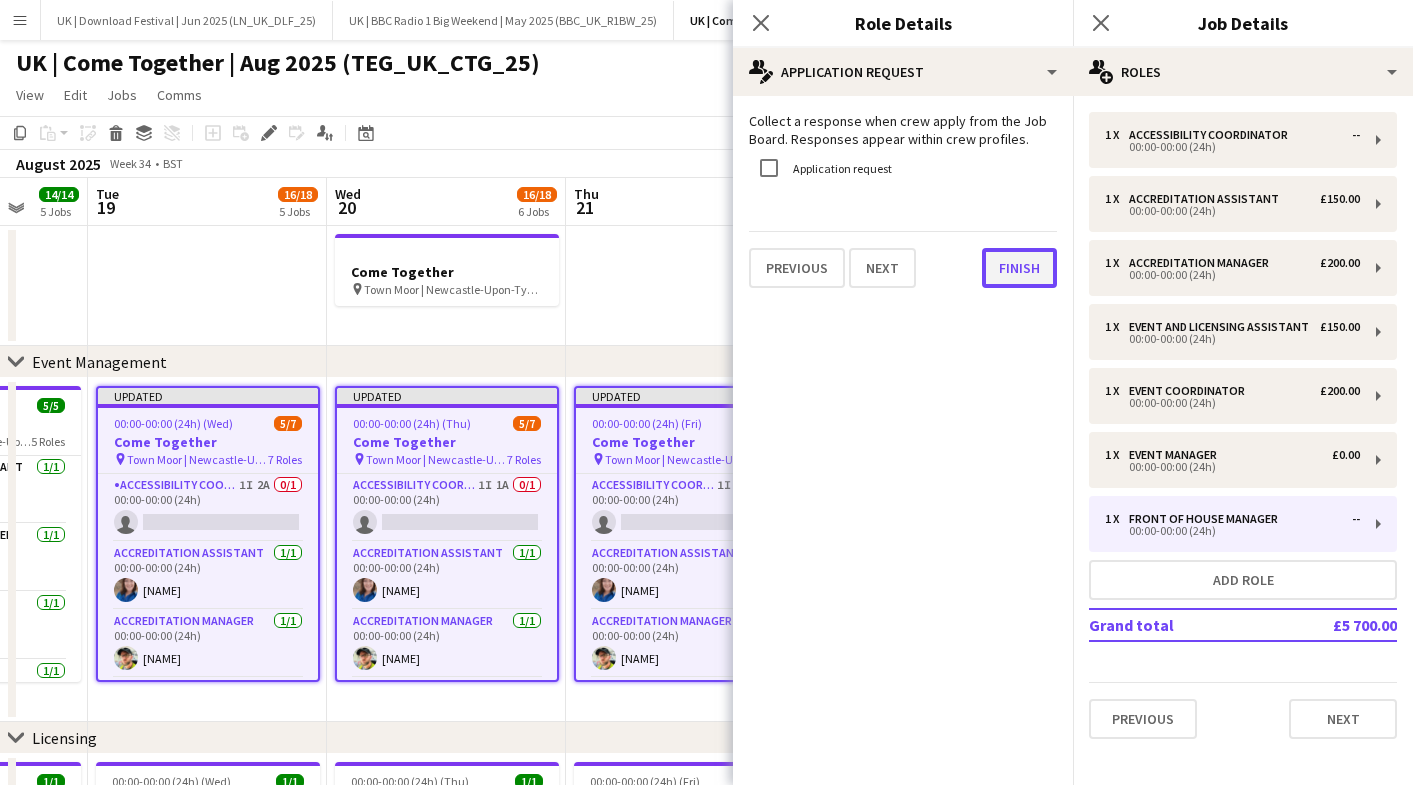 click on "Finish" at bounding box center (1019, 268) 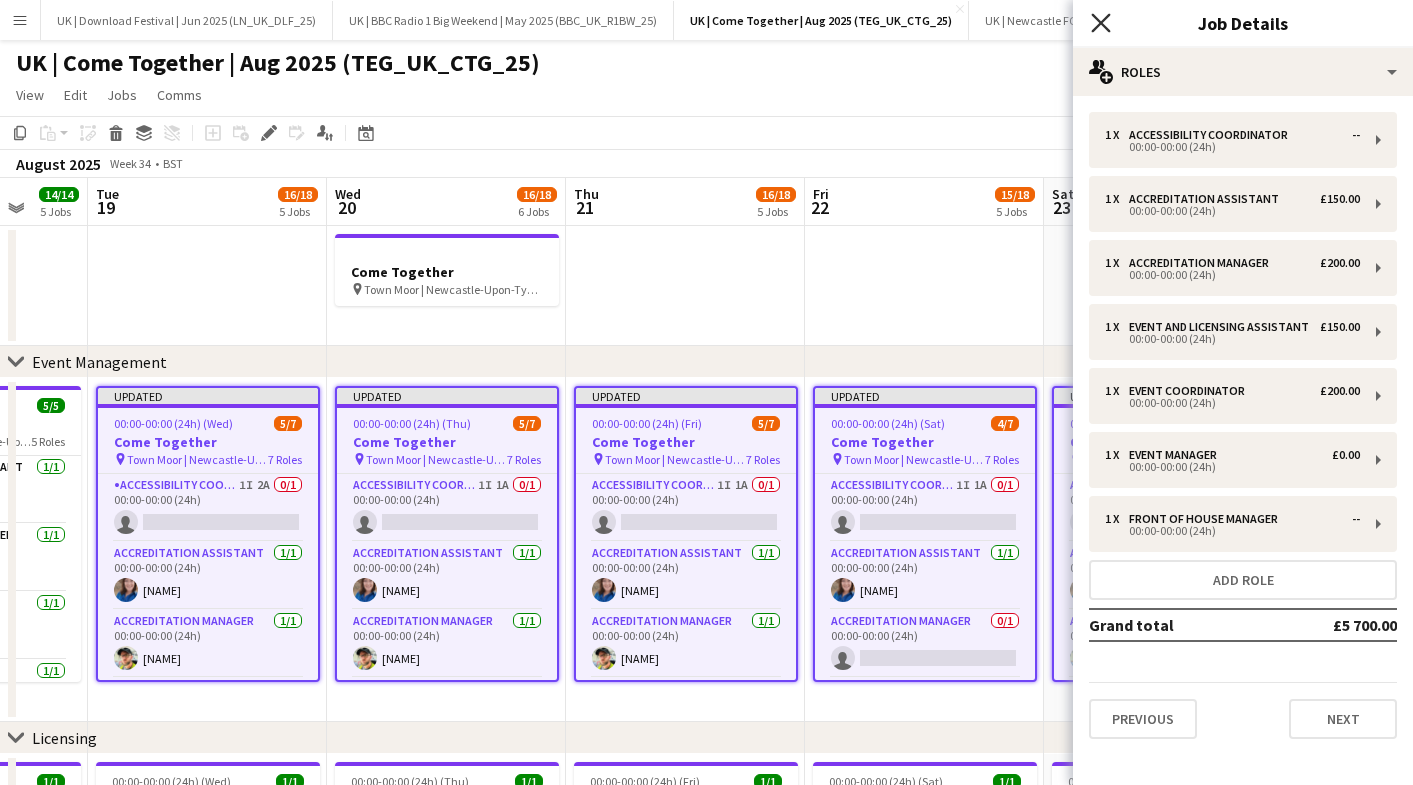click on "Close pop-in" 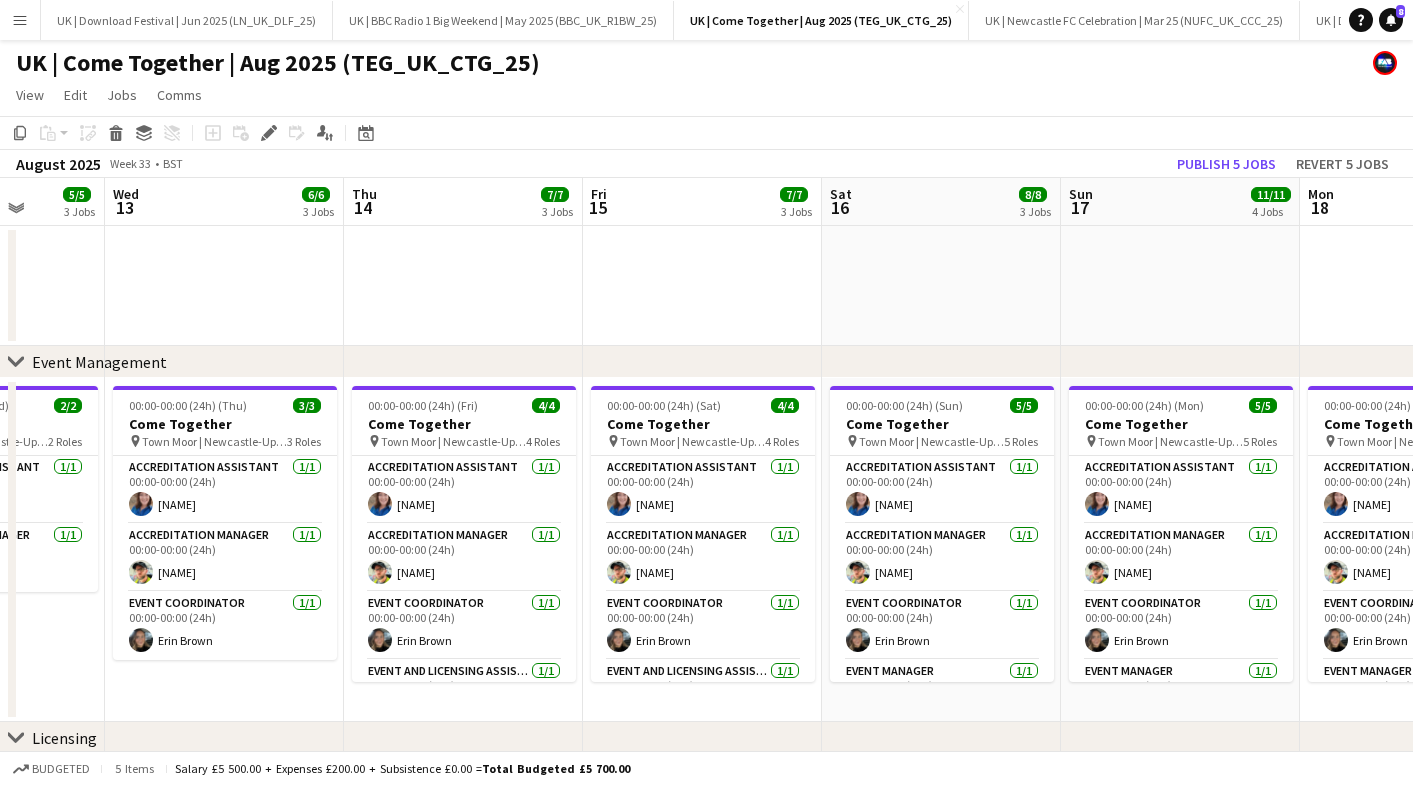 scroll, scrollTop: 0, scrollLeft: 449, axis: horizontal 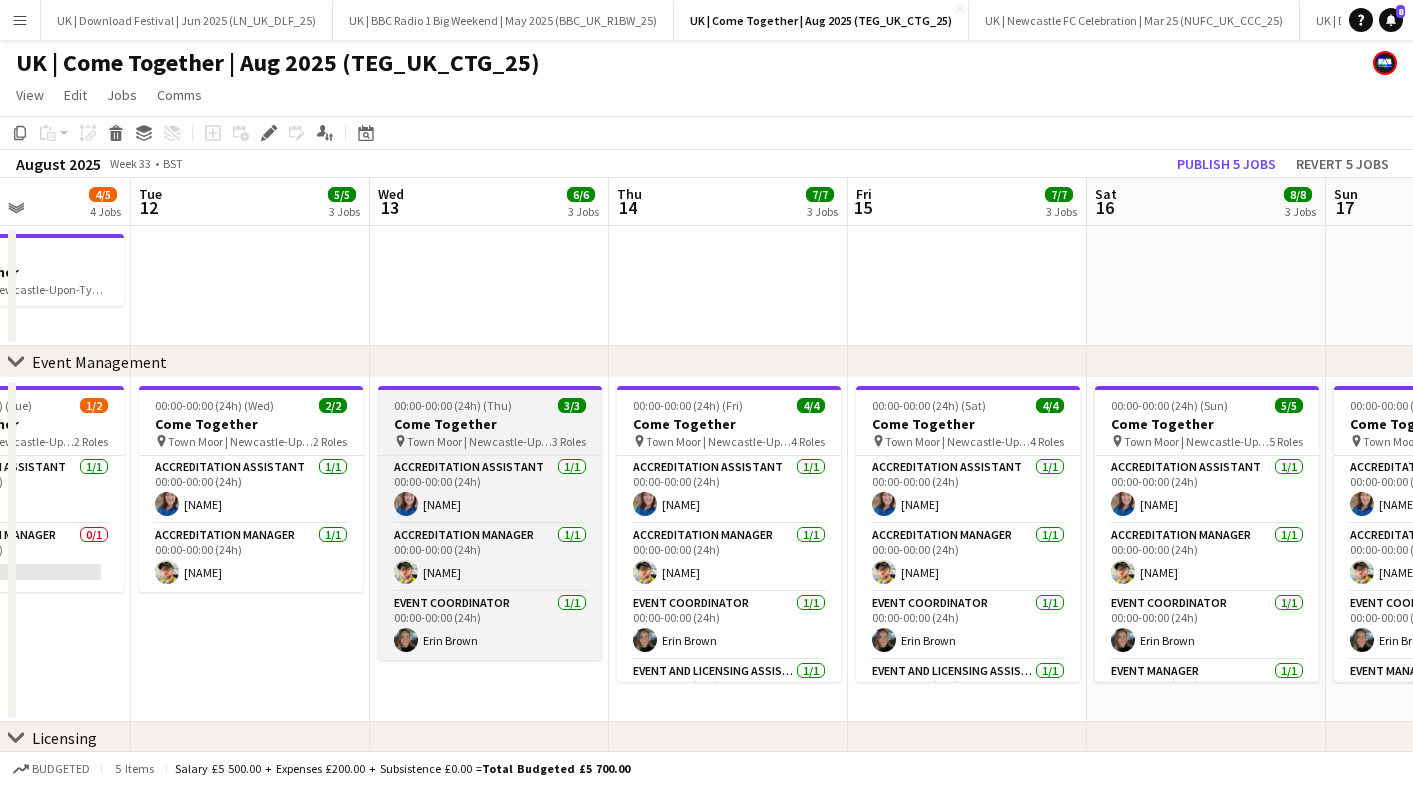 click on "[NAME] Accreditation Manager
[NAME] Event Coordinator
[NAME]" at bounding box center (490, 523) 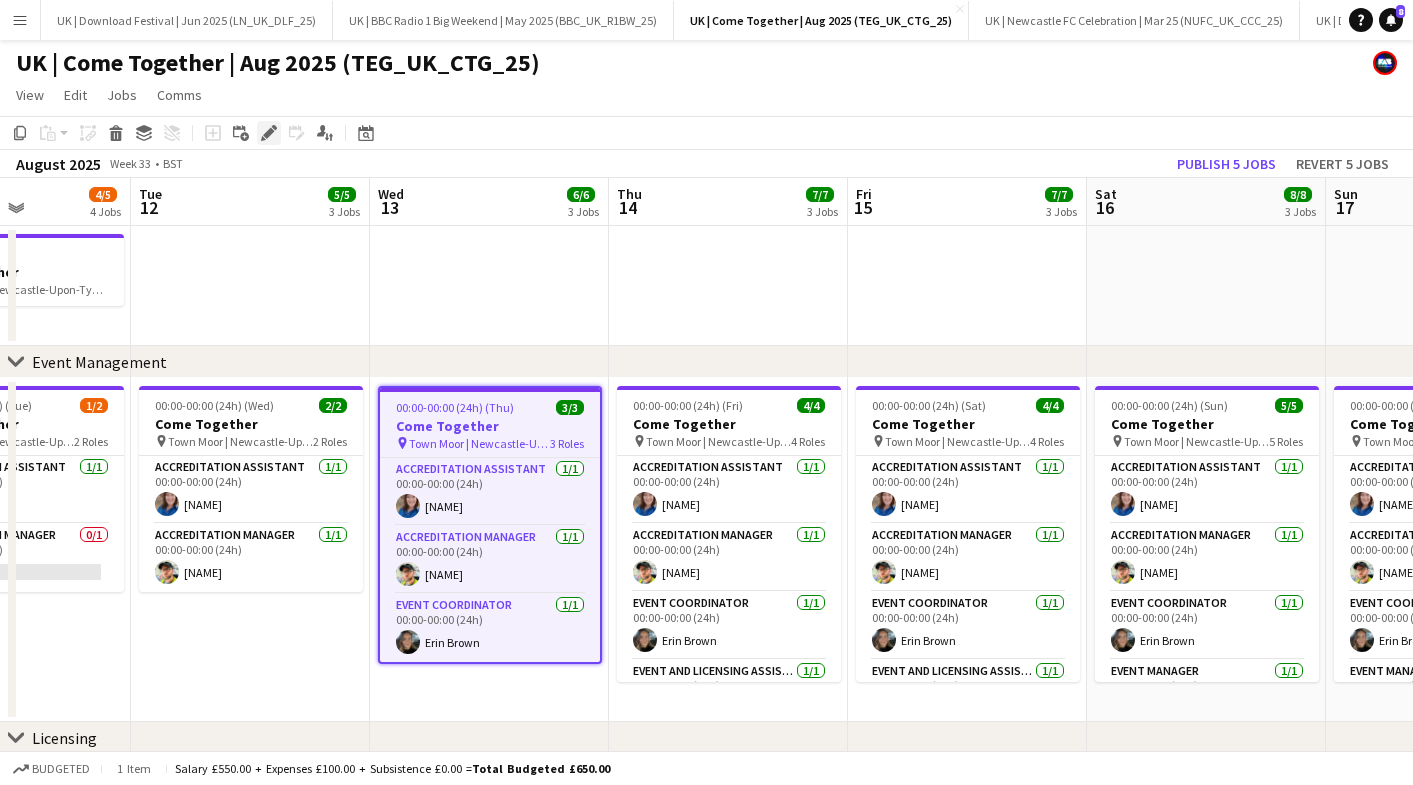 click on "Edit" 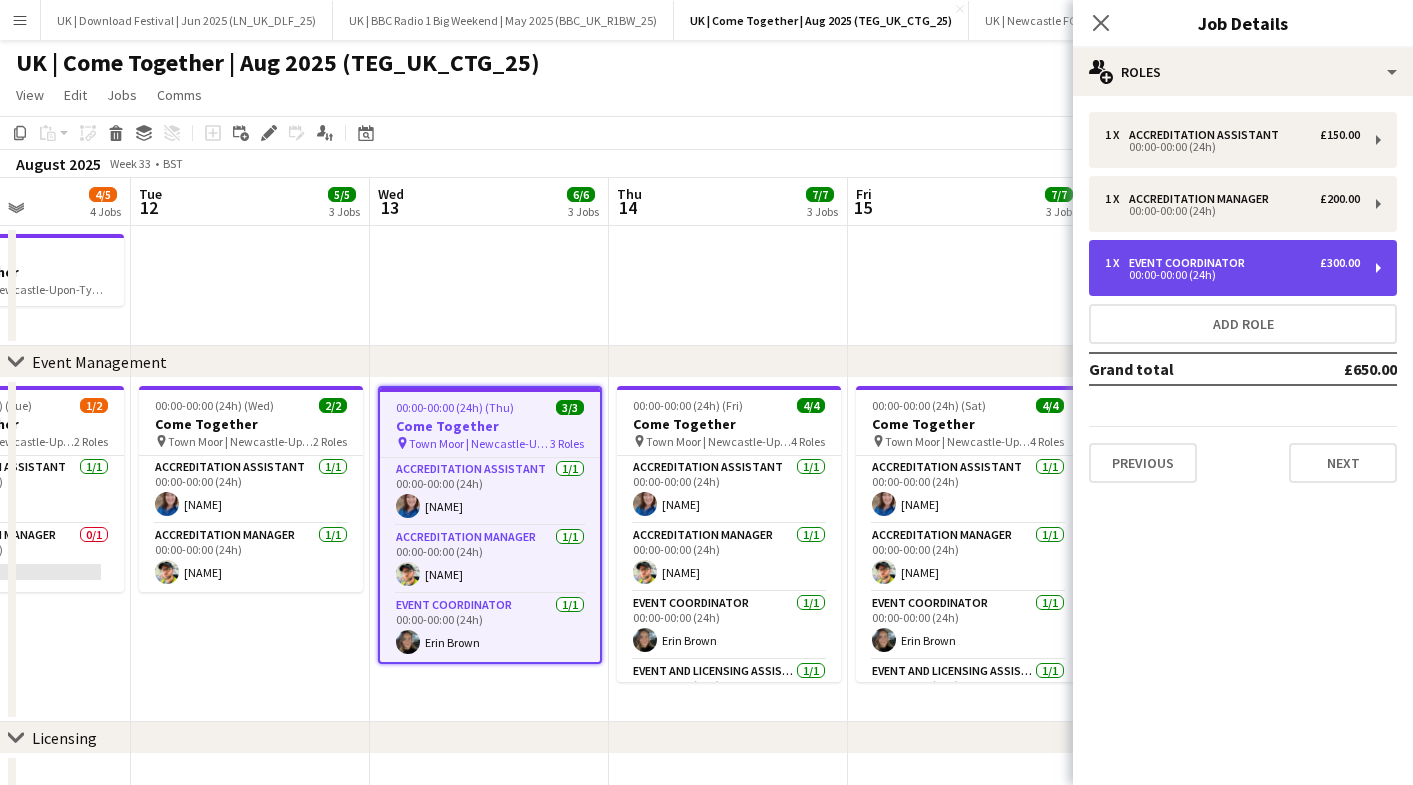 click on "Event Coordinator" at bounding box center (1191, 263) 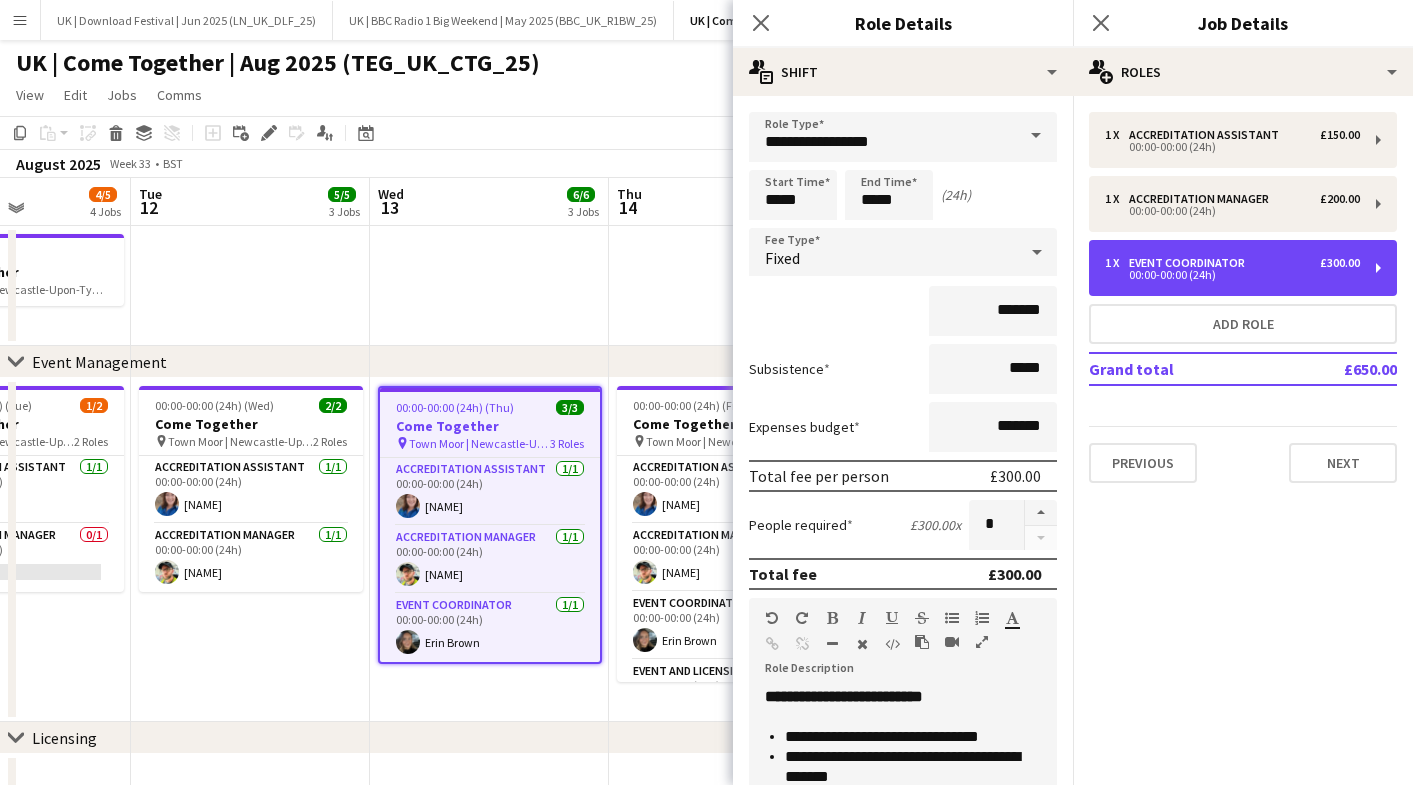 scroll, scrollTop: 369, scrollLeft: 0, axis: vertical 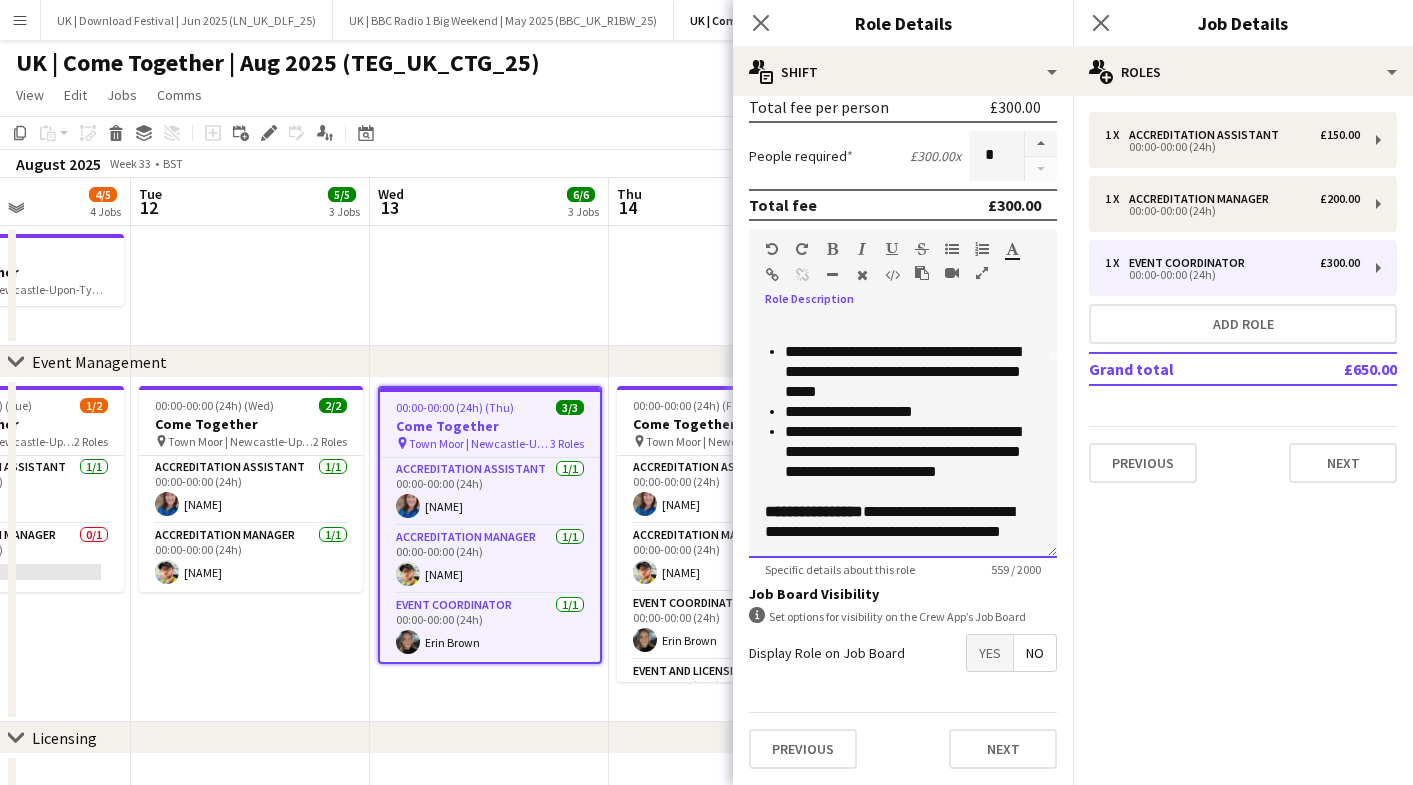 drag, startPoint x: 888, startPoint y: 537, endPoint x: 745, endPoint y: 482, distance: 153.21227 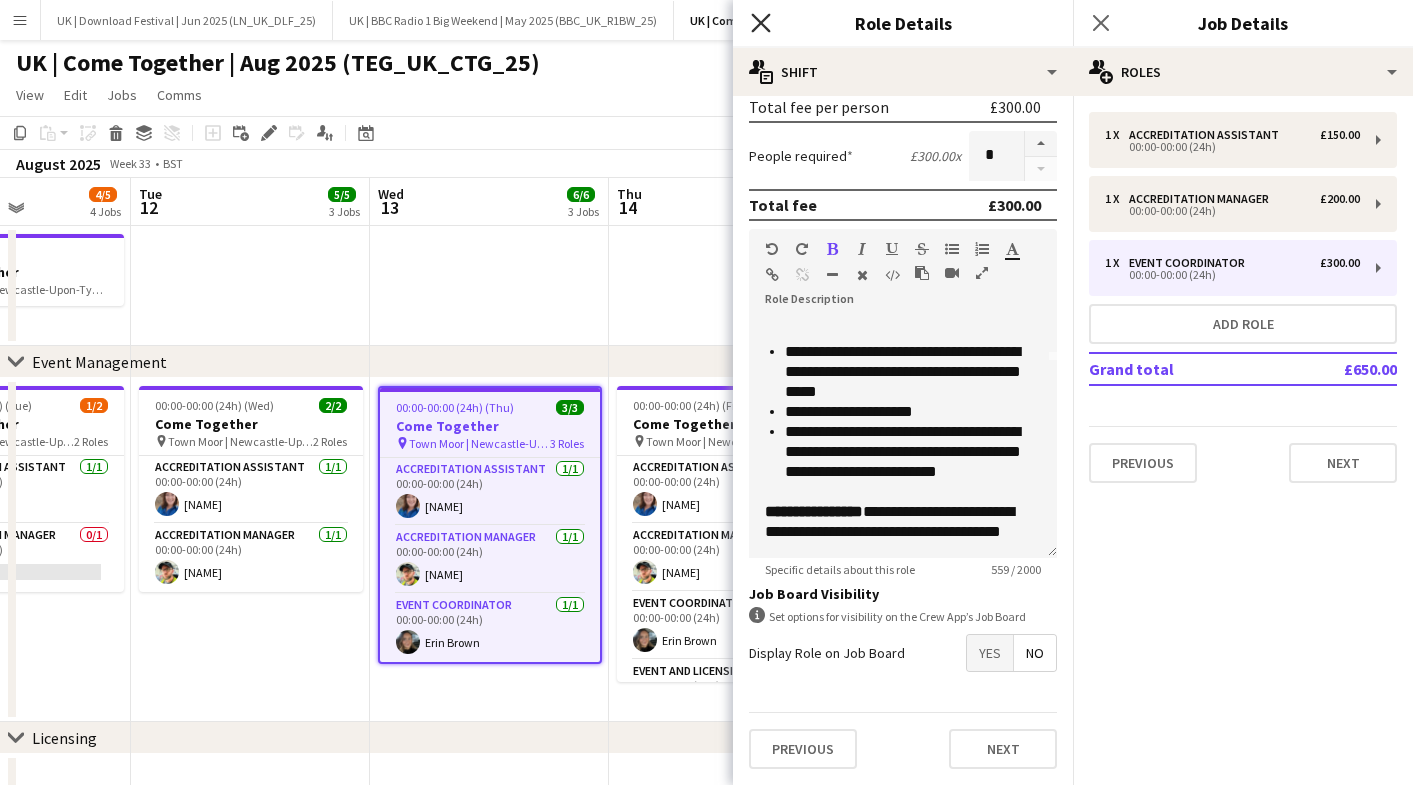 click 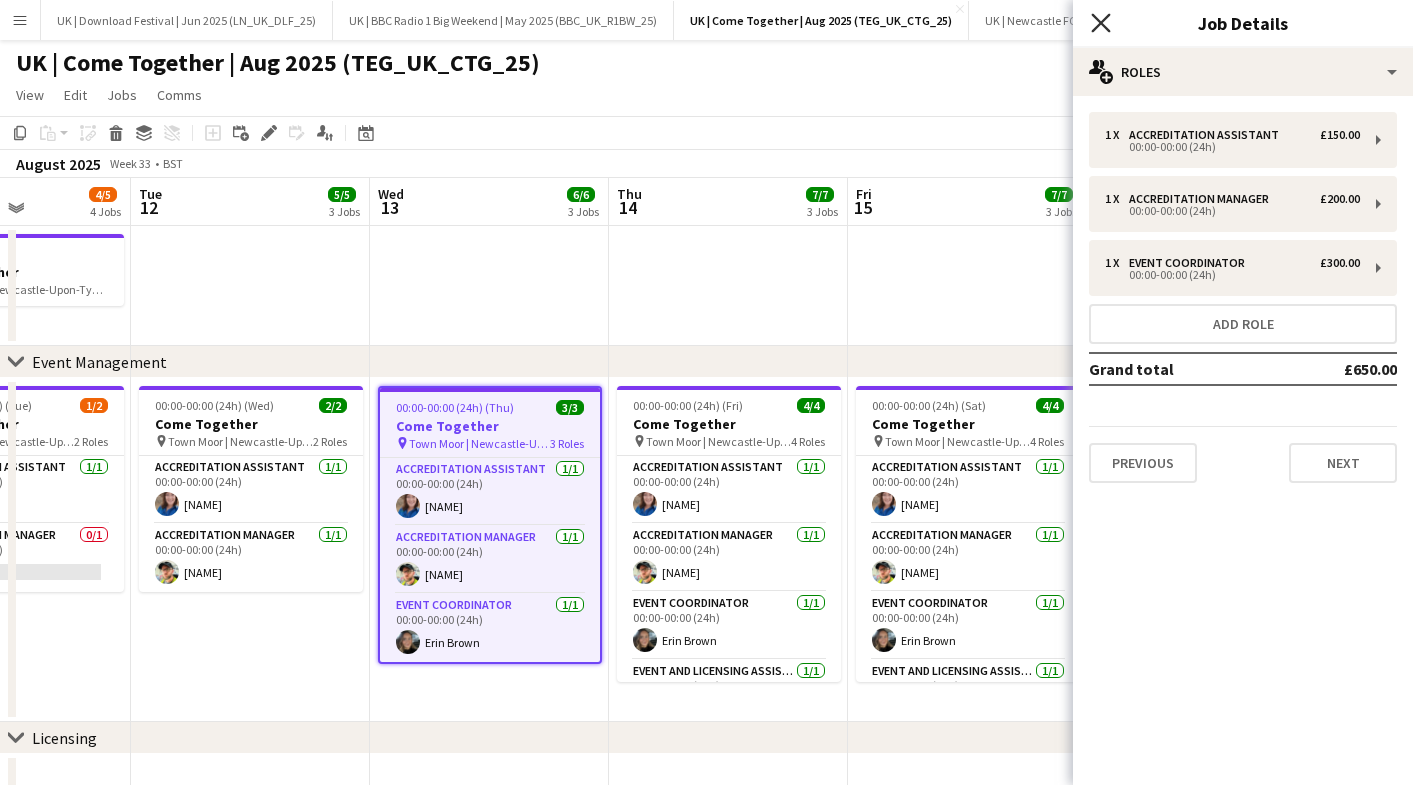 click on "Close pop-in" 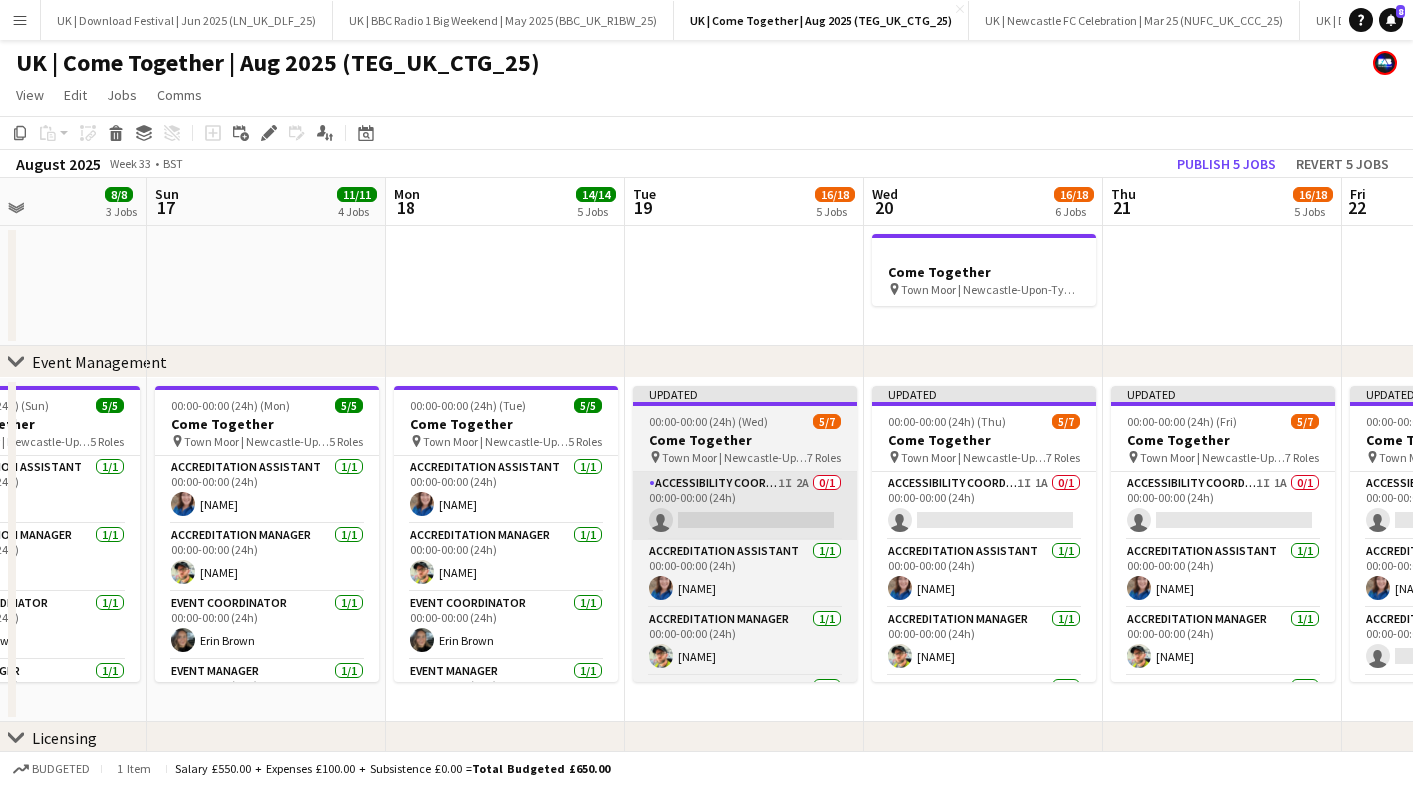 scroll, scrollTop: 0, scrollLeft: 629, axis: horizontal 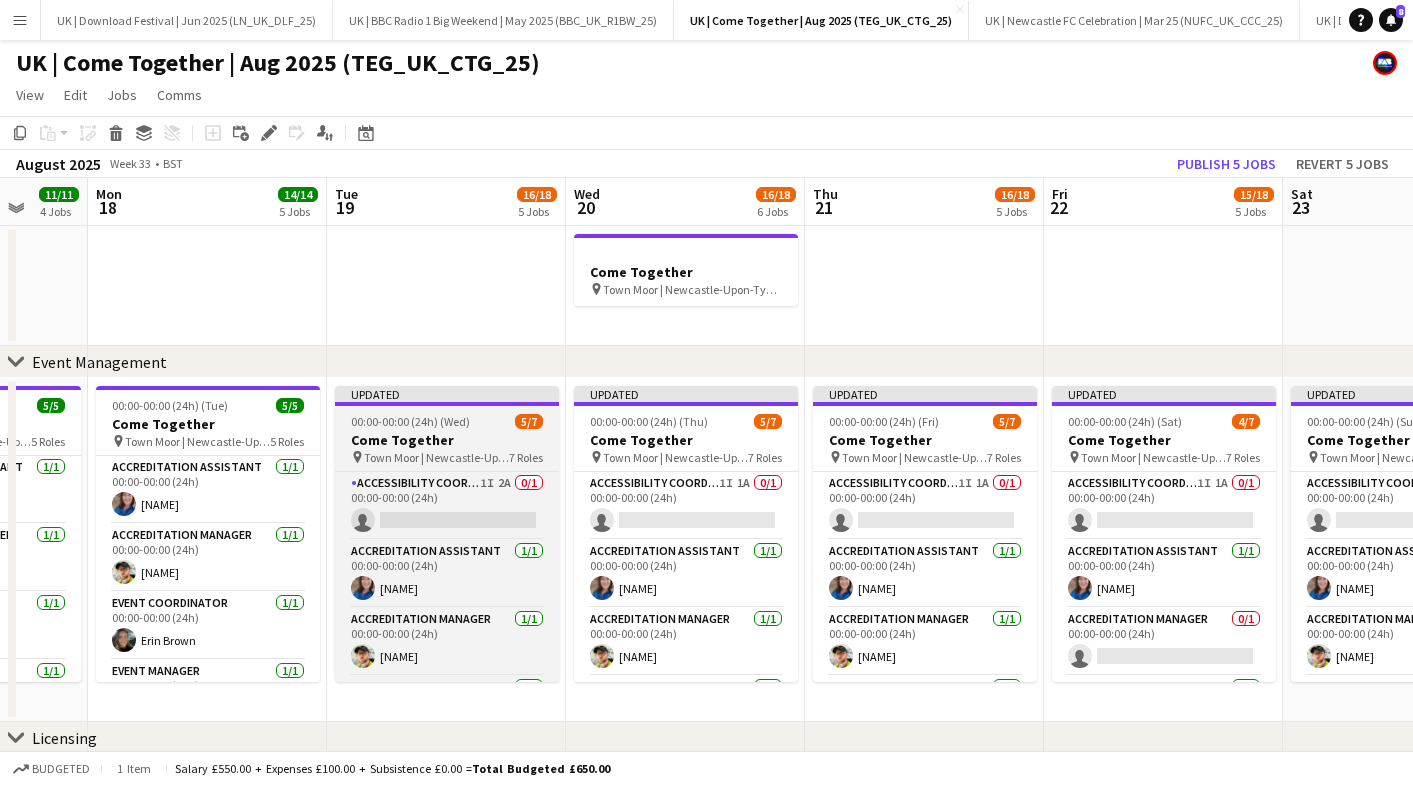click on "00:00-00:00 (24h) (Wed)" at bounding box center (410, 421) 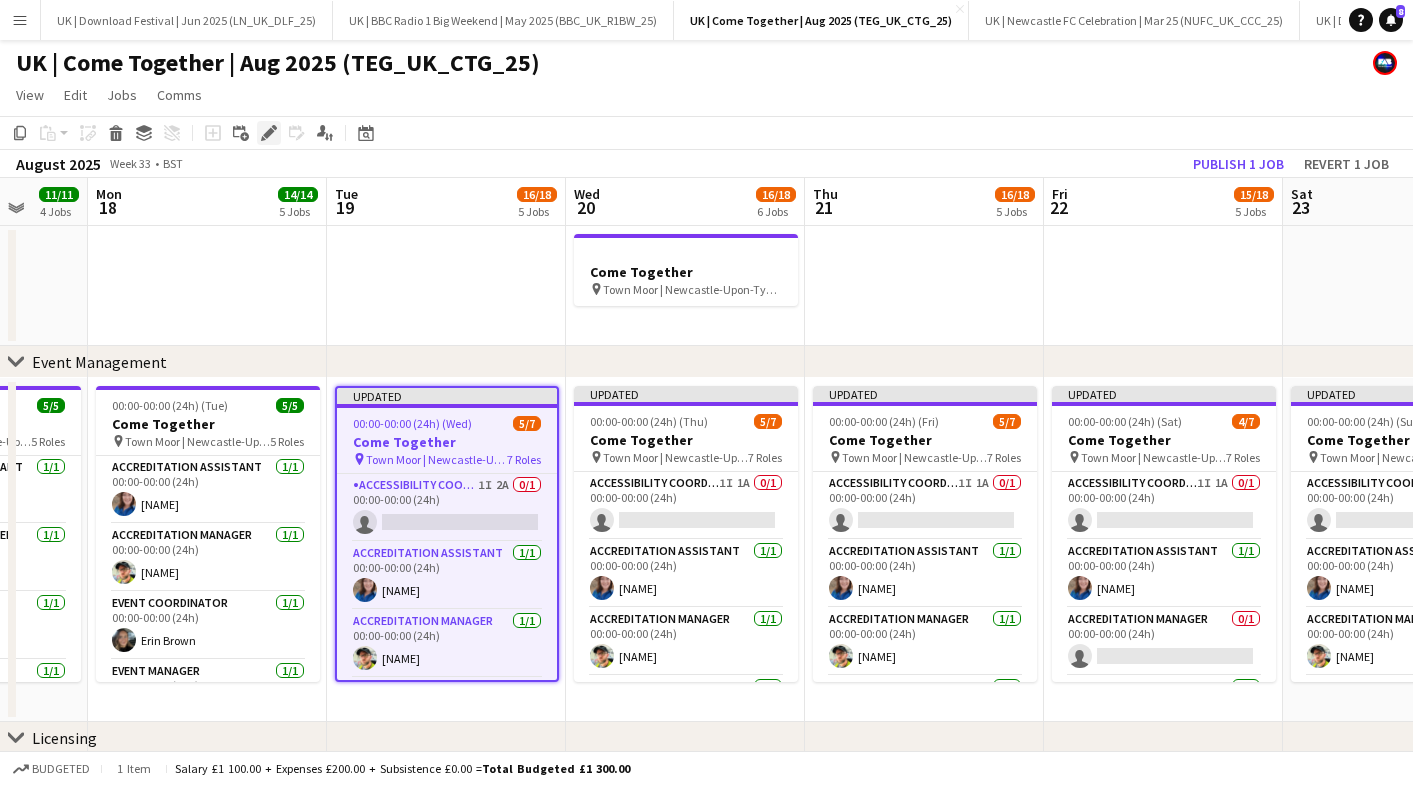click on "Edit" 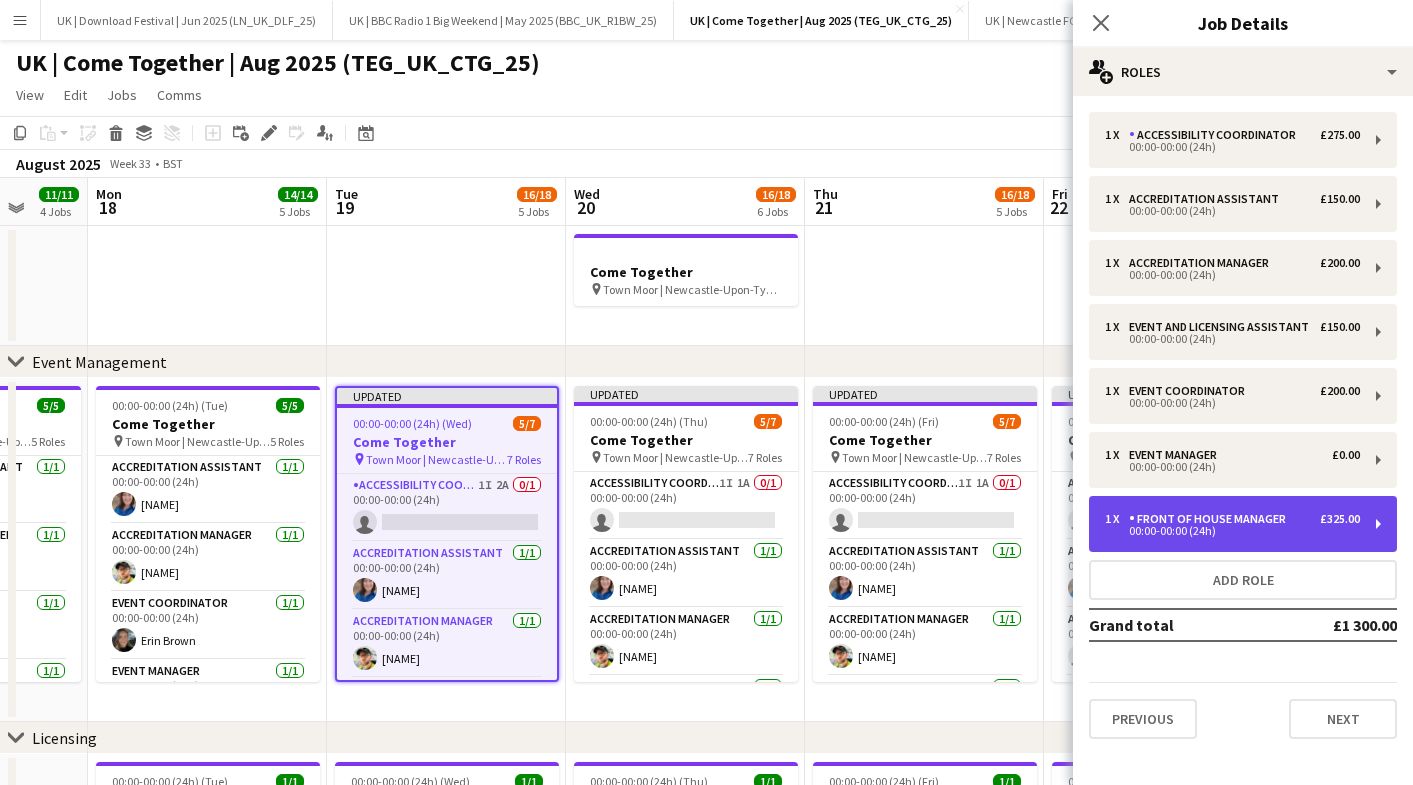 click on "Front of House Manager" at bounding box center [1211, 519] 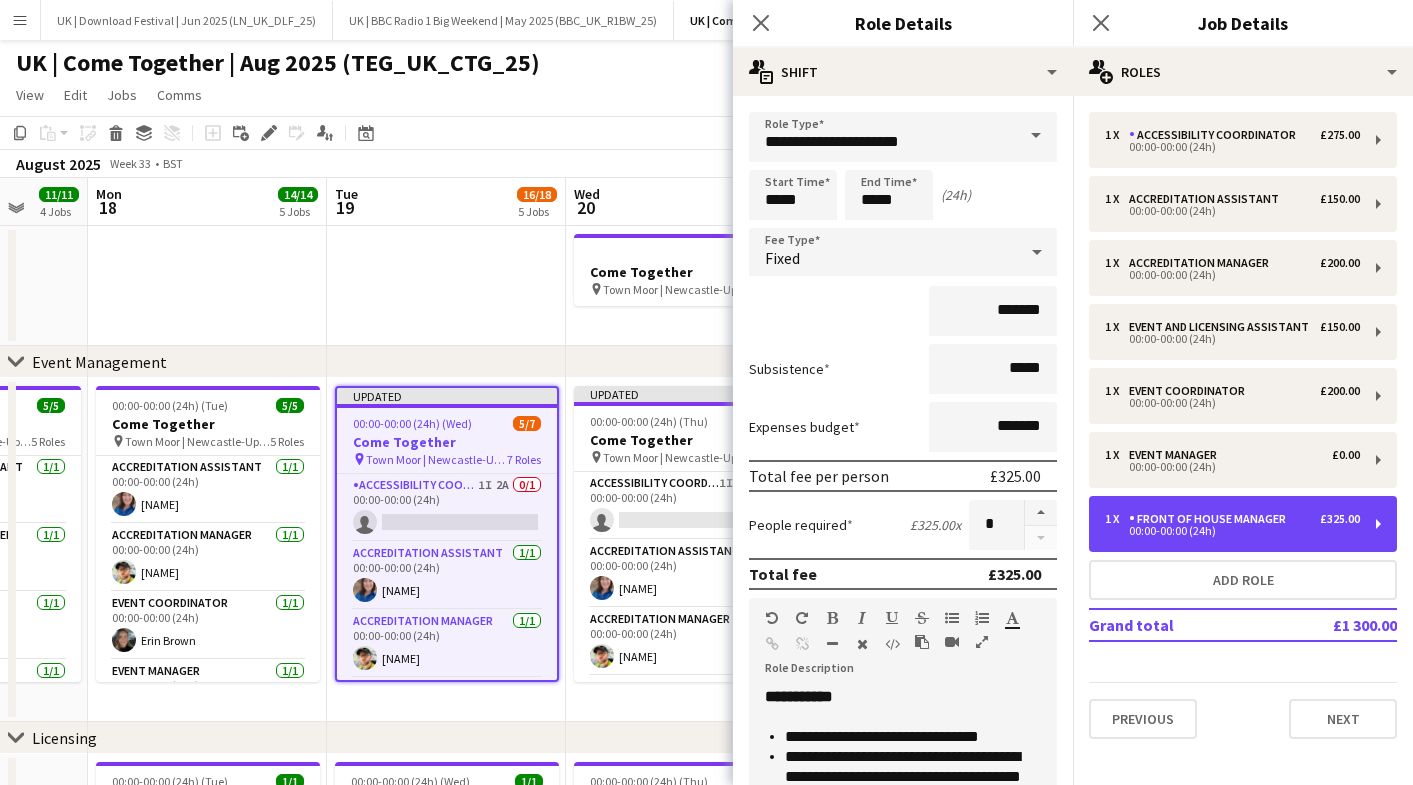 scroll, scrollTop: 129, scrollLeft: 0, axis: vertical 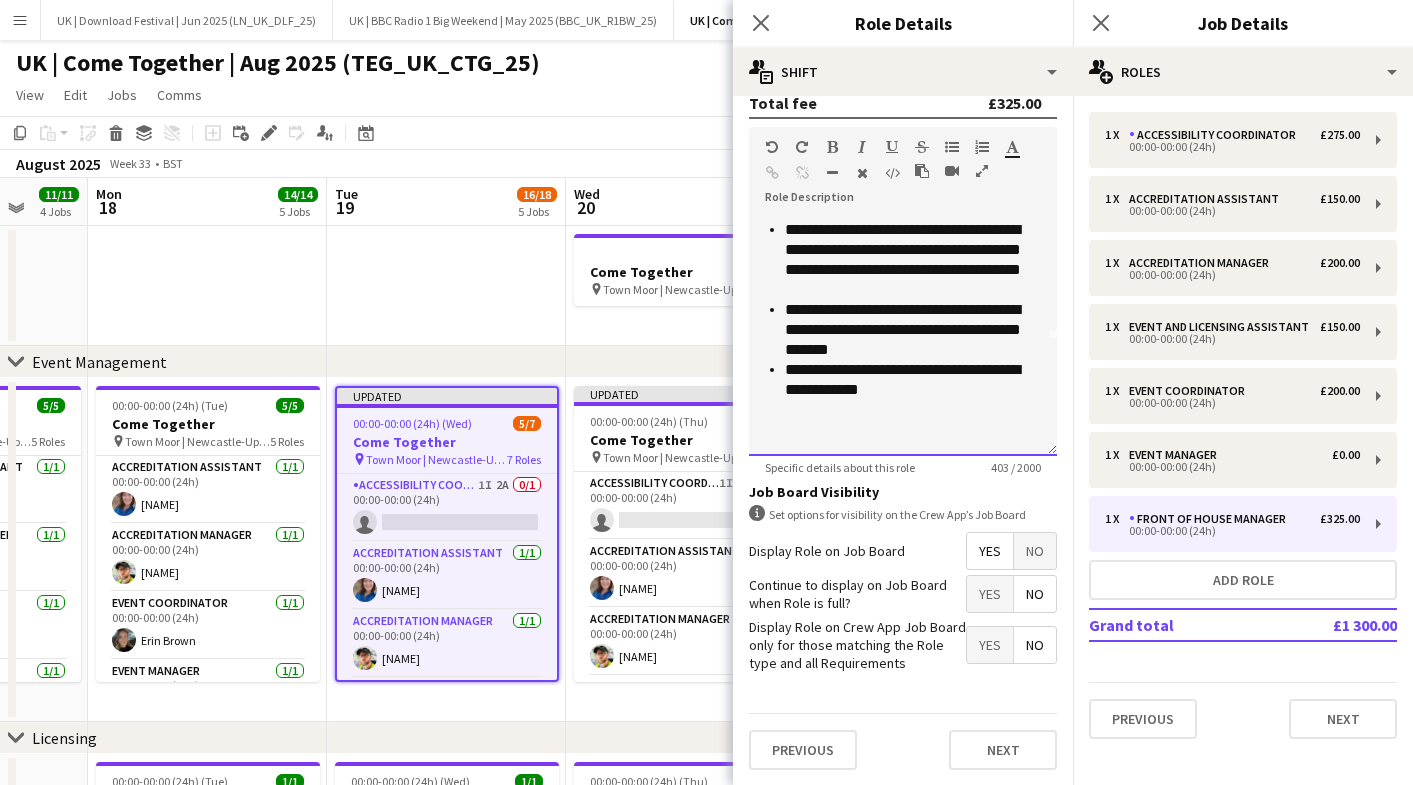 click on "**********" at bounding box center (903, 336) 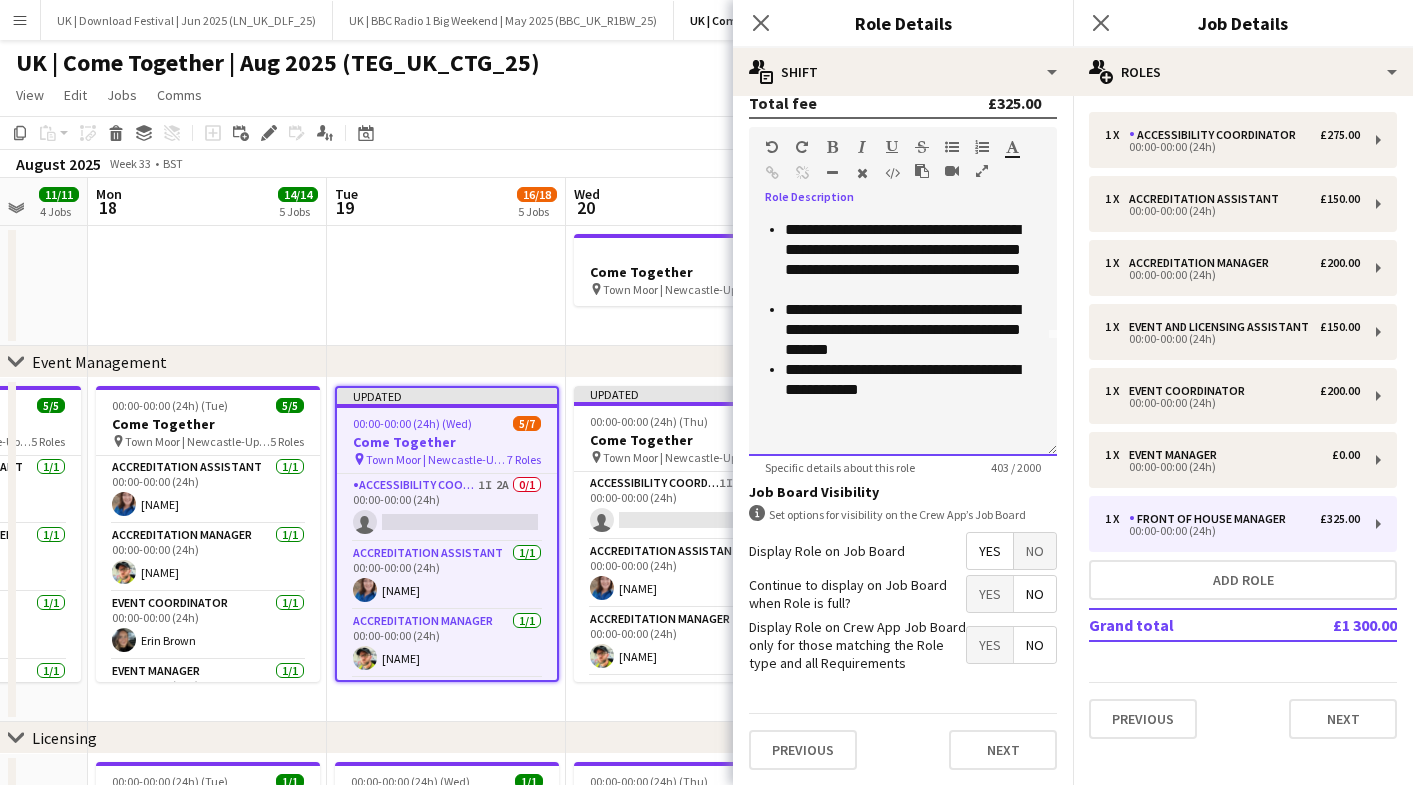 paste 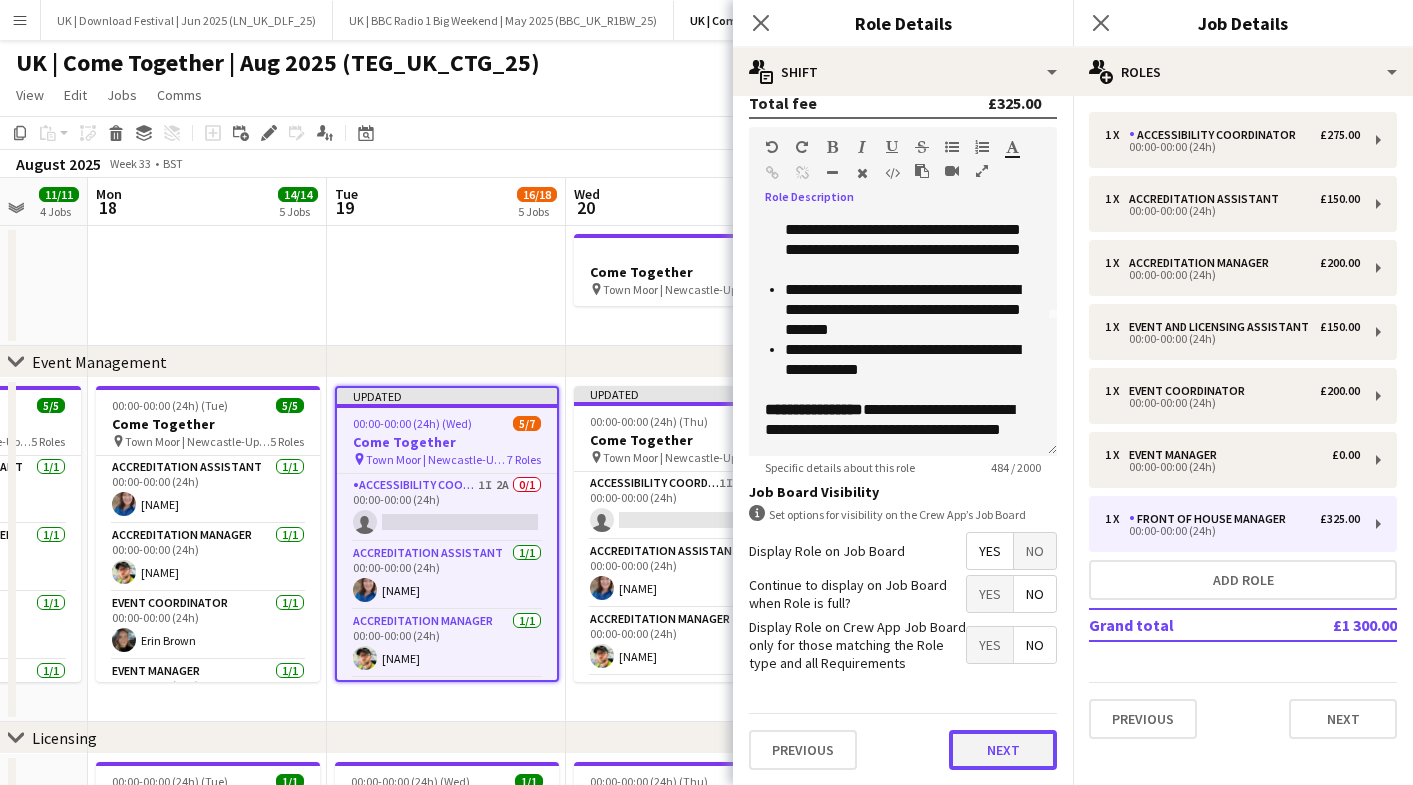 click on "Next" at bounding box center (1003, 750) 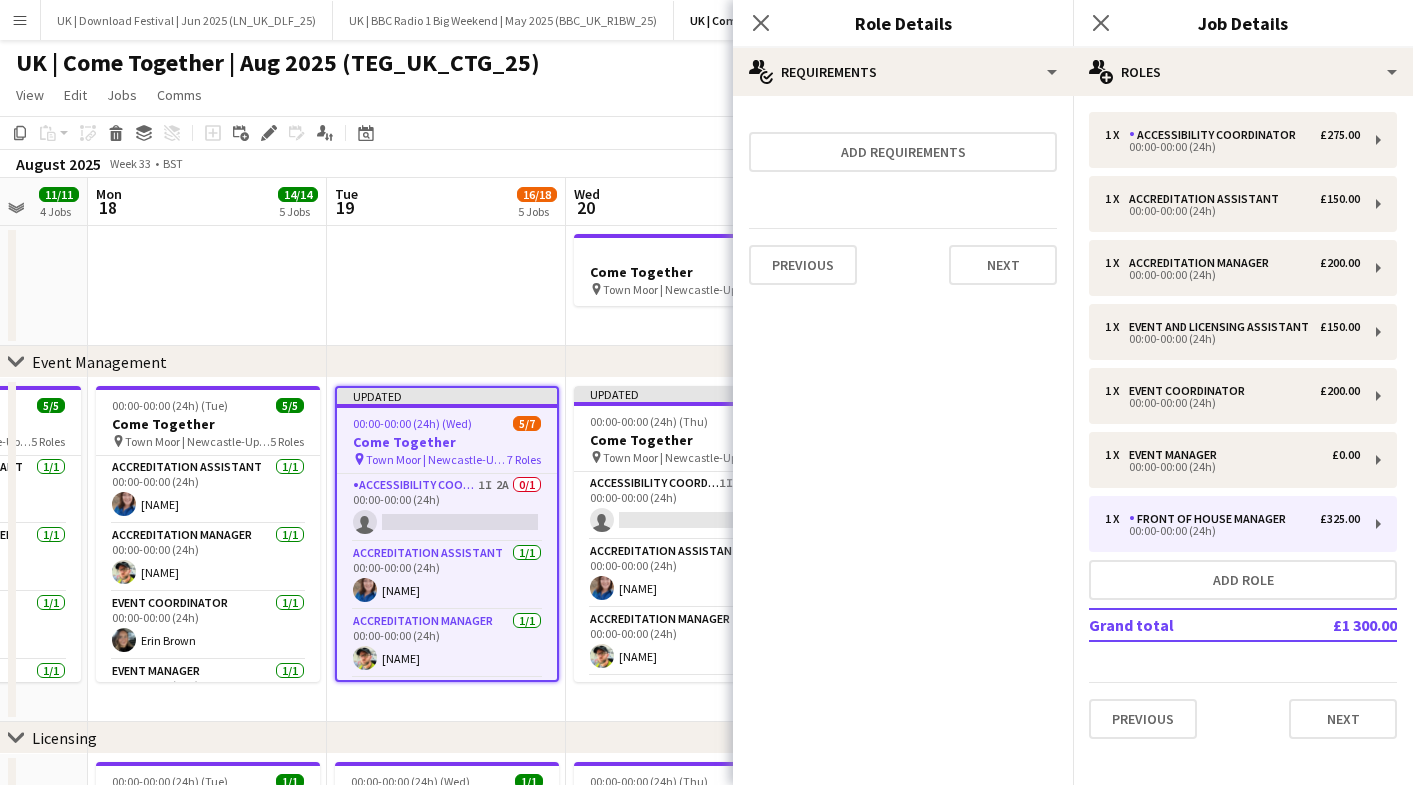 scroll, scrollTop: 0, scrollLeft: 0, axis: both 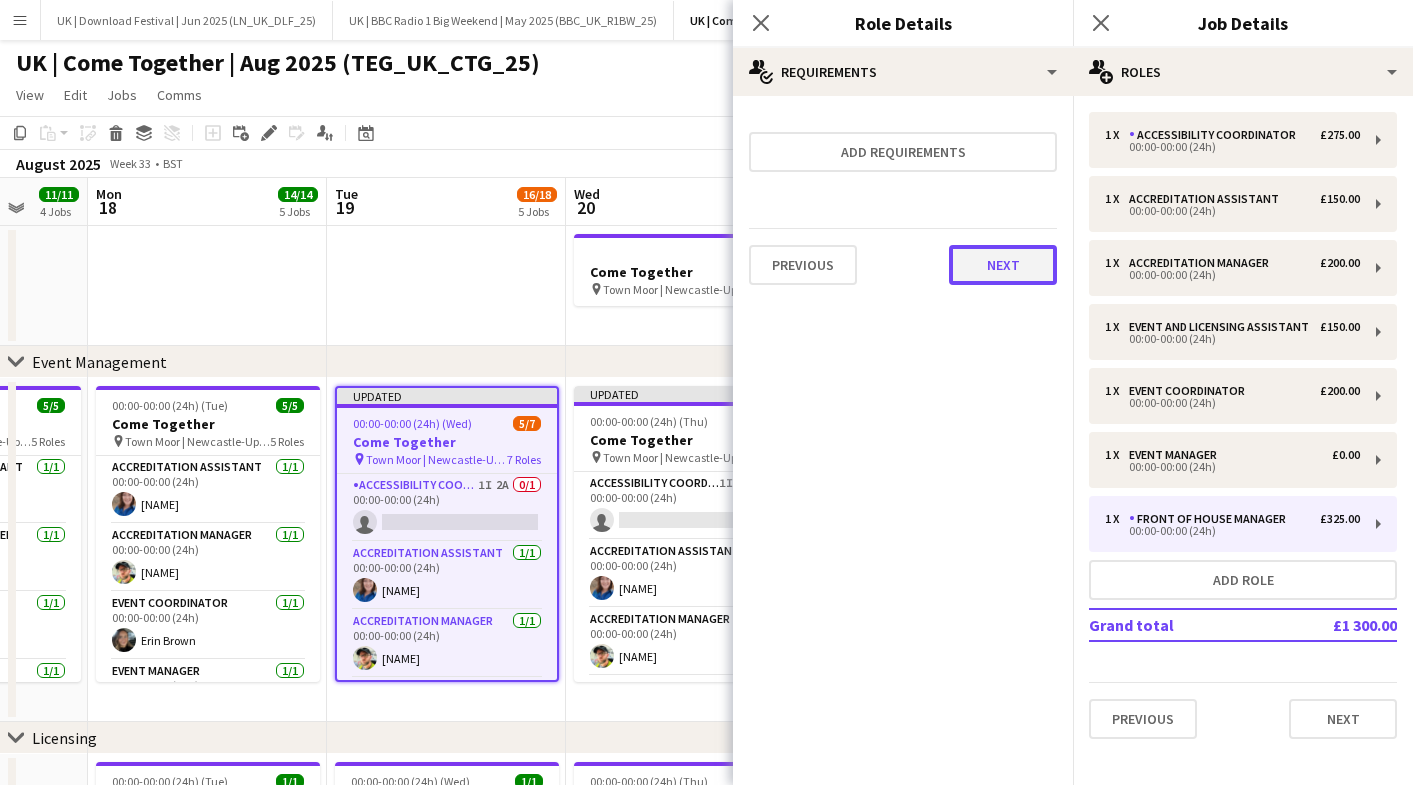 click on "Next" at bounding box center (1003, 265) 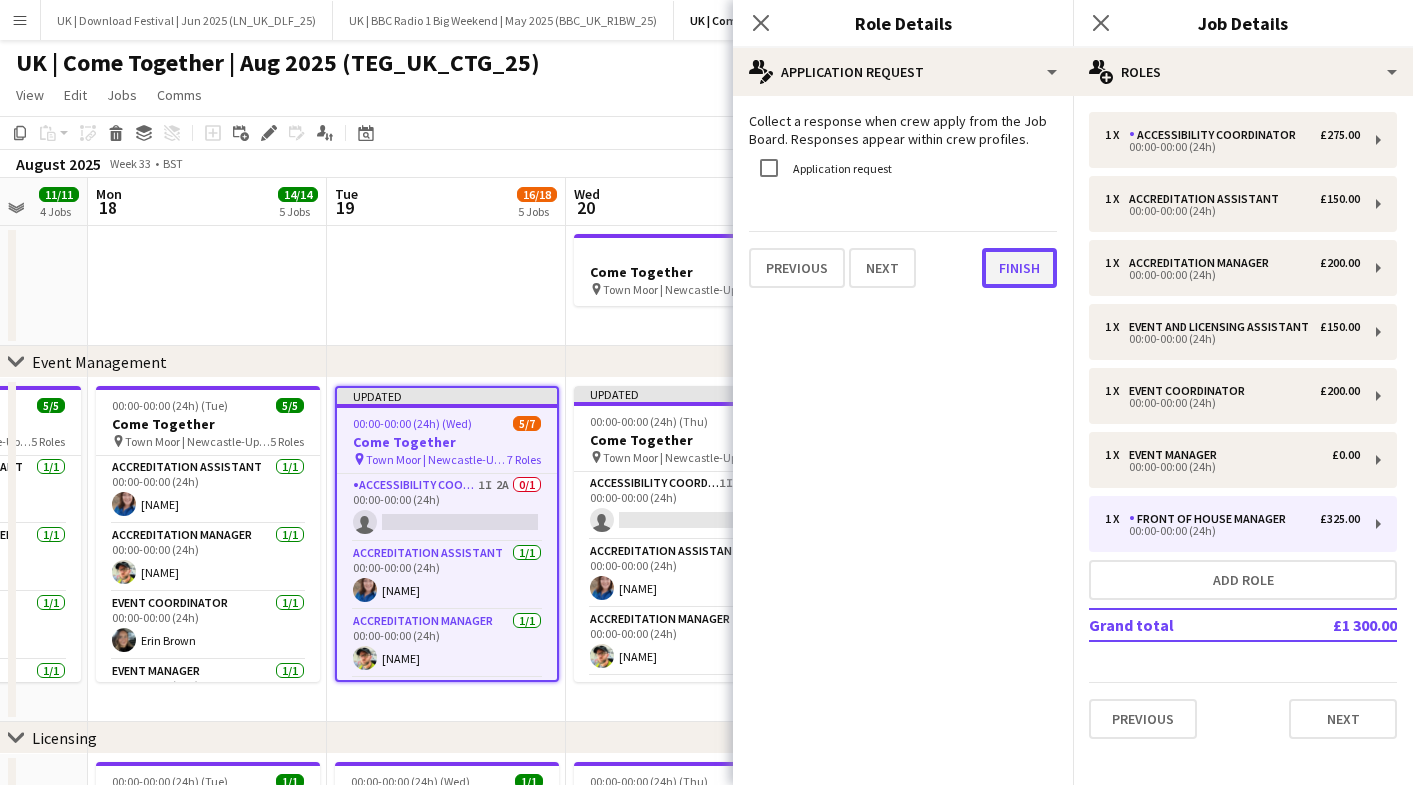 click on "Finish" at bounding box center (1019, 268) 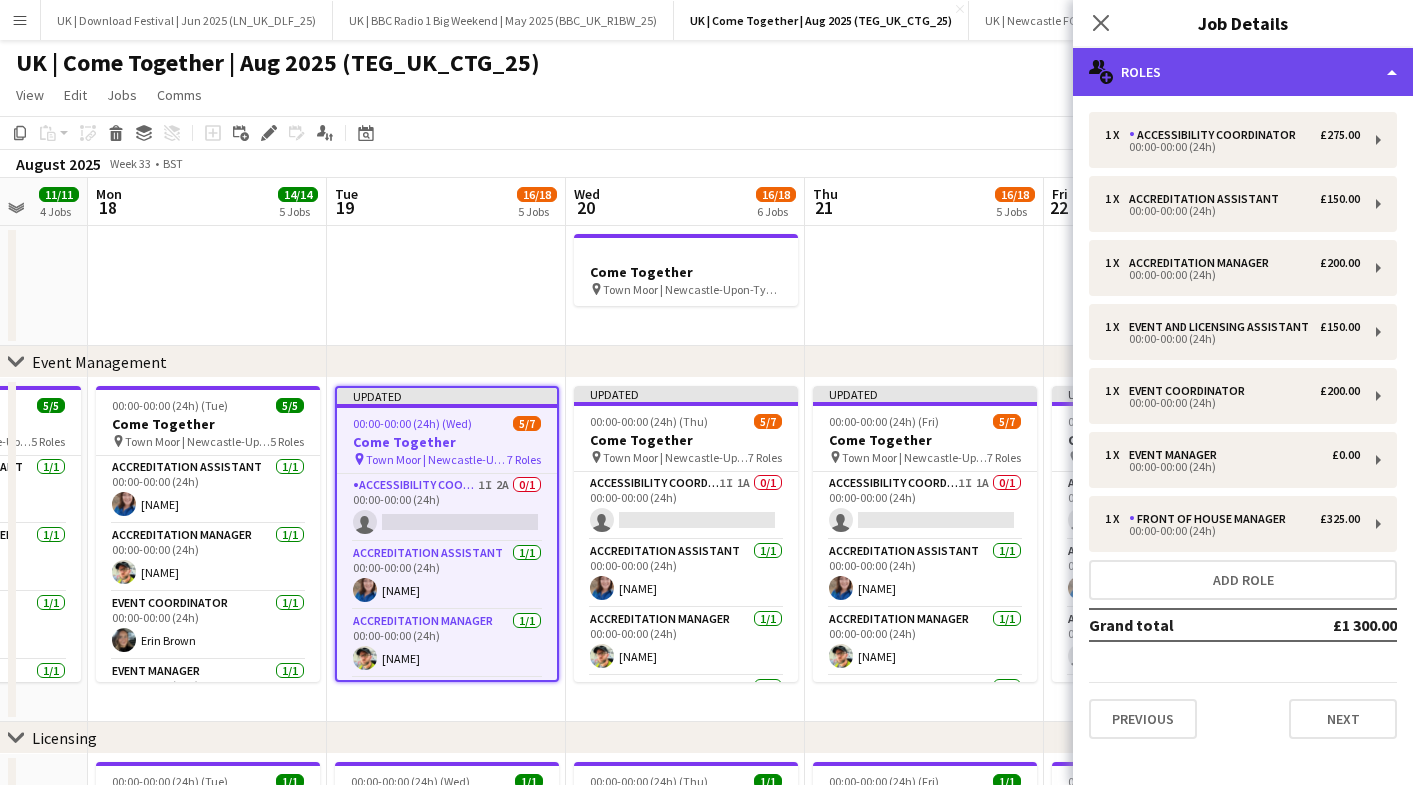 click on "multiple-users-add
Roles" 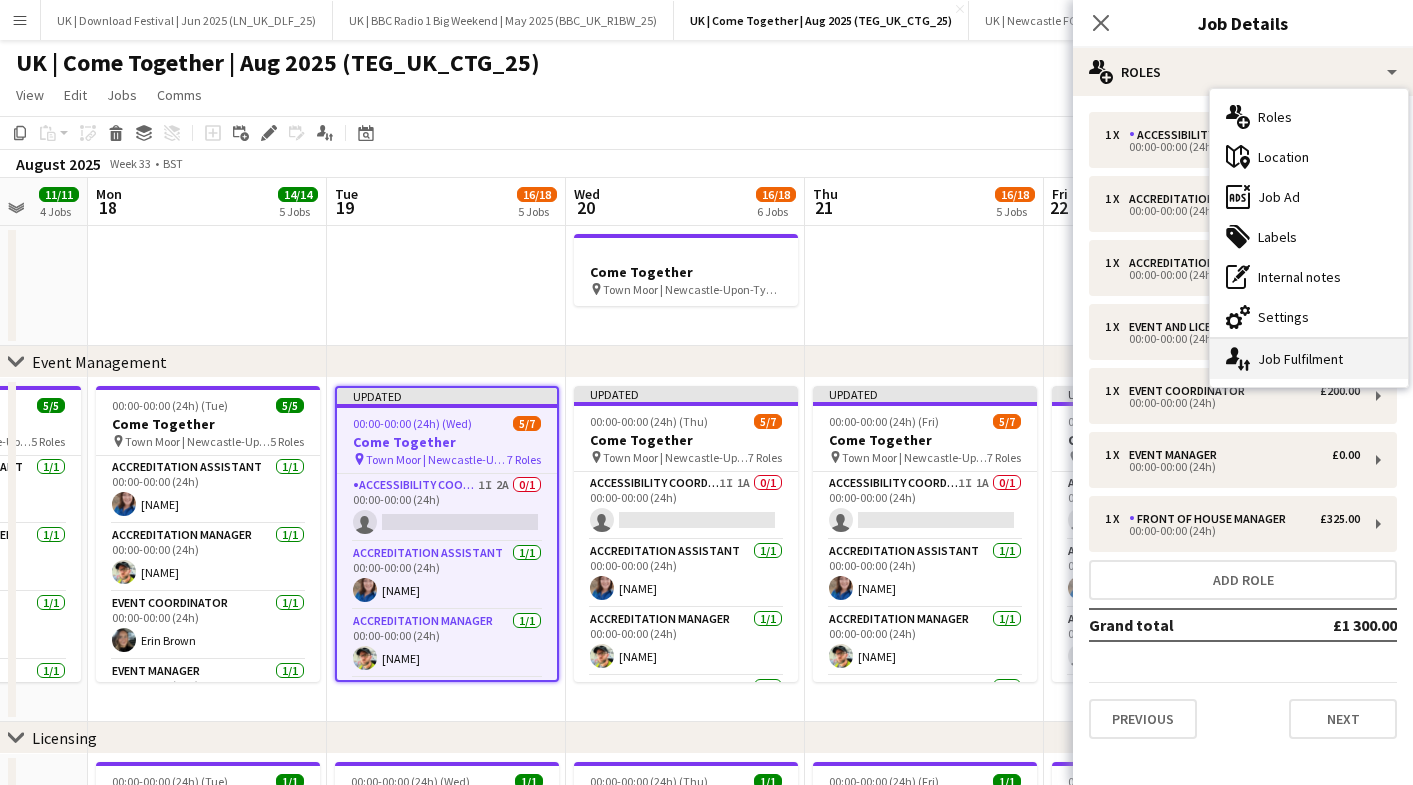 click on "single-neutral-actions-up-down
Job Fulfilment" at bounding box center [1309, 359] 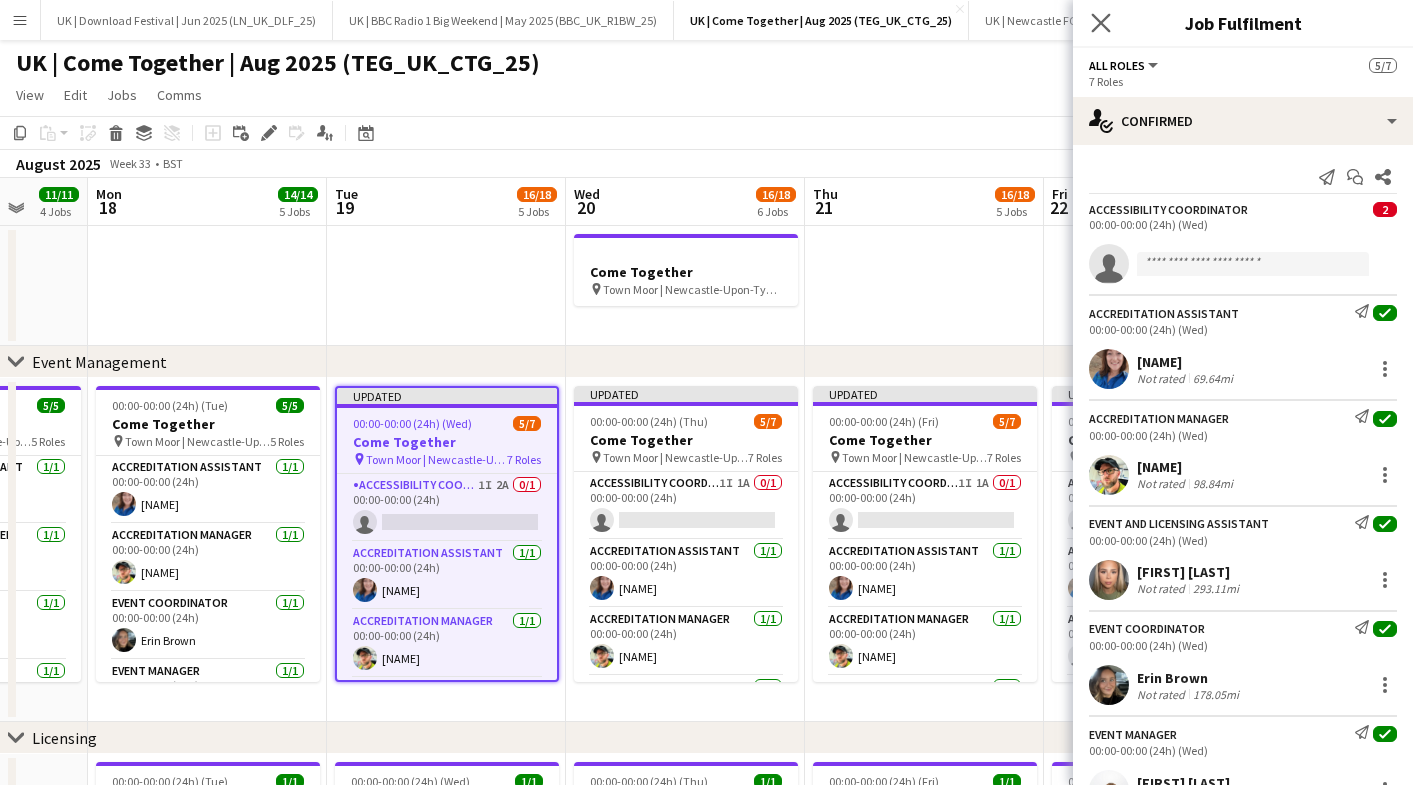 click on "Close pop-in" 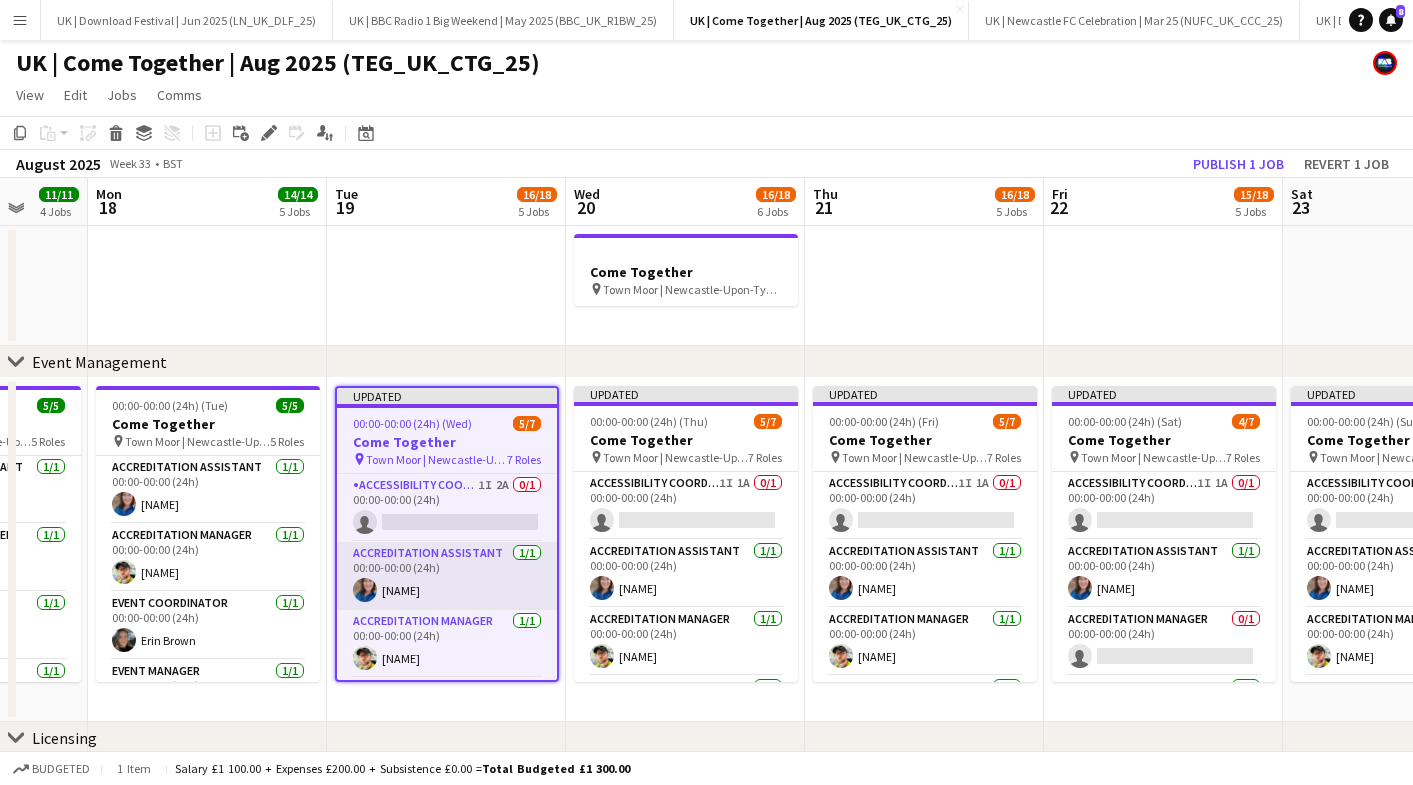 scroll, scrollTop: 270, scrollLeft: 0, axis: vertical 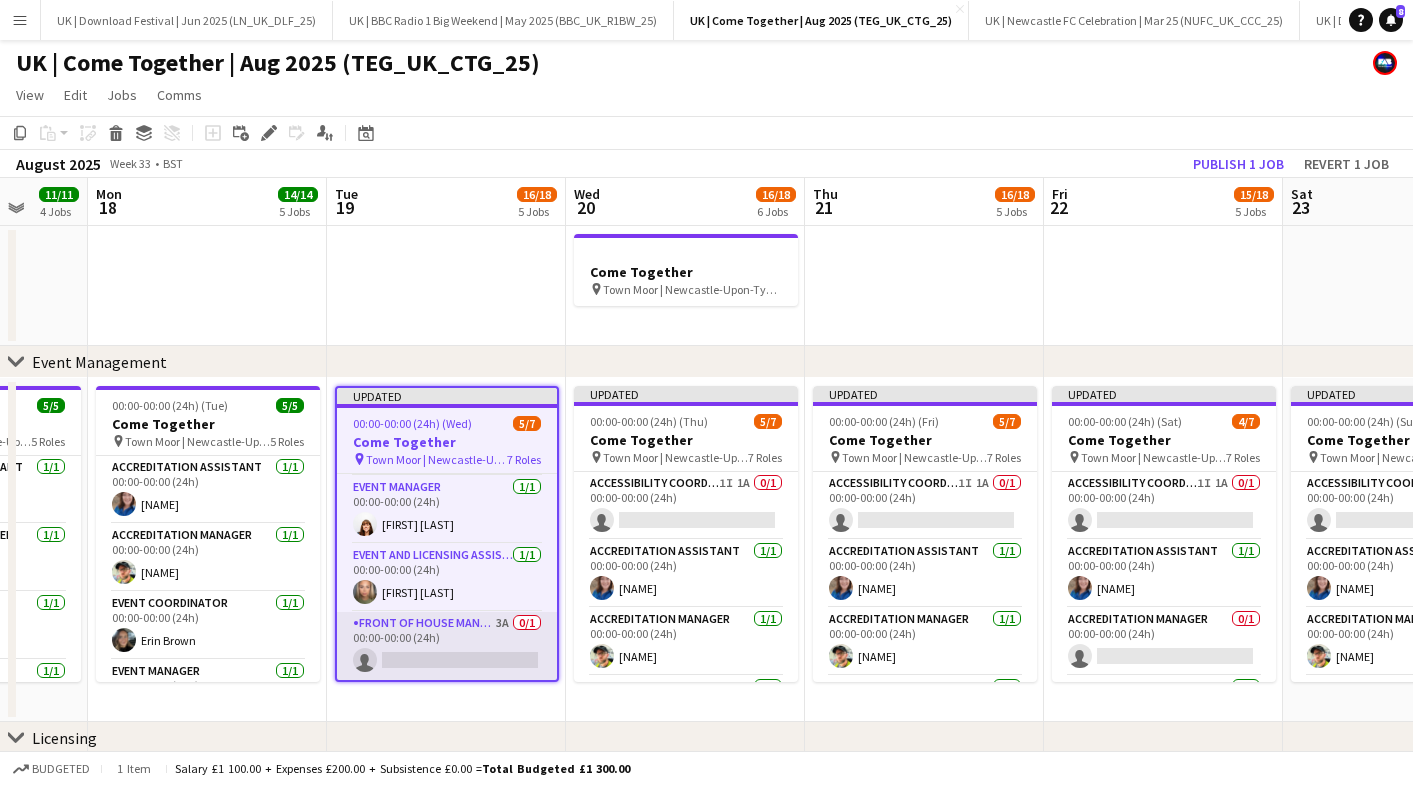 click on "Front of House Manager   3A   0/1   00:00-00:00 (24h)
single-neutral-actions" at bounding box center (447, 646) 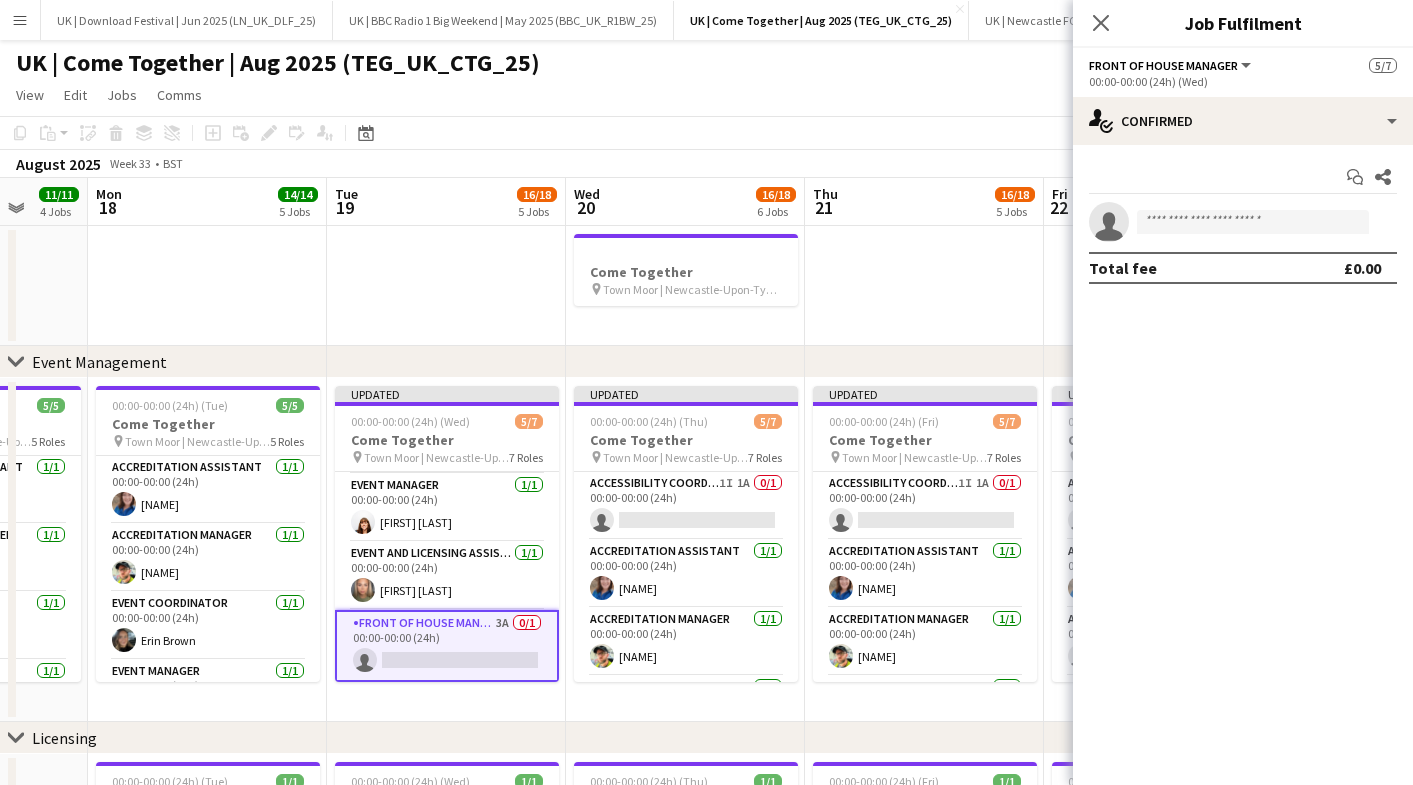 click on "Start chat
Share
single-neutral-actions
Total fee   £0.00" at bounding box center [1243, 222] 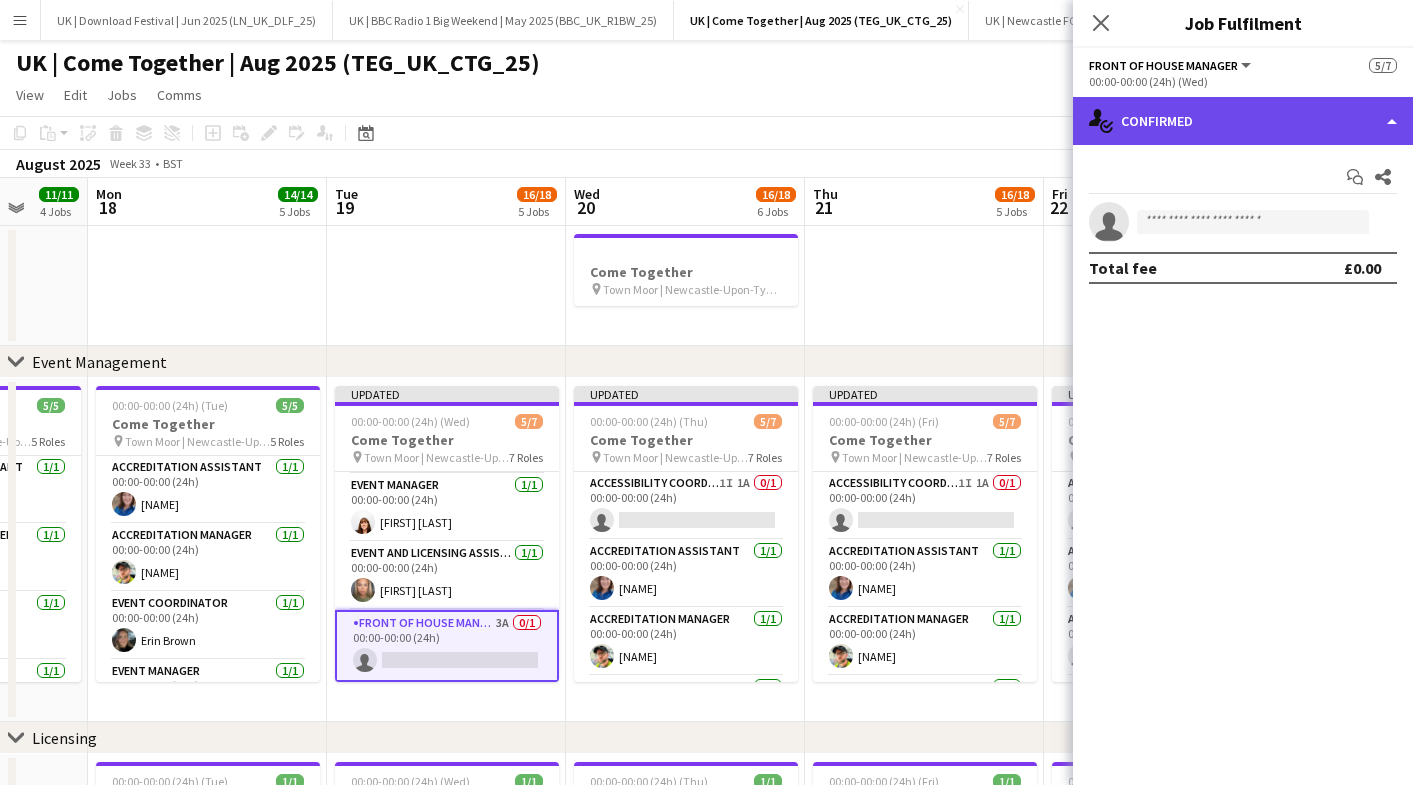 click on "single-neutral-actions-check-2
Confirmed" 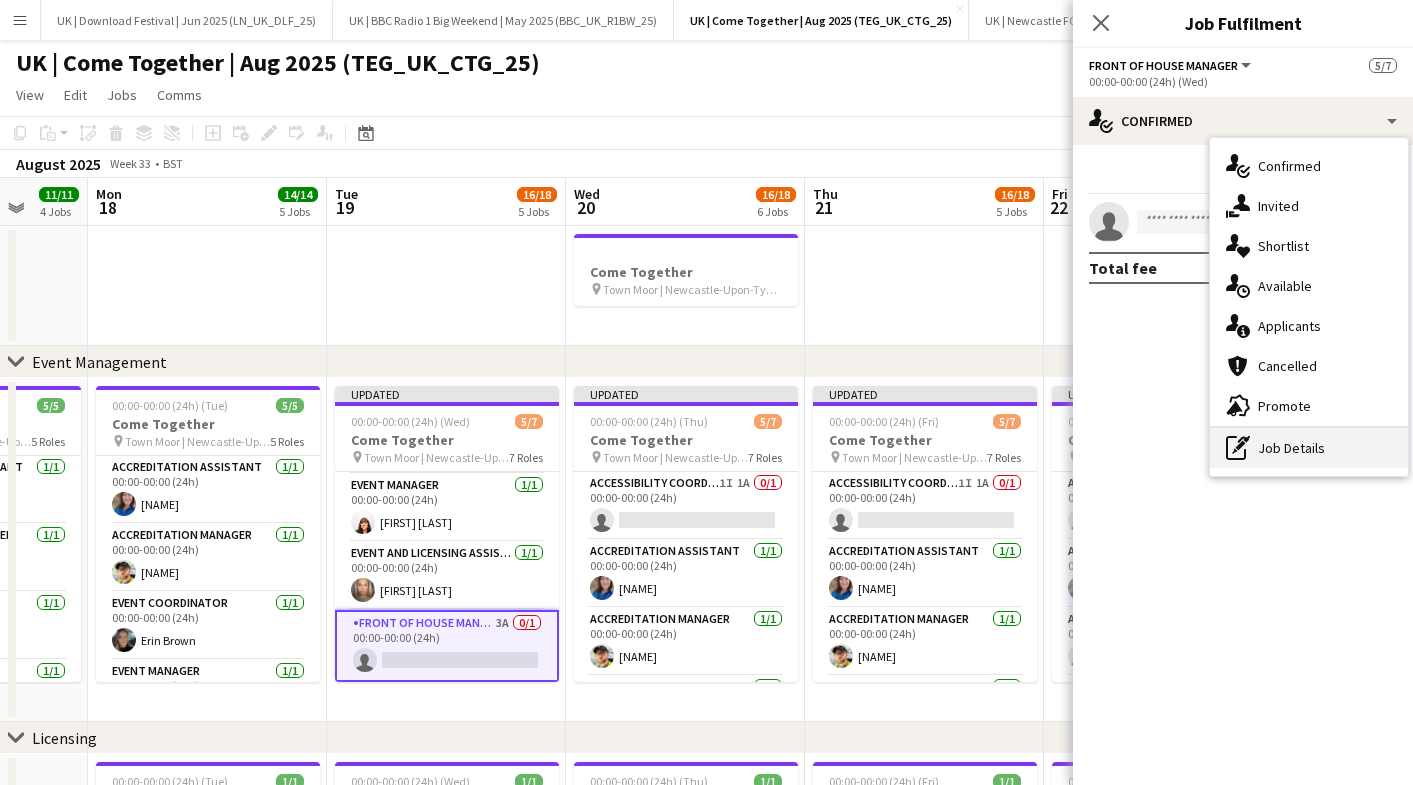 click on "pen-write
Job Details" at bounding box center (1309, 448) 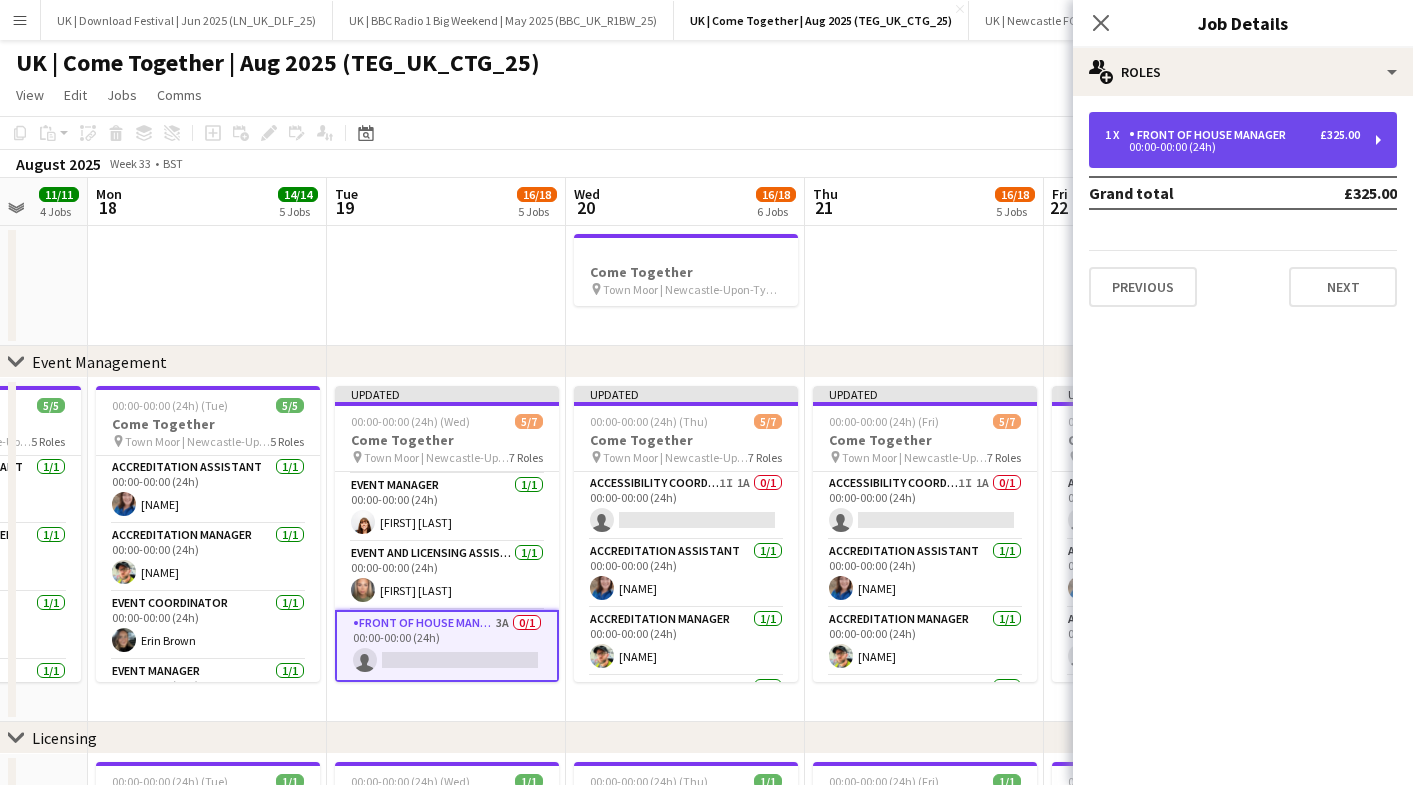 click on "Front of House Manager" at bounding box center (1211, 135) 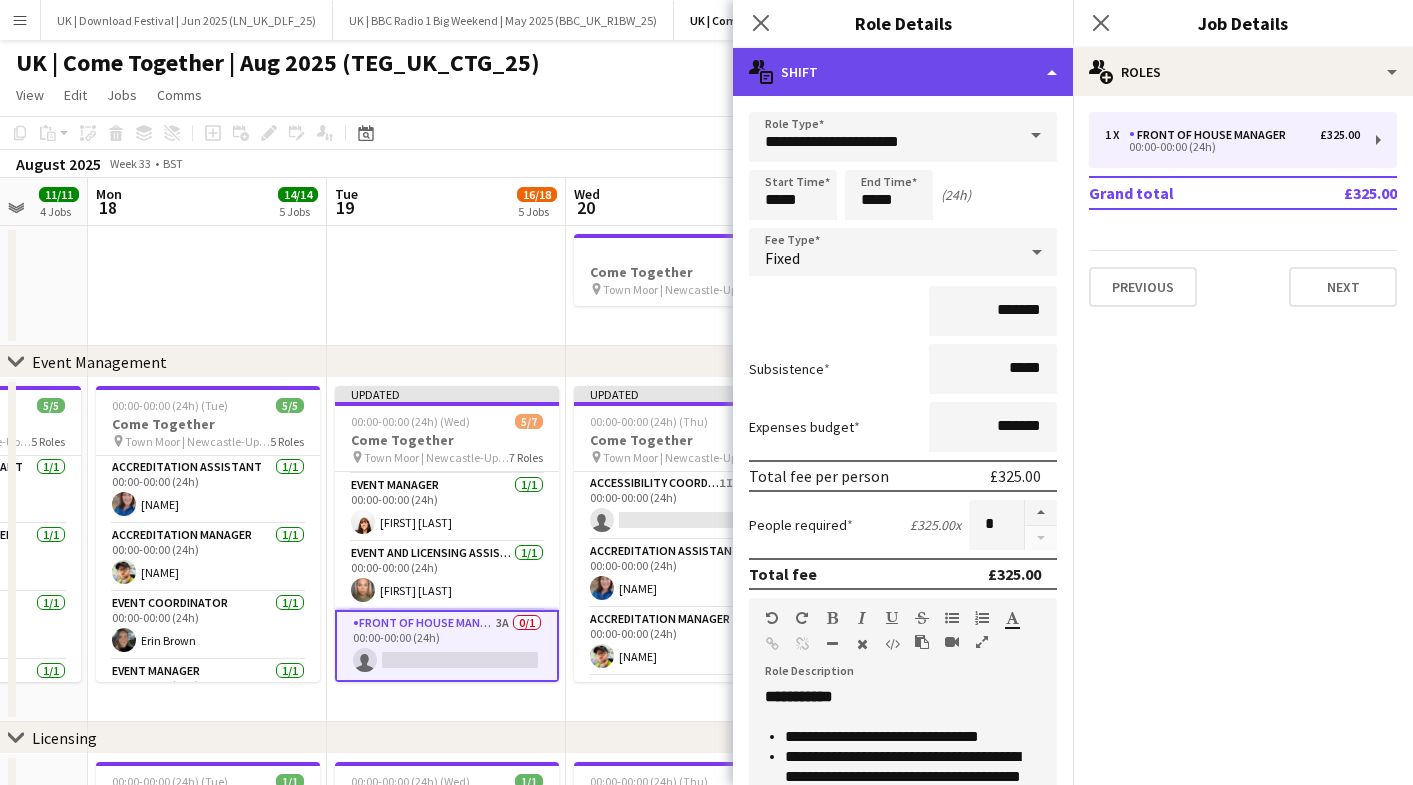 click on "multiple-actions-text
Shift" 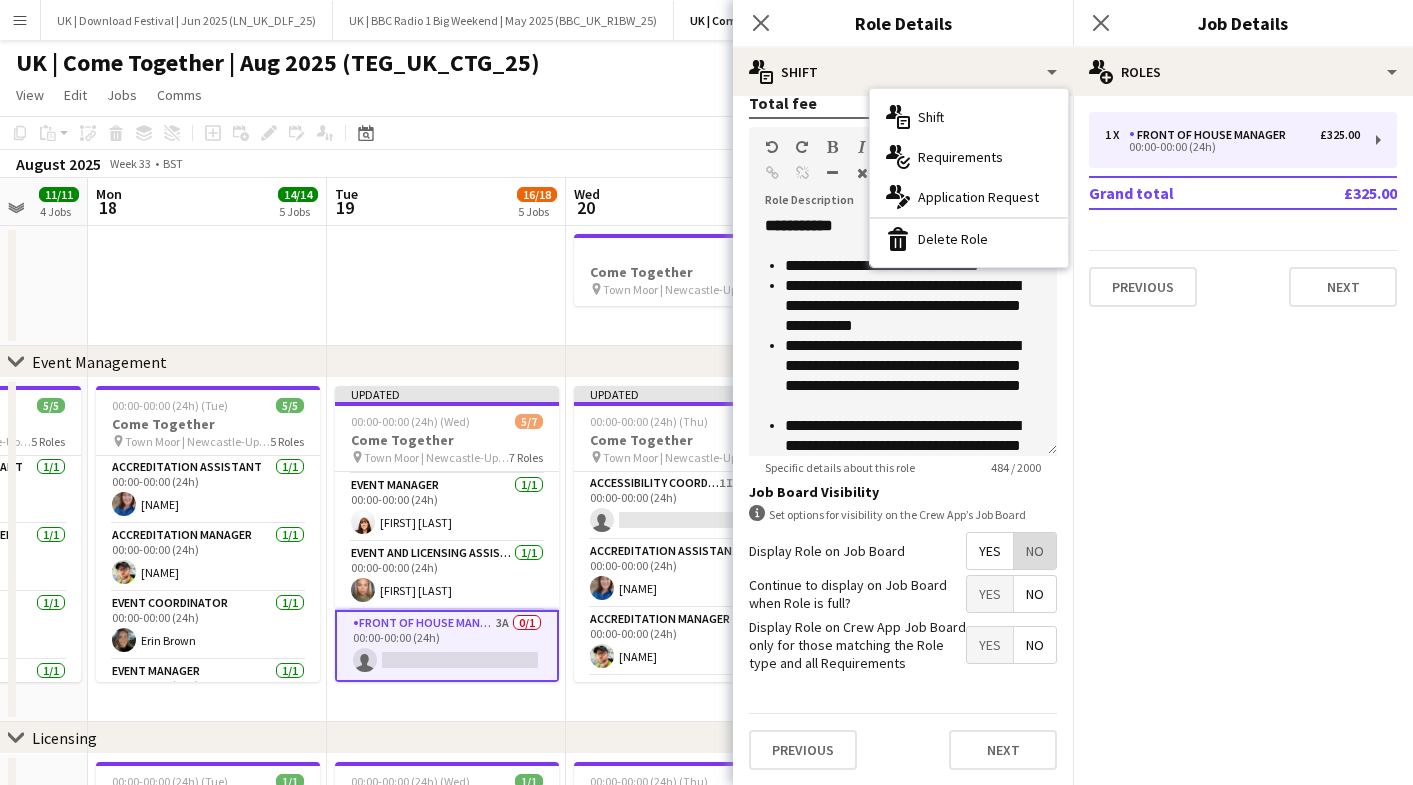 click on "No" at bounding box center (1035, 551) 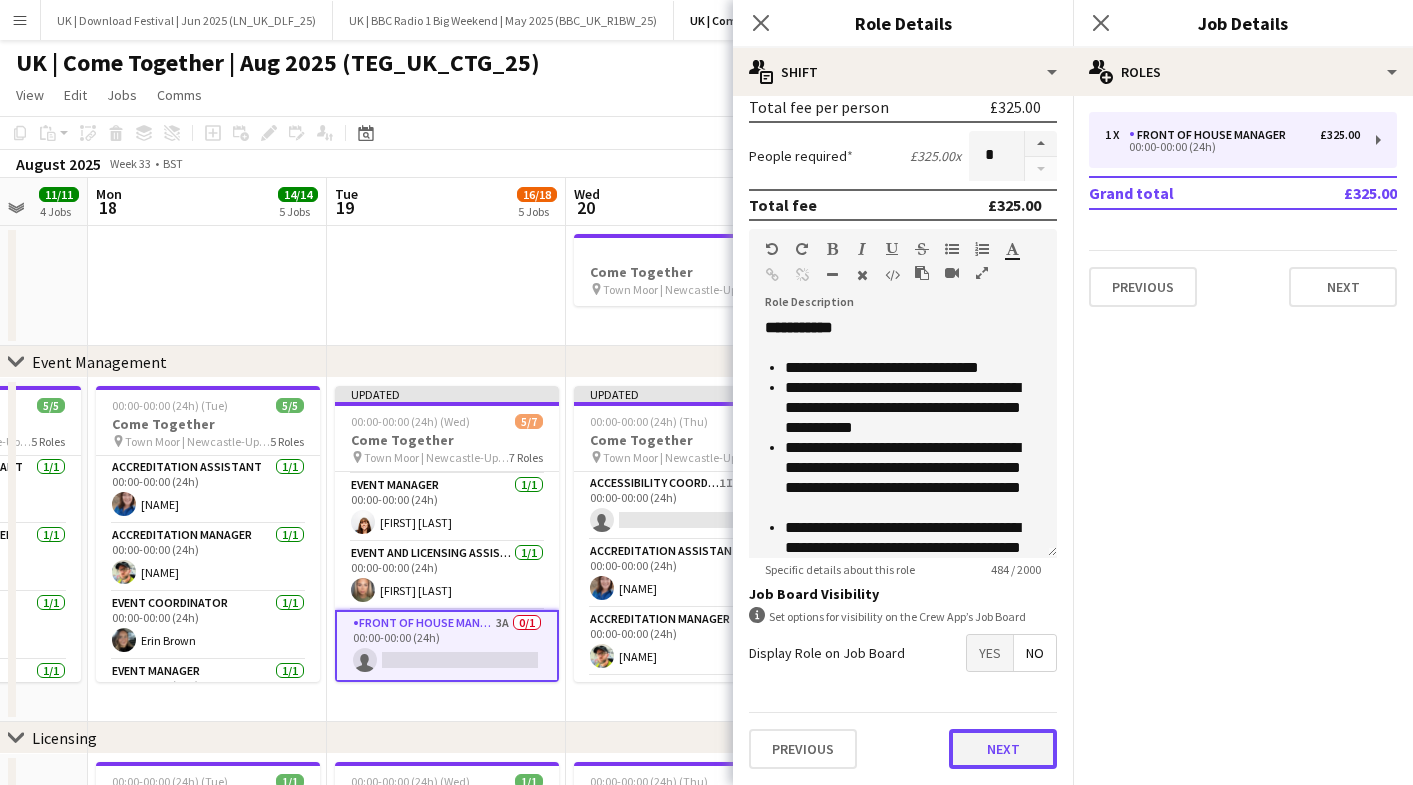 click on "Next" at bounding box center (1003, 749) 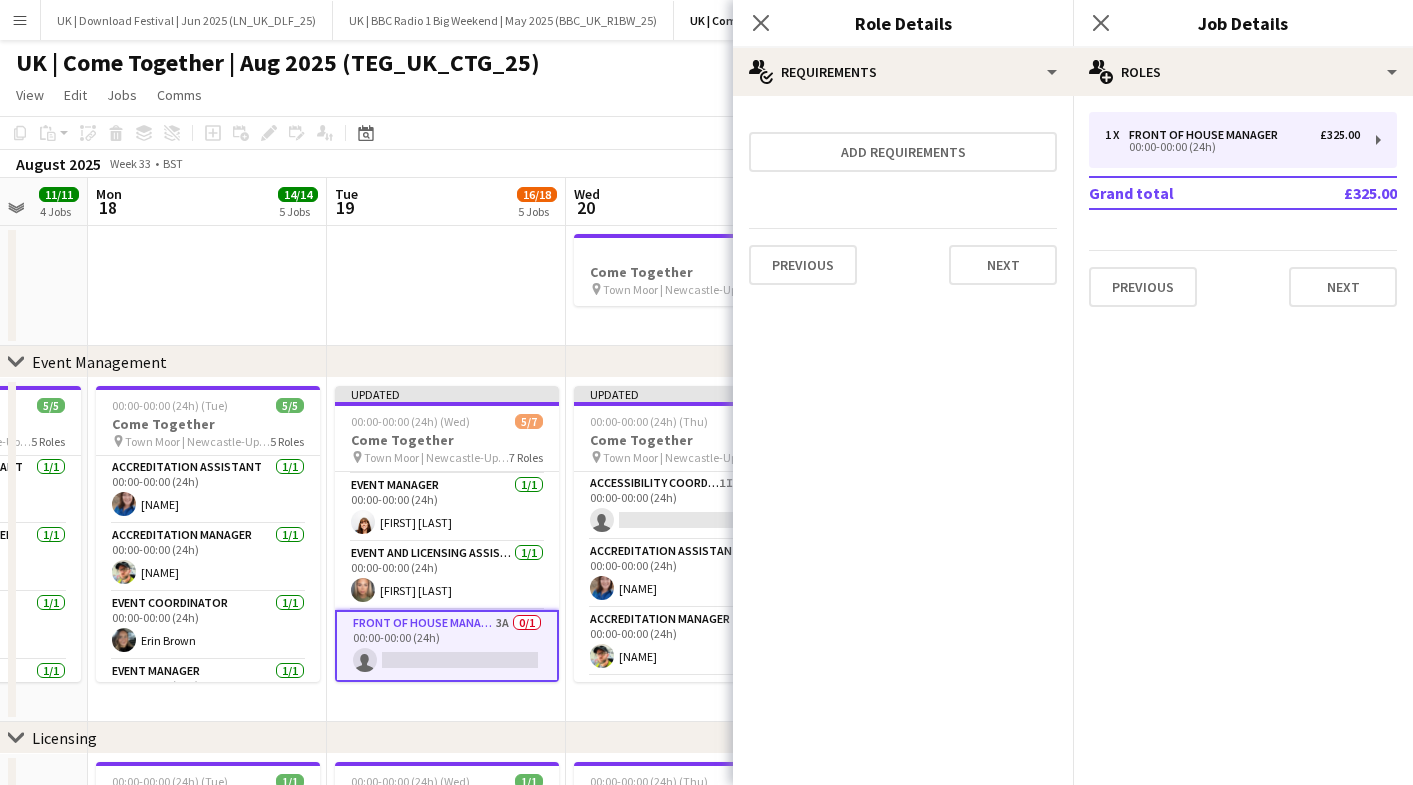scroll, scrollTop: 0, scrollLeft: 0, axis: both 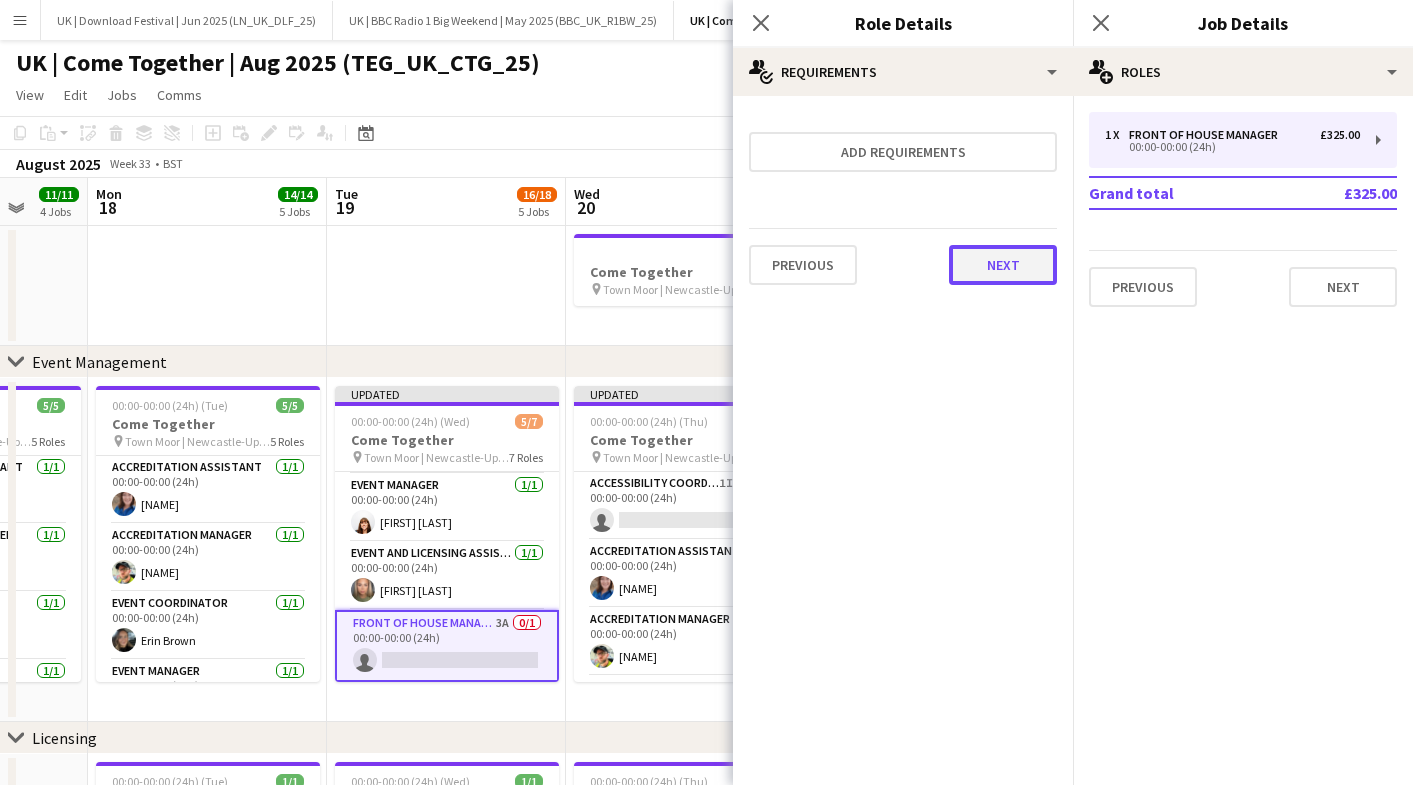 click on "Next" at bounding box center [1003, 265] 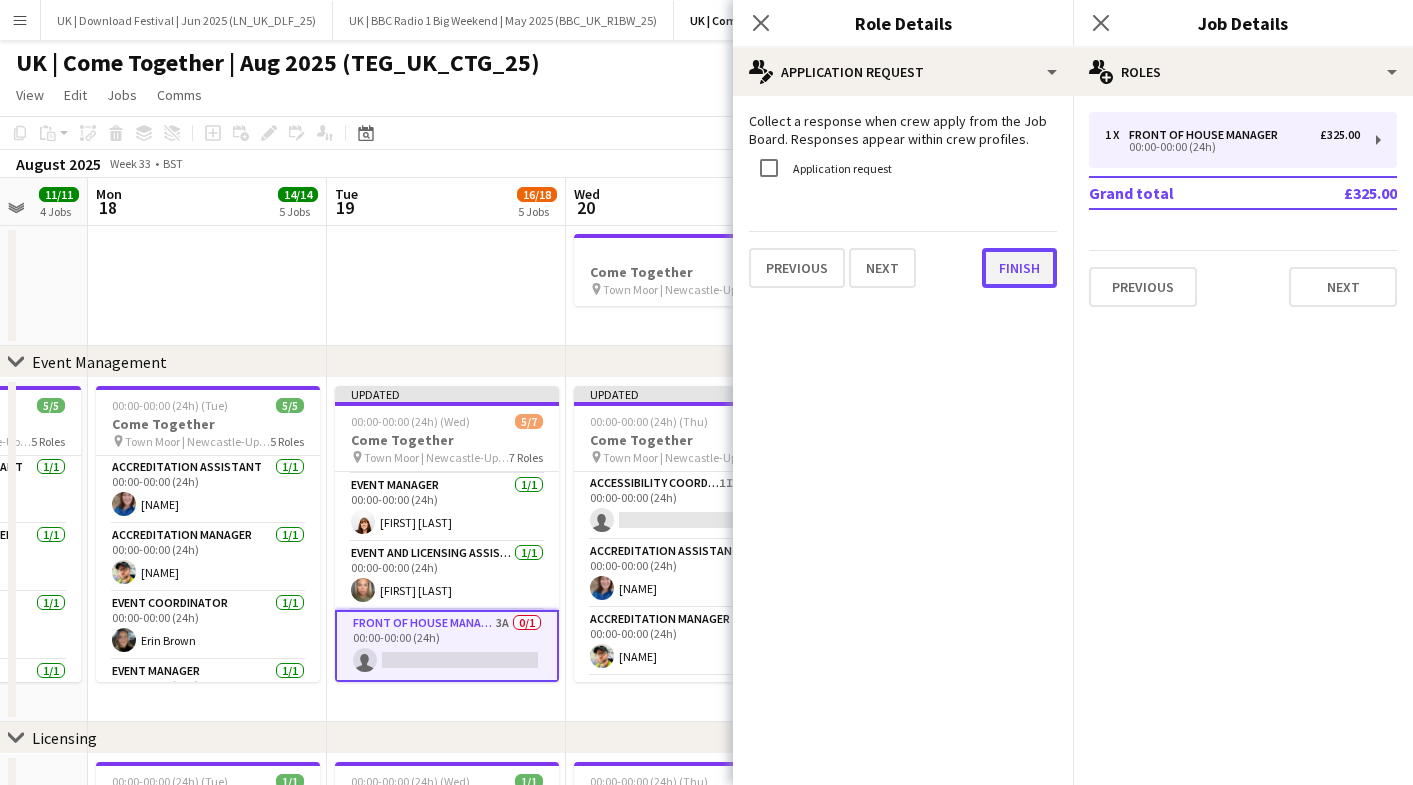 click on "Finish" at bounding box center (1019, 268) 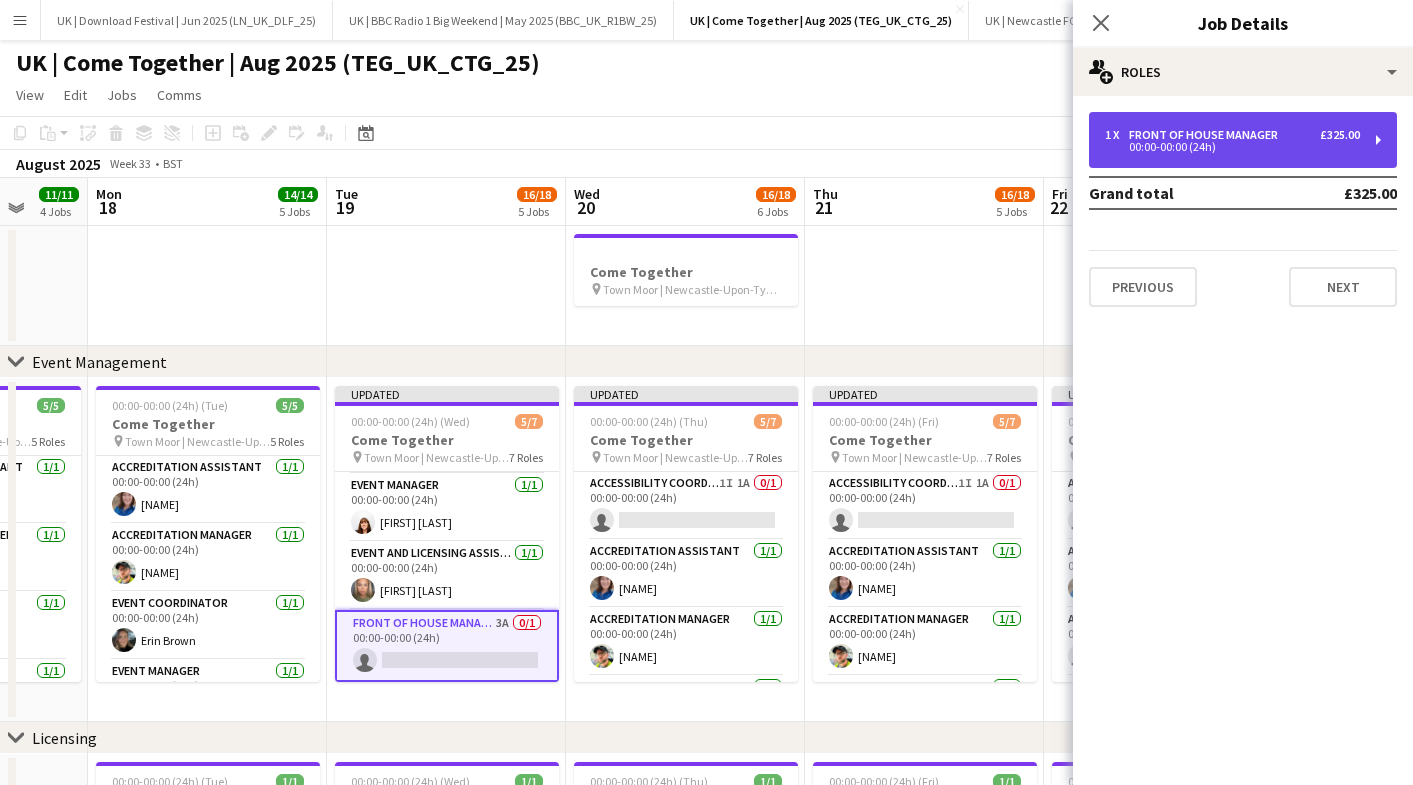 click on "Front of House Manager" at bounding box center (1207, 135) 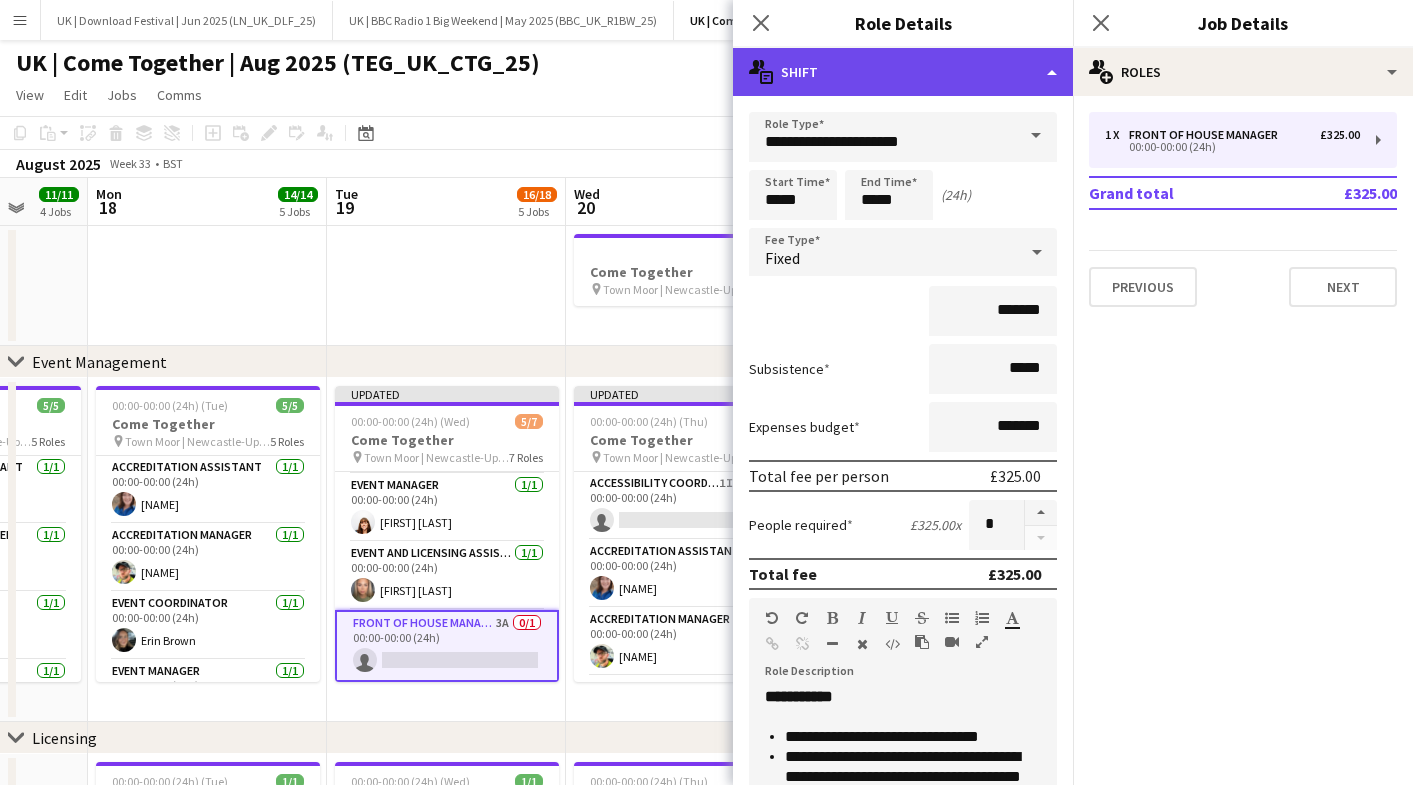 click on "multiple-actions-text
Shift" 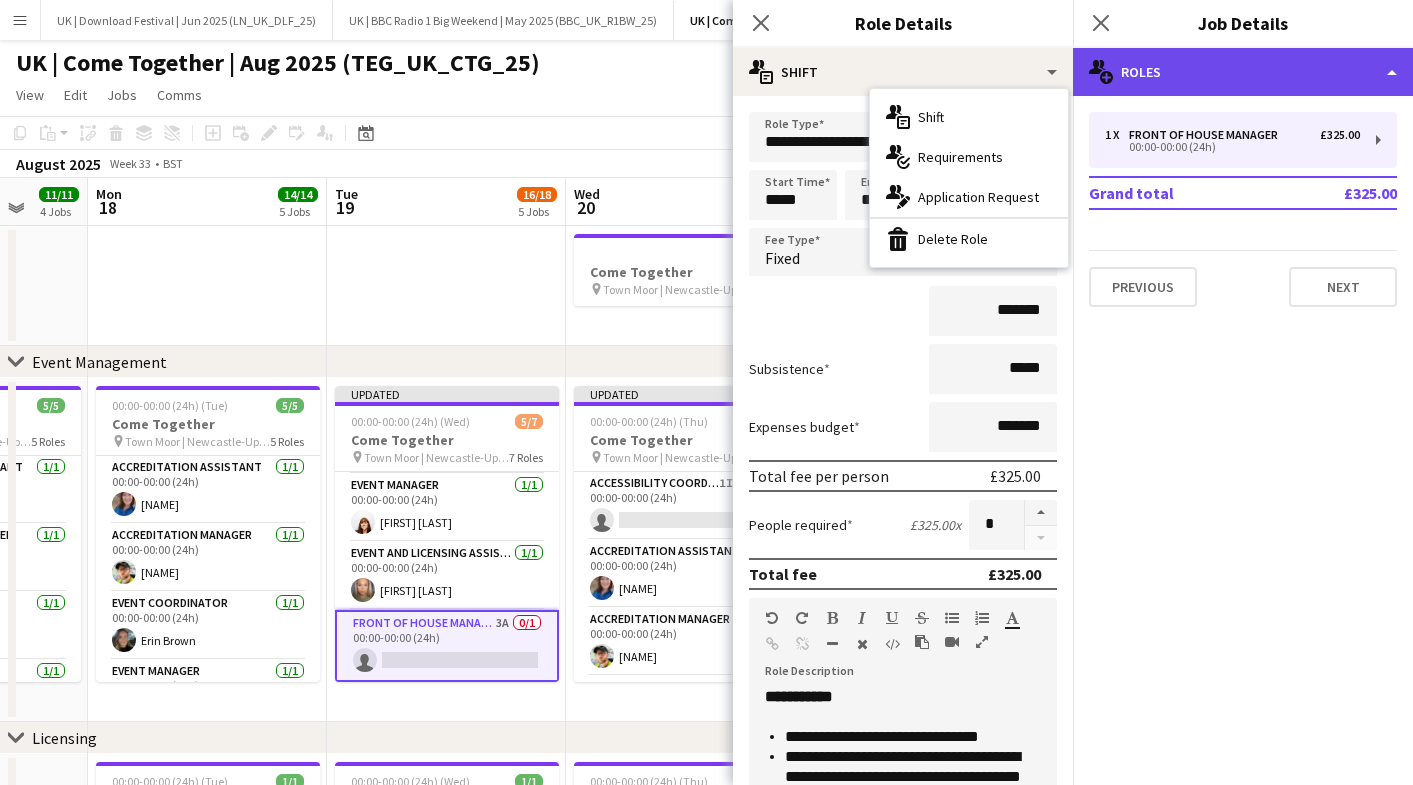 click on "multiple-users-add
Roles" 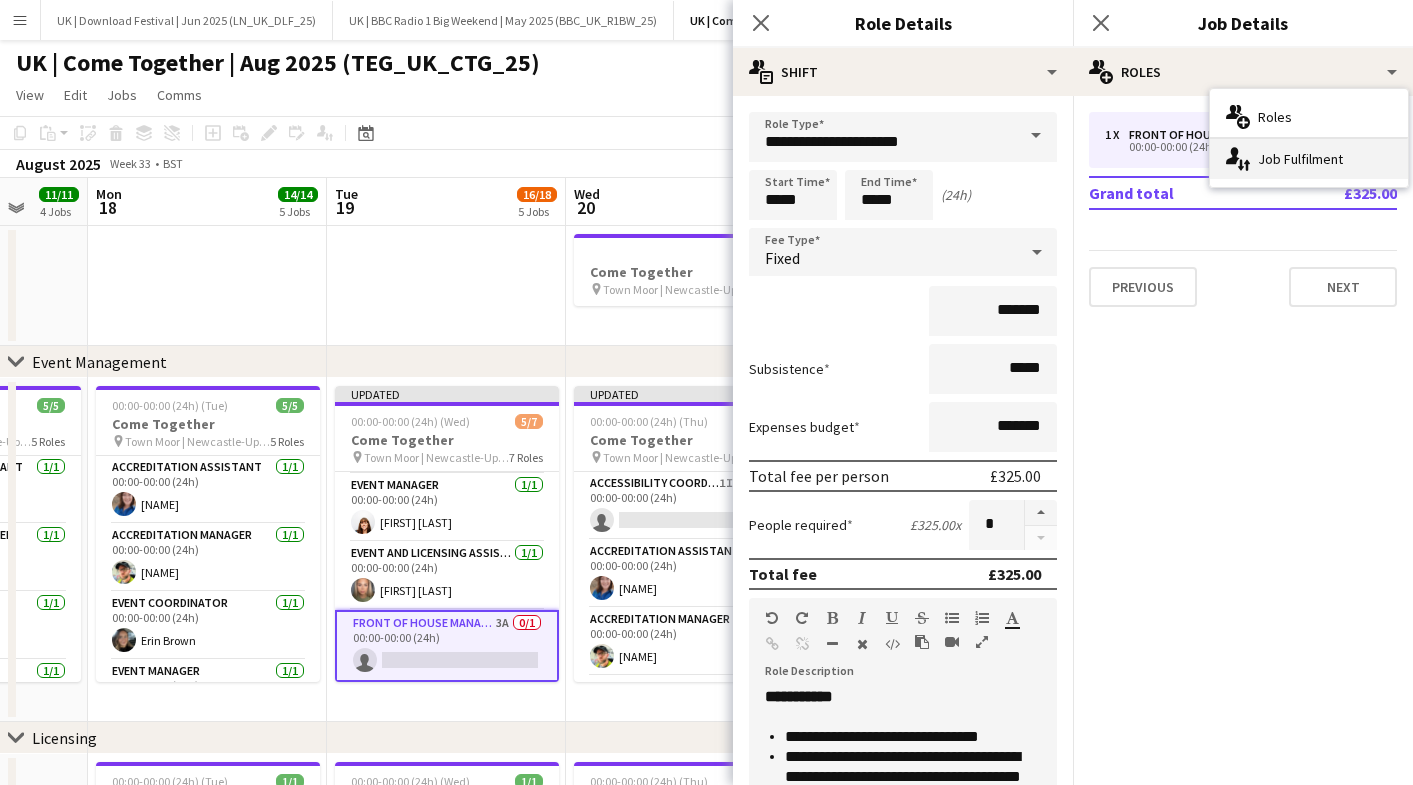 click on "single-neutral-actions-up-down
Job Fulfilment" at bounding box center [1309, 159] 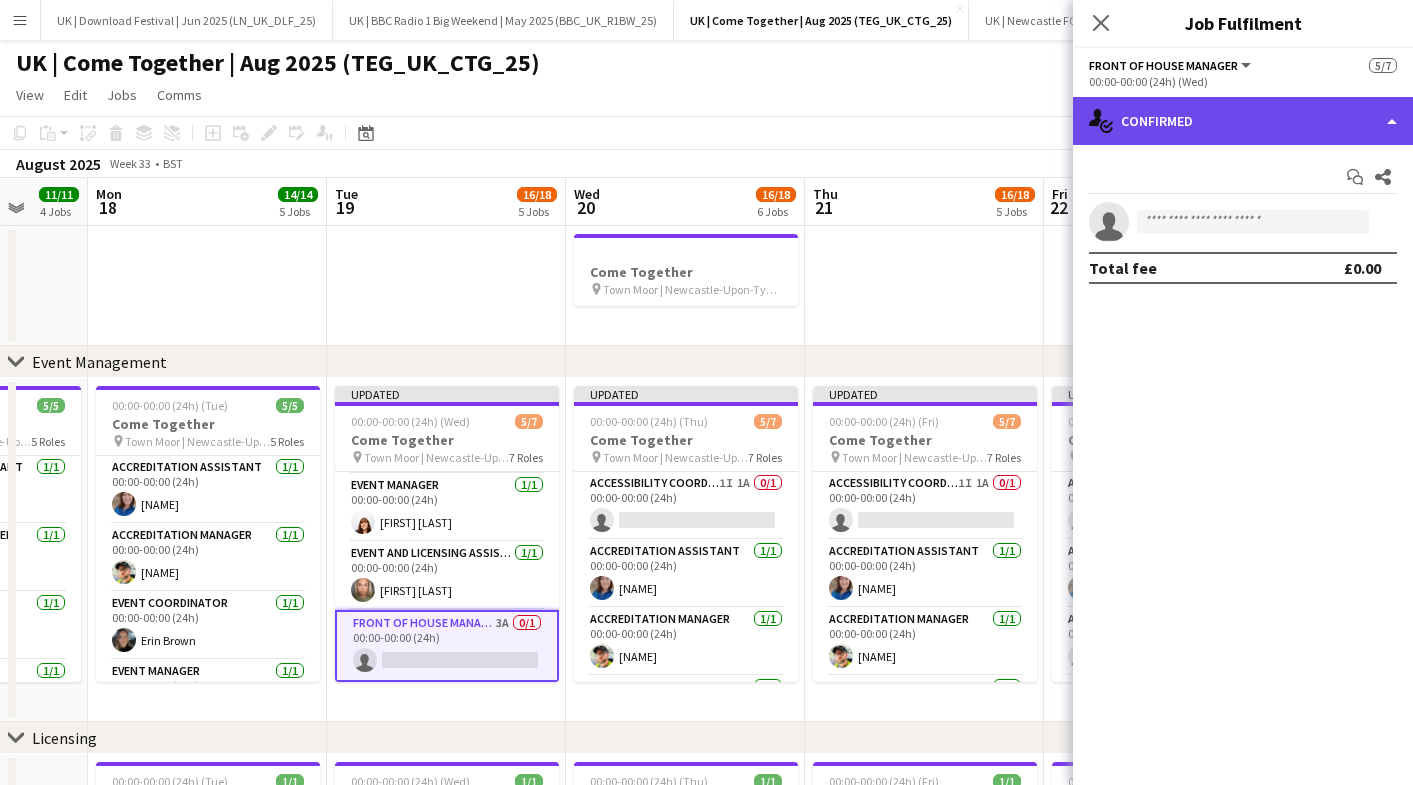 click on "single-neutral-actions-check-2
Confirmed" 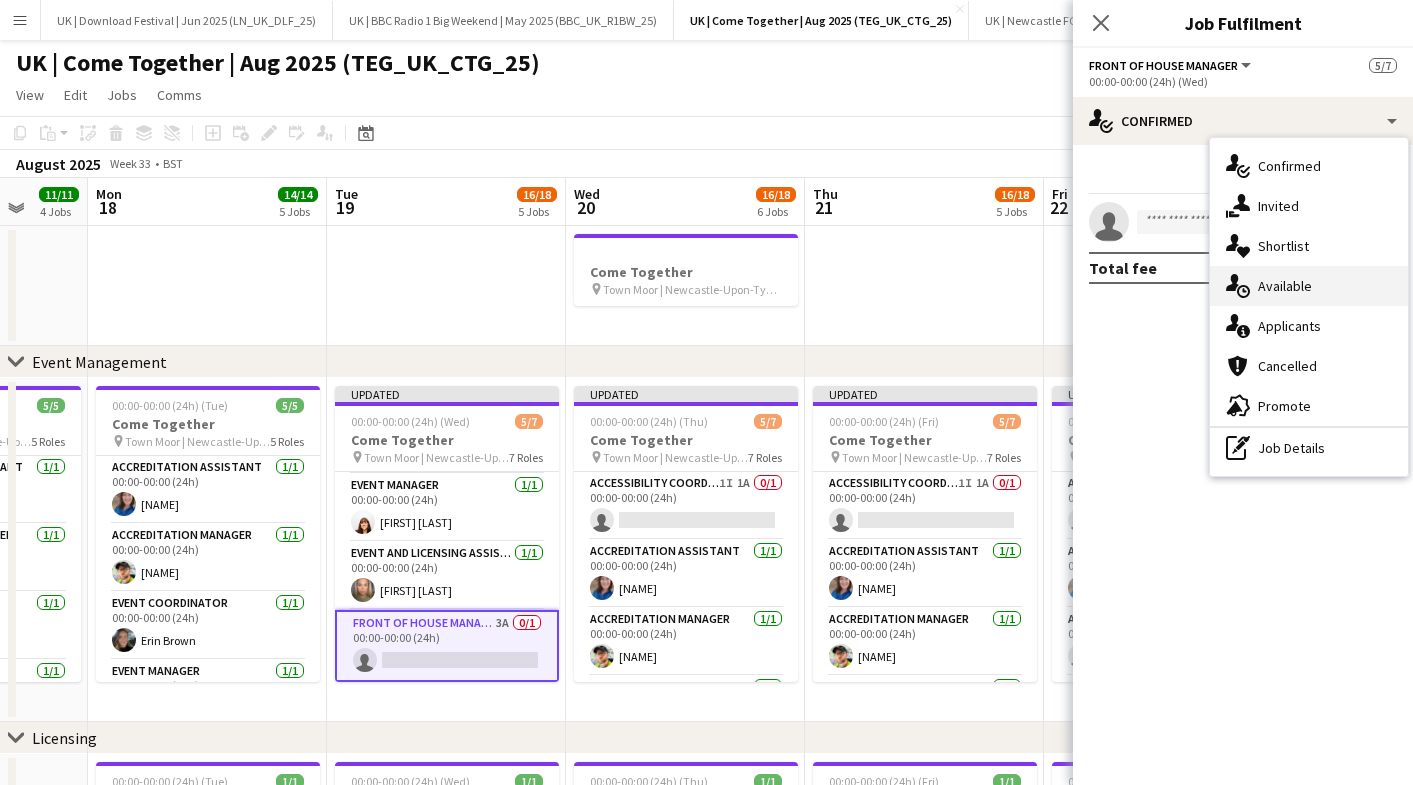click on "single-neutral-actions-upload
Available" at bounding box center [1309, 286] 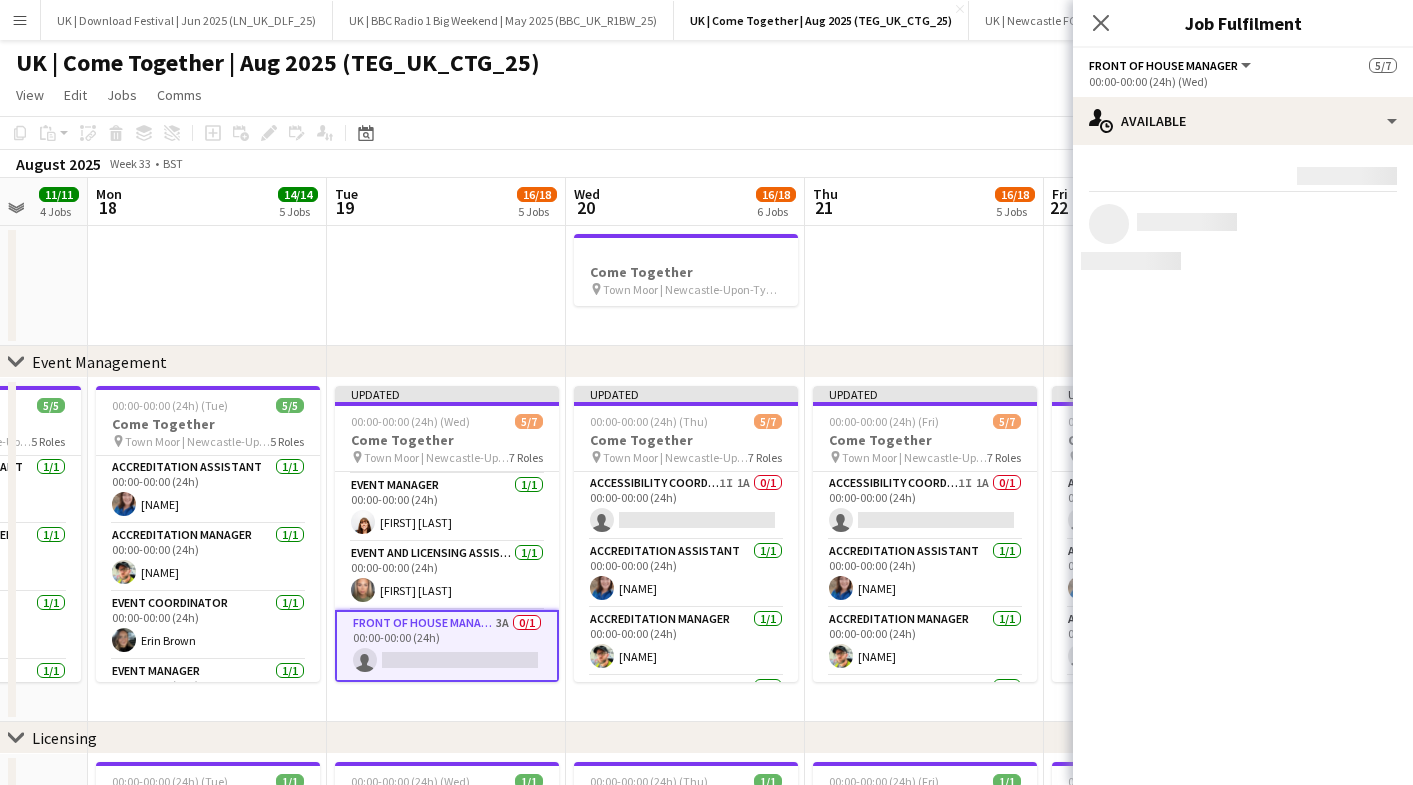 click on "users
Available   Rating: 0 - 5  0 5  Distance: 1mi - 1001mi+  1001mi+  To use matched requirements filter, add at least one skill, or a tag, or select an attribute.   Only show crew with this role selected   Reset   View Results   Sort by  Default  Direction:
sort-alpha-desc
Reset   View Results" 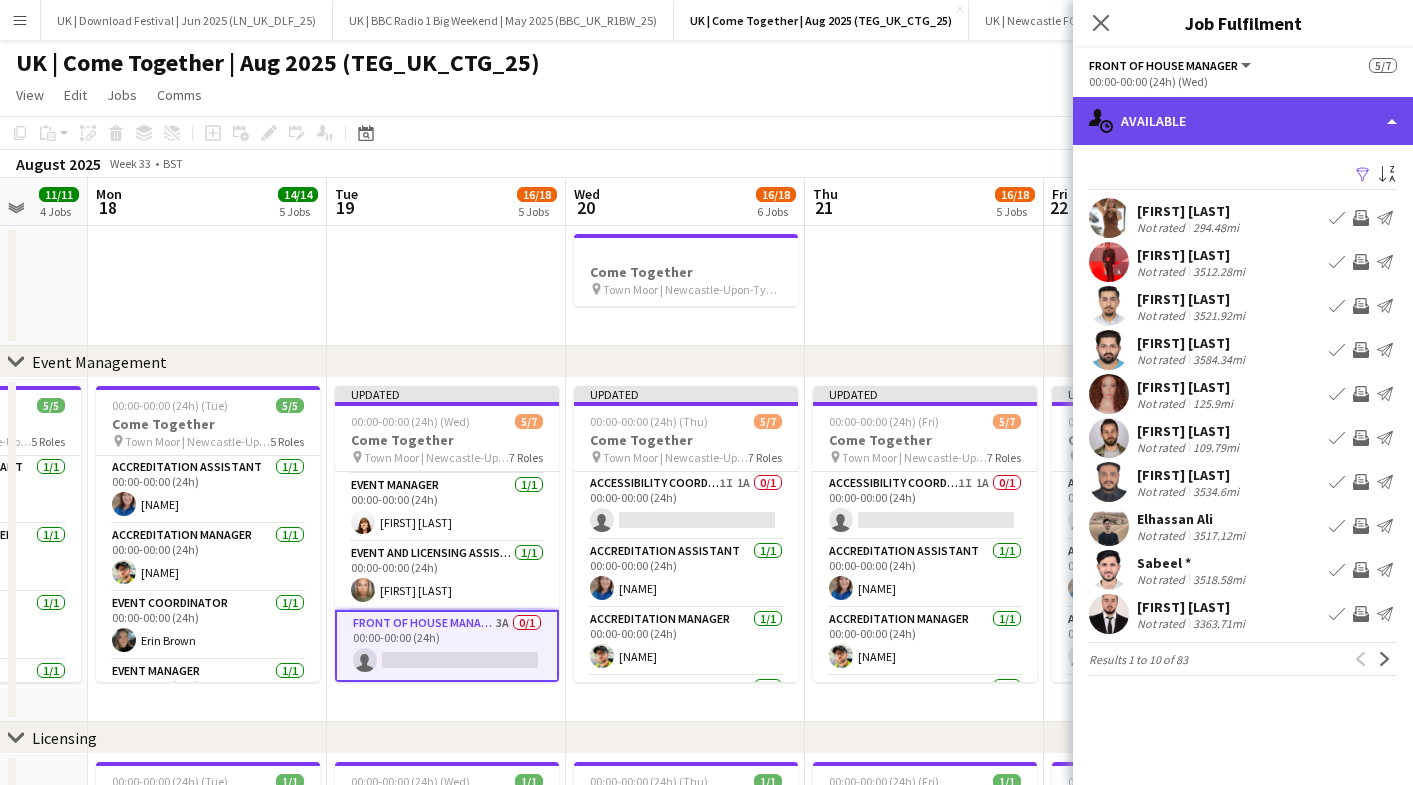 click on "single-neutral-actions-upload
Available" 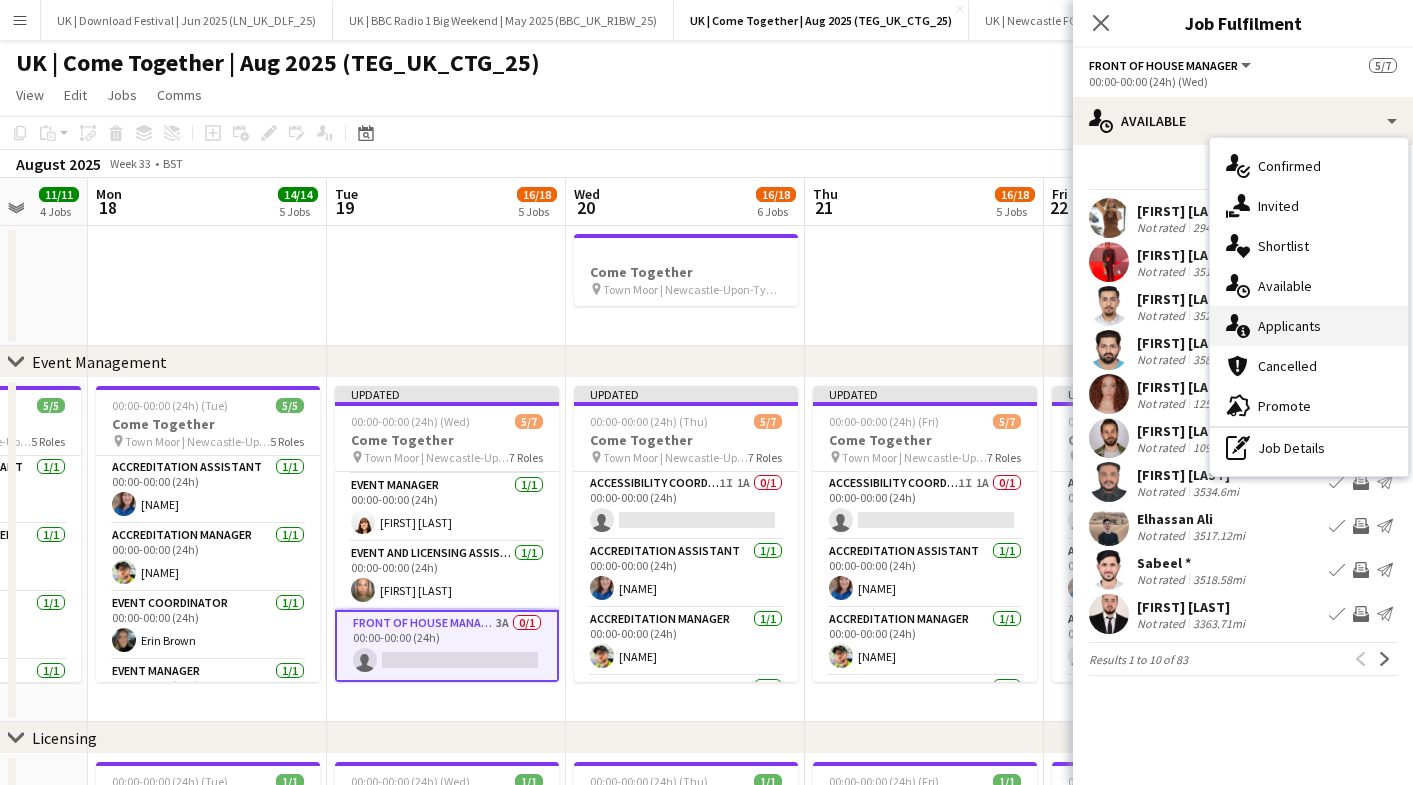 click on "single-neutral-actions-information
Applicants" at bounding box center [1309, 326] 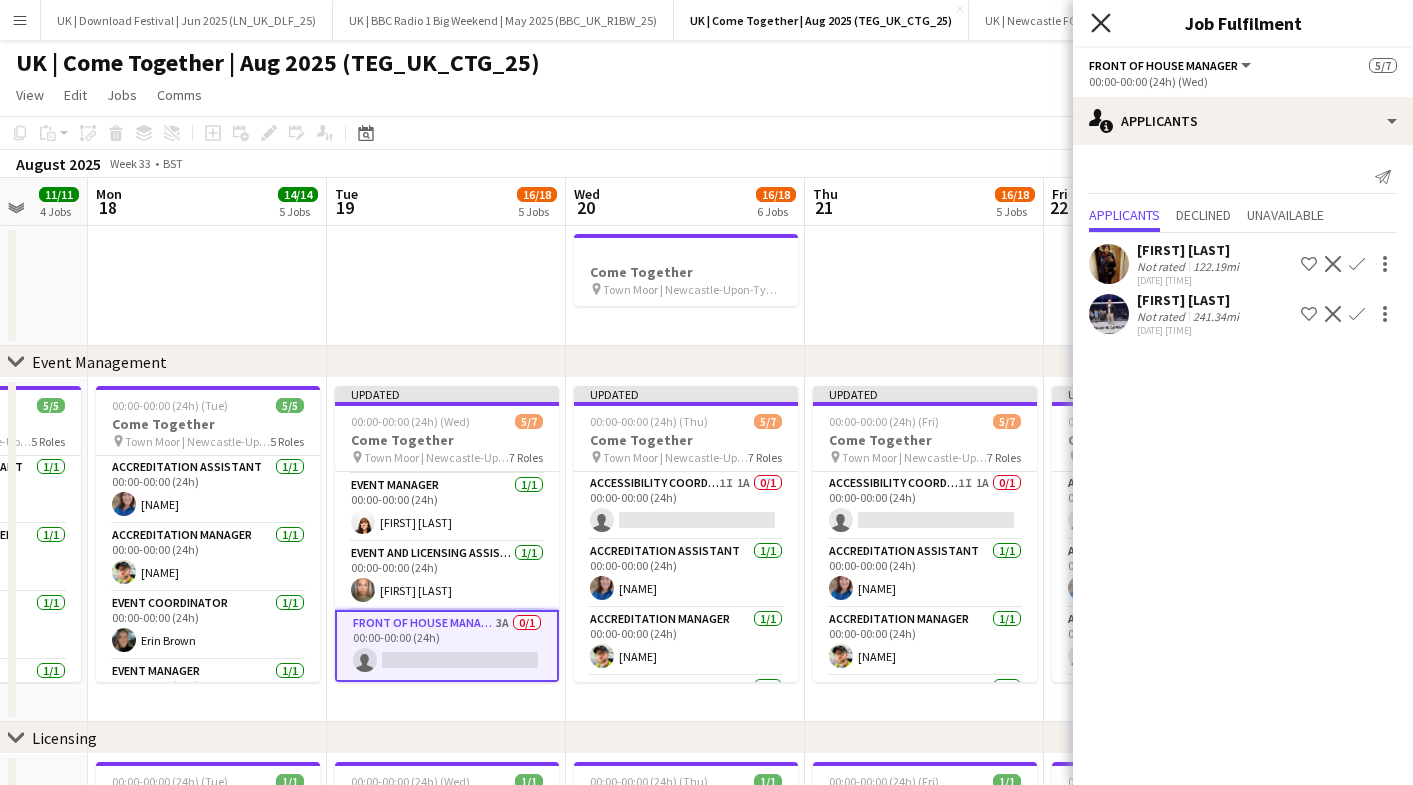 click 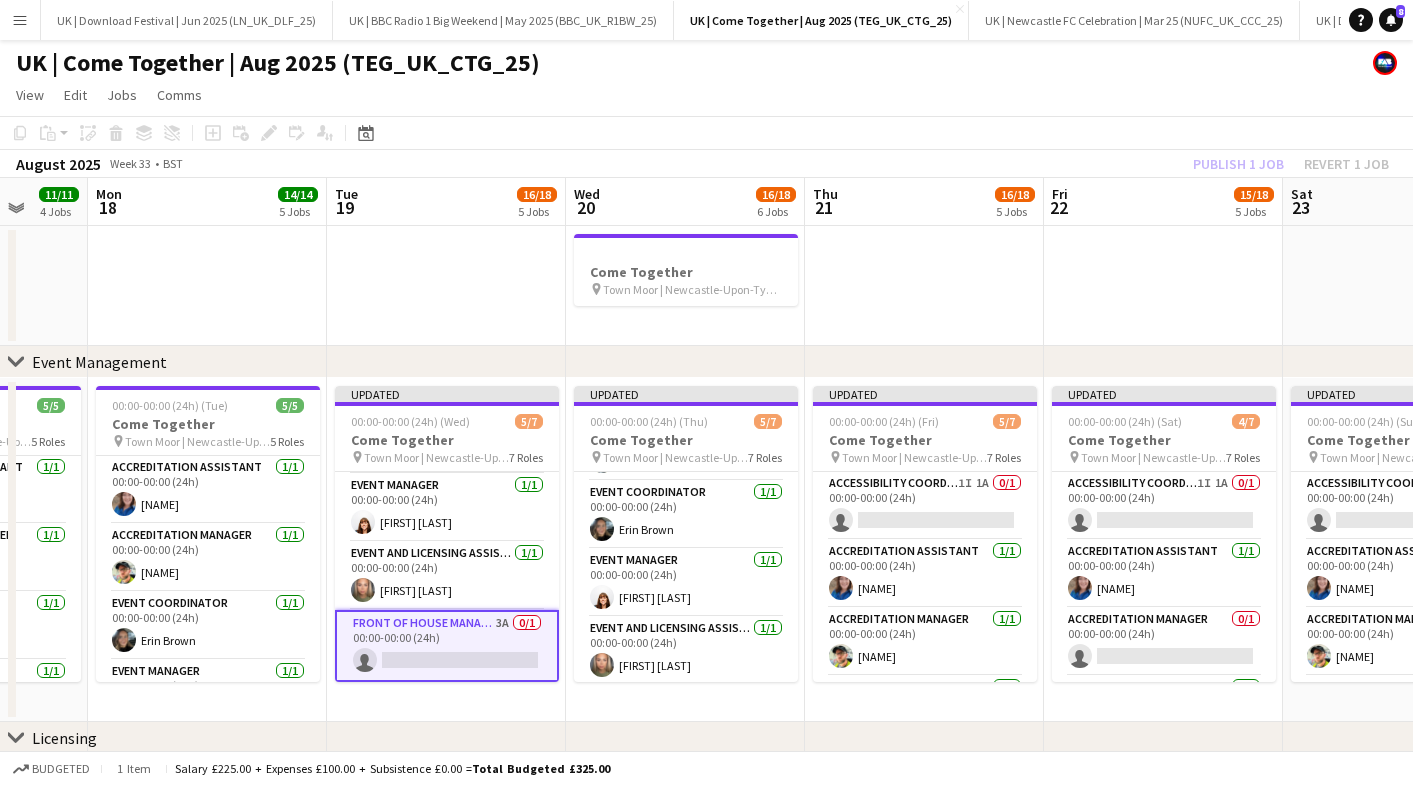 scroll, scrollTop: 266, scrollLeft: 0, axis: vertical 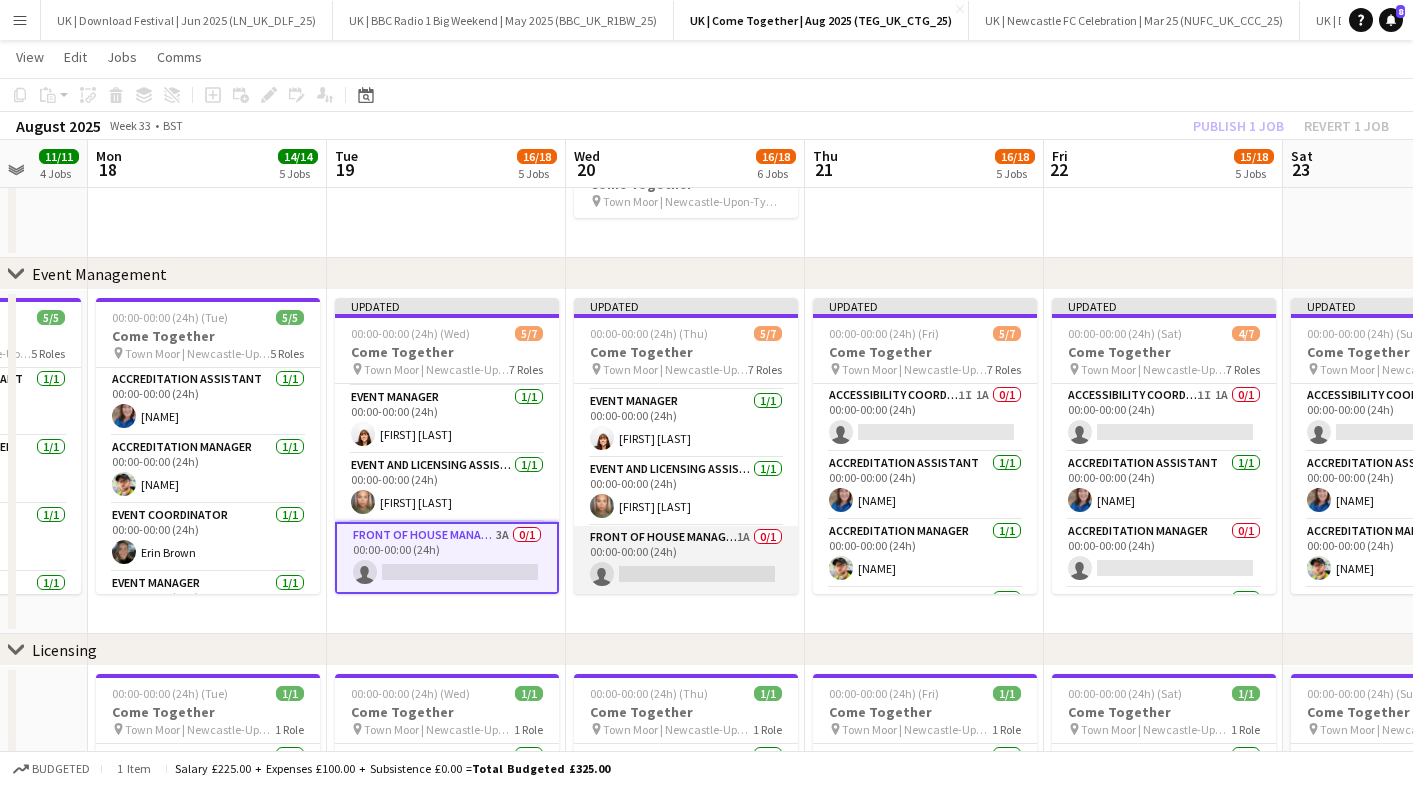click on "Front of House Manager   1A   0/1   00:00-00:00 (24h)
single-neutral-actions" at bounding box center [686, 560] 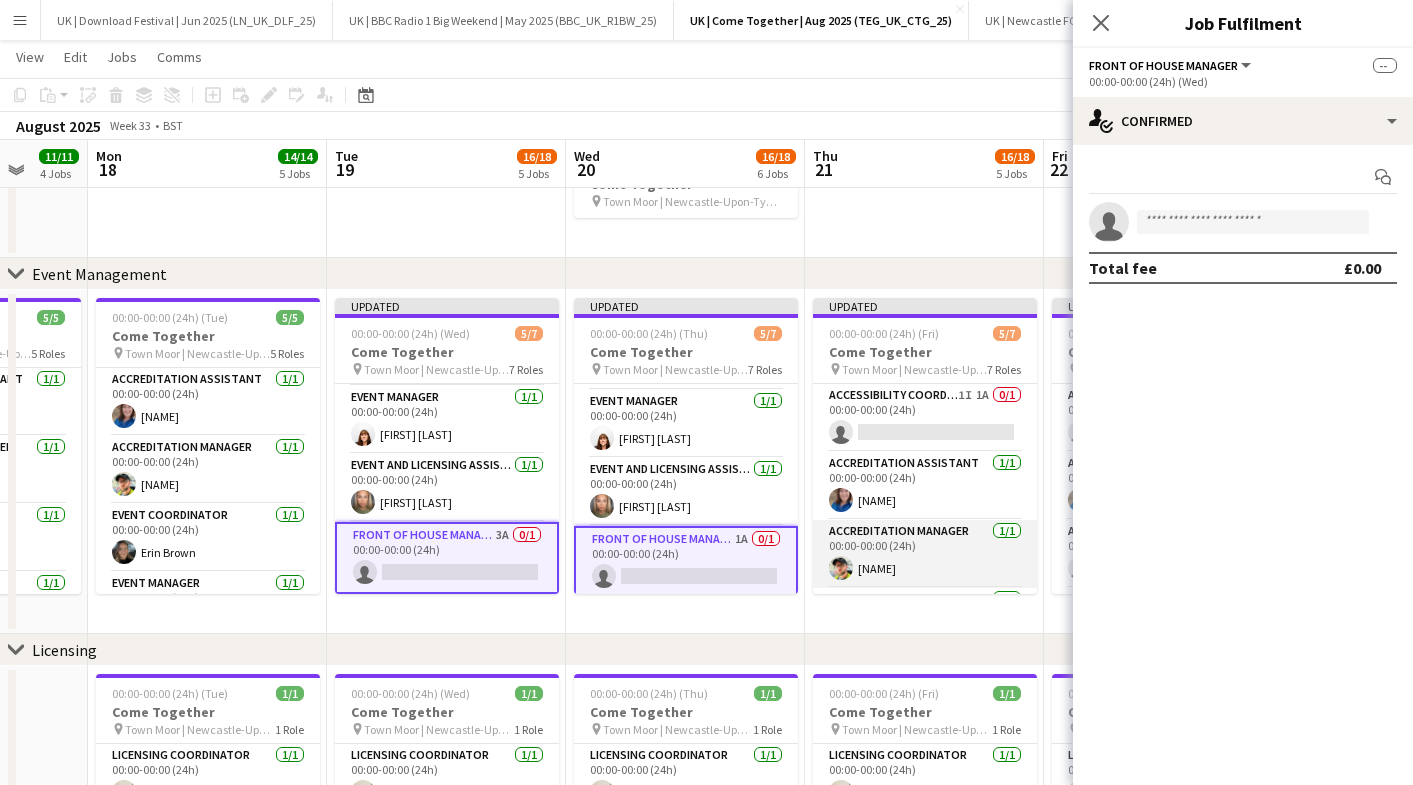 scroll, scrollTop: 266, scrollLeft: 0, axis: vertical 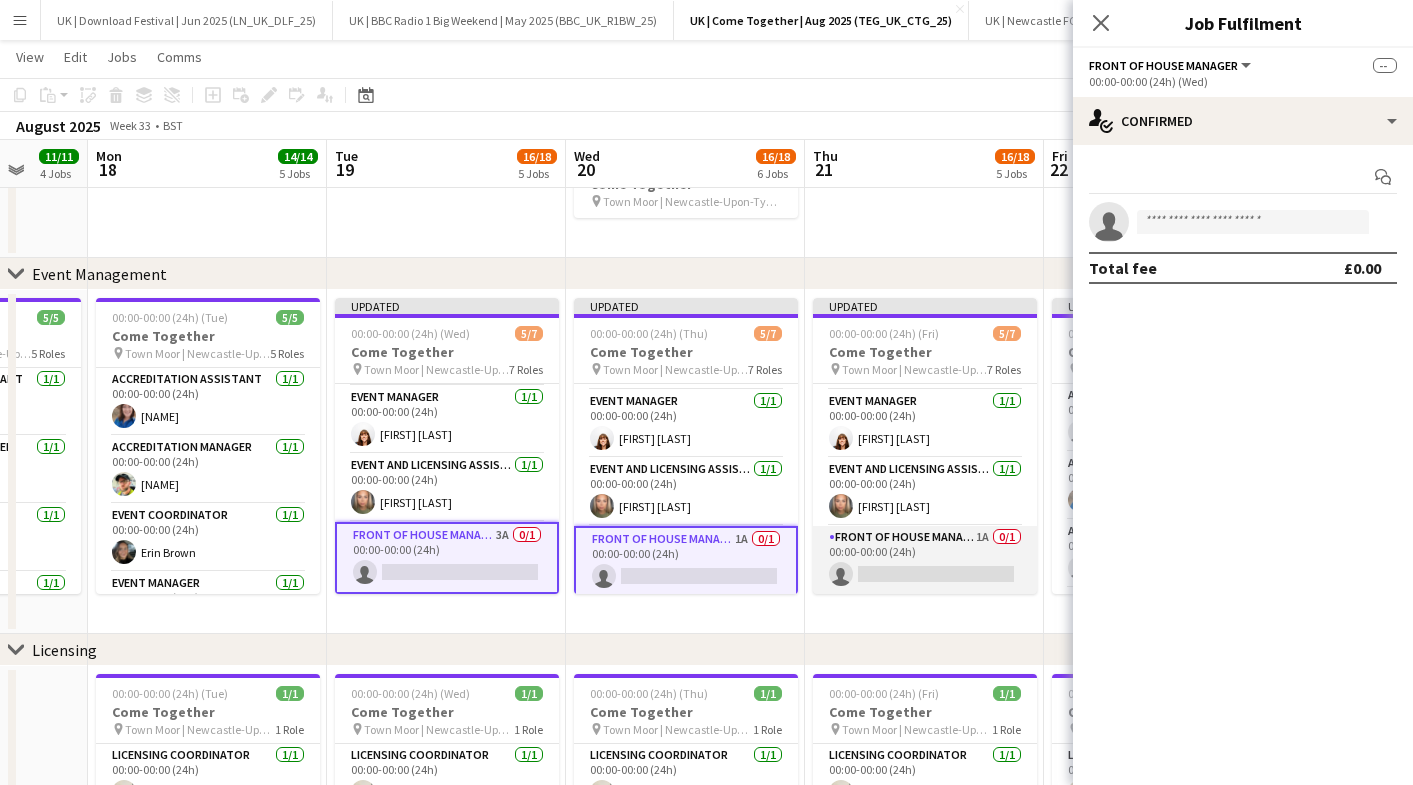 click on "Front of House Manager   1A   0/1   00:00-00:00 (24h)
single-neutral-actions" at bounding box center (925, 560) 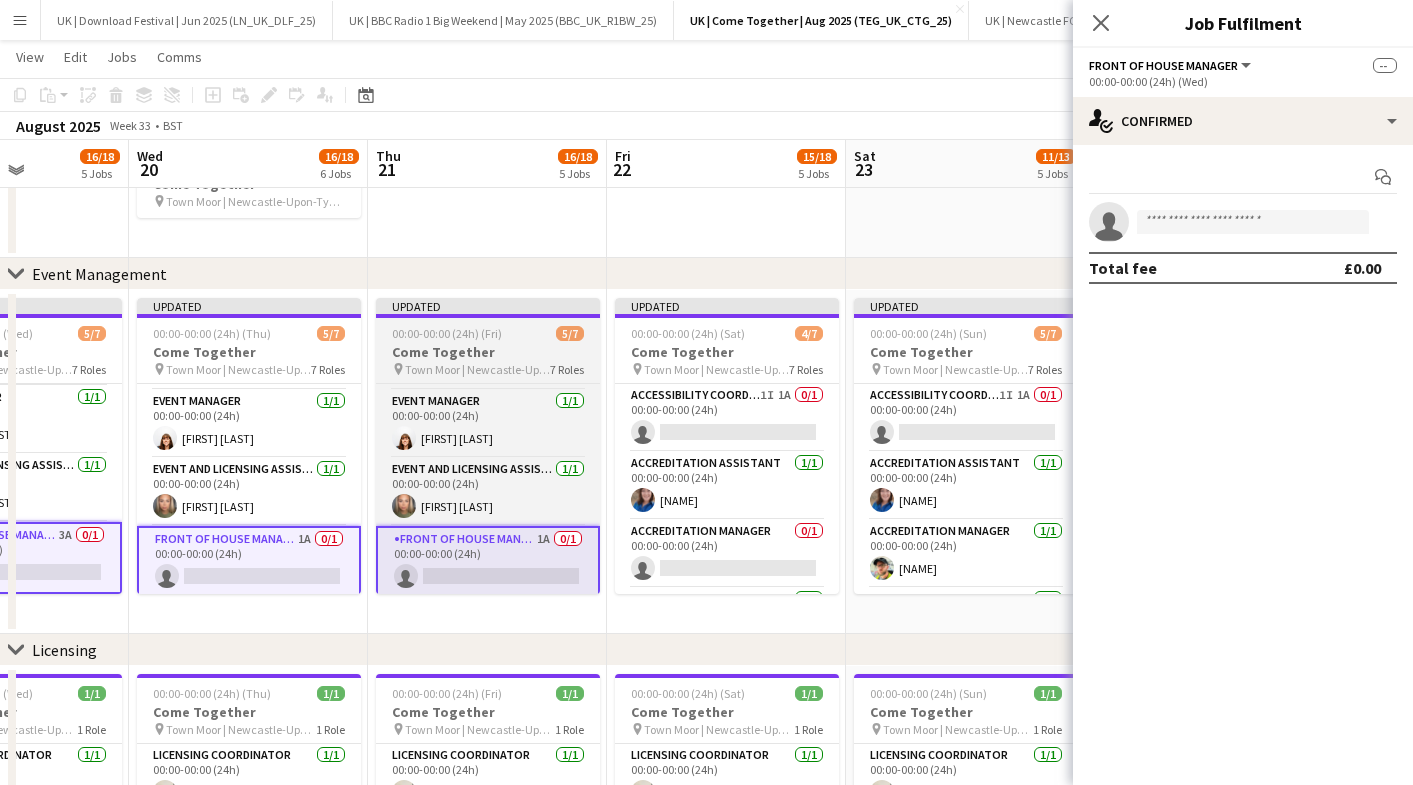 scroll, scrollTop: 0, scrollLeft: 661, axis: horizontal 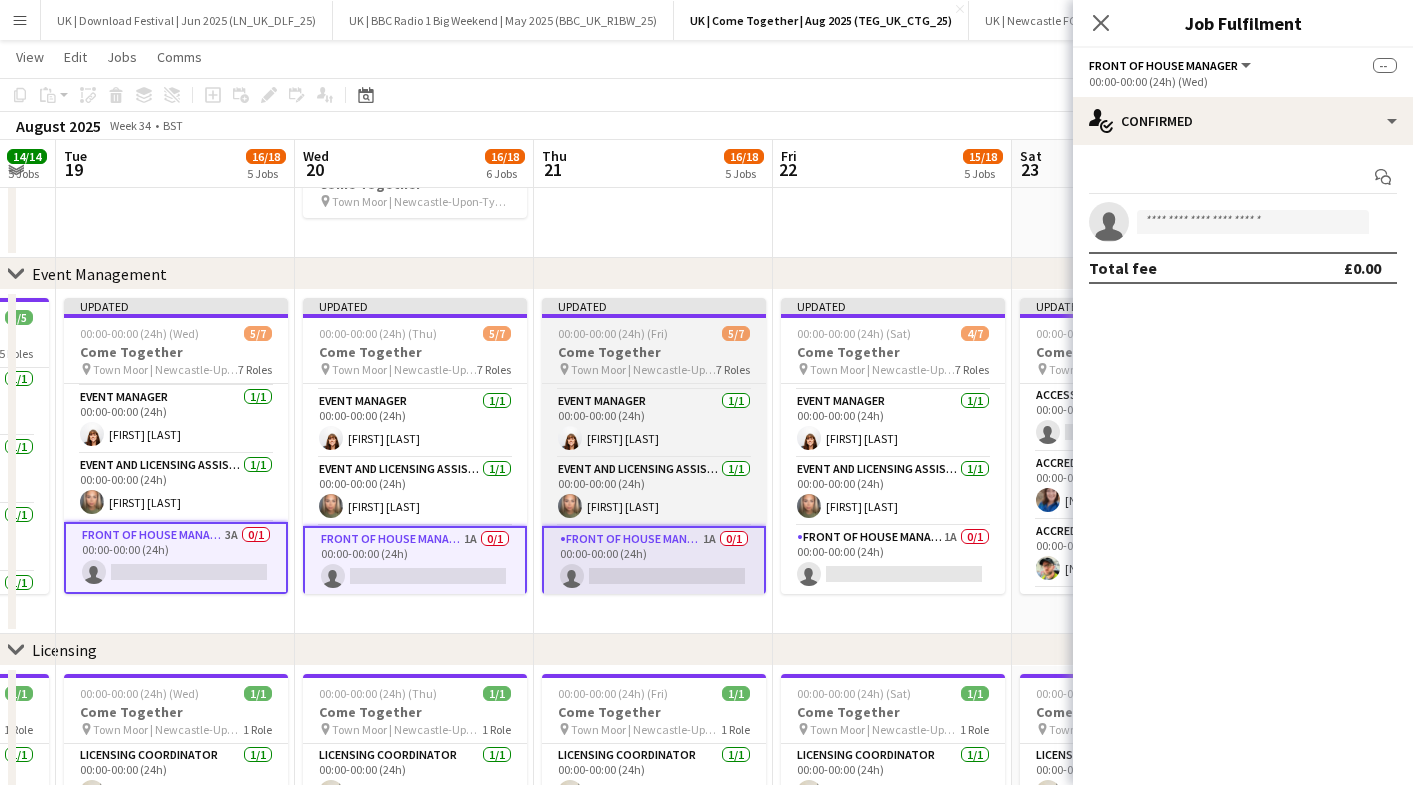 click on "Front of House Manager   1A   0/1   00:00-00:00 (24h)
single-neutral-actions" at bounding box center (893, 560) 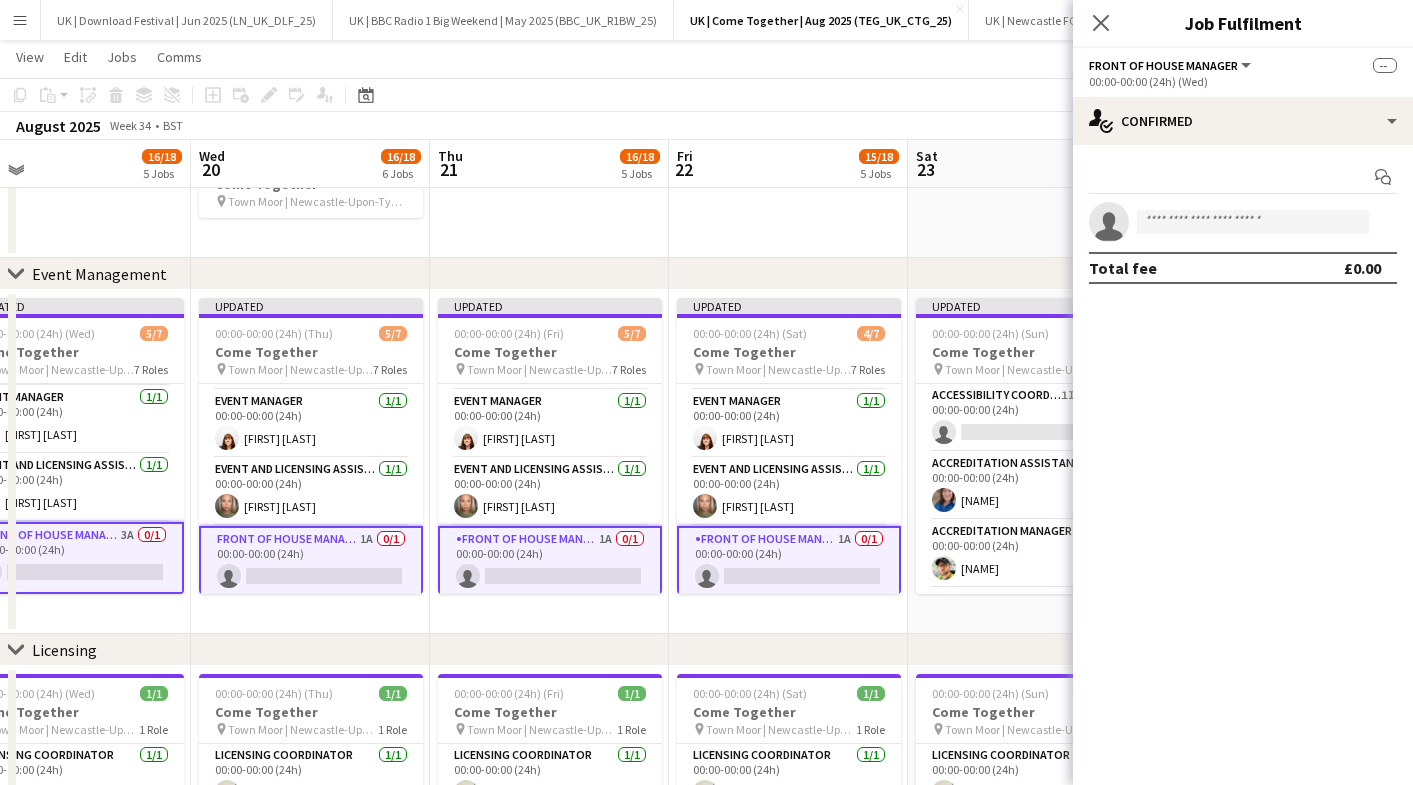 scroll, scrollTop: 0, scrollLeft: 782, axis: horizontal 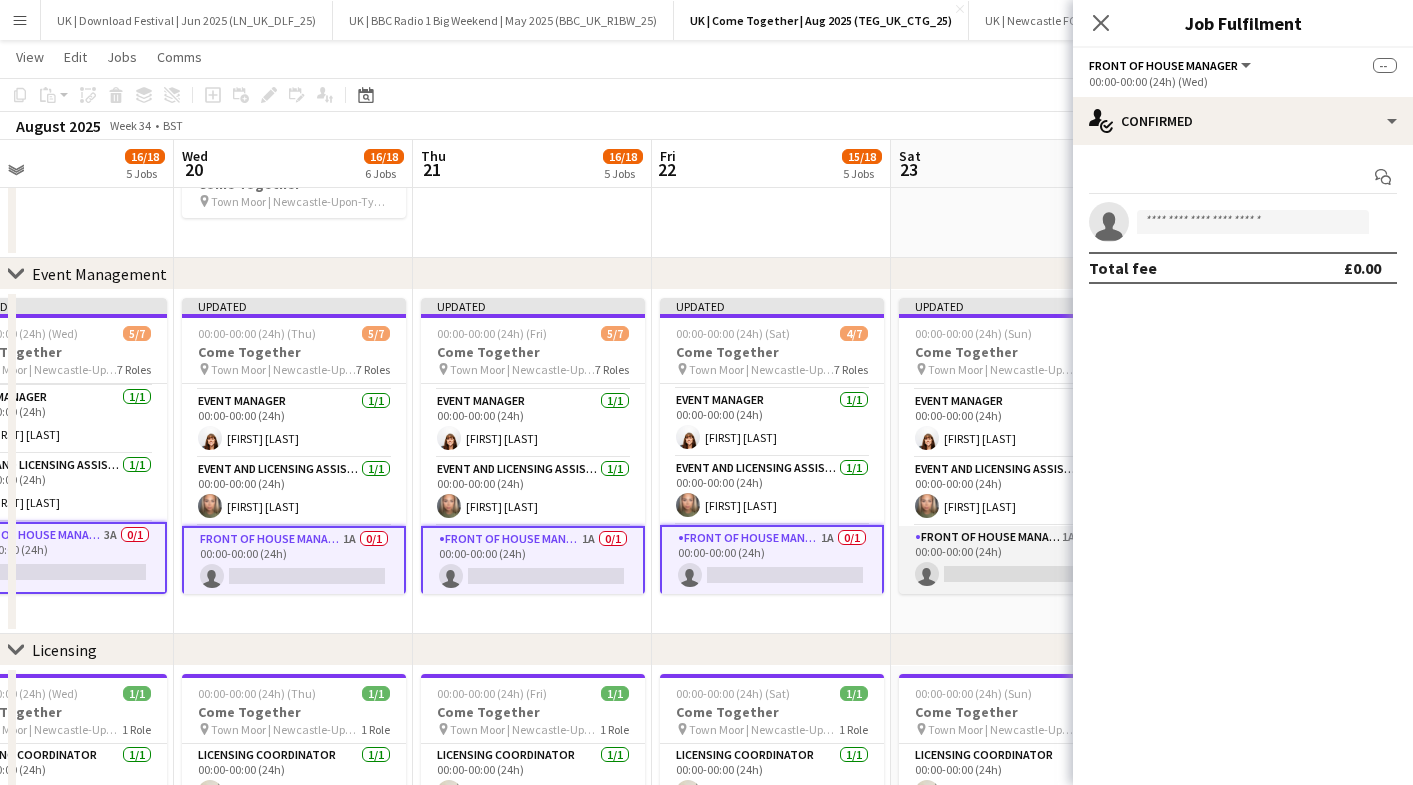 click on "Front of House Manager   1A   0/1   00:00-00:00 (24h)
single-neutral-actions" at bounding box center [1011, 560] 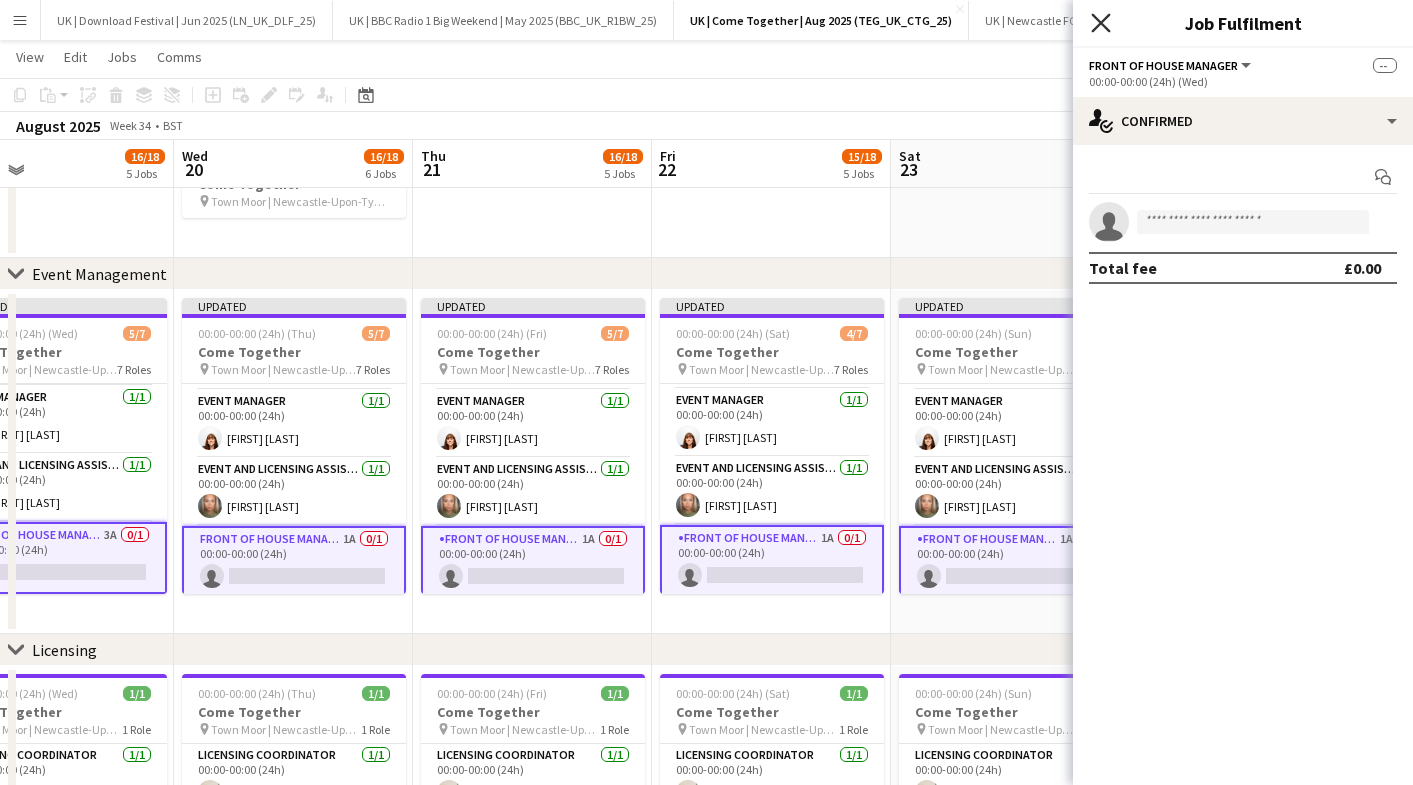 click 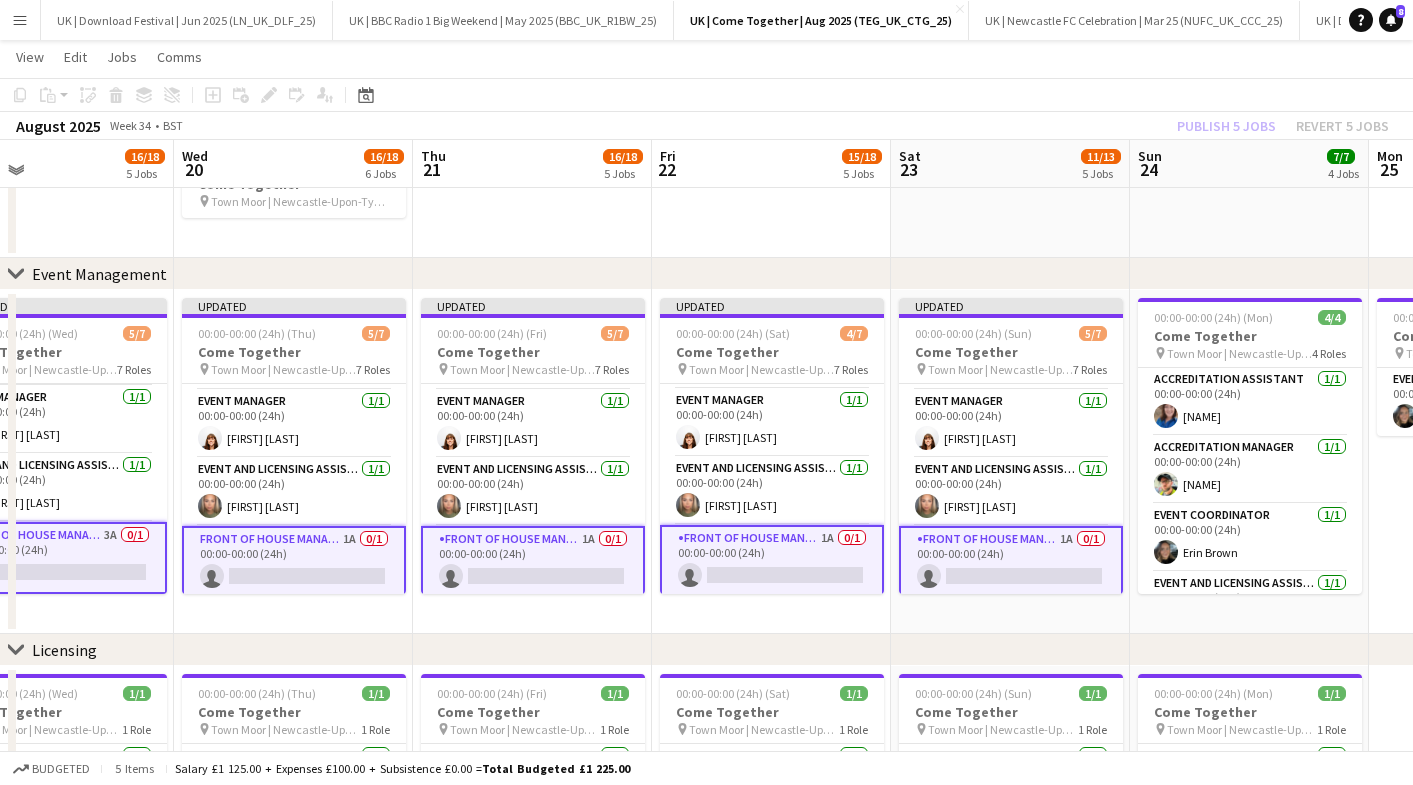 click on "Front of House Manager   1A   0/1   00:00-00:00 (24h)
single-neutral-actions" at bounding box center (772, 561) 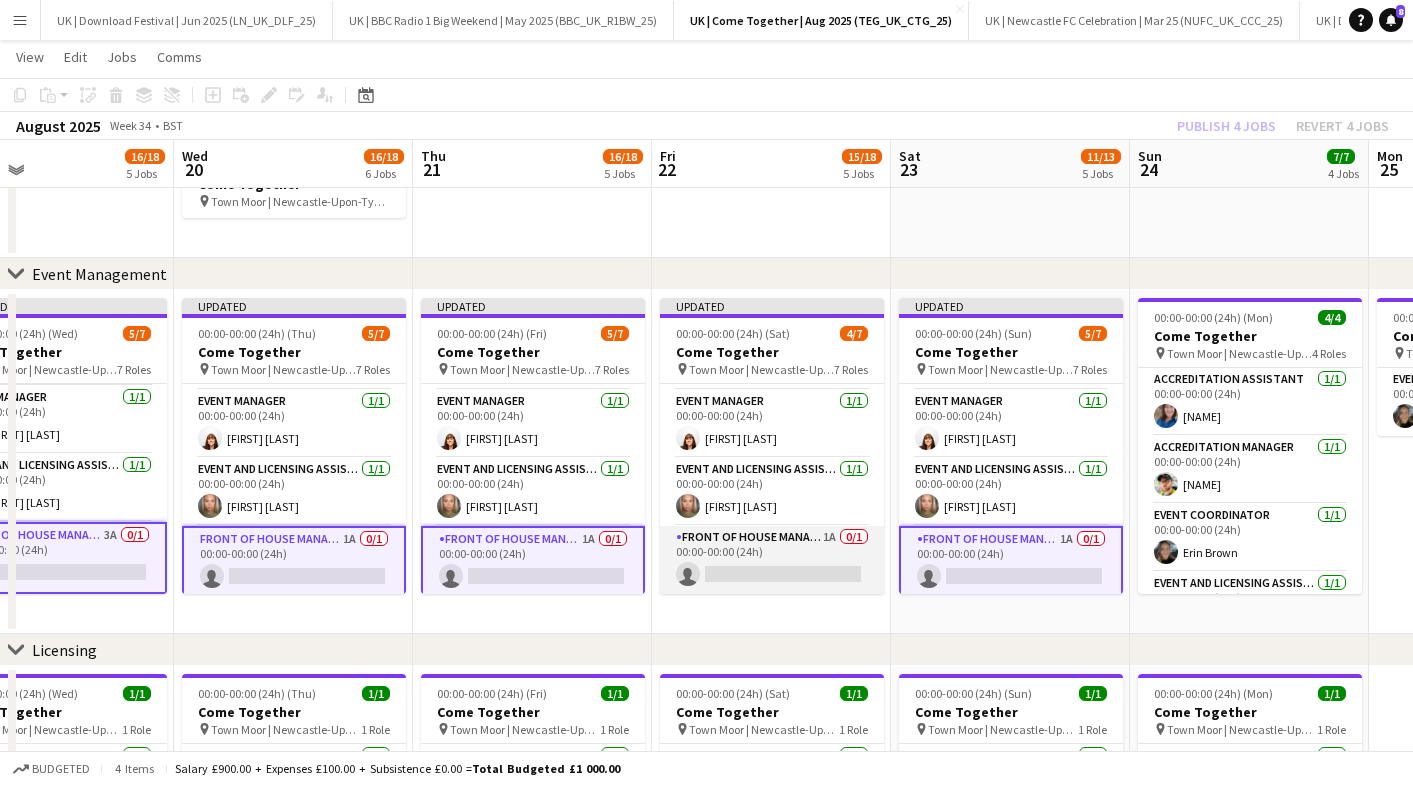 click on "Front of House Manager   1A   0/1   00:00-00:00 (24h)
single-neutral-actions" at bounding box center (772, 560) 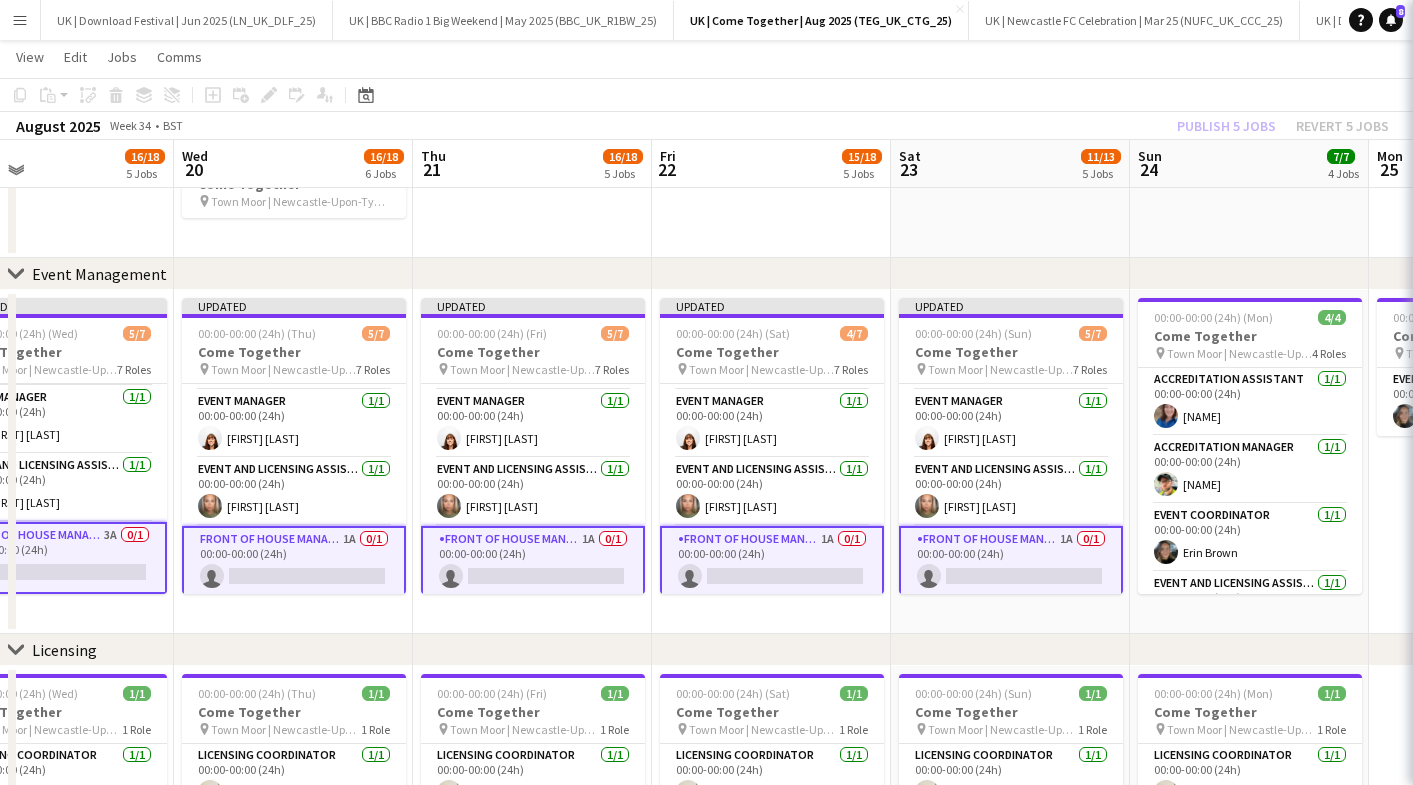 scroll, scrollTop: 267, scrollLeft: 0, axis: vertical 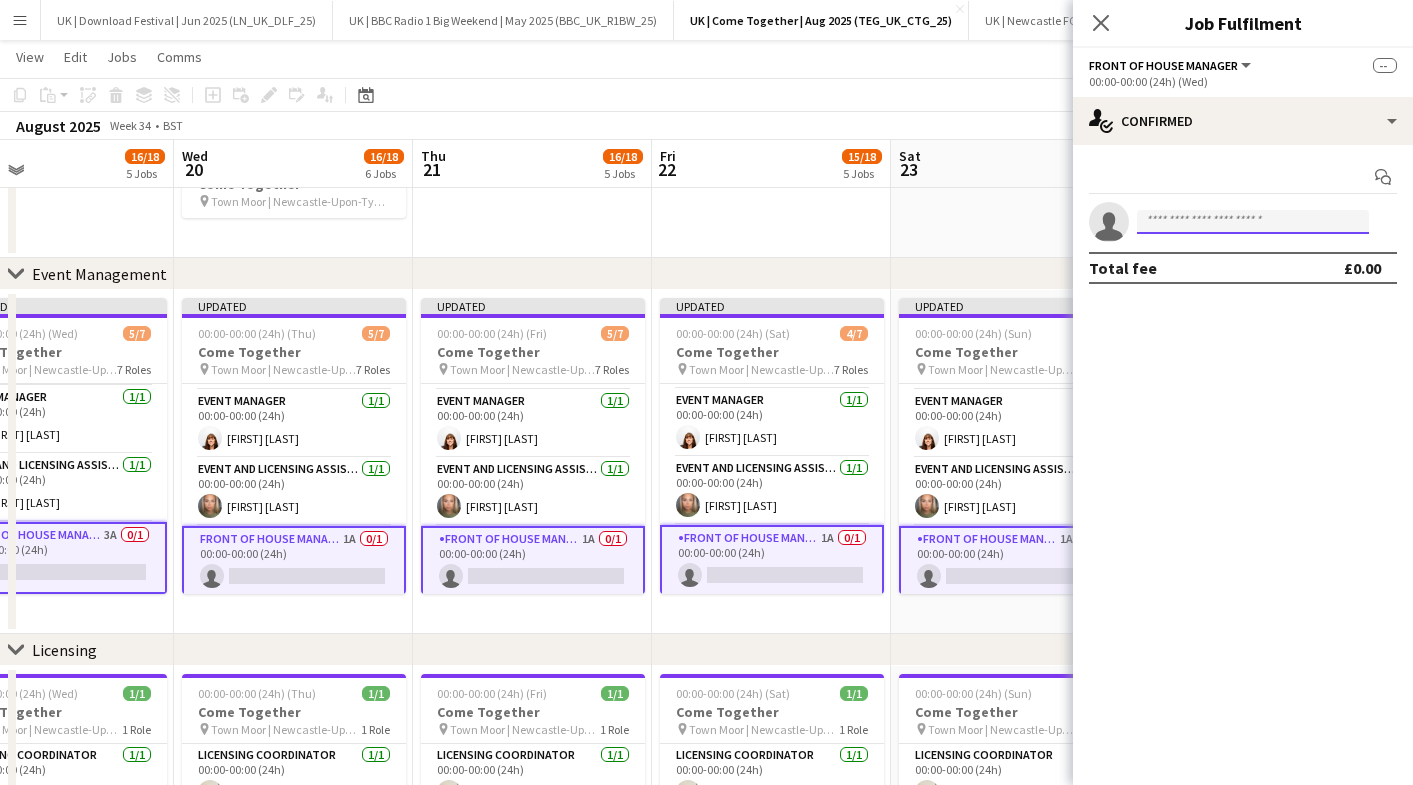 click at bounding box center [1253, 222] 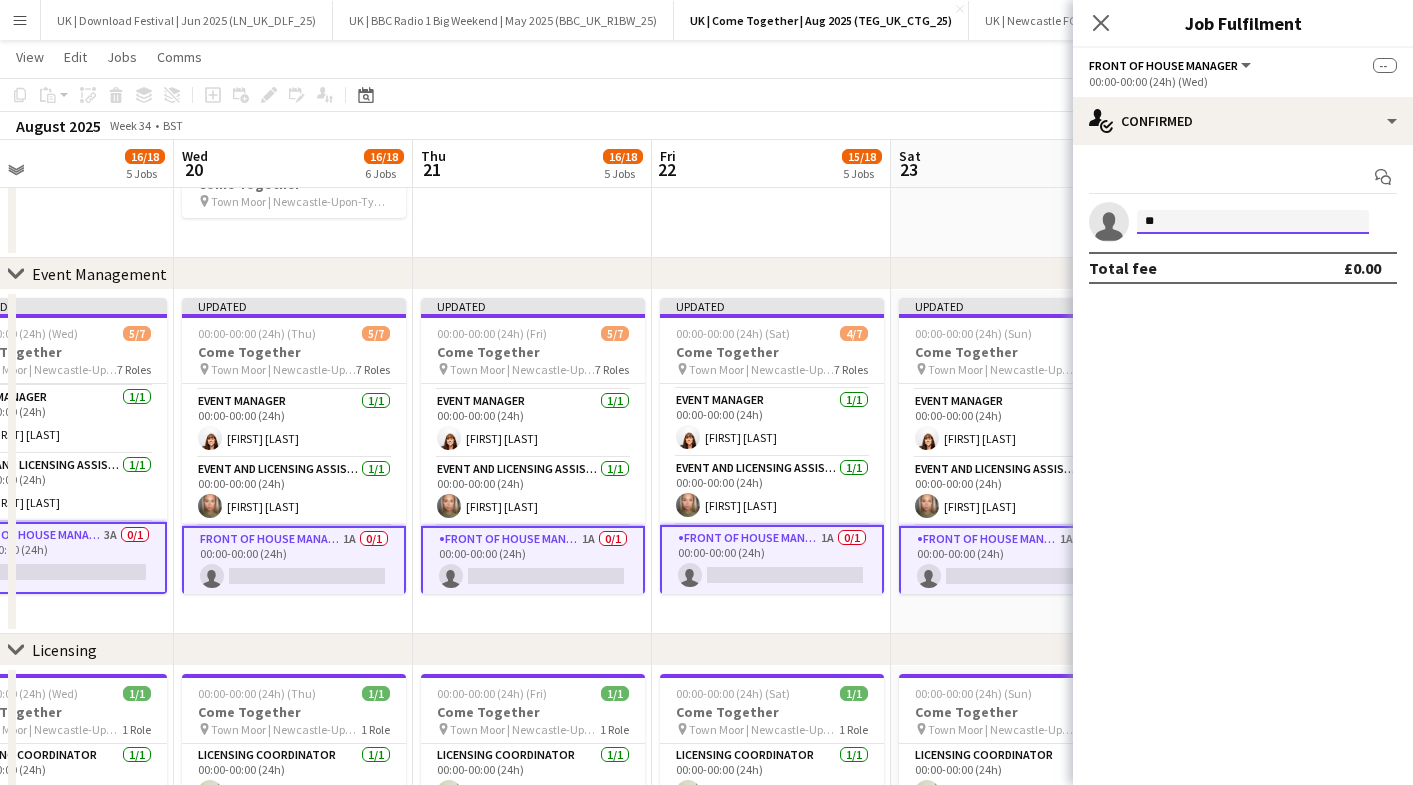 type on "*" 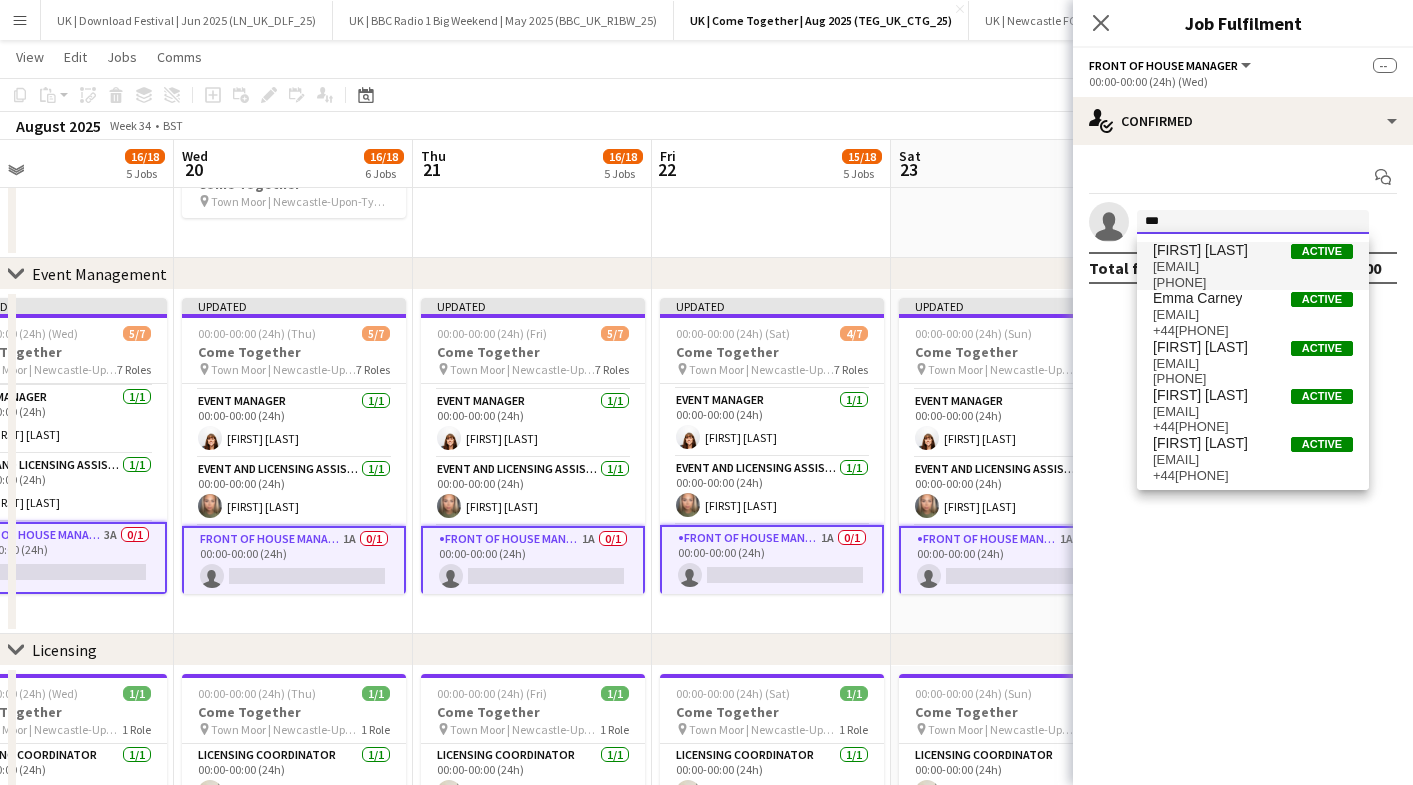 type on "***" 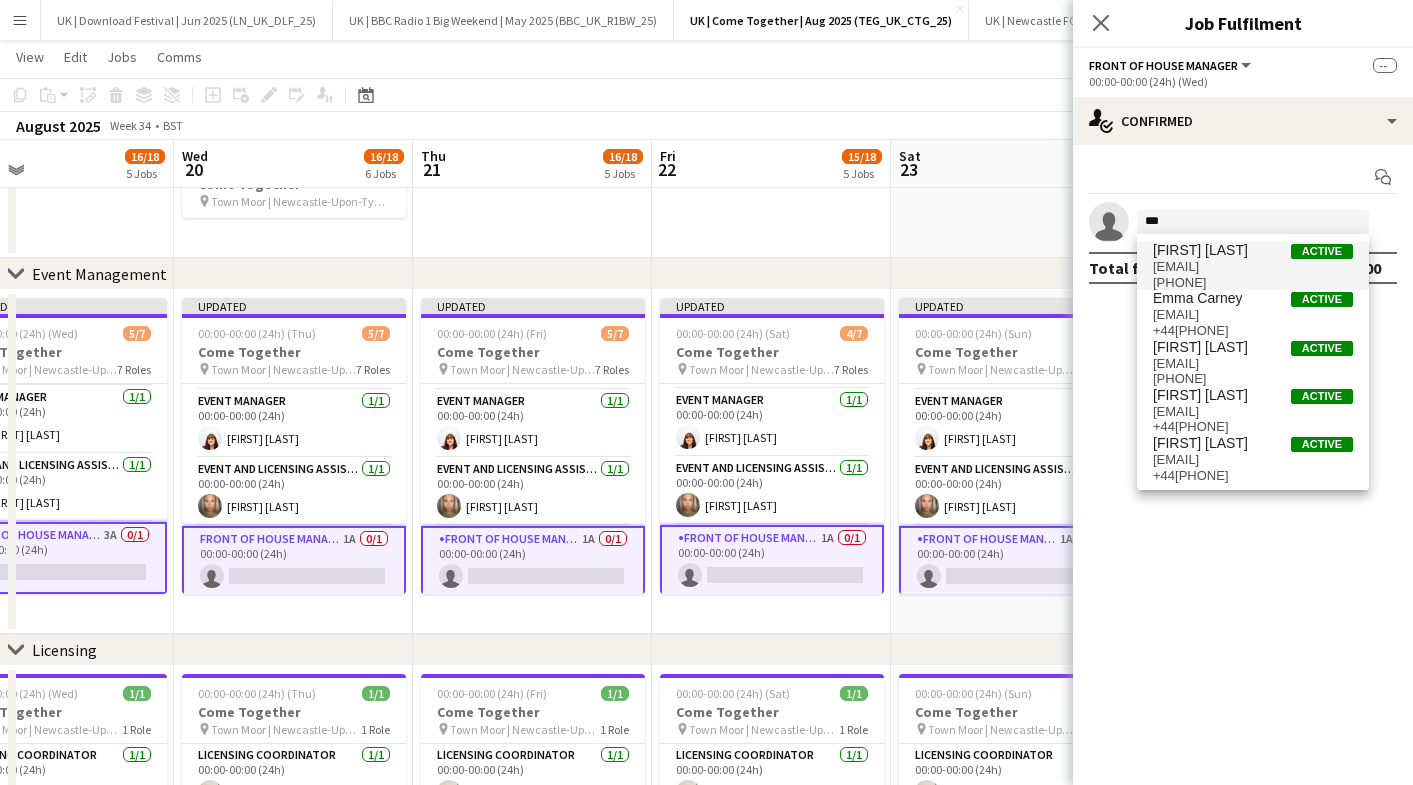 click on "[FIRST] [LAST]" at bounding box center [1200, 250] 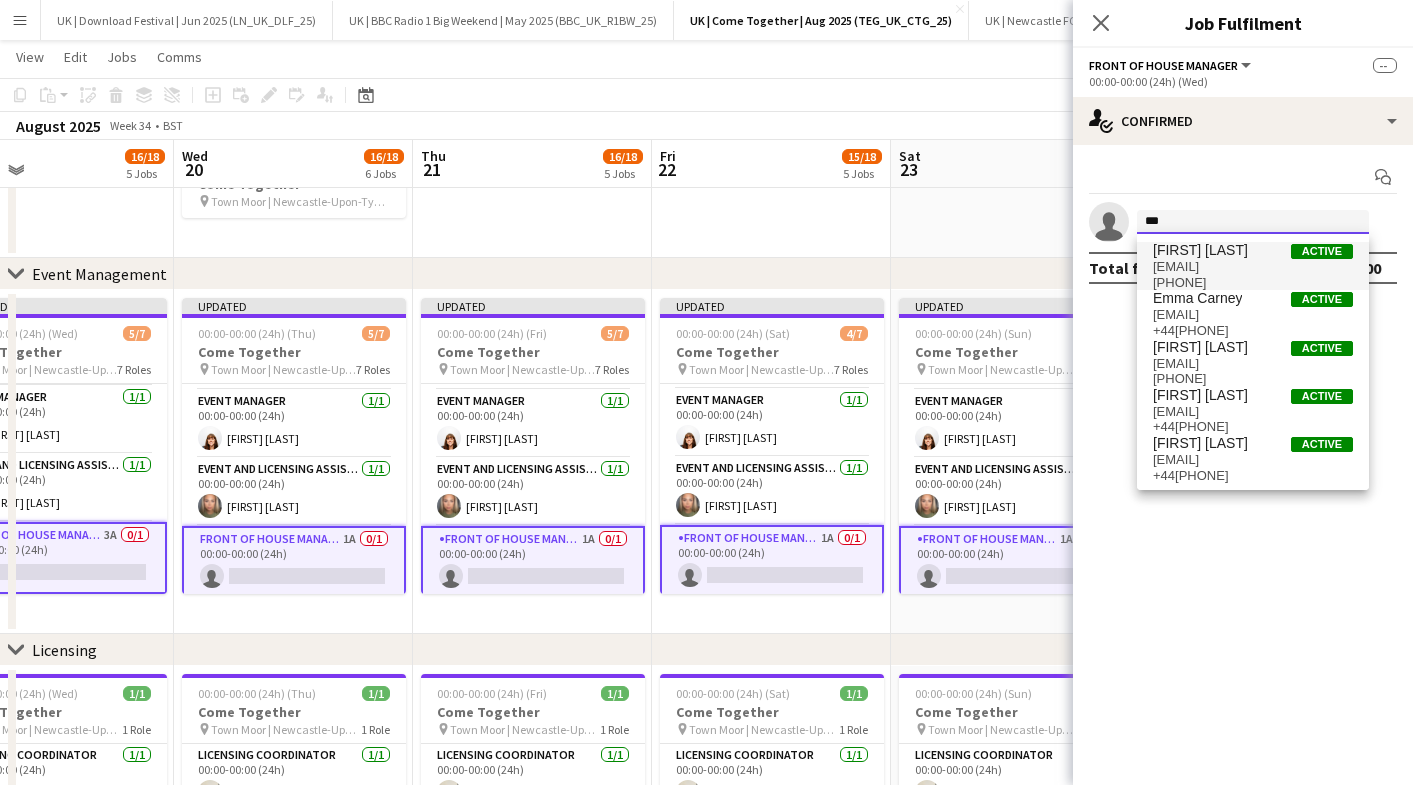 type 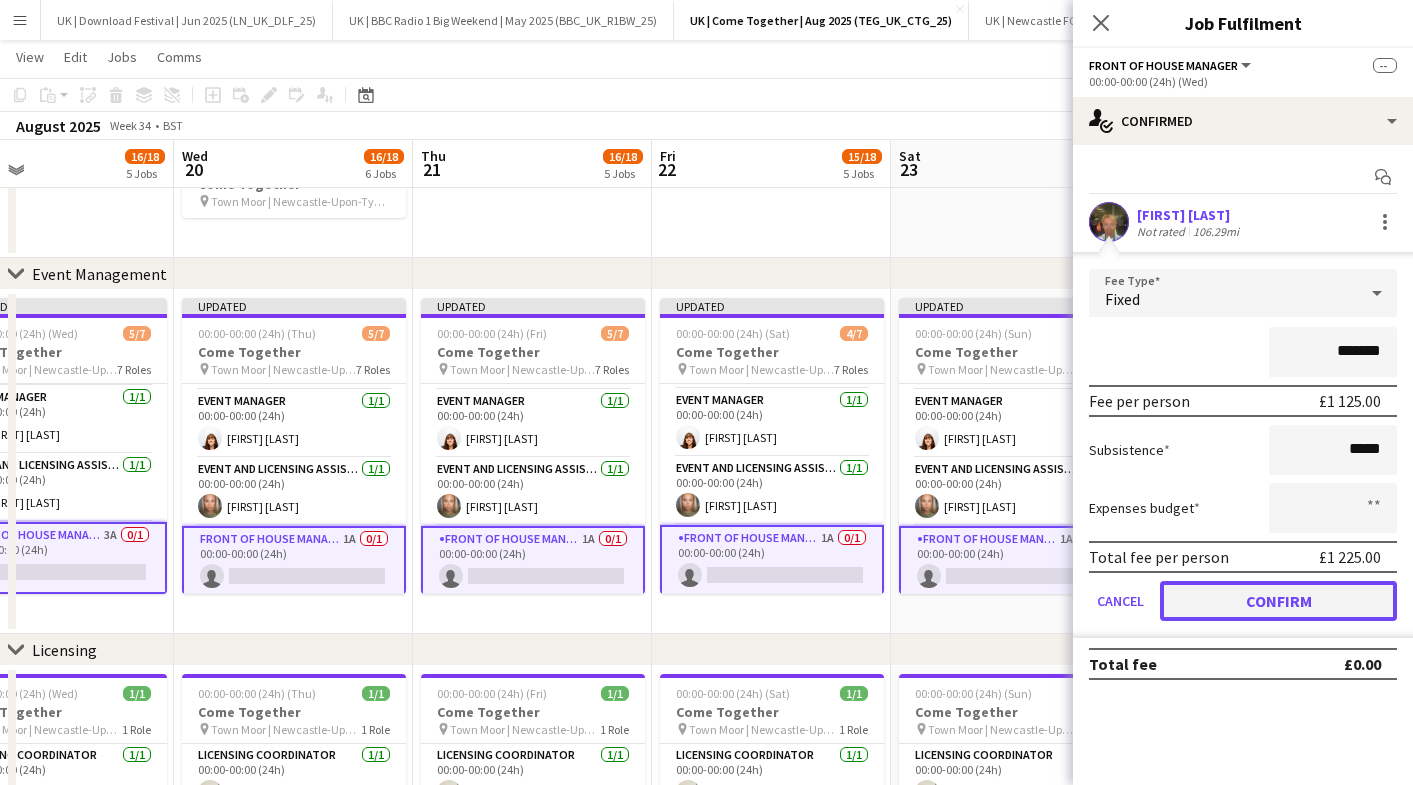 click on "Confirm" at bounding box center [1278, 601] 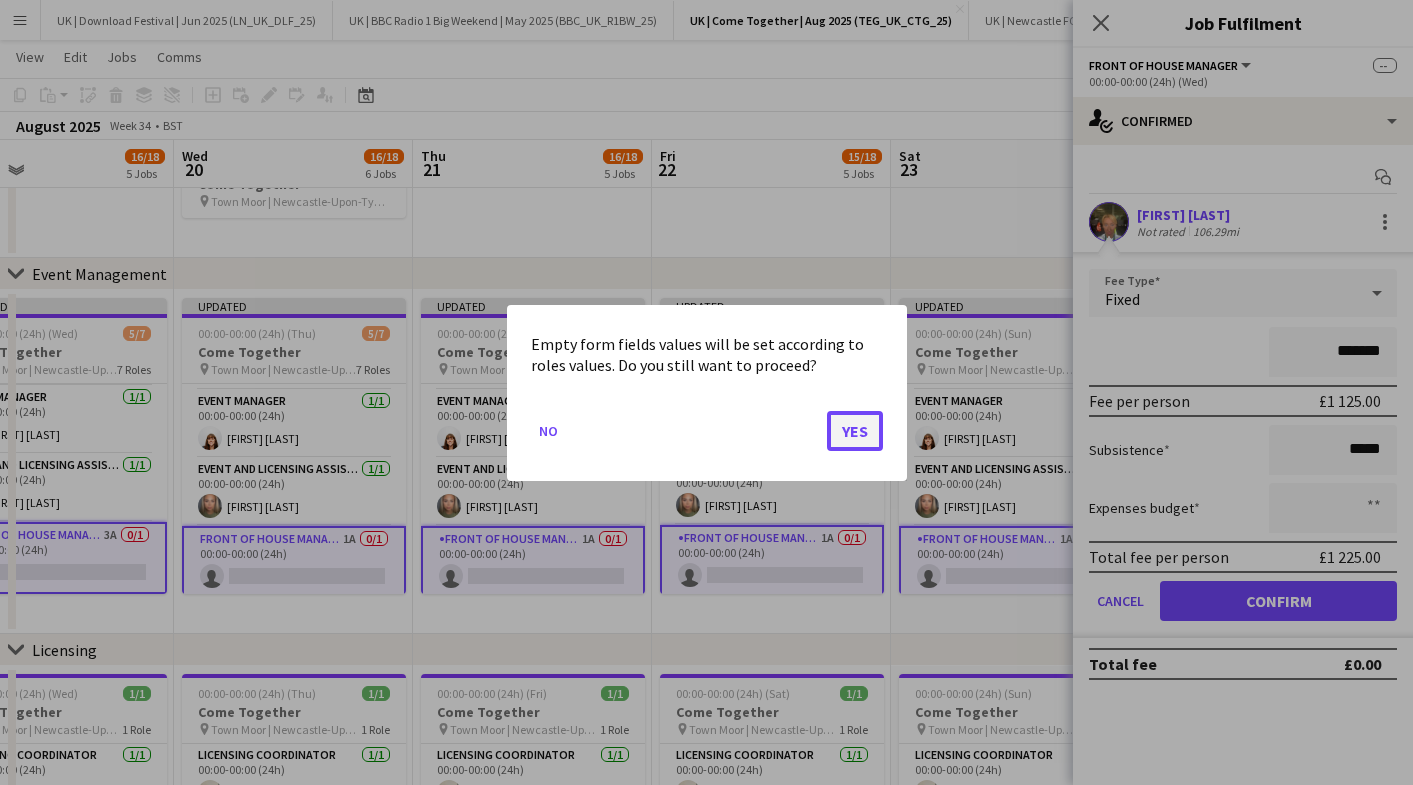 click on "Yes" 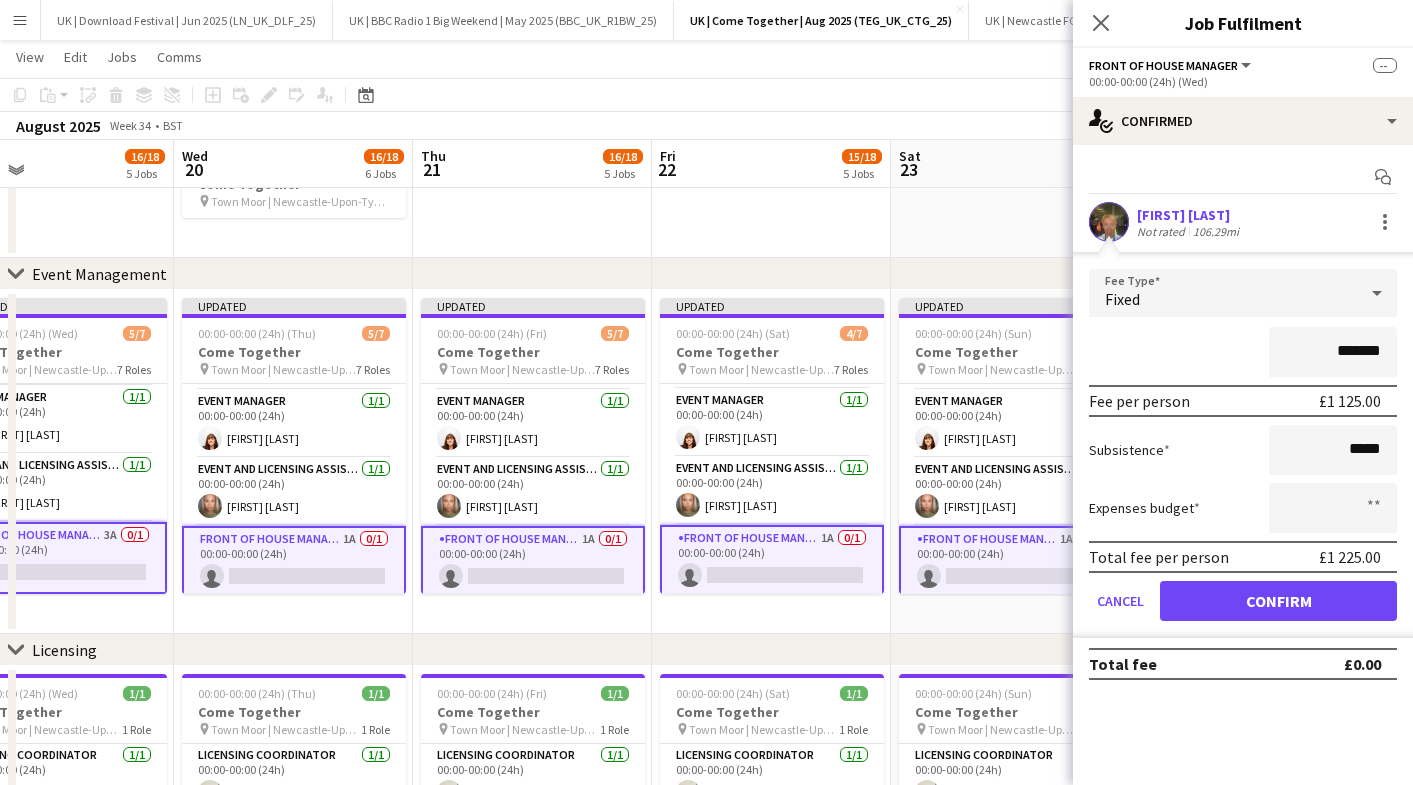 scroll, scrollTop: 86, scrollLeft: 0, axis: vertical 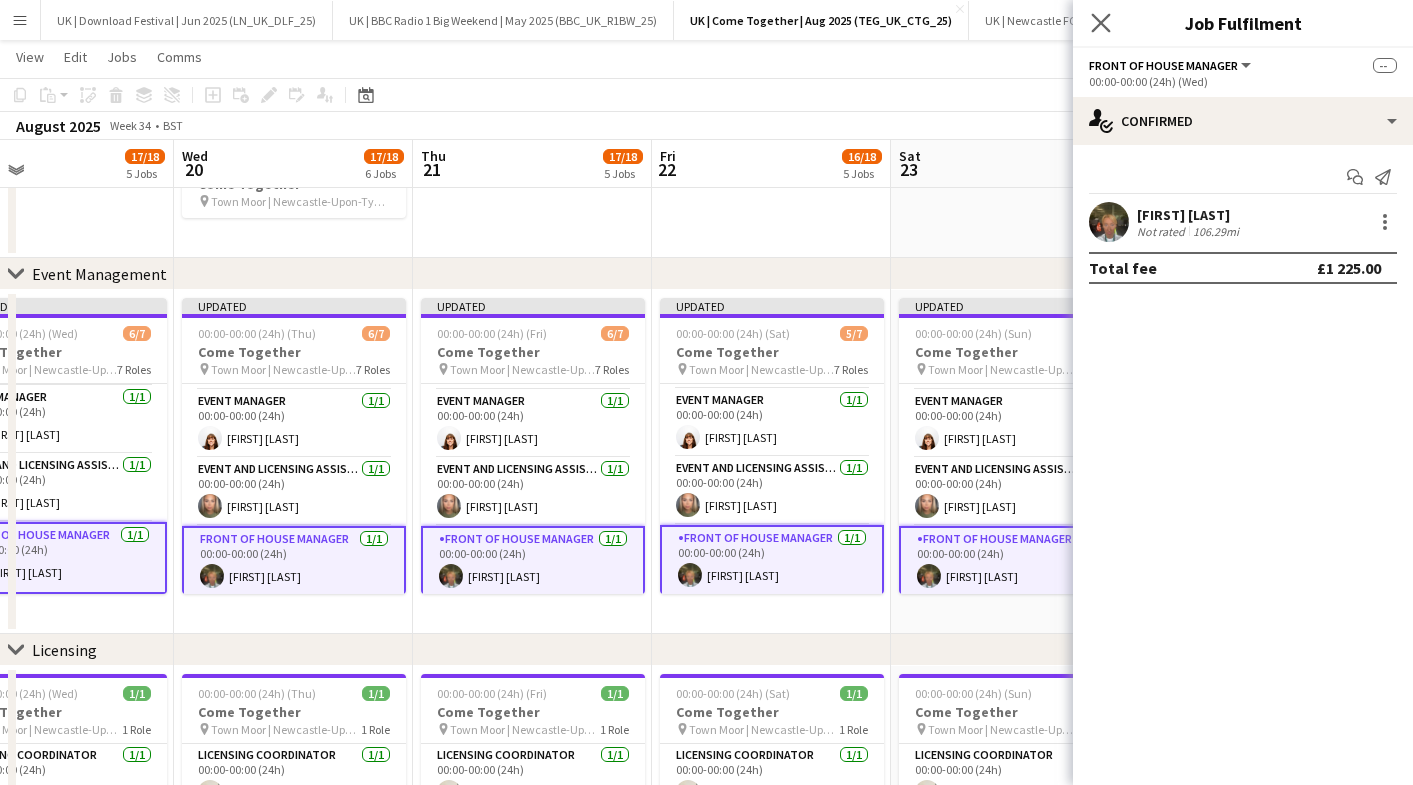 click on "Close pop-in" 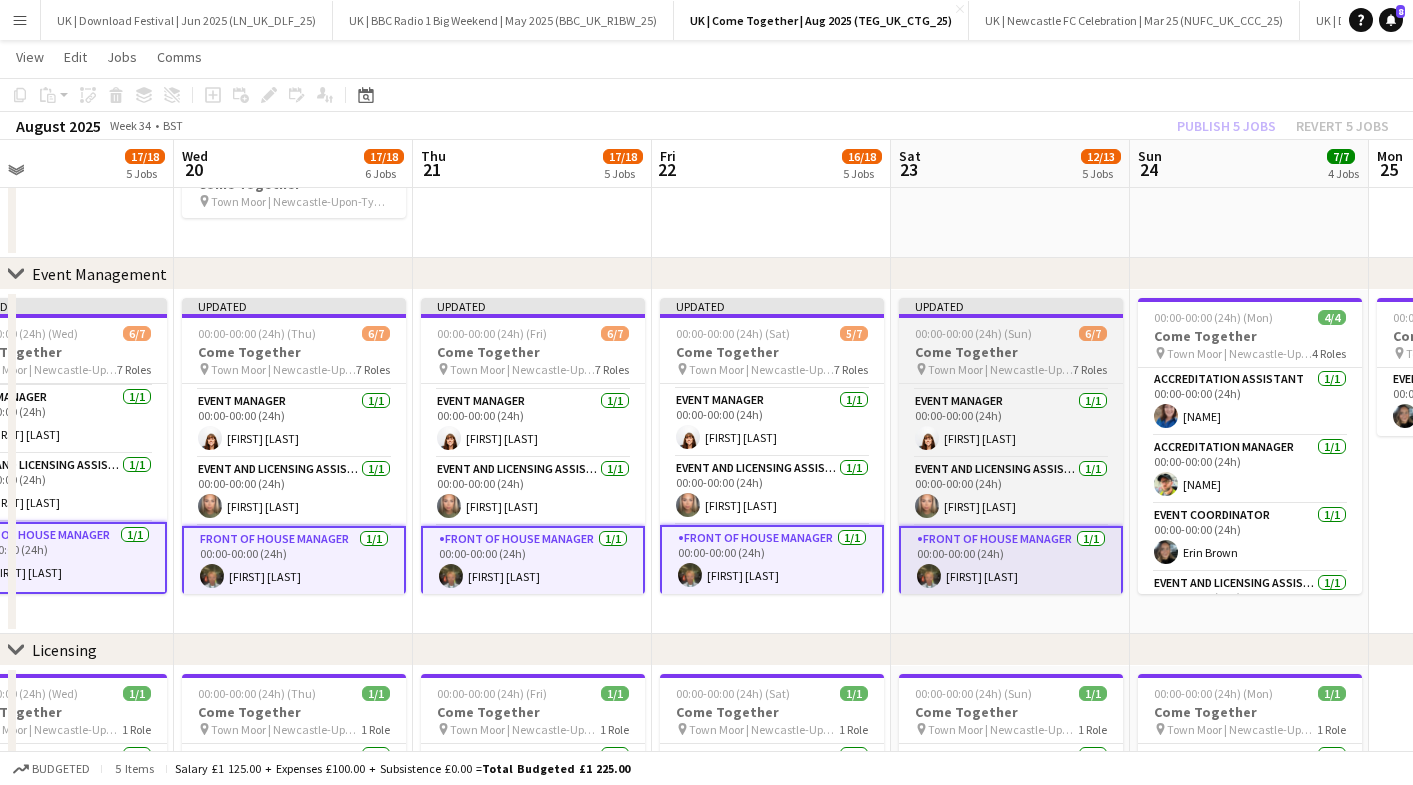 click on "Town Moor | Newcastle-Upon-Tyne, UK" at bounding box center [1000, 369] 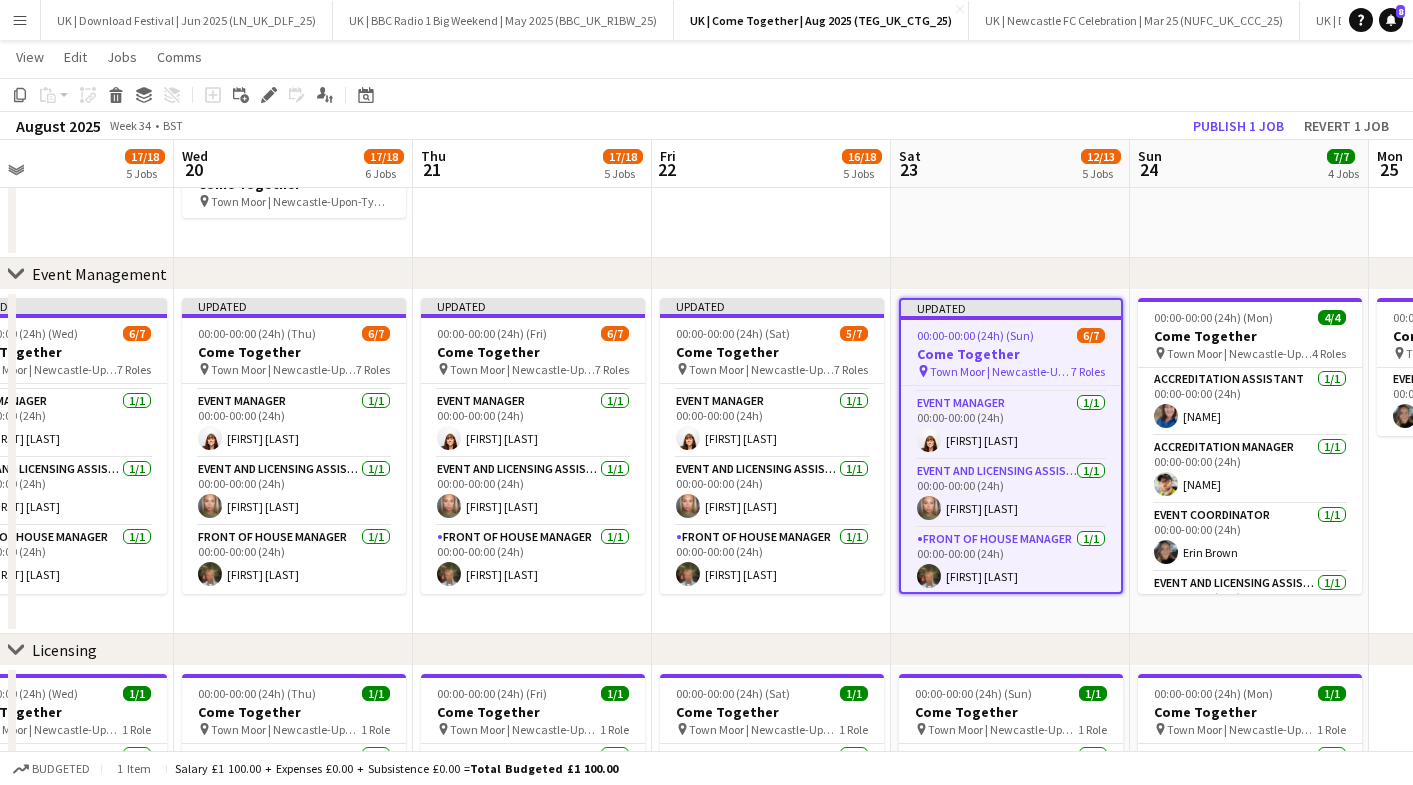 scroll, scrollTop: 266, scrollLeft: 0, axis: vertical 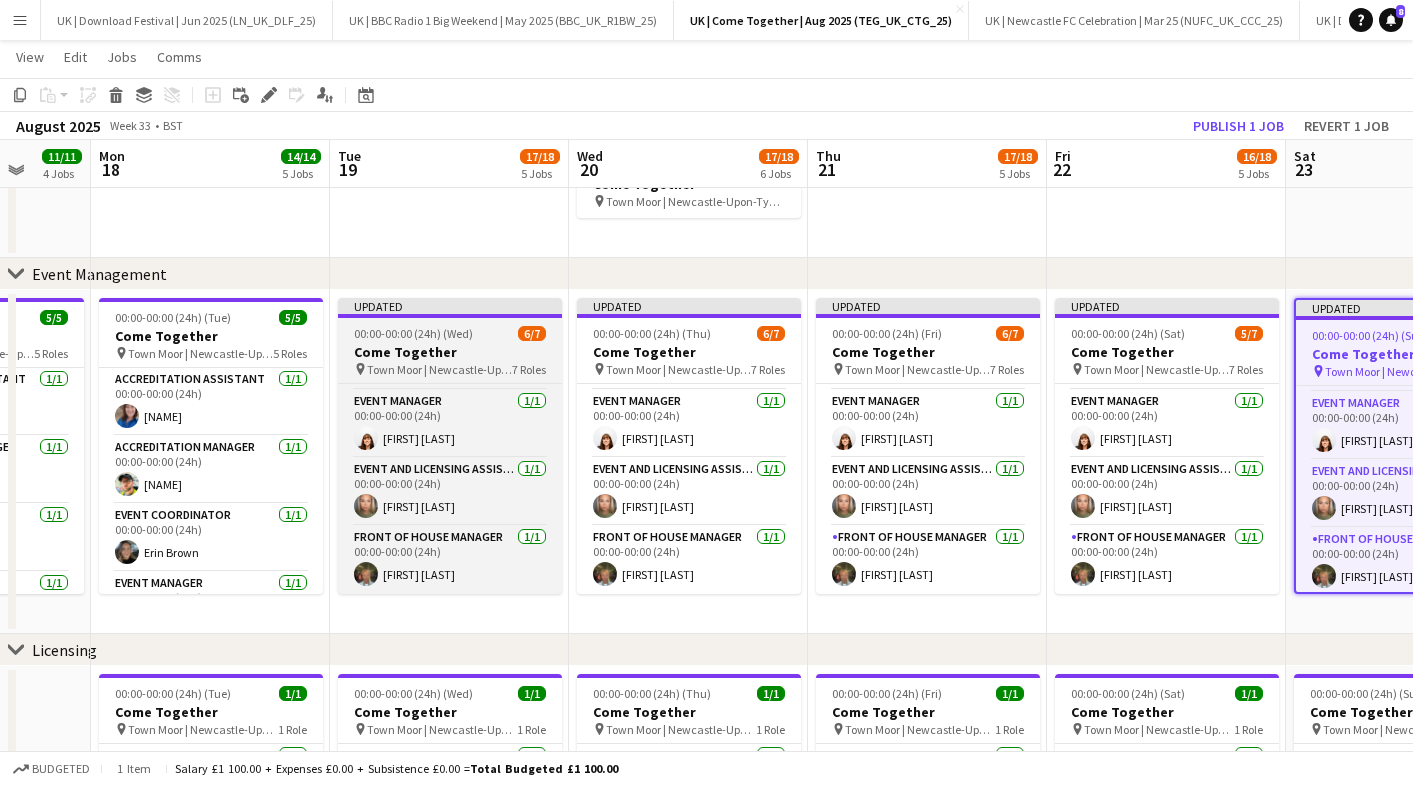 click on "Come Together" at bounding box center [450, 352] 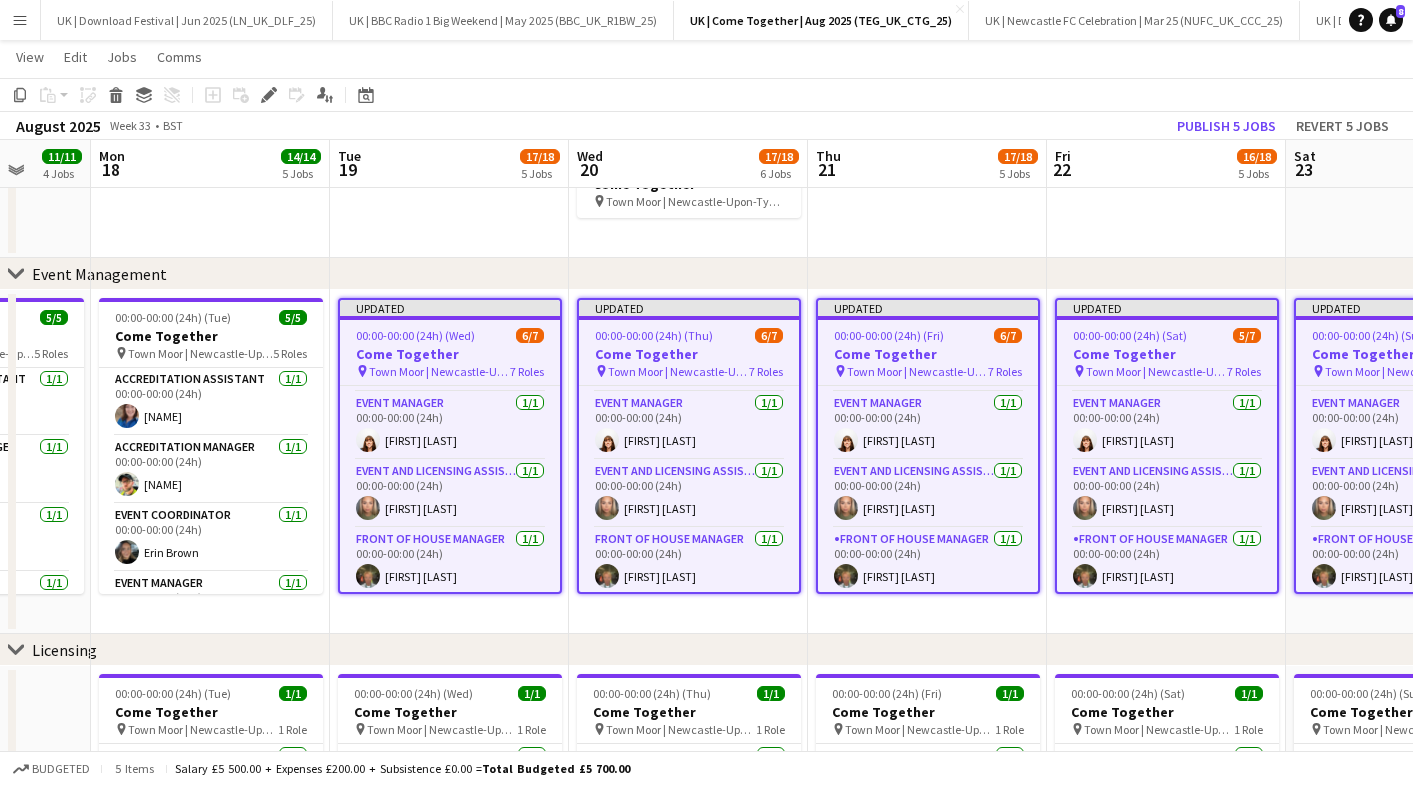 scroll, scrollTop: 270, scrollLeft: 0, axis: vertical 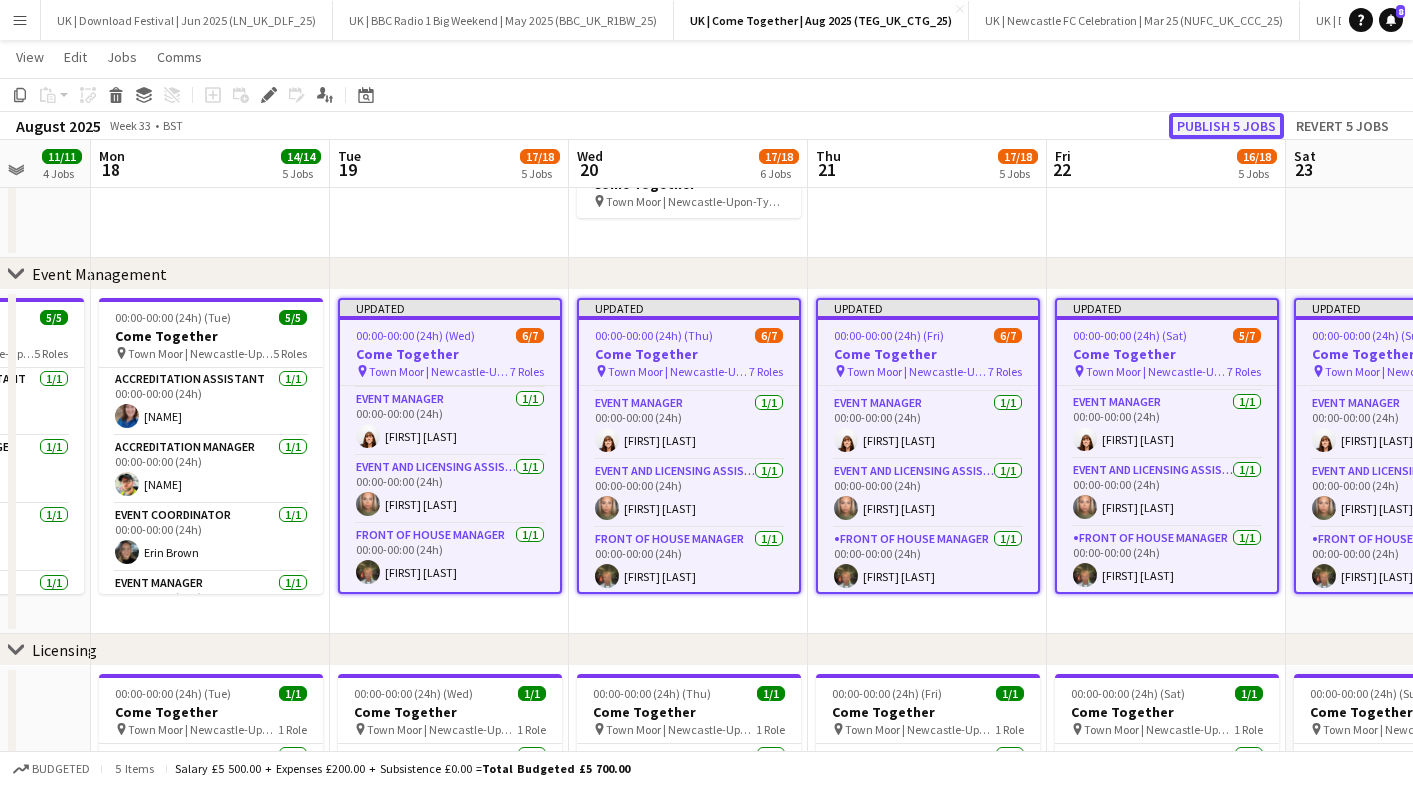 click on "Publish 5 jobs" 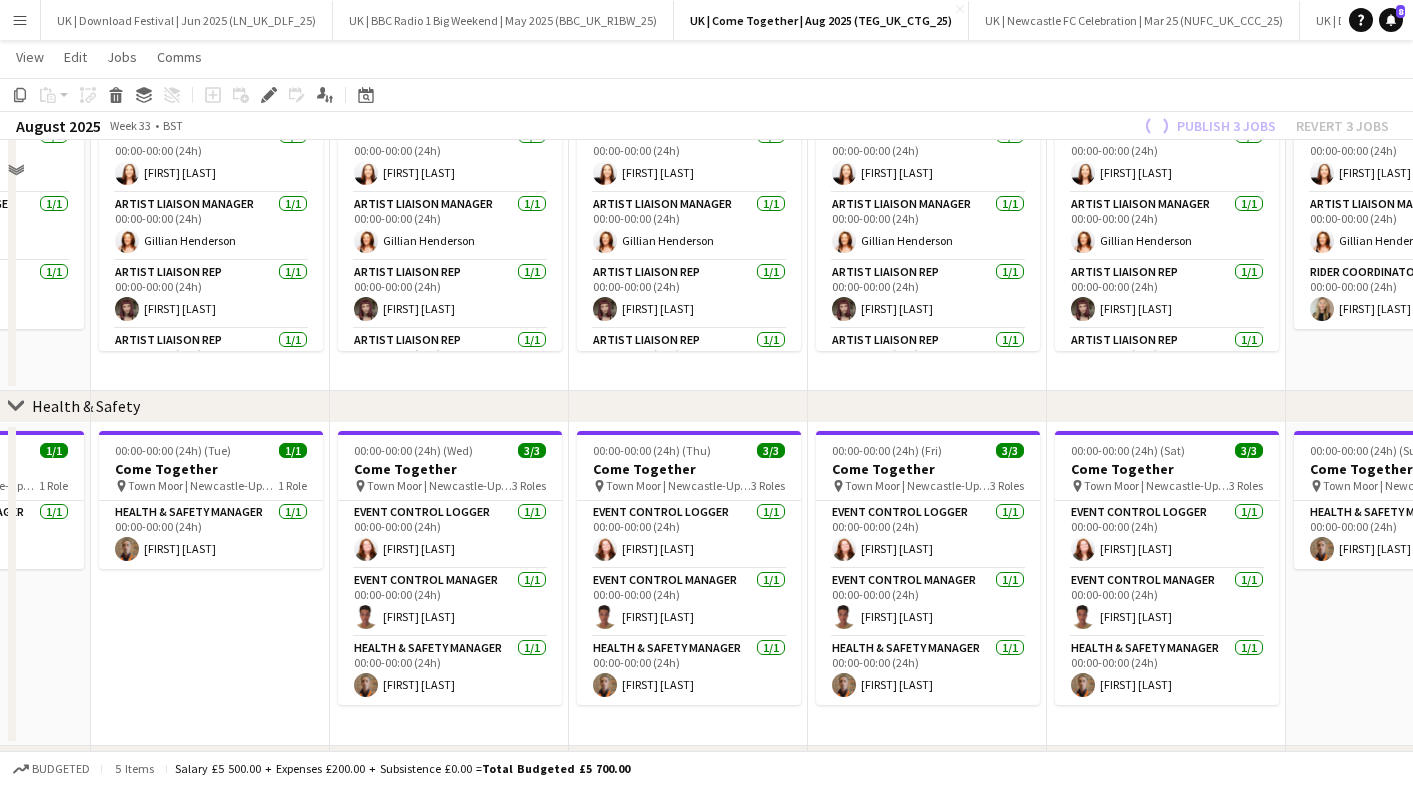 scroll, scrollTop: 242, scrollLeft: 0, axis: vertical 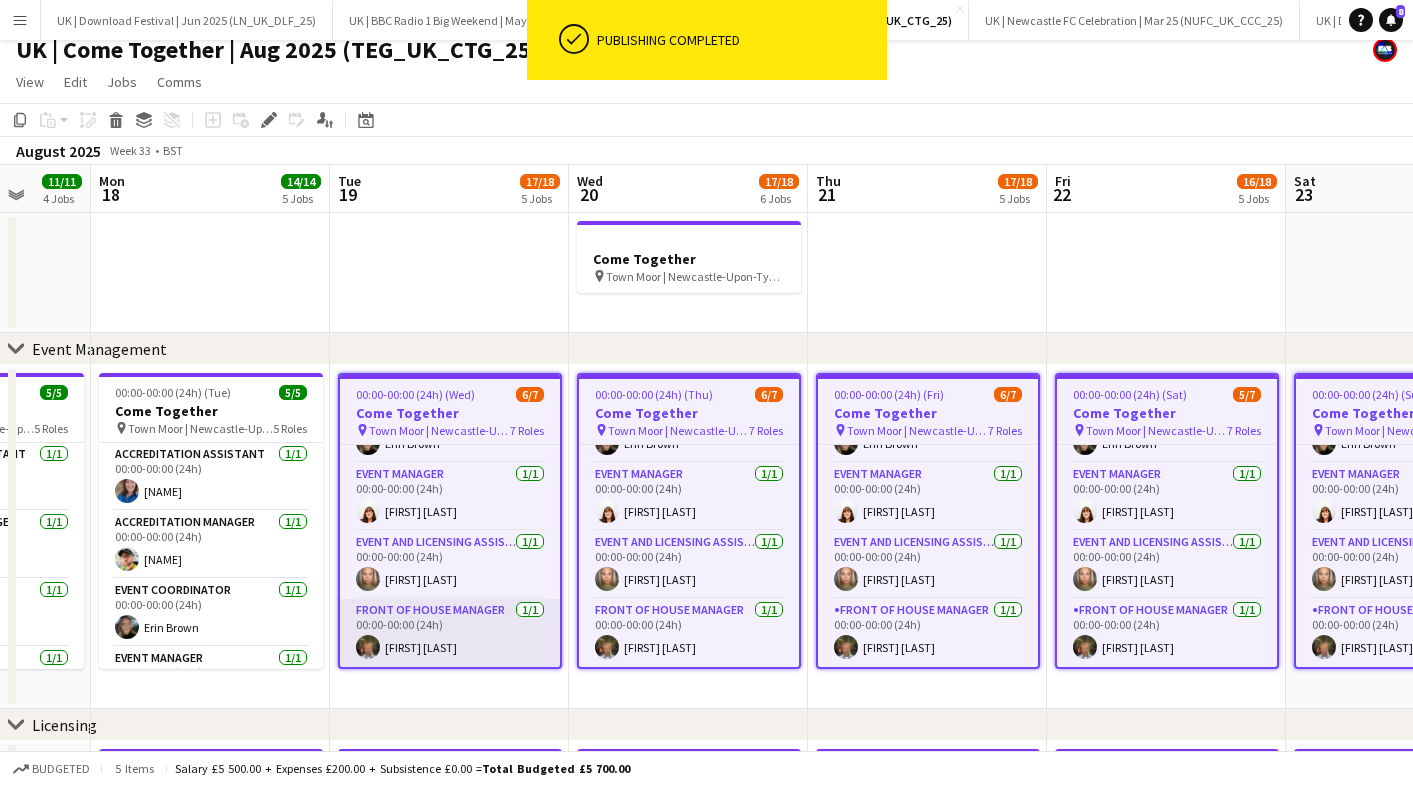 click on "Front of House Manager   1/1   00:00-00:00 (24h)
[FIRST] [LAST]" at bounding box center (450, 633) 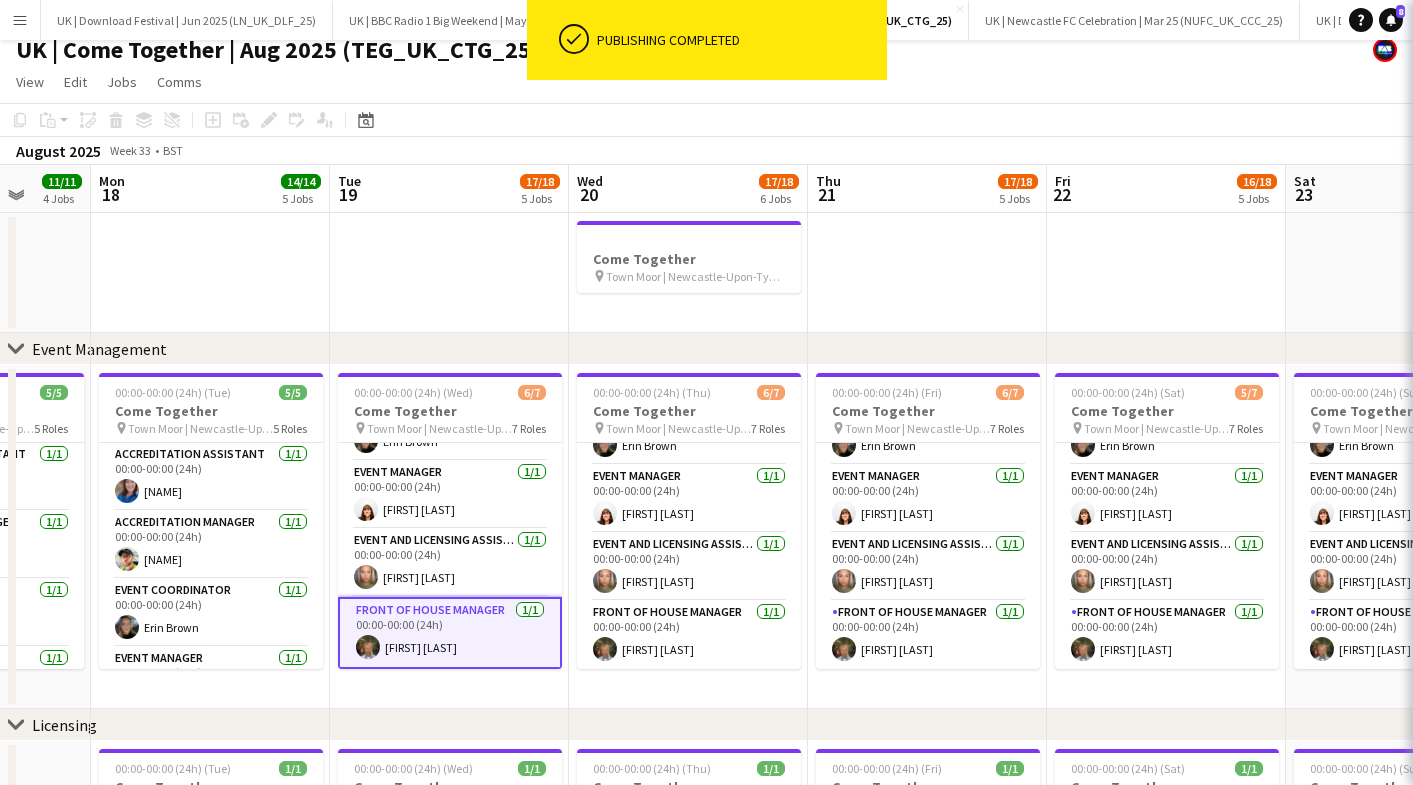 scroll, scrollTop: 250, scrollLeft: 0, axis: vertical 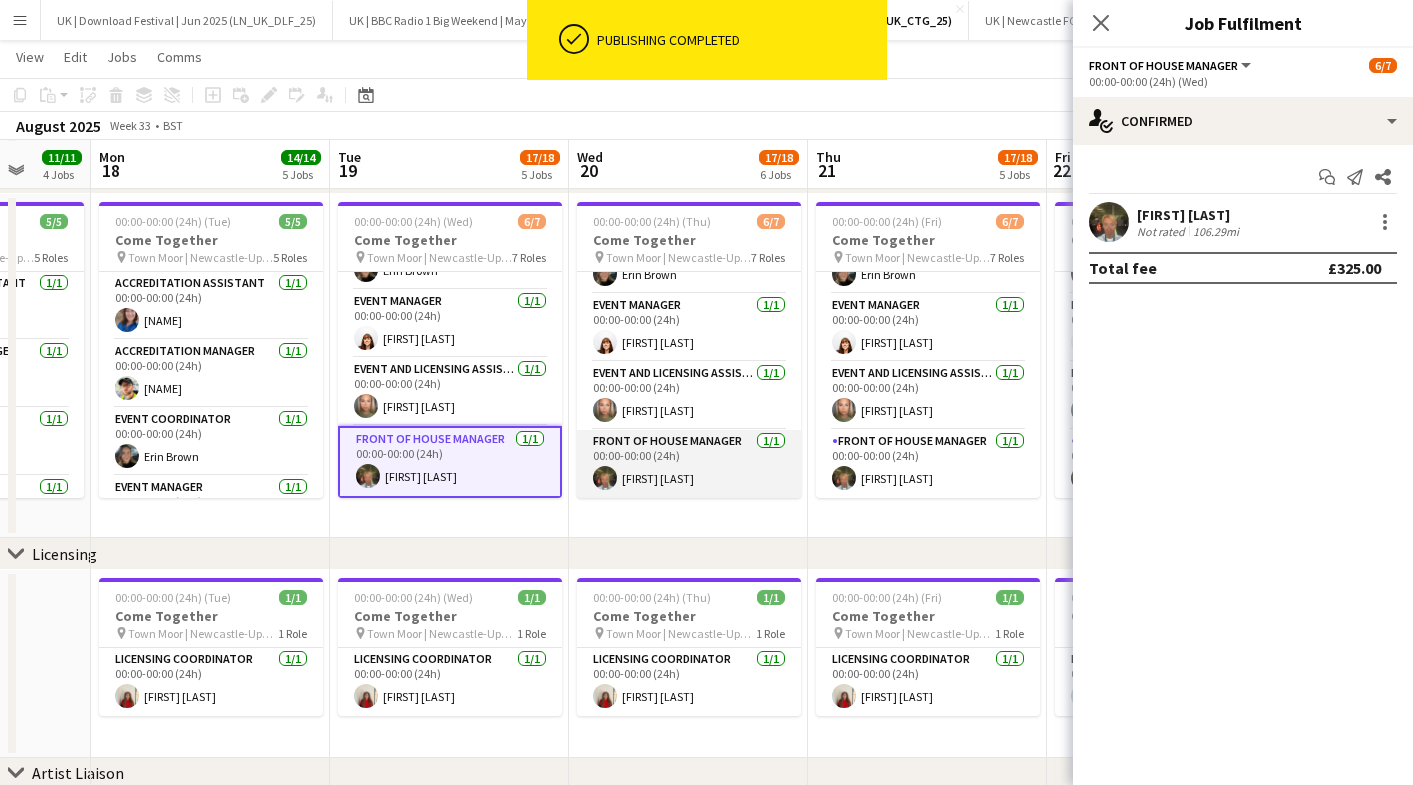 click on "Front of House Manager   1/1   00:00-00:00 (24h)
[FIRST] [LAST]" at bounding box center [689, 464] 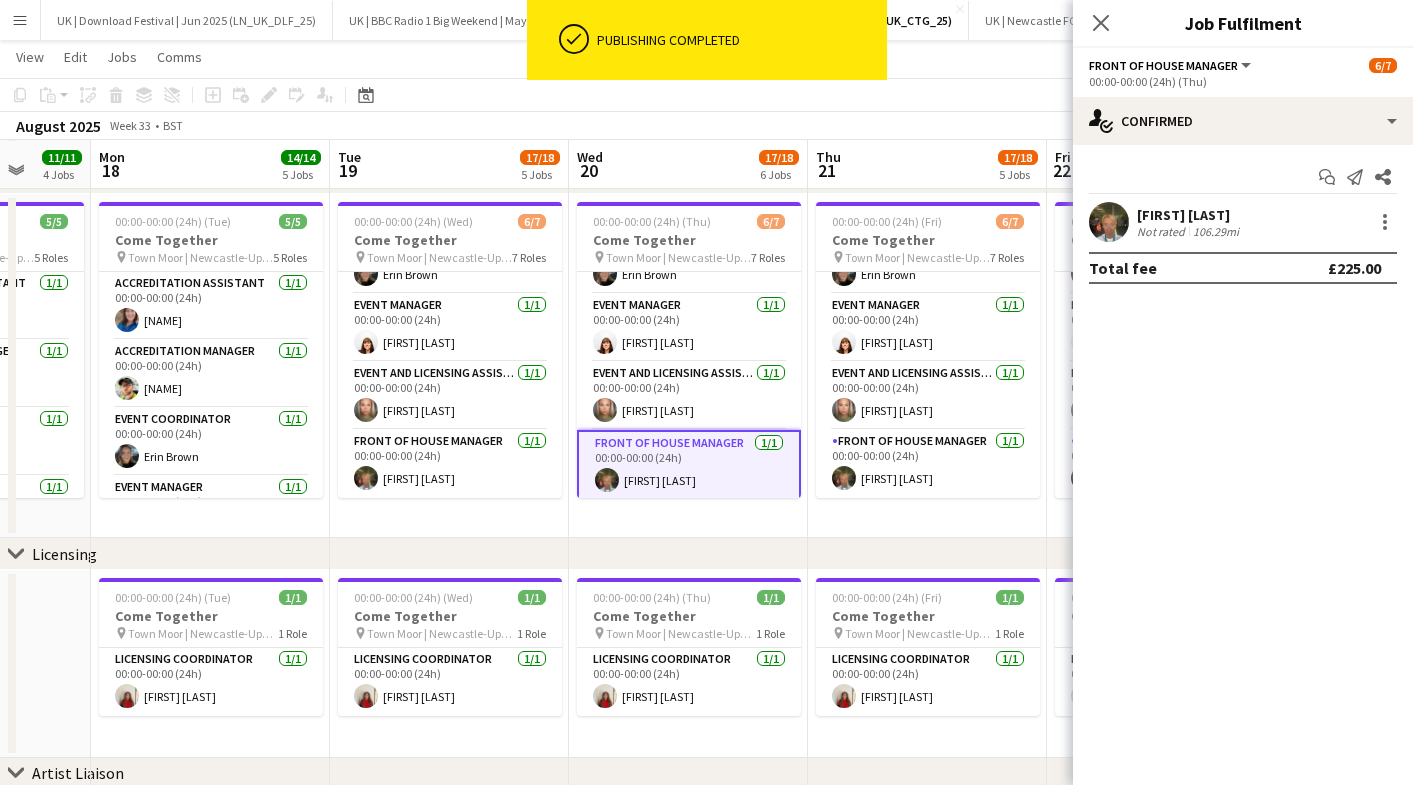 scroll, scrollTop: 250, scrollLeft: 0, axis: vertical 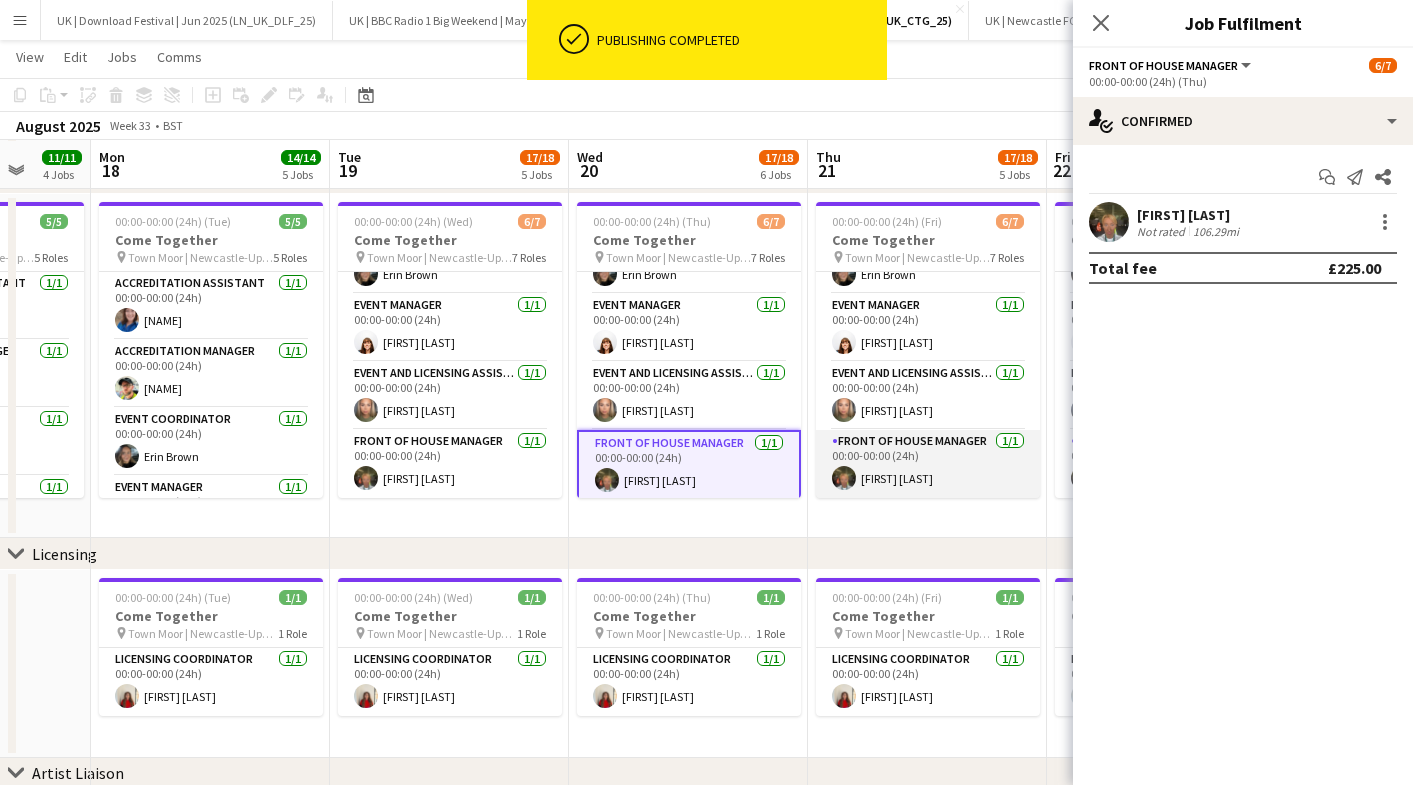 click on "Front of House Manager   1/1   00:00-00:00 (24h)
[FIRST] [LAST]" at bounding box center (928, 464) 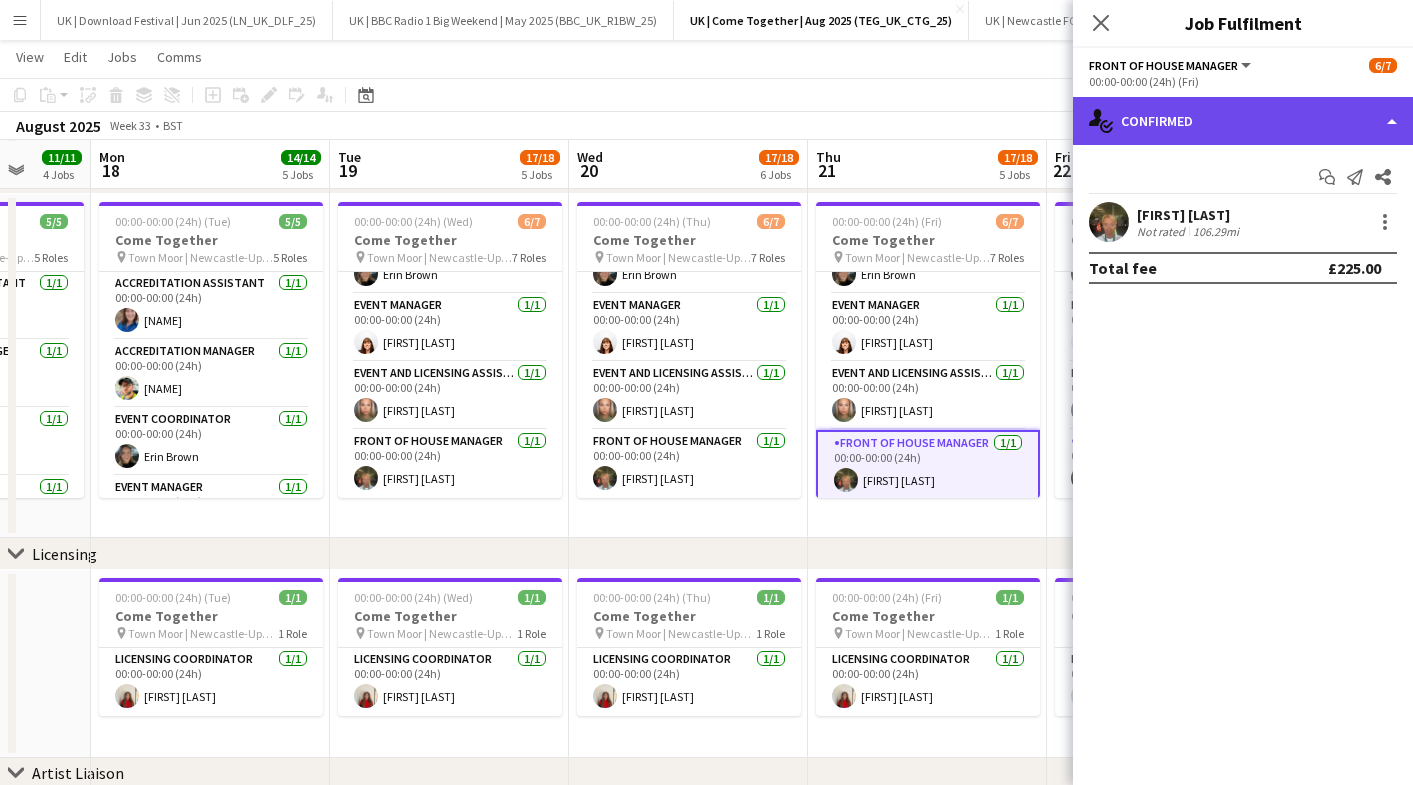 click on "single-neutral-actions-check-2
Confirmed" 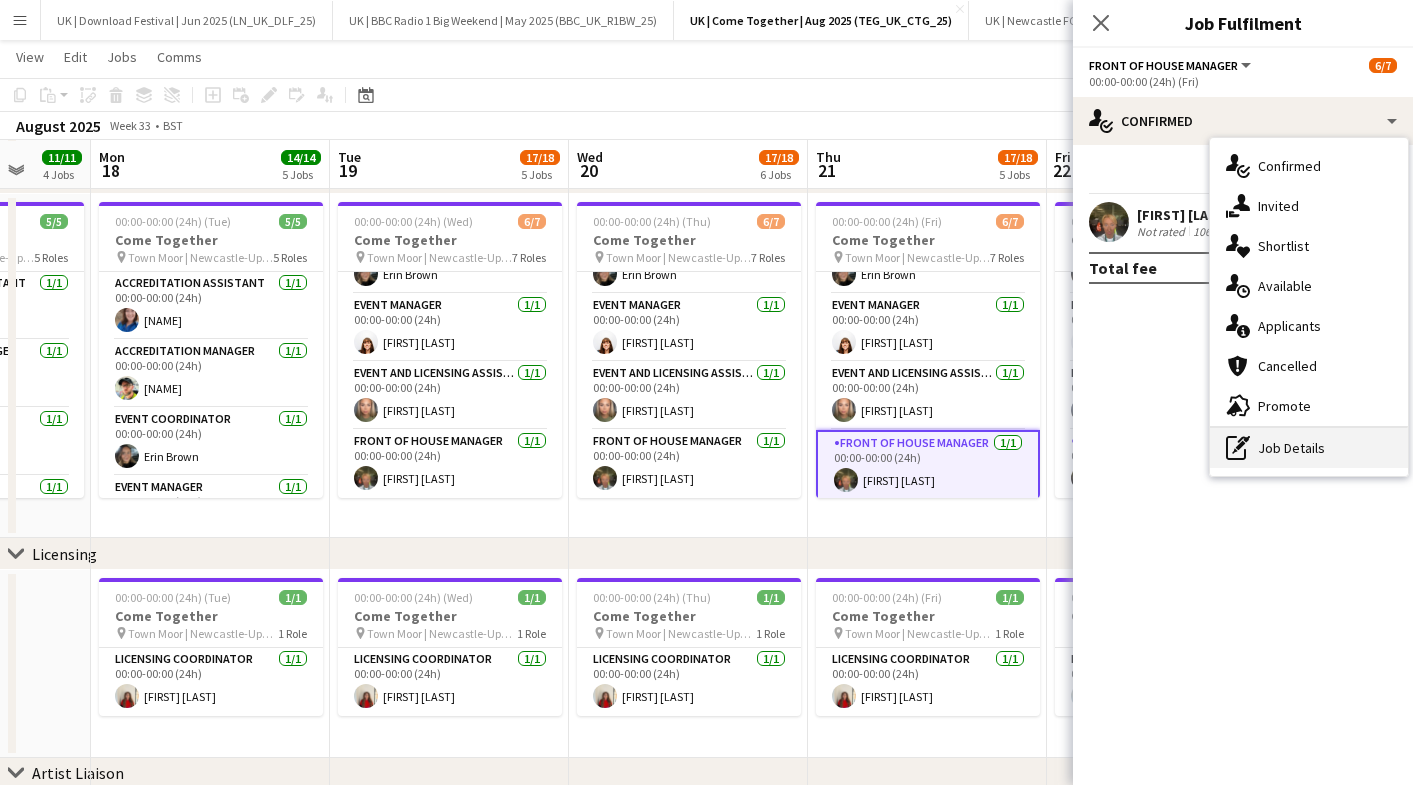 click on "pen-write
Job Details" at bounding box center (1309, 448) 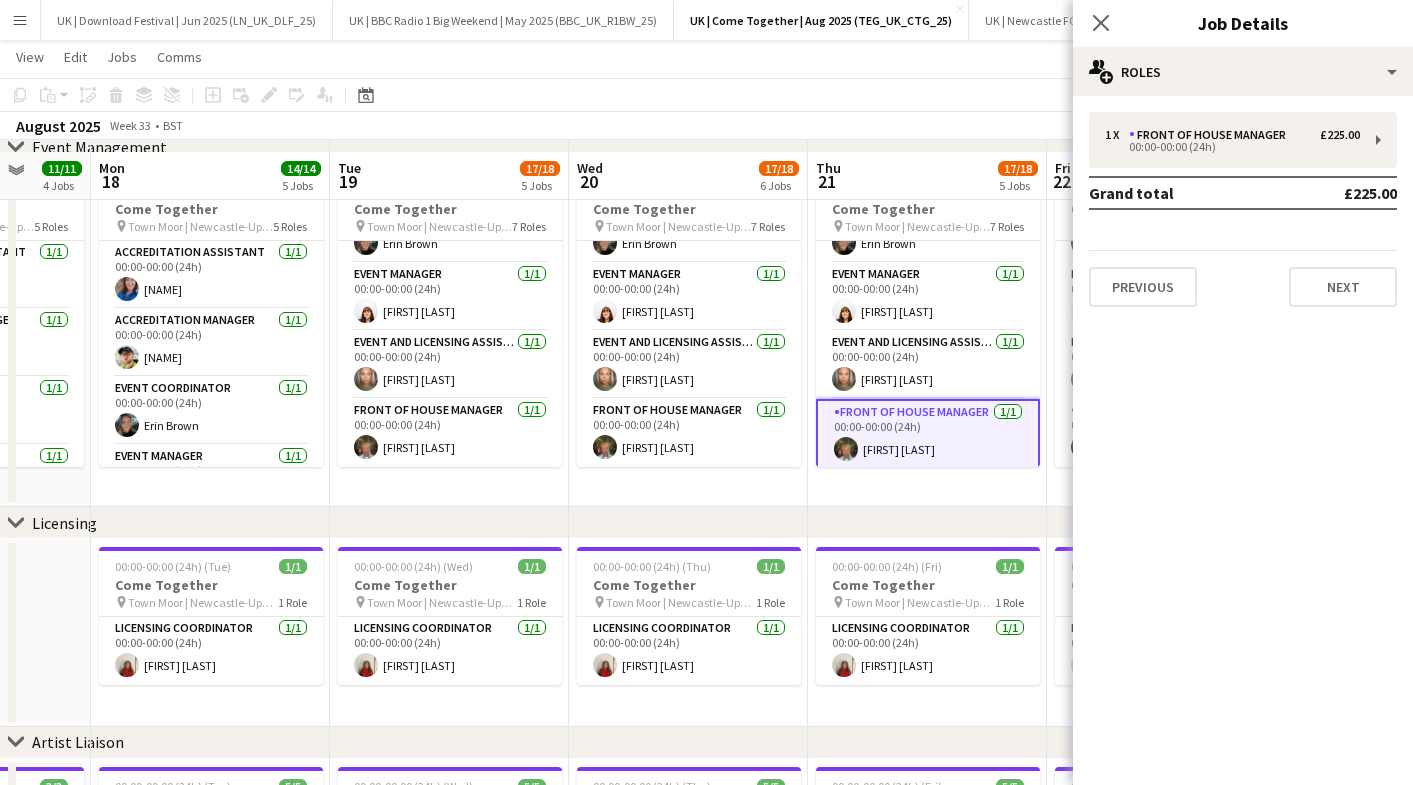 scroll, scrollTop: 231, scrollLeft: 0, axis: vertical 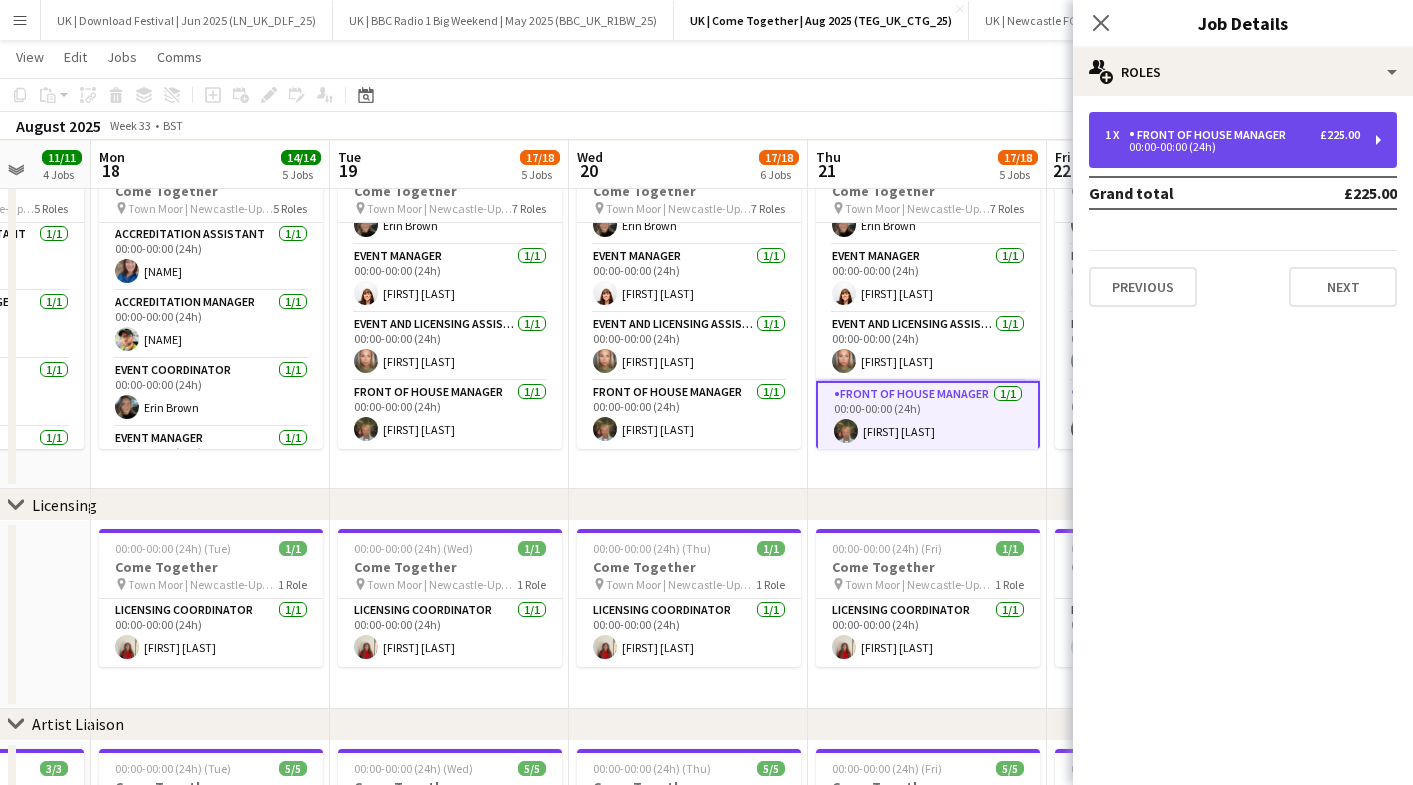 click on "00:00-00:00 (24h)" at bounding box center [1232, 147] 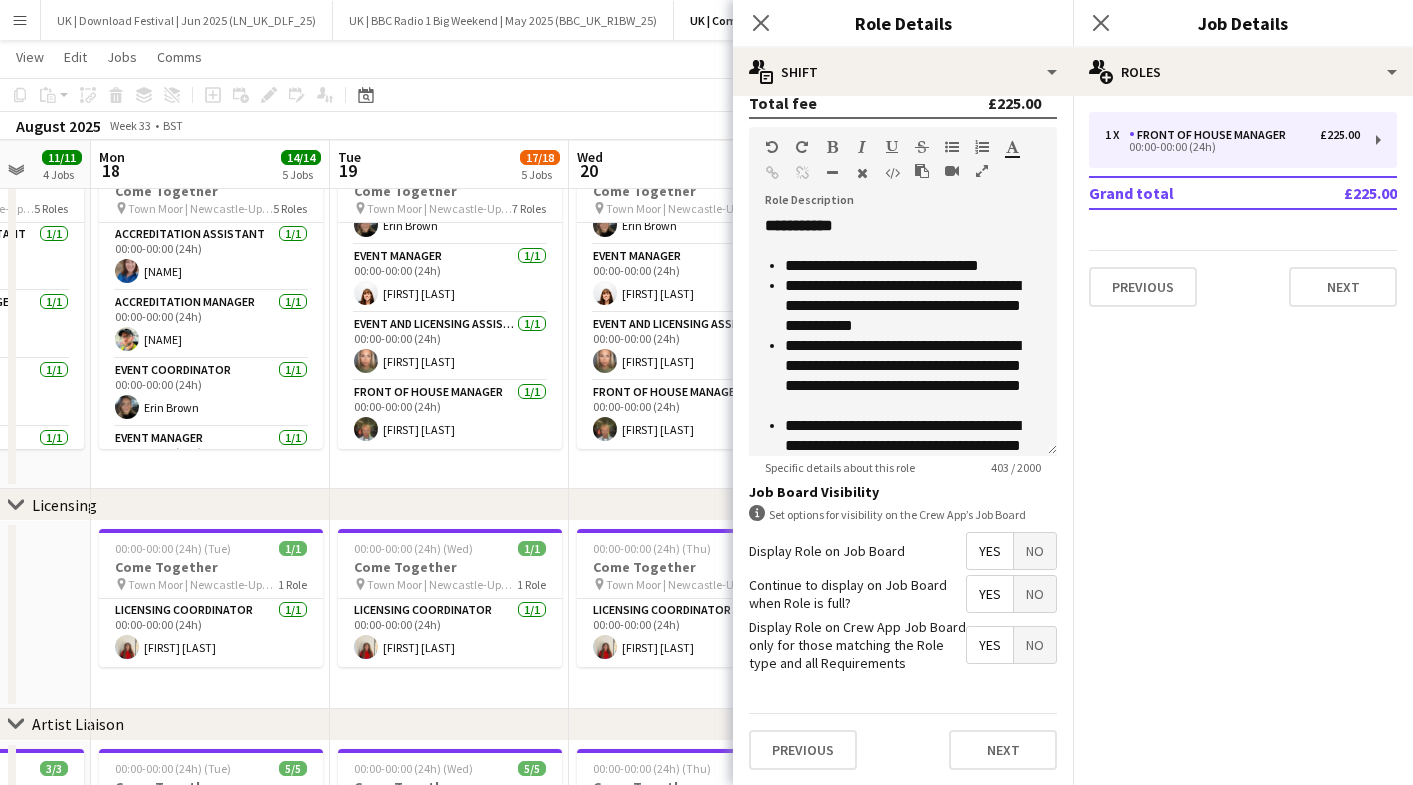 click on "No" at bounding box center [1035, 551] 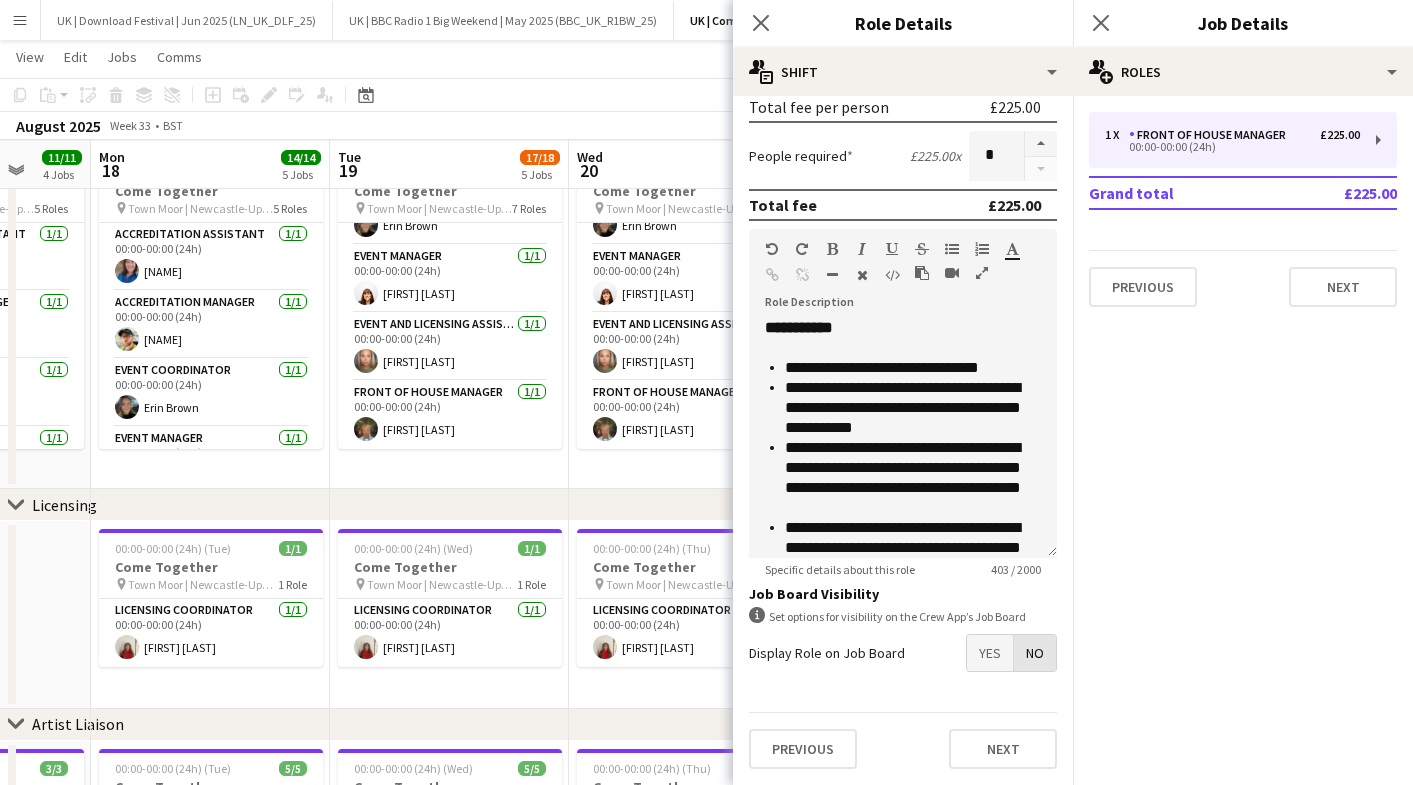 scroll, scrollTop: 369, scrollLeft: 0, axis: vertical 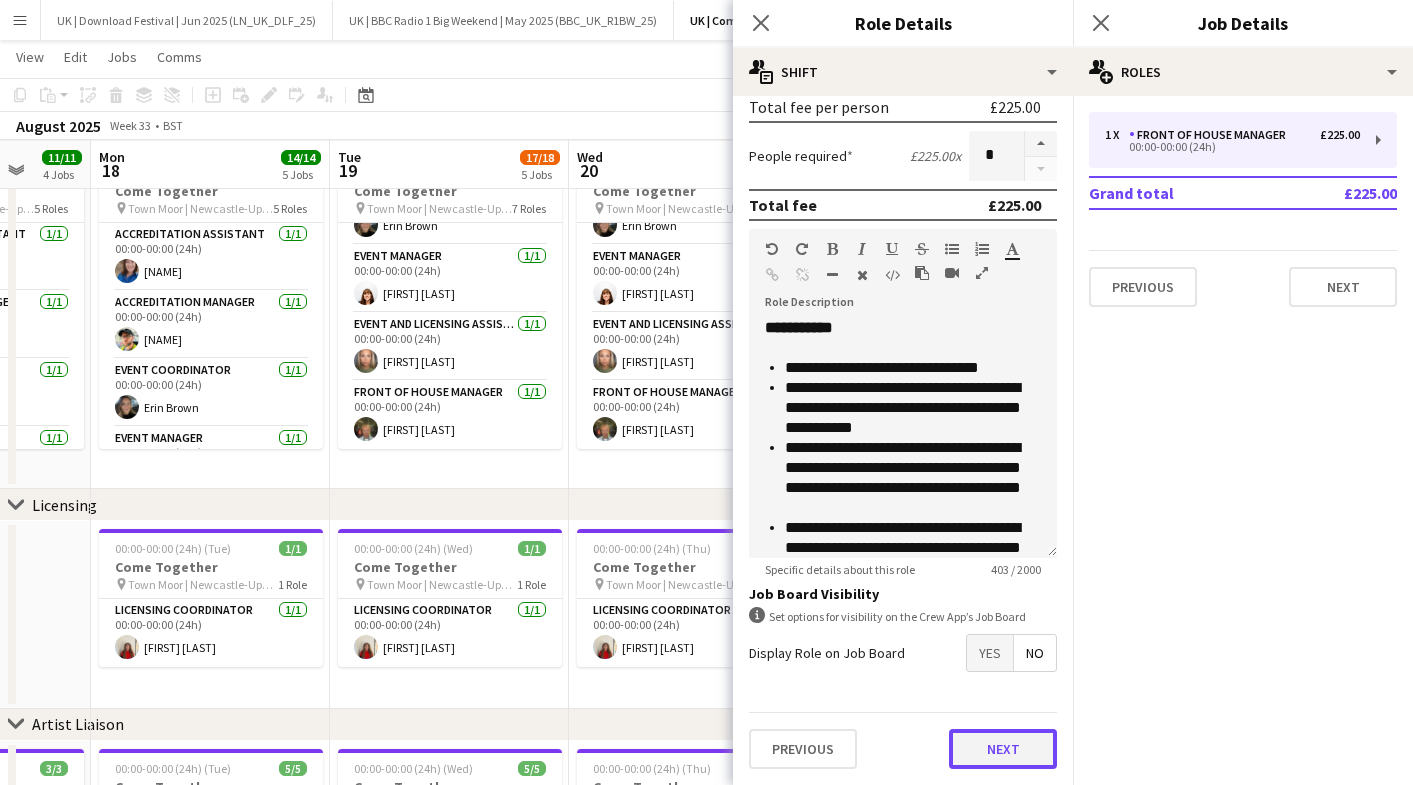 click on "Next" at bounding box center [1003, 749] 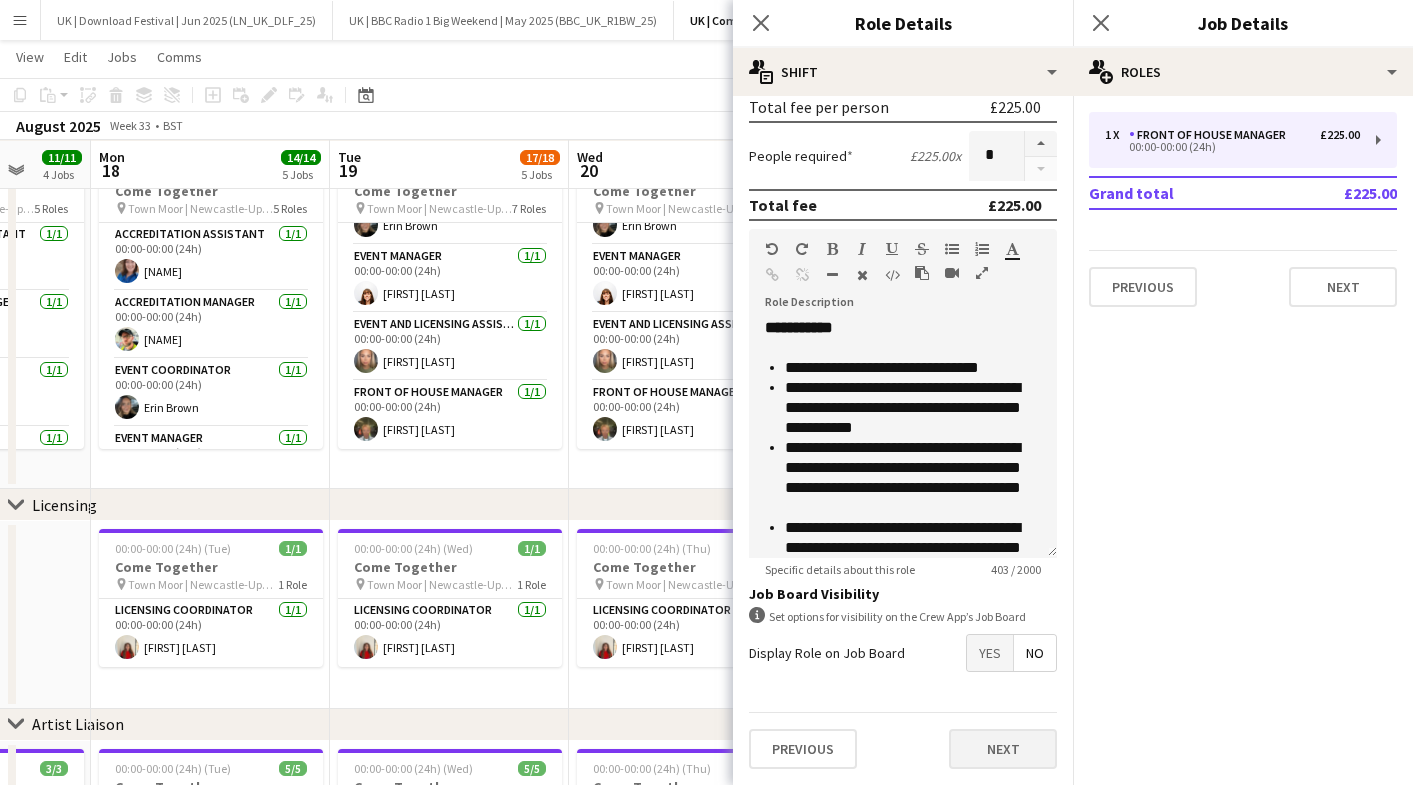 scroll, scrollTop: 0, scrollLeft: 0, axis: both 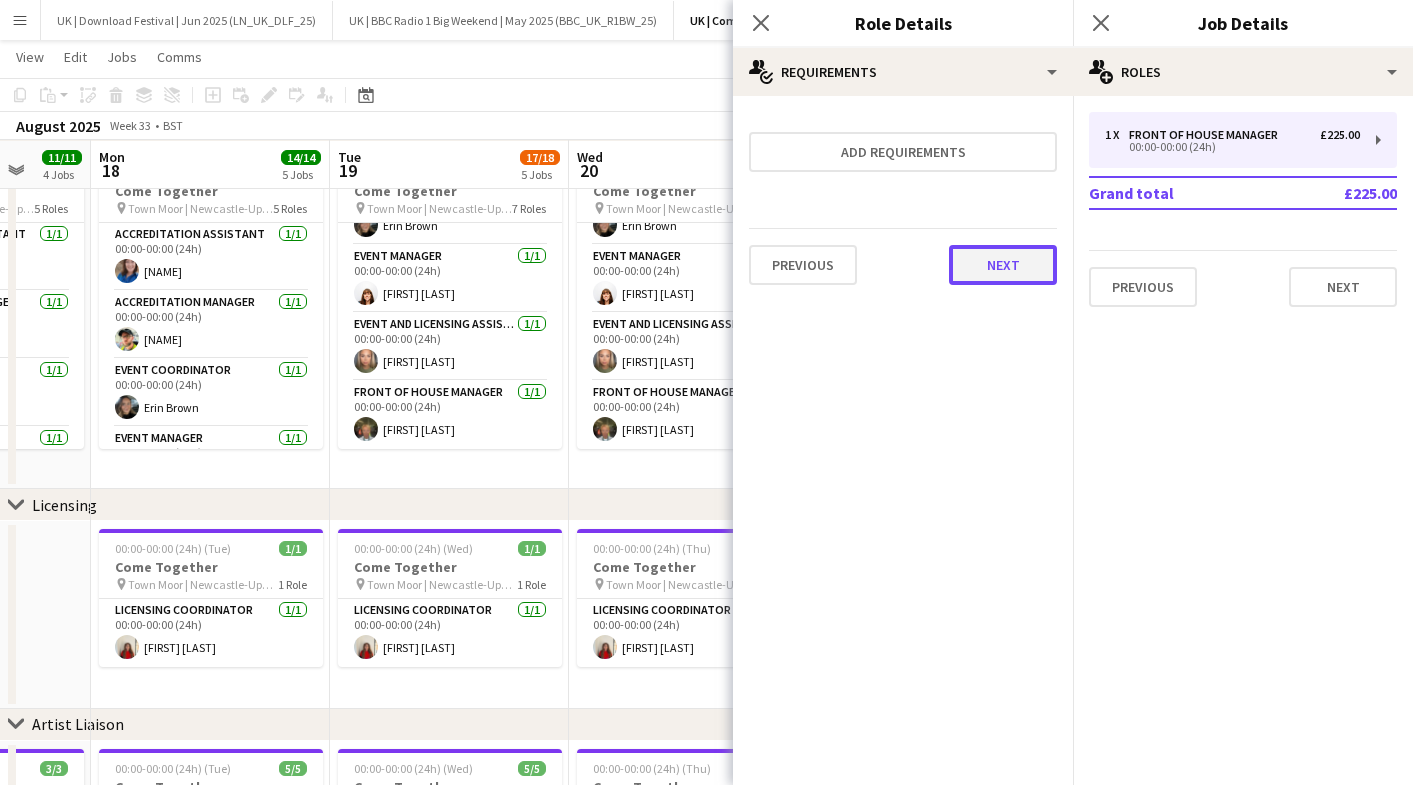 click on "Next" at bounding box center [1003, 265] 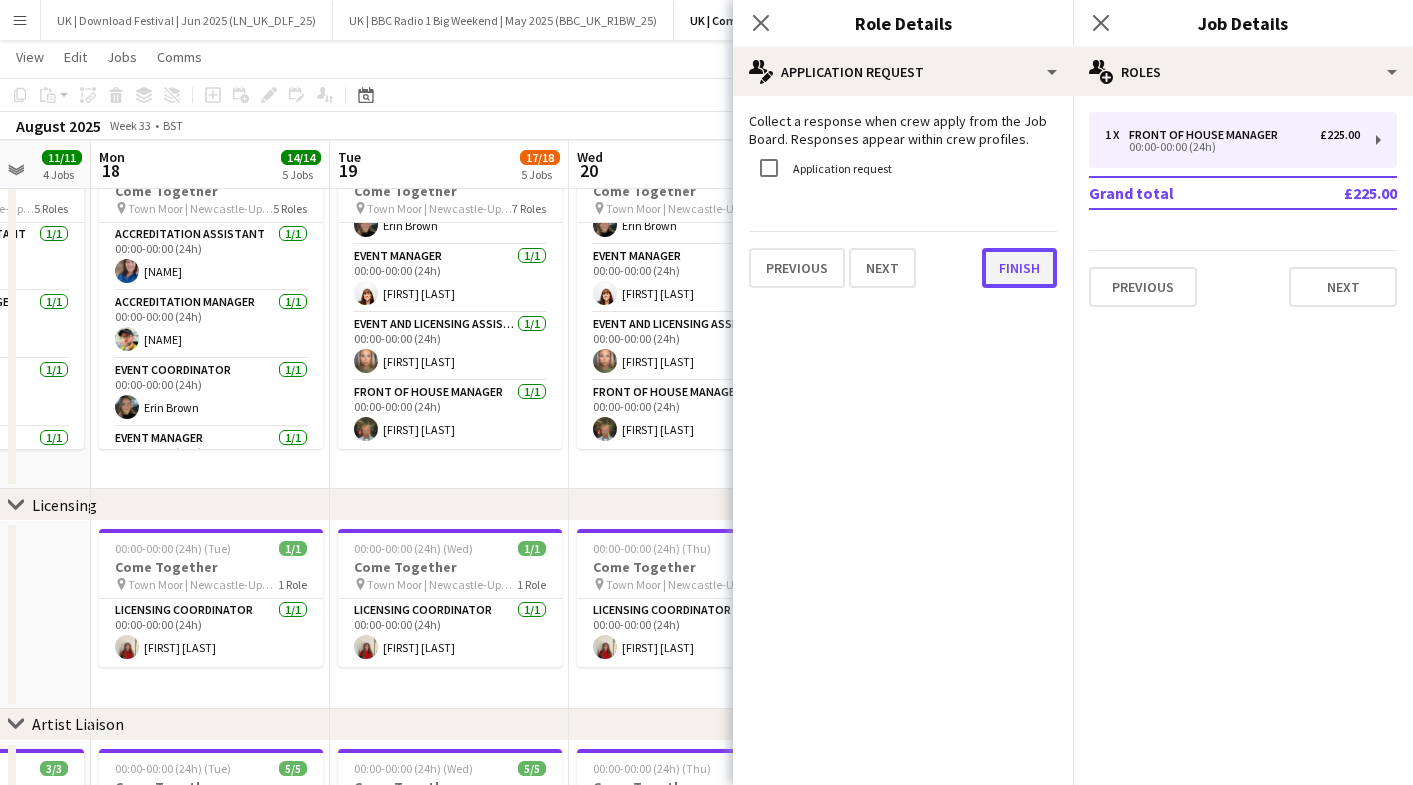 click on "Finish" at bounding box center [1019, 268] 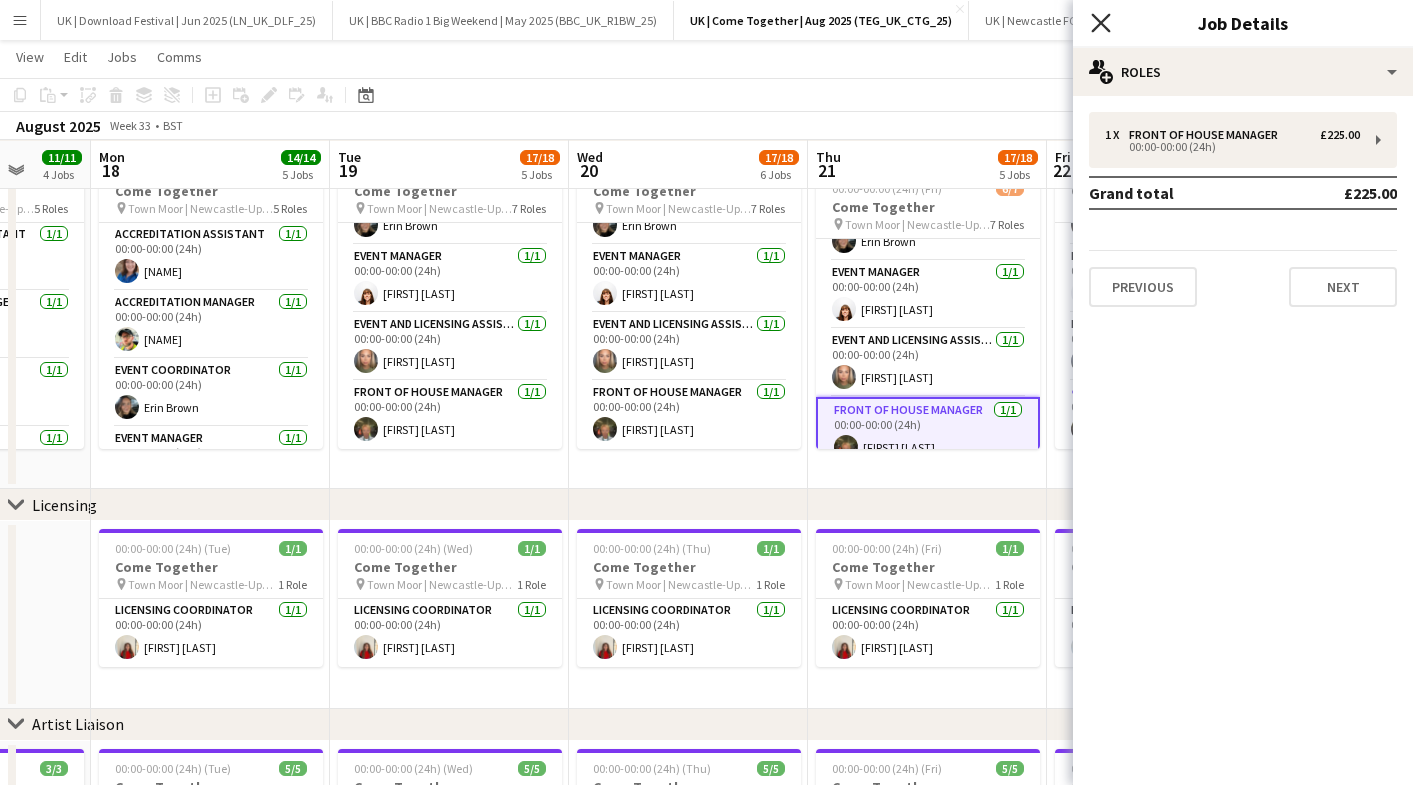 click on "Close pop-in" 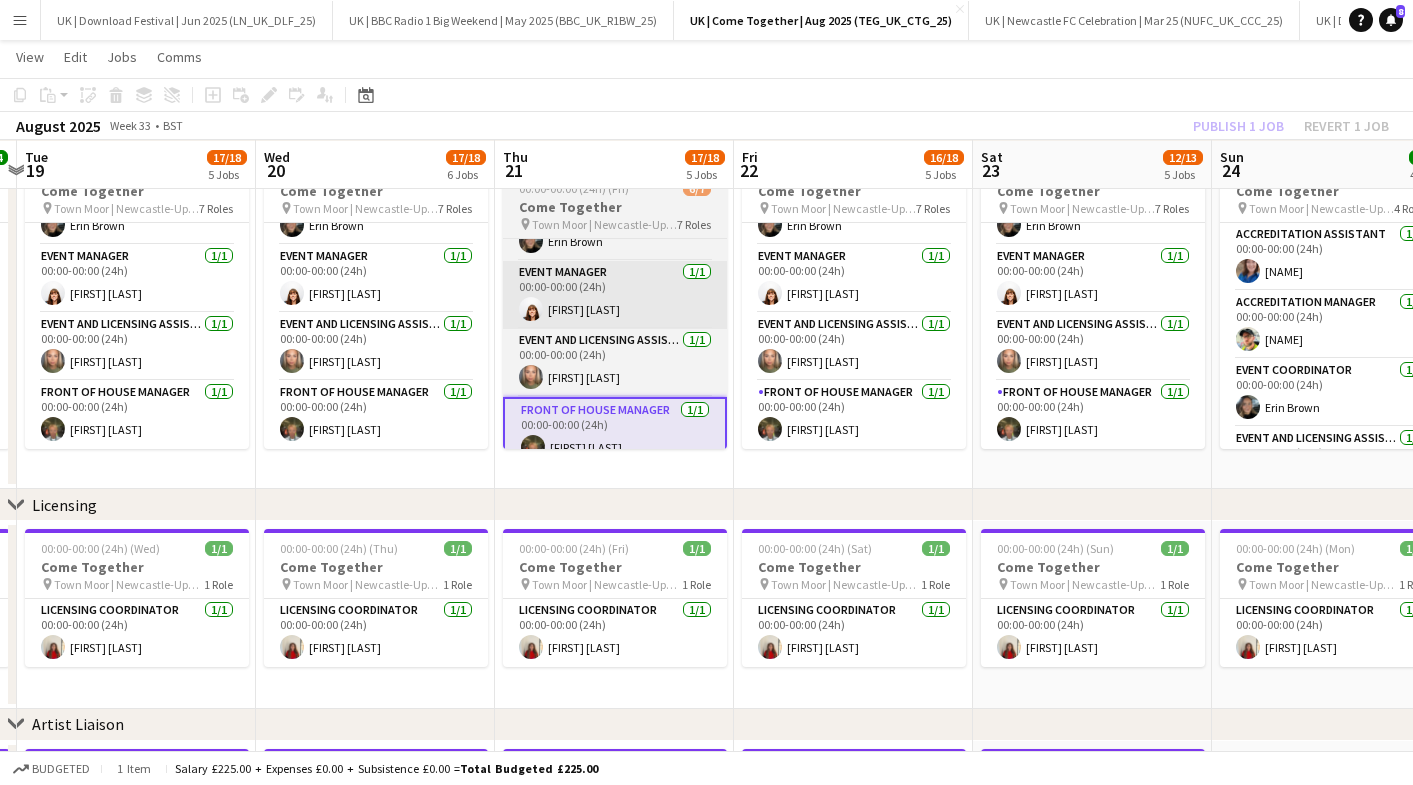 scroll, scrollTop: 0, scrollLeft: 579, axis: horizontal 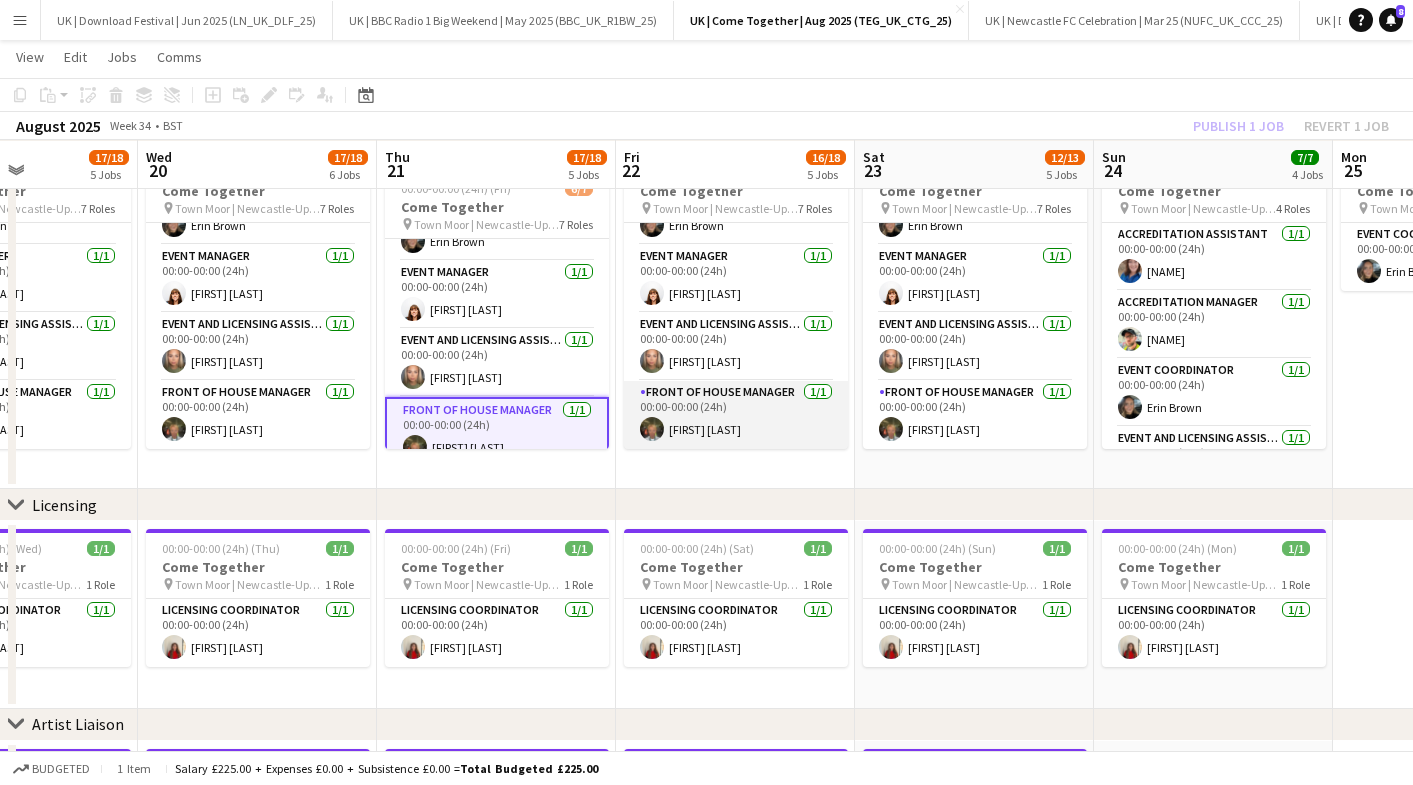 click on "Front of House Manager   1/1   00:00-00:00 (24h)
[FIRST] [LAST]" at bounding box center (736, 415) 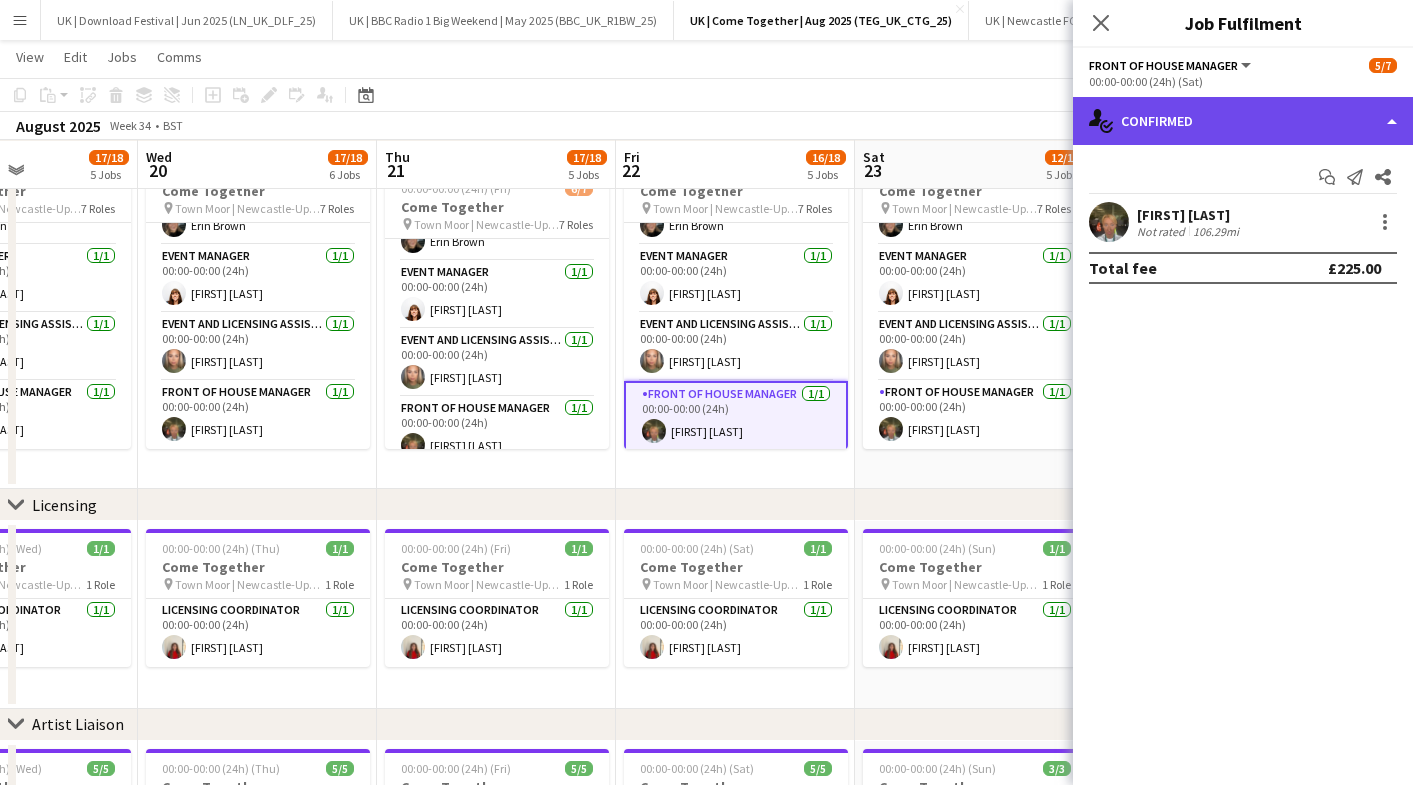 click on "single-neutral-actions-check-2
Confirmed" 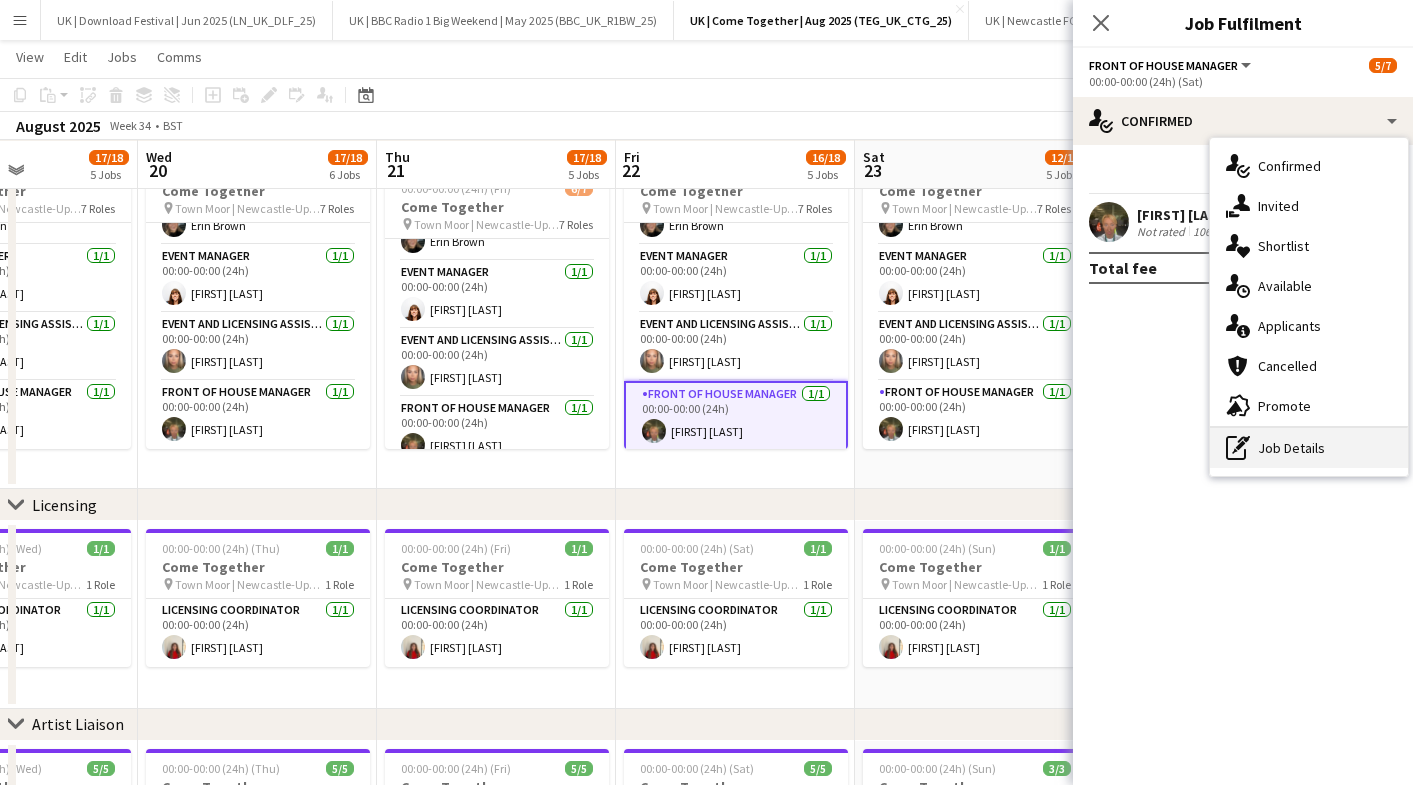 click on "pen-write
Job Details" at bounding box center [1309, 448] 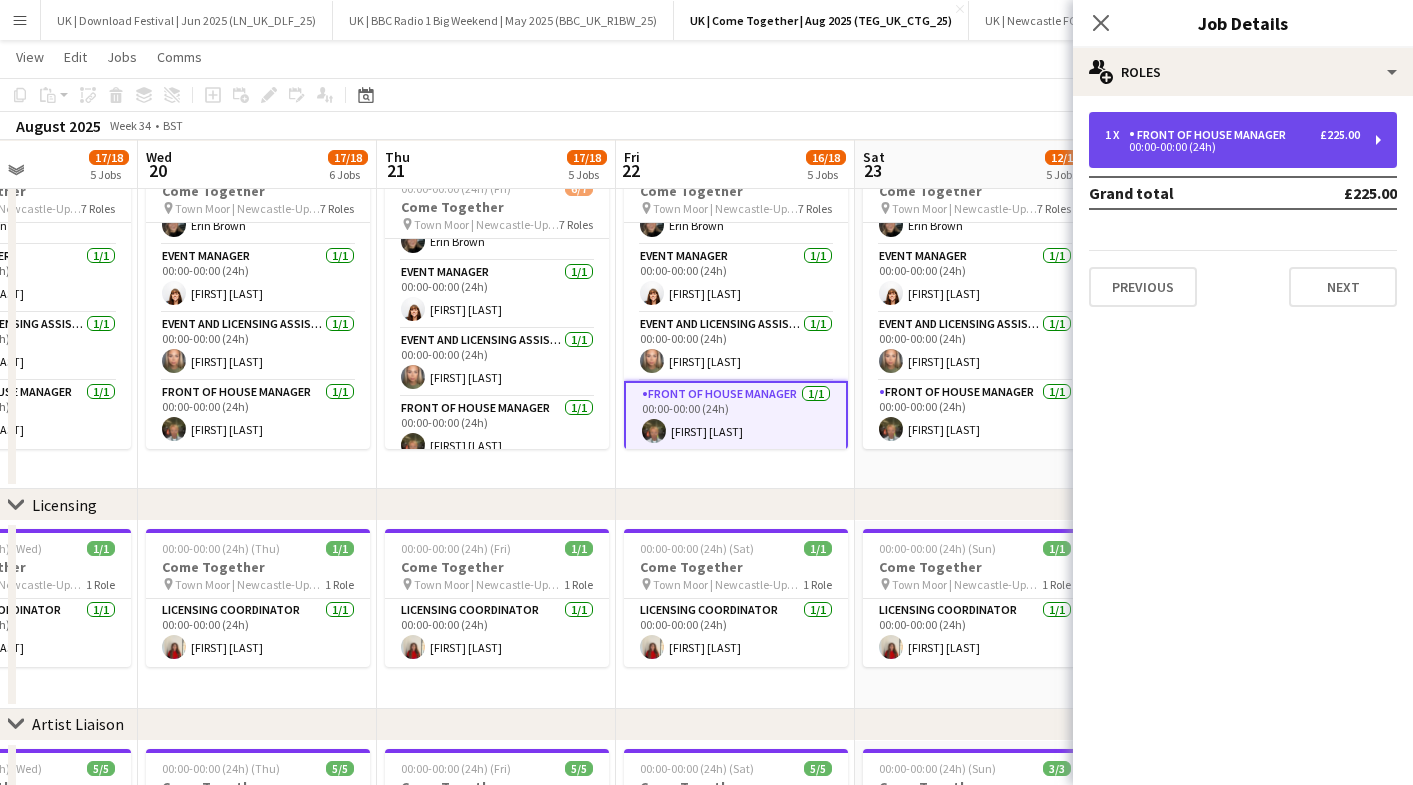 click on "00:00-00:00 (24h)" at bounding box center [1232, 147] 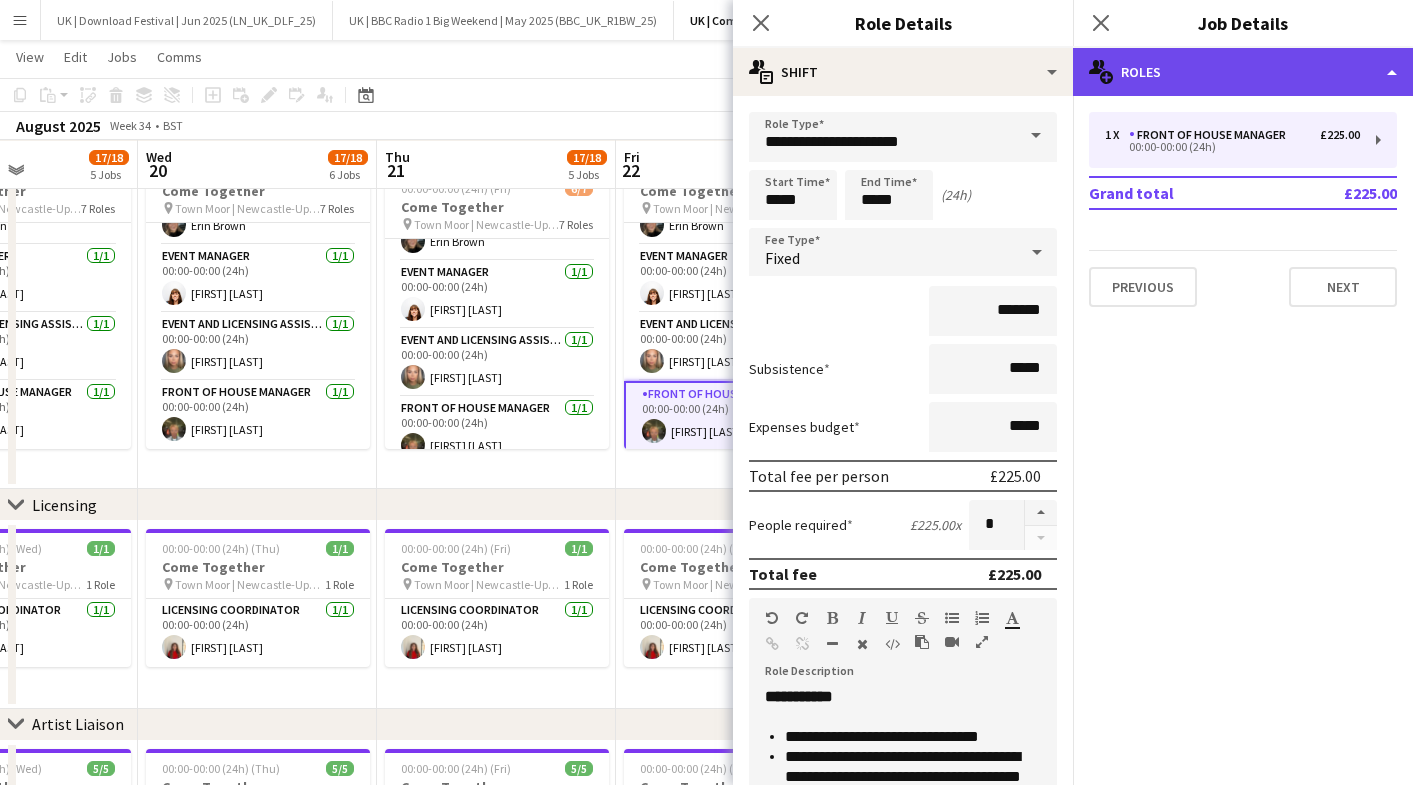 click on "multiple-users-add
Roles" 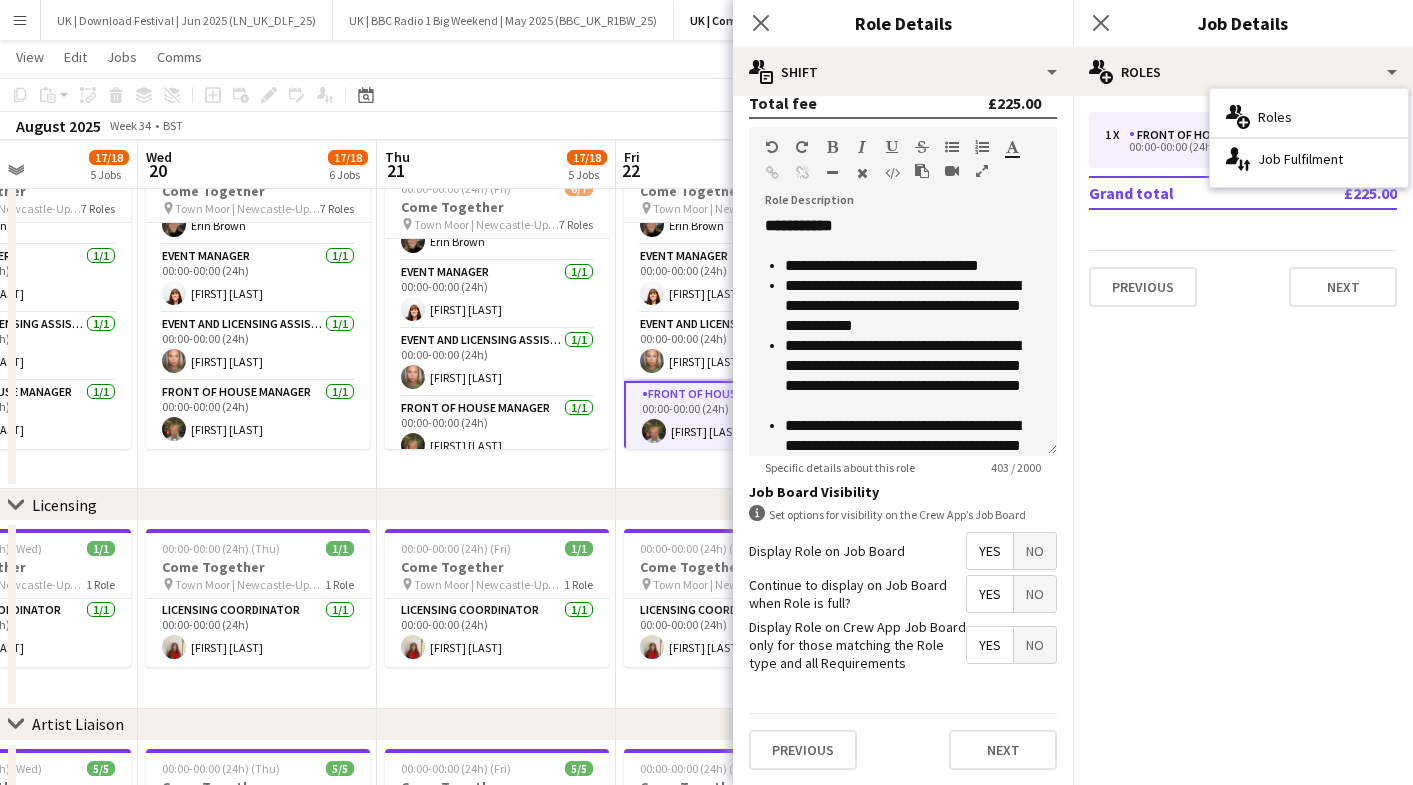 click on "No" at bounding box center [1035, 551] 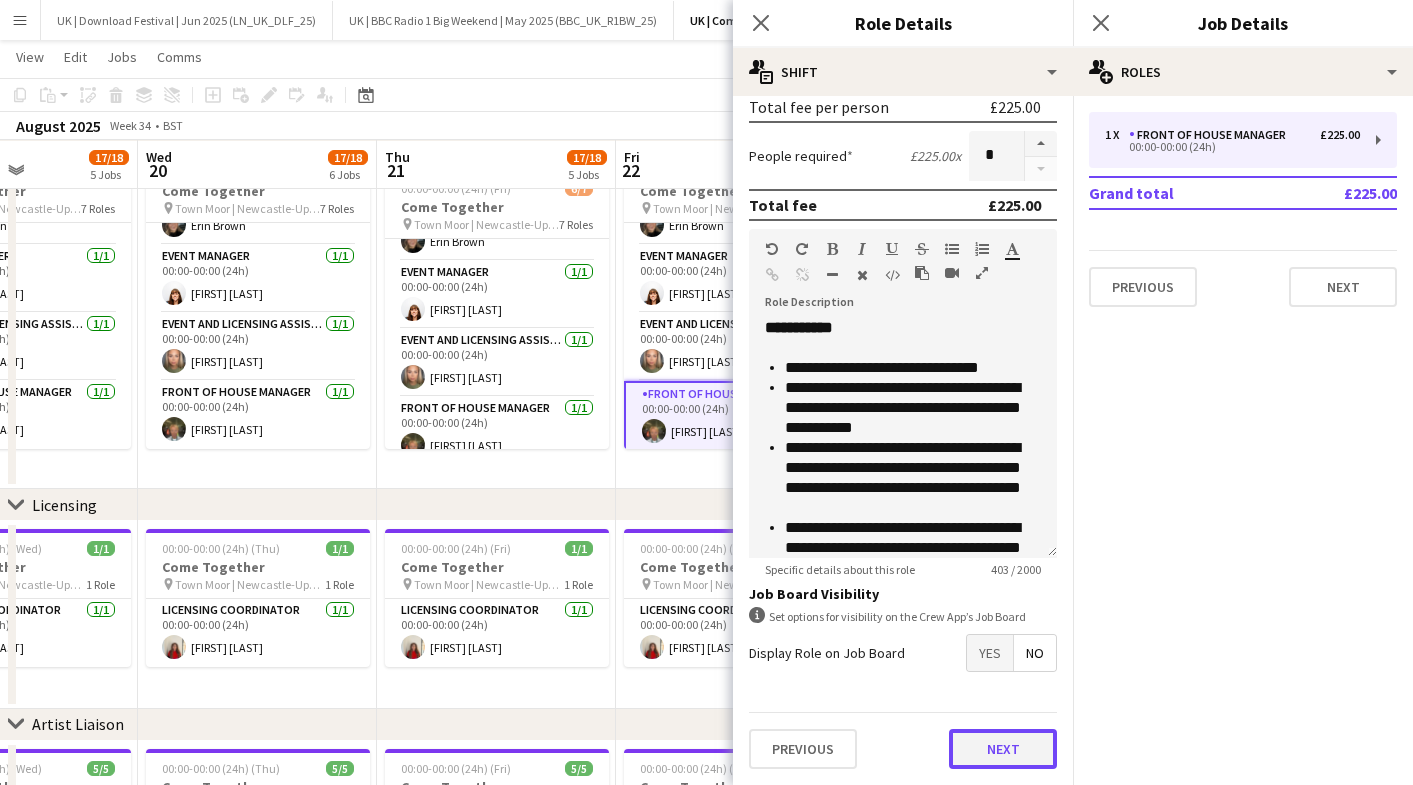 click on "Next" at bounding box center (1003, 749) 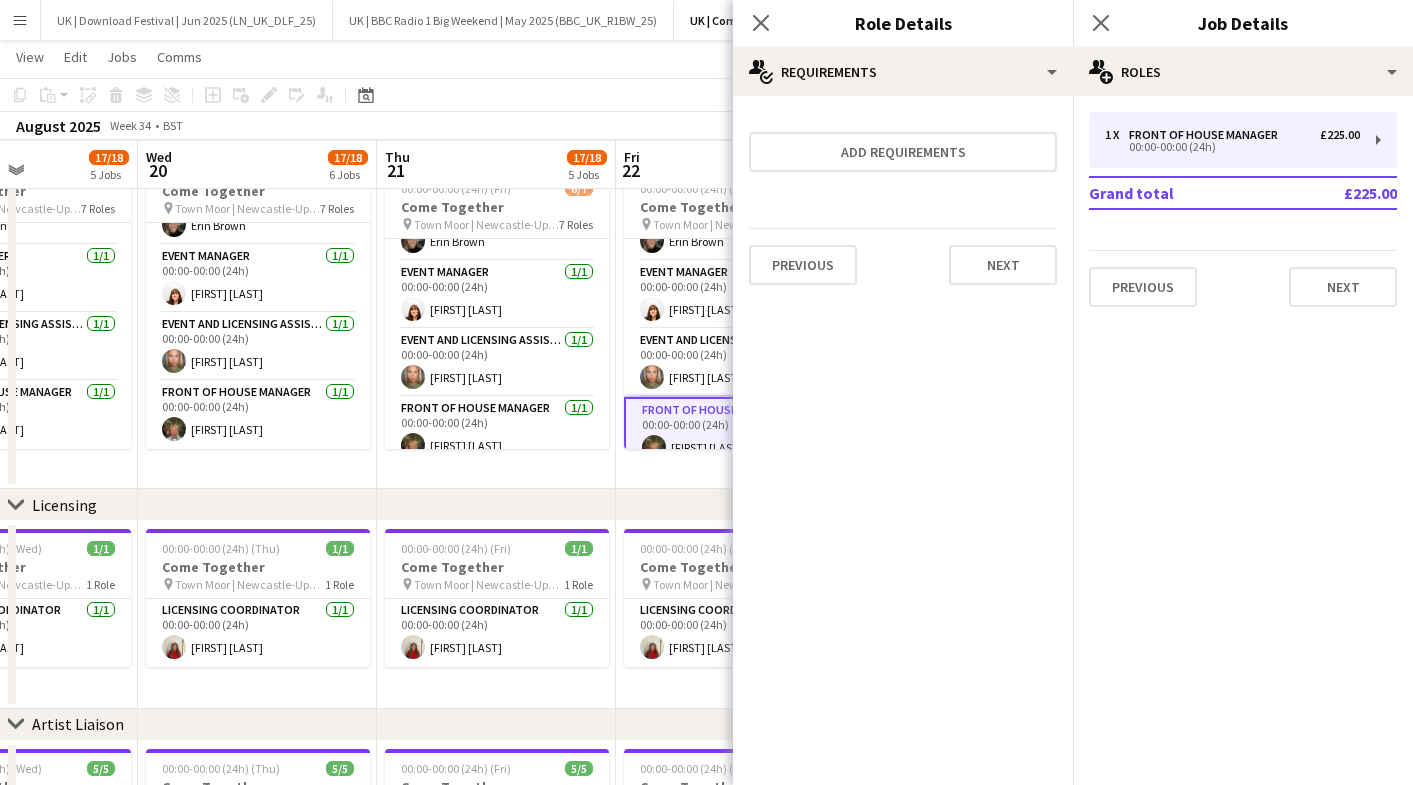 scroll, scrollTop: 0, scrollLeft: 0, axis: both 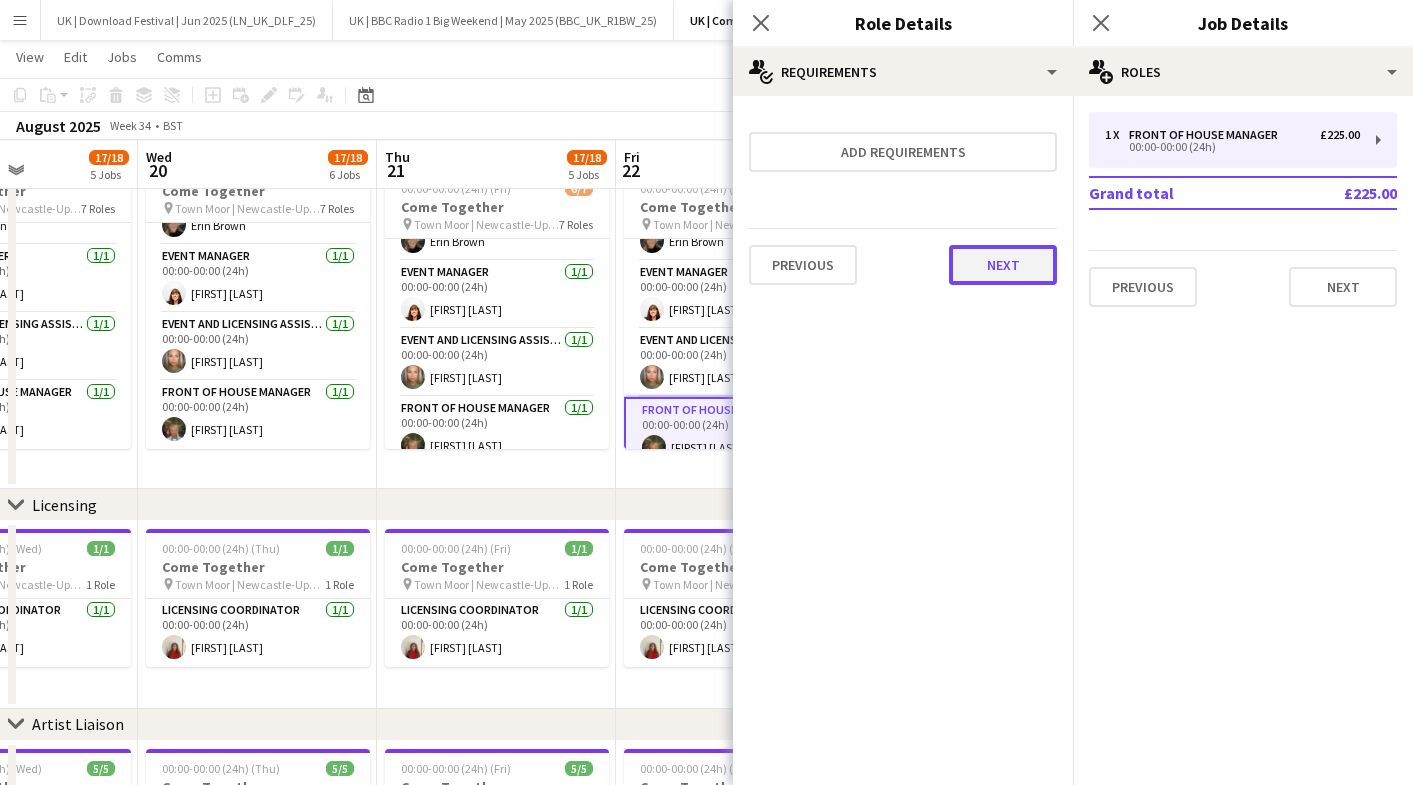 click on "Next" at bounding box center (1003, 265) 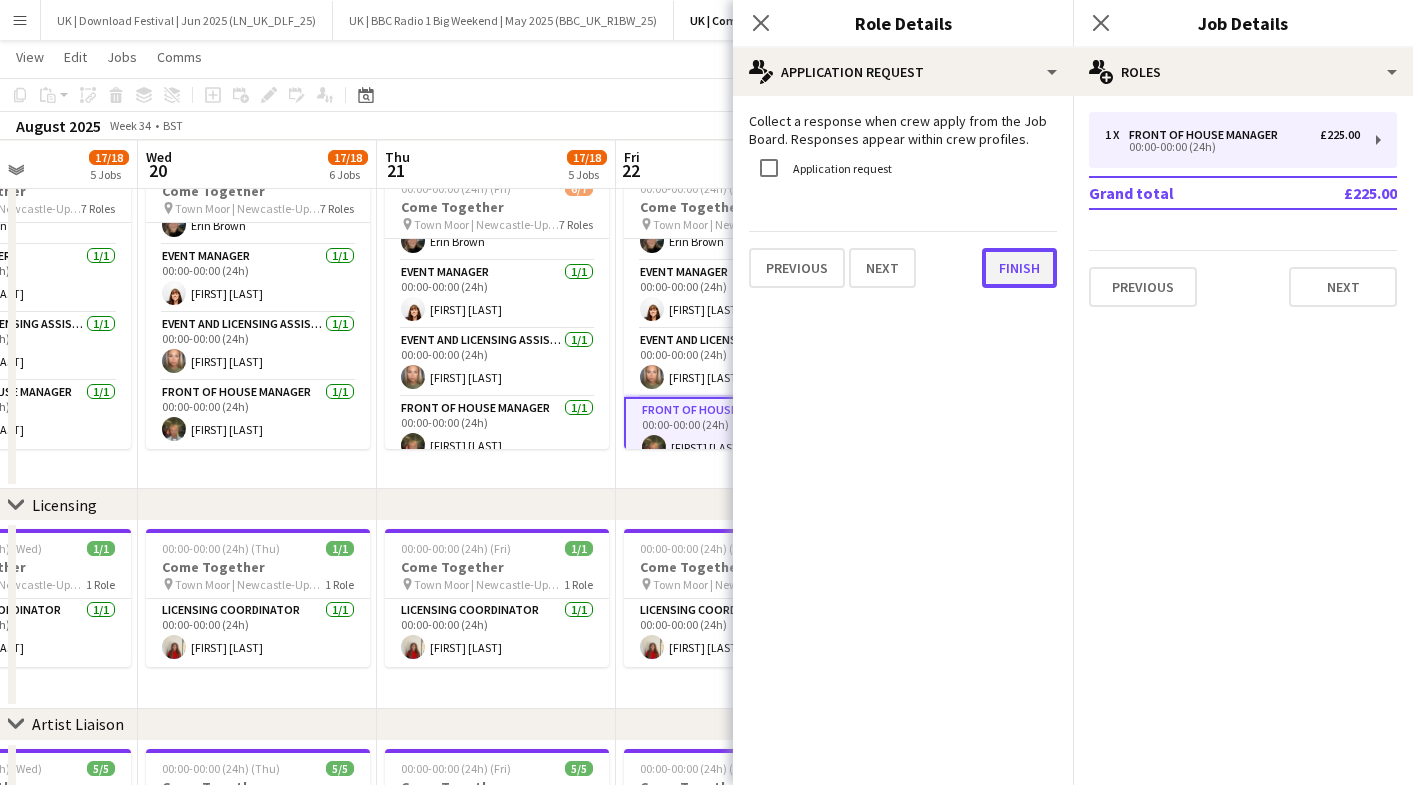 click on "Finish" at bounding box center (1019, 268) 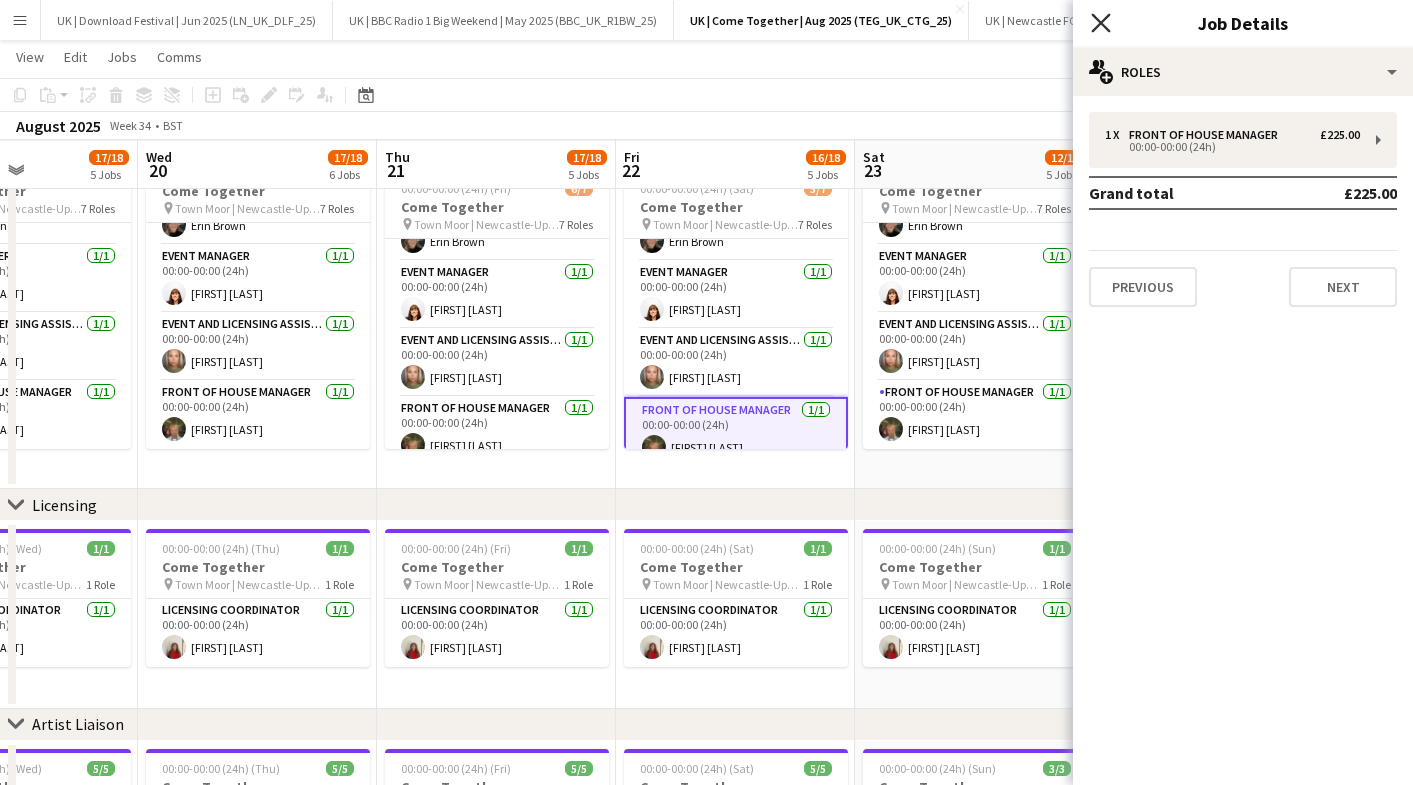 click on "Close pop-in" 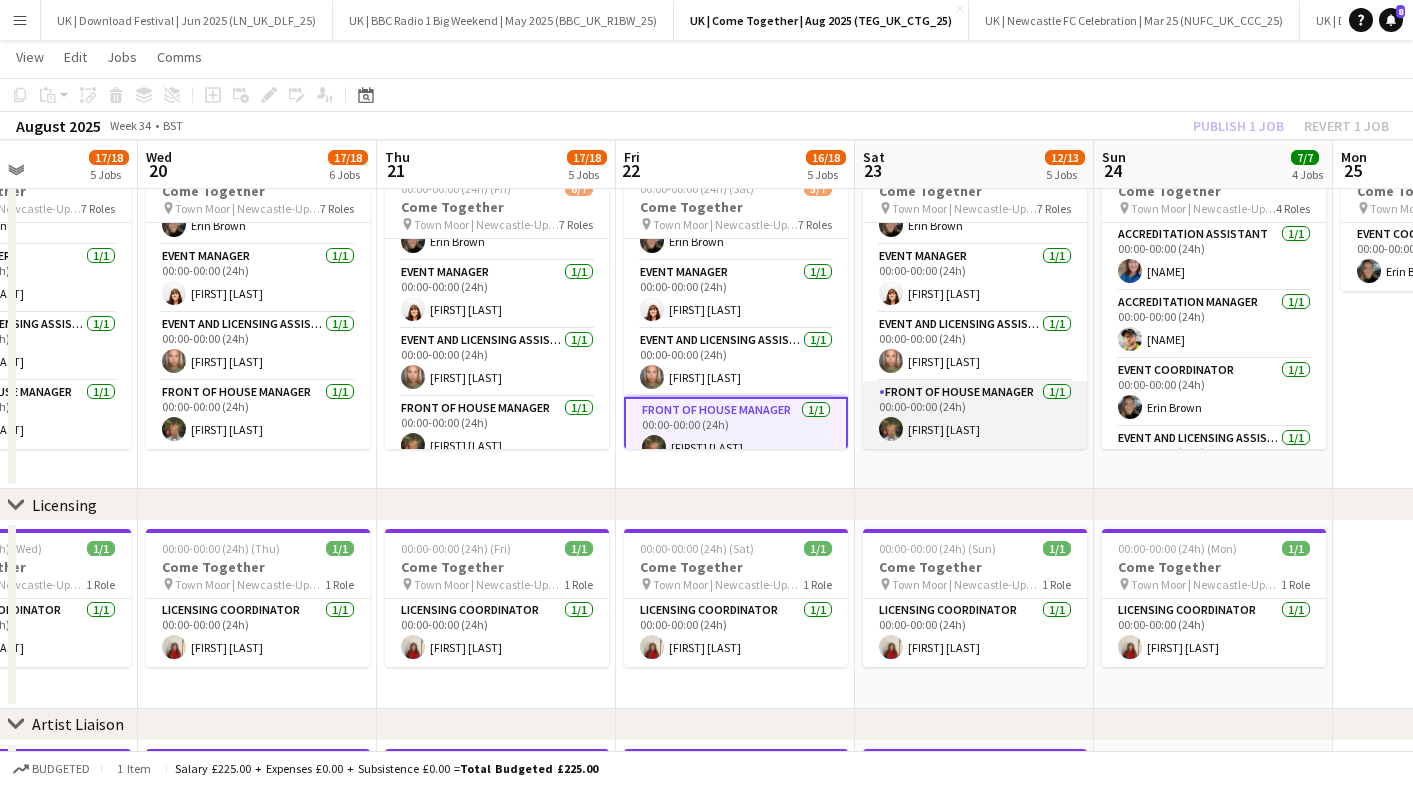 click on "Front of House Manager   1/1   00:00-00:00 (24h)
[FIRST] [LAST]" at bounding box center (975, 415) 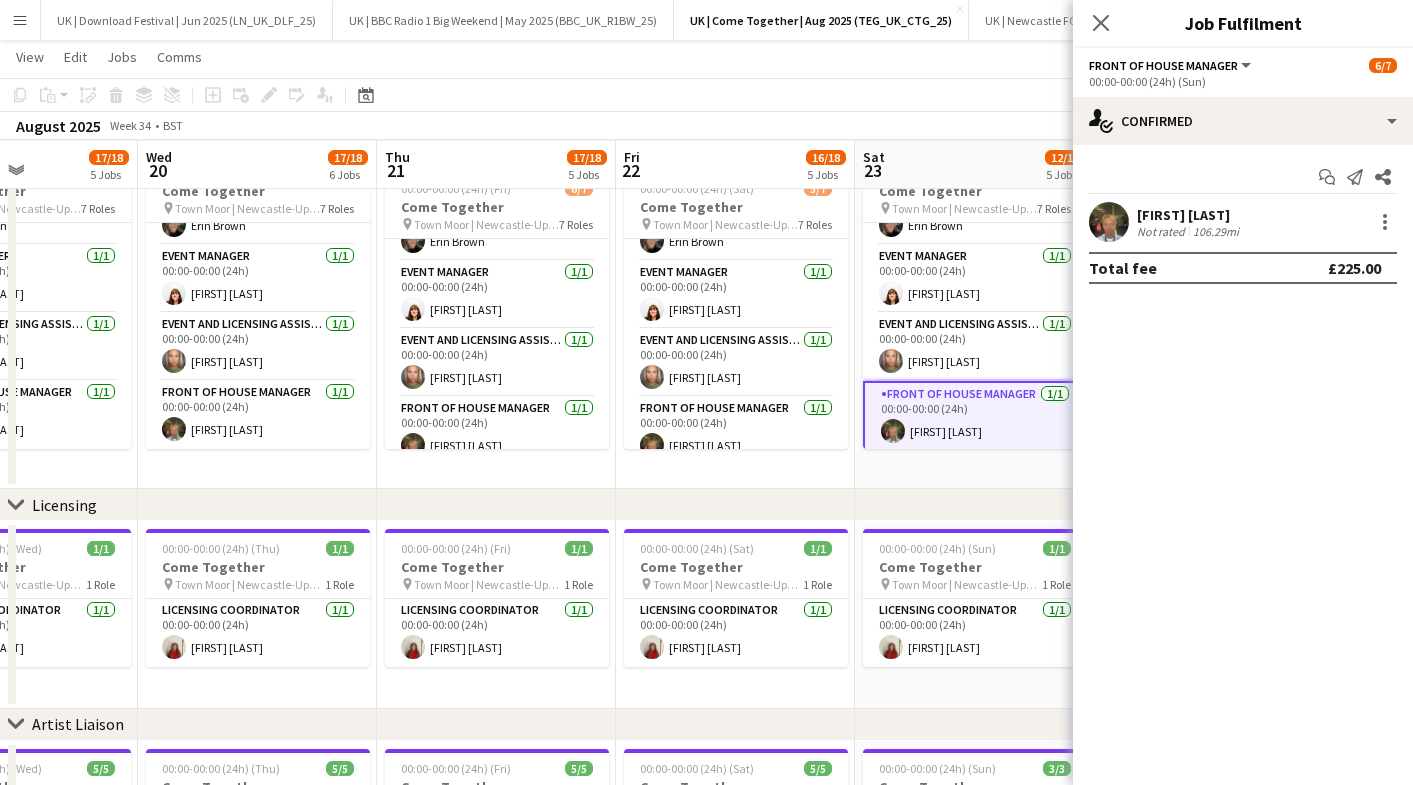 click on "00:00-00:00 (24h) (Sun)" 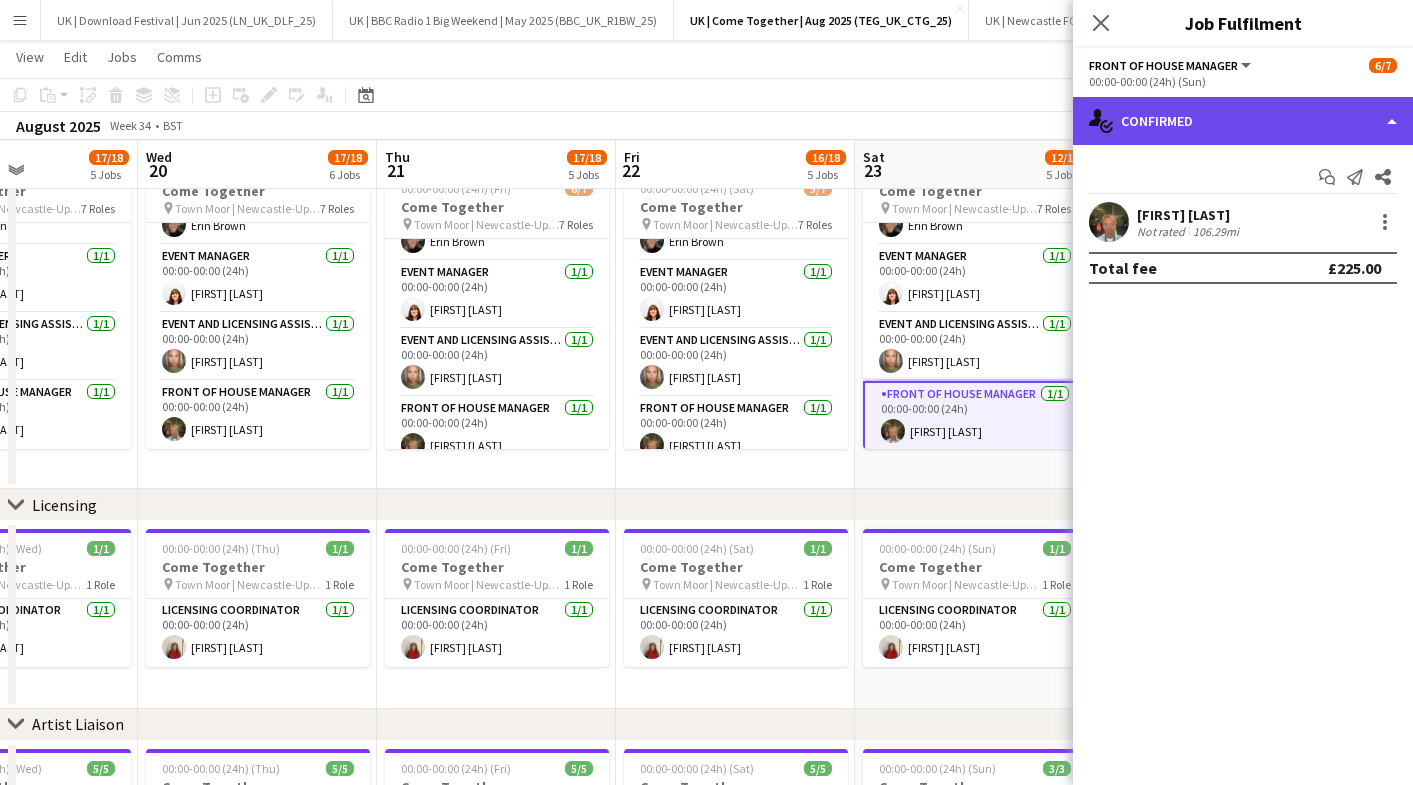 click on "single-neutral-actions-check-2
Confirmed" 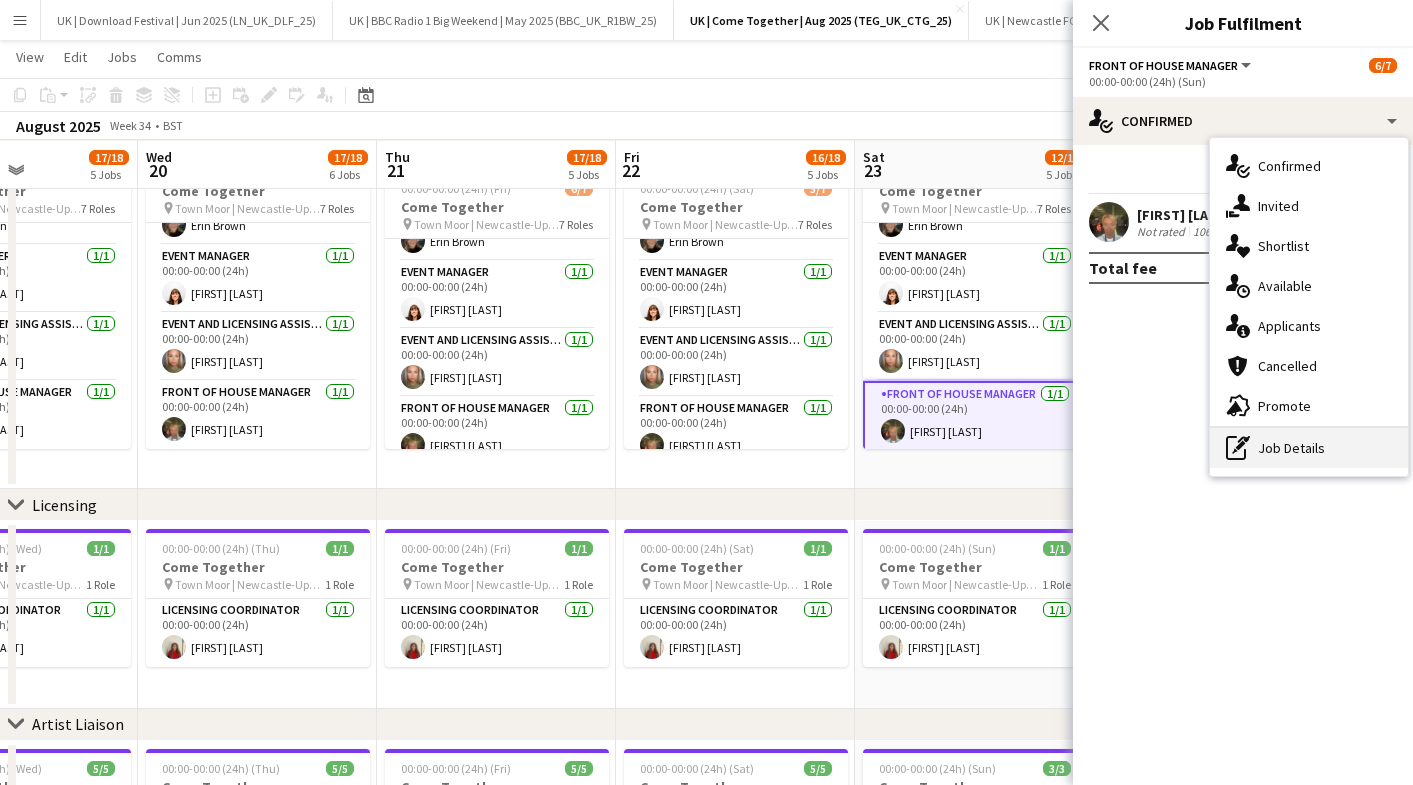 click on "pen-write
Job Details" at bounding box center (1309, 448) 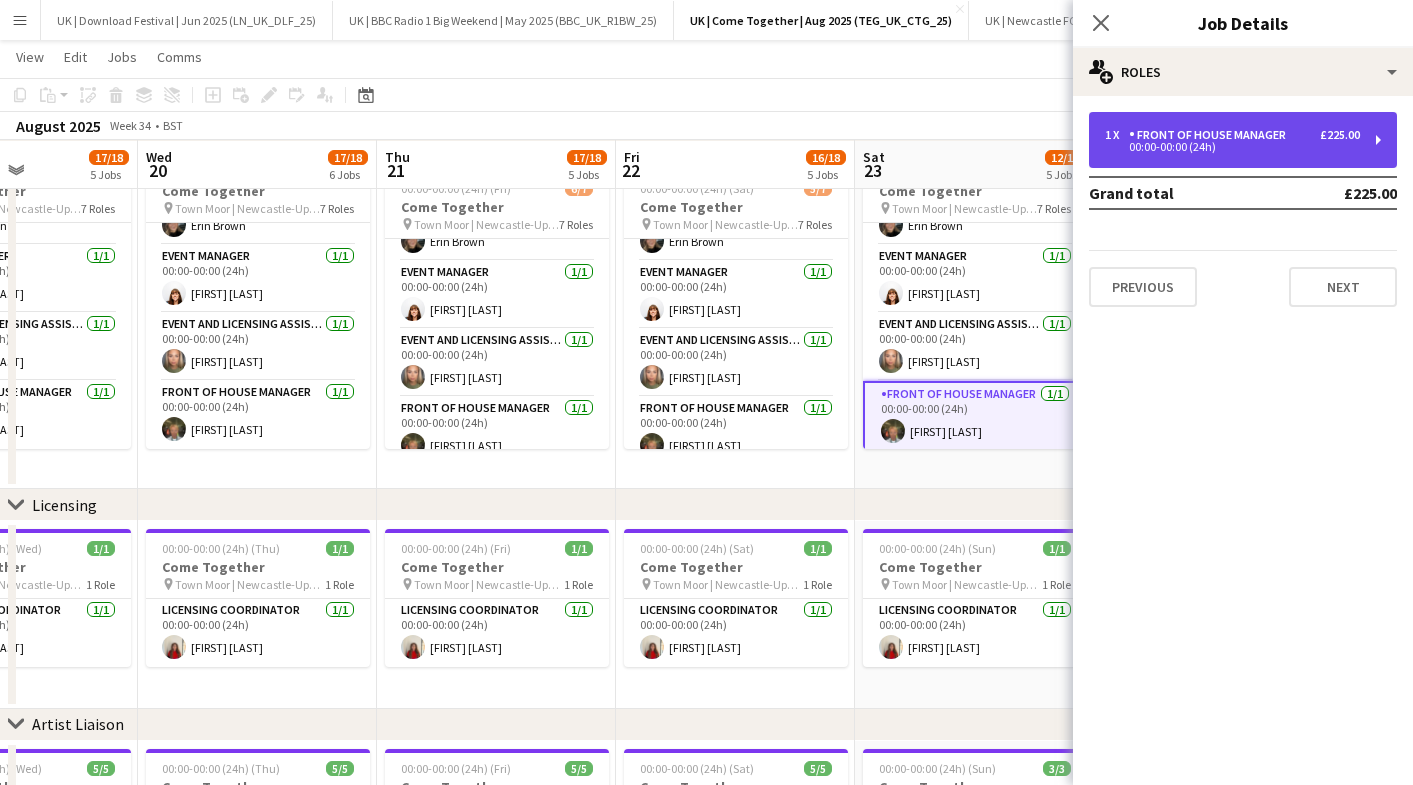 click on "1 x Front of House Manager £225.00 00:00-00:00 (24h)" at bounding box center (1243, 140) 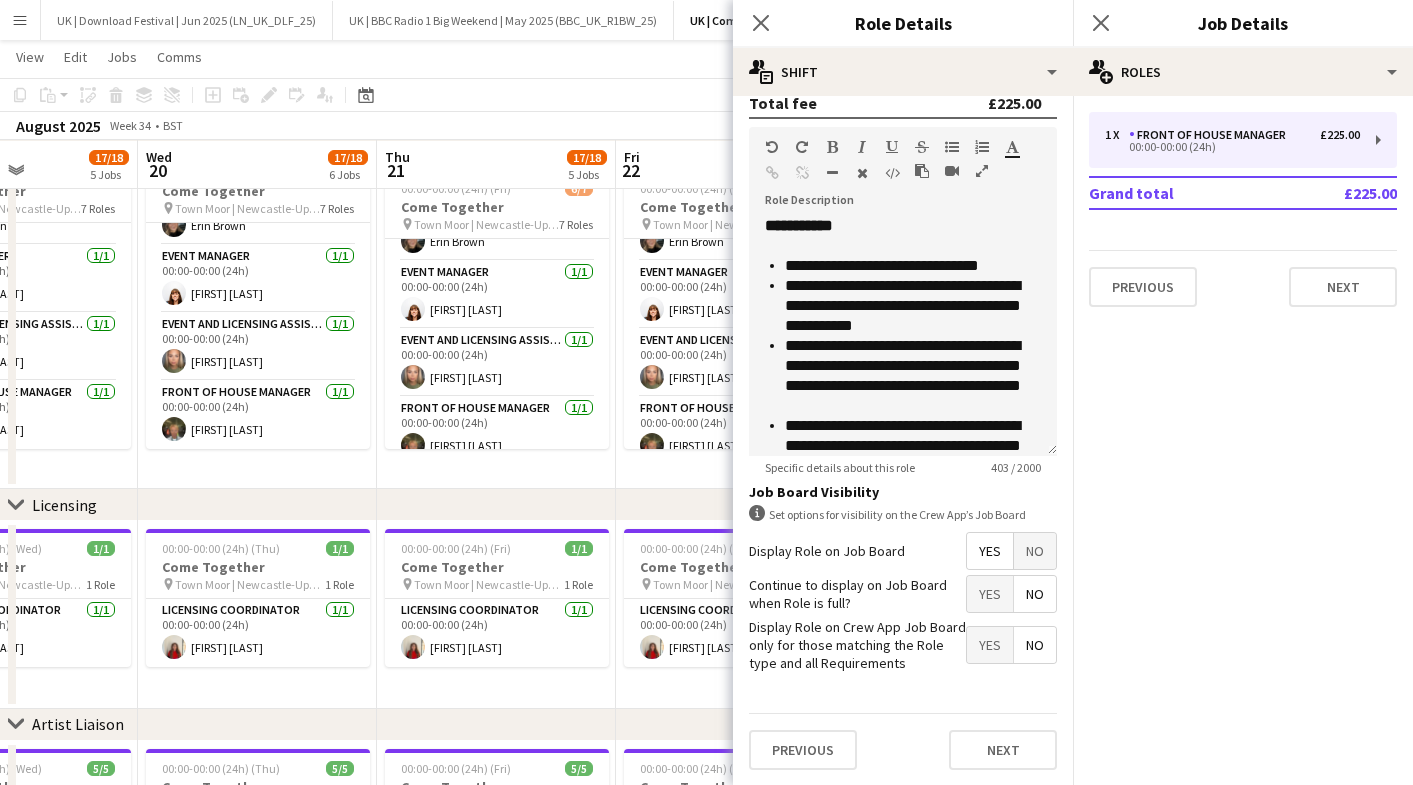 click on "No" at bounding box center (1035, 551) 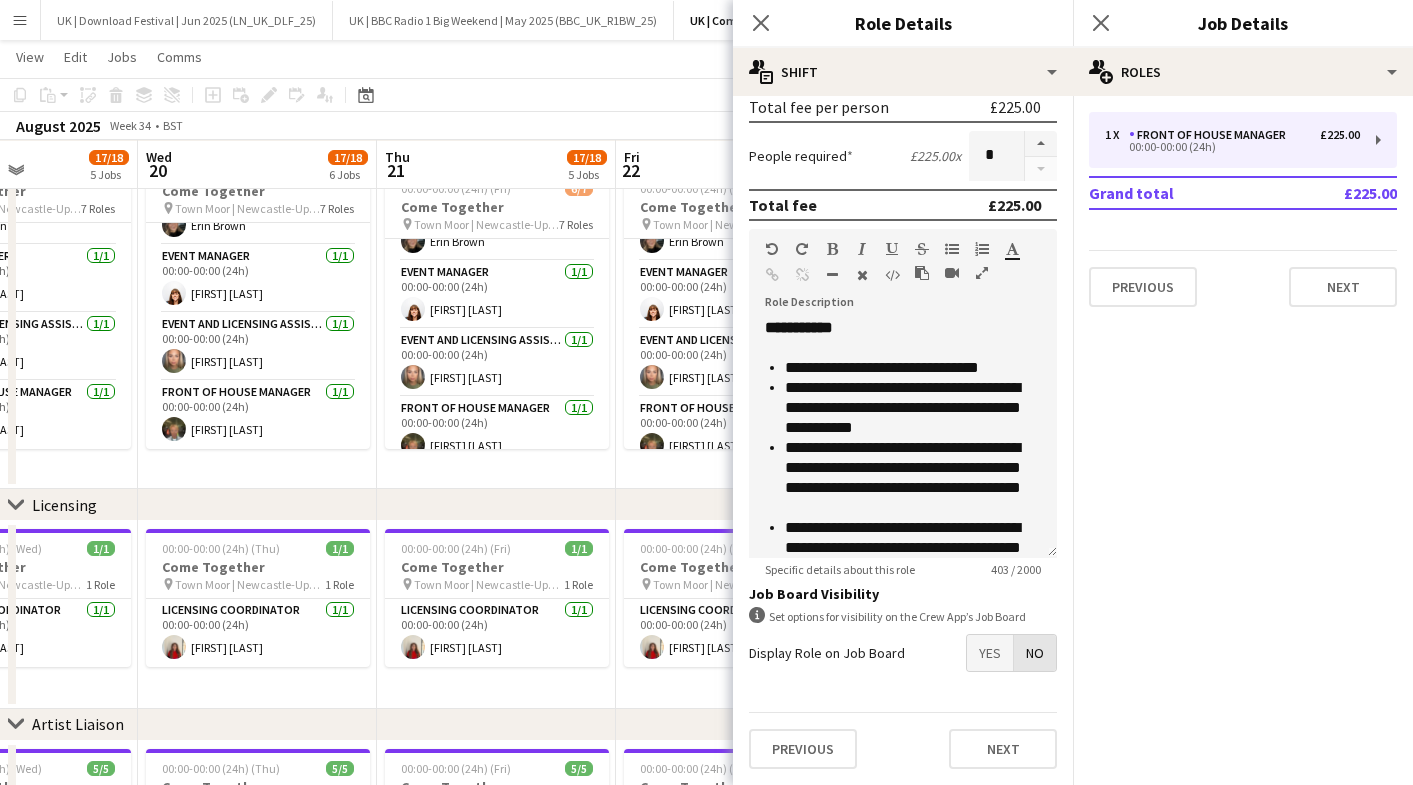 scroll, scrollTop: 369, scrollLeft: 0, axis: vertical 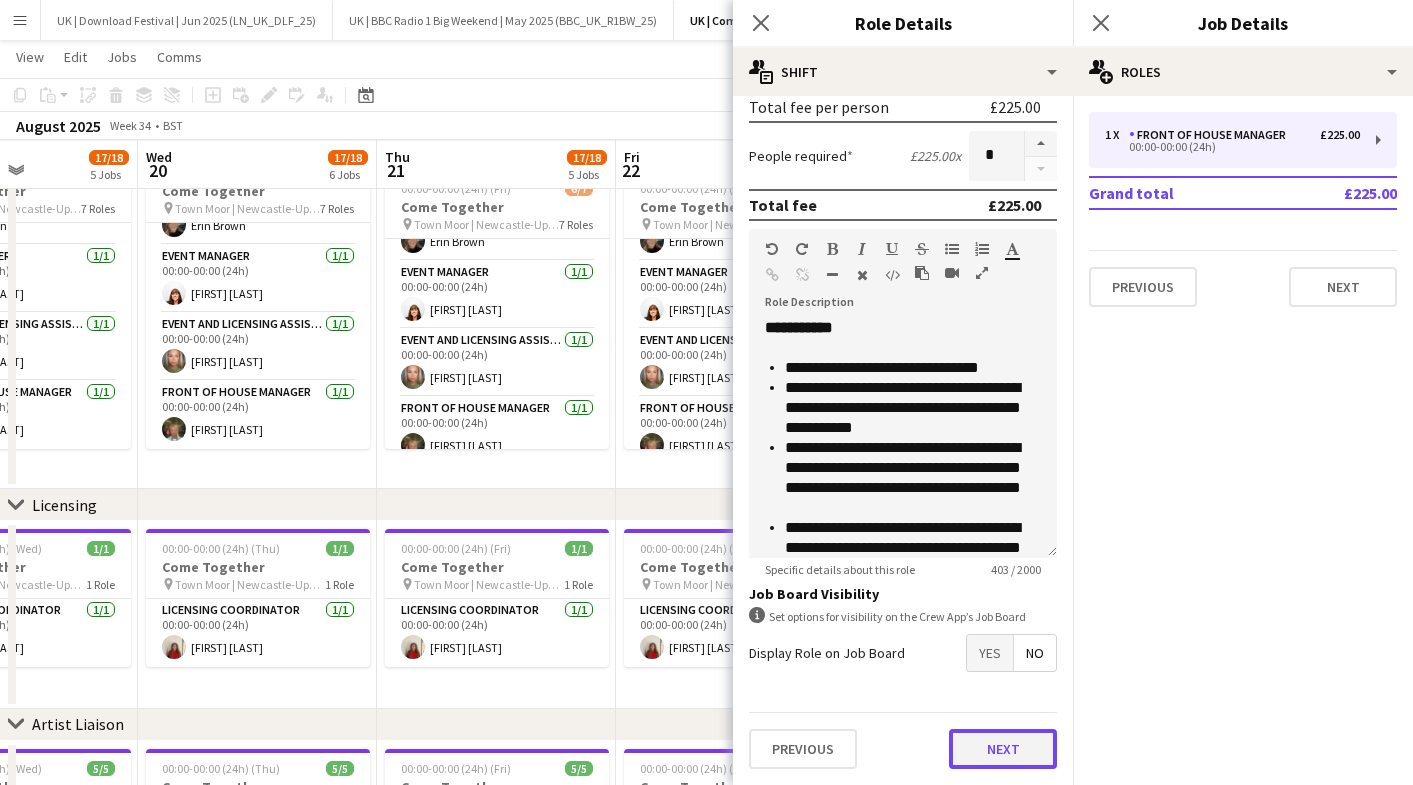 click on "Next" at bounding box center (1003, 749) 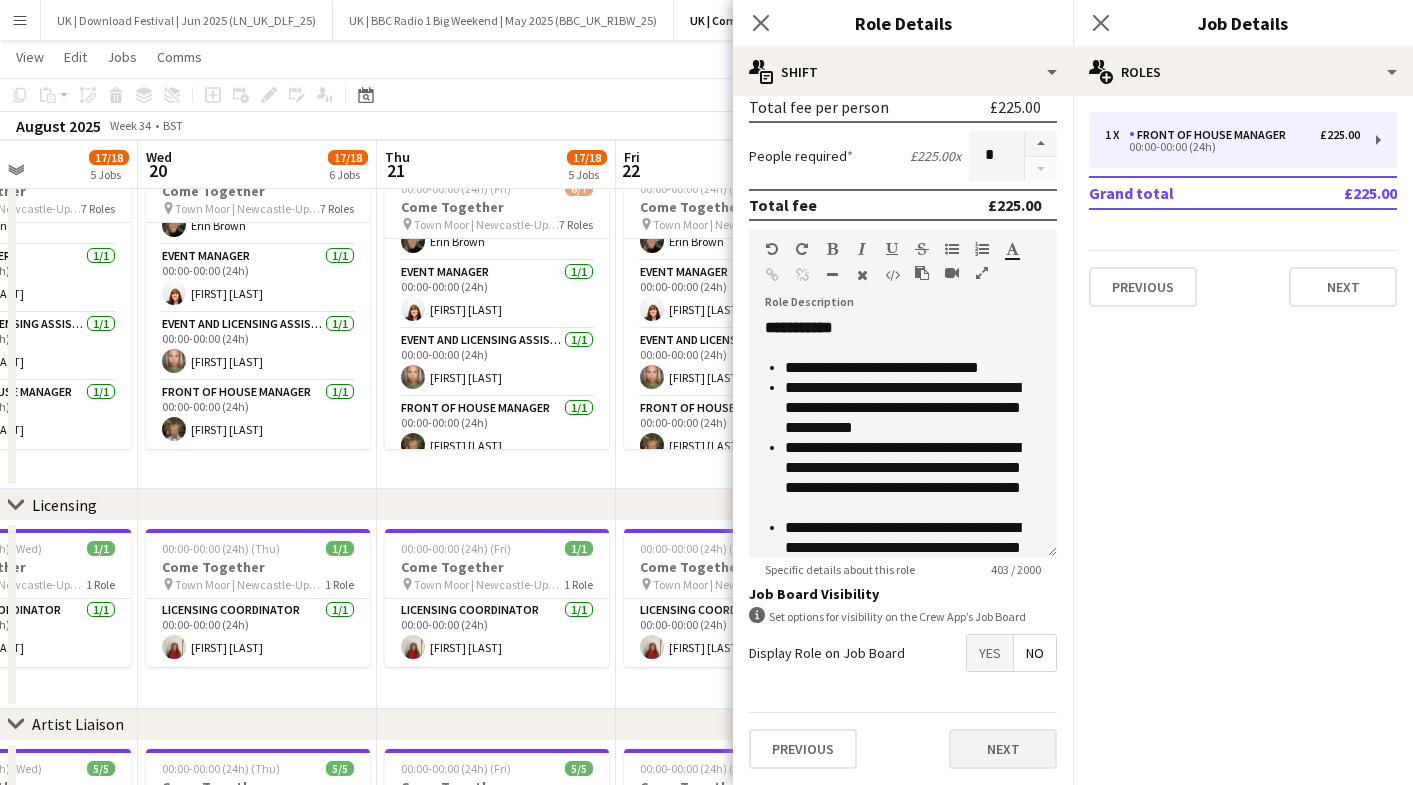scroll, scrollTop: 0, scrollLeft: 0, axis: both 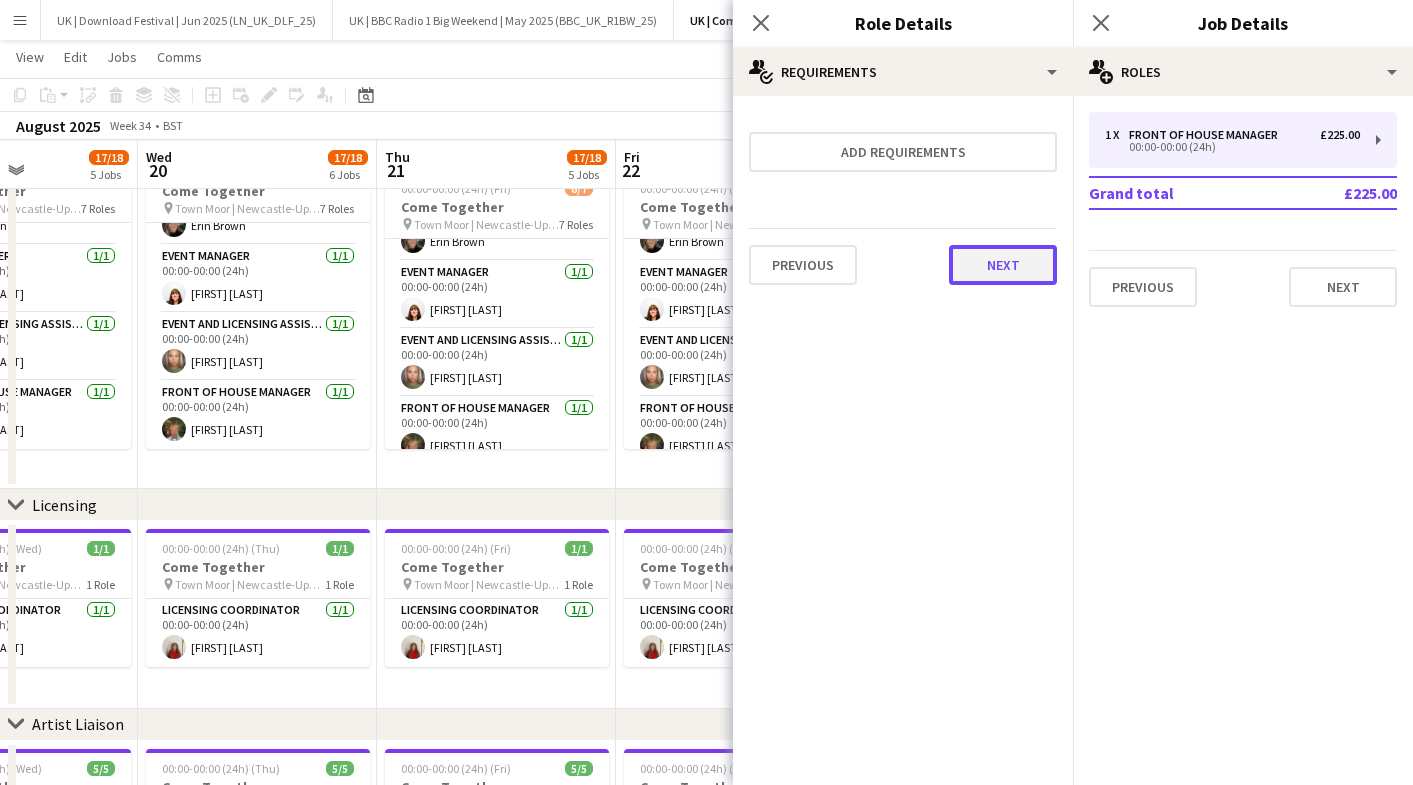 click on "Next" at bounding box center [1003, 265] 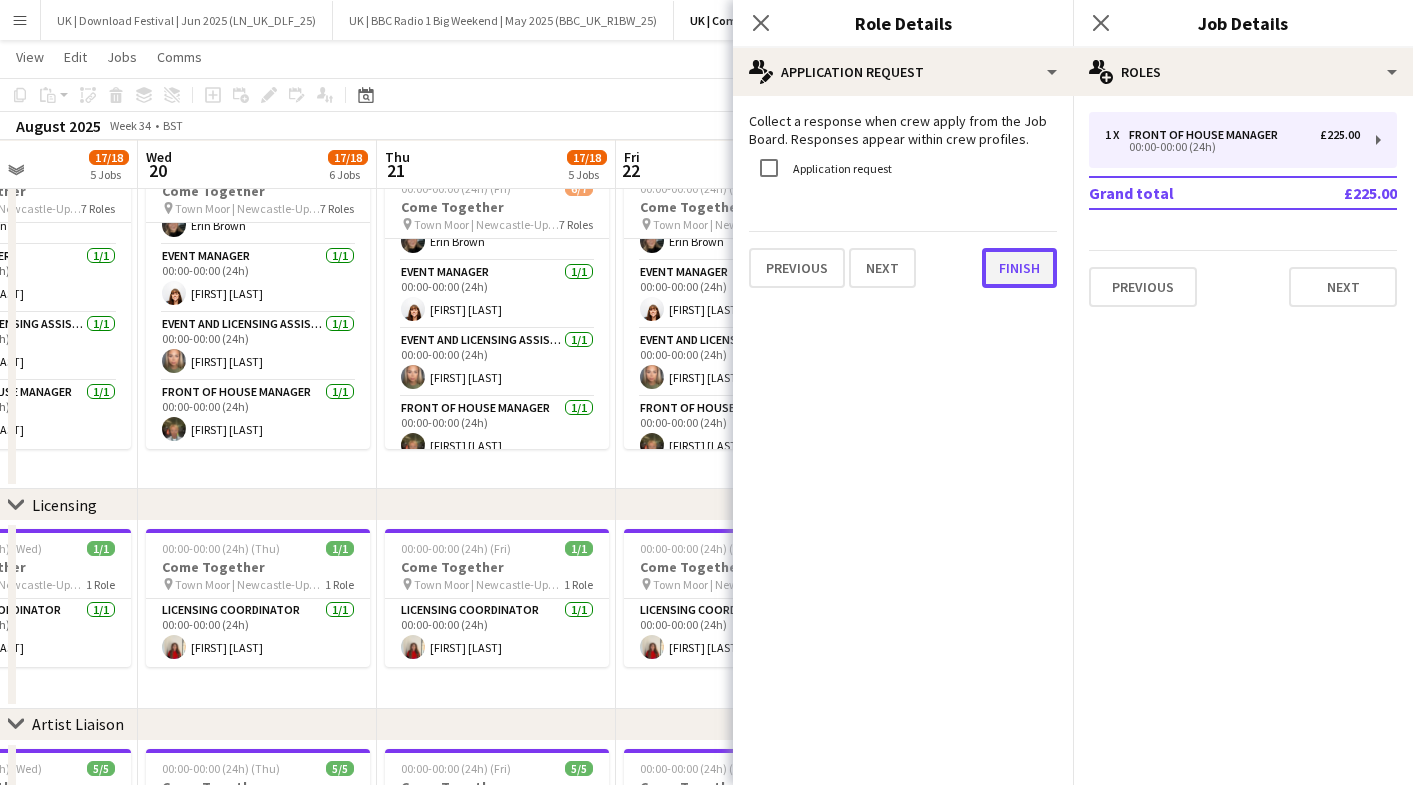 click on "Finish" at bounding box center (1019, 268) 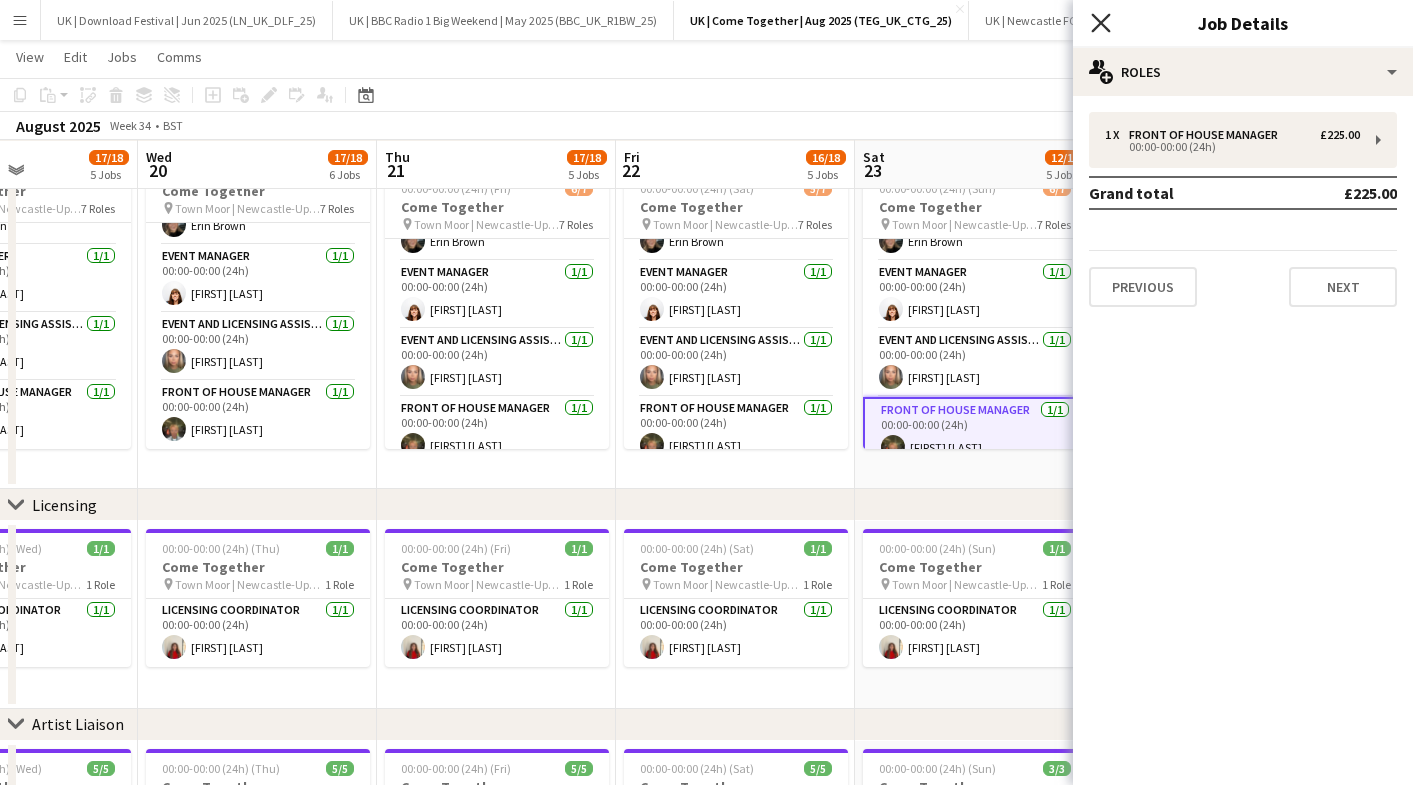 click on "Close pop-in" 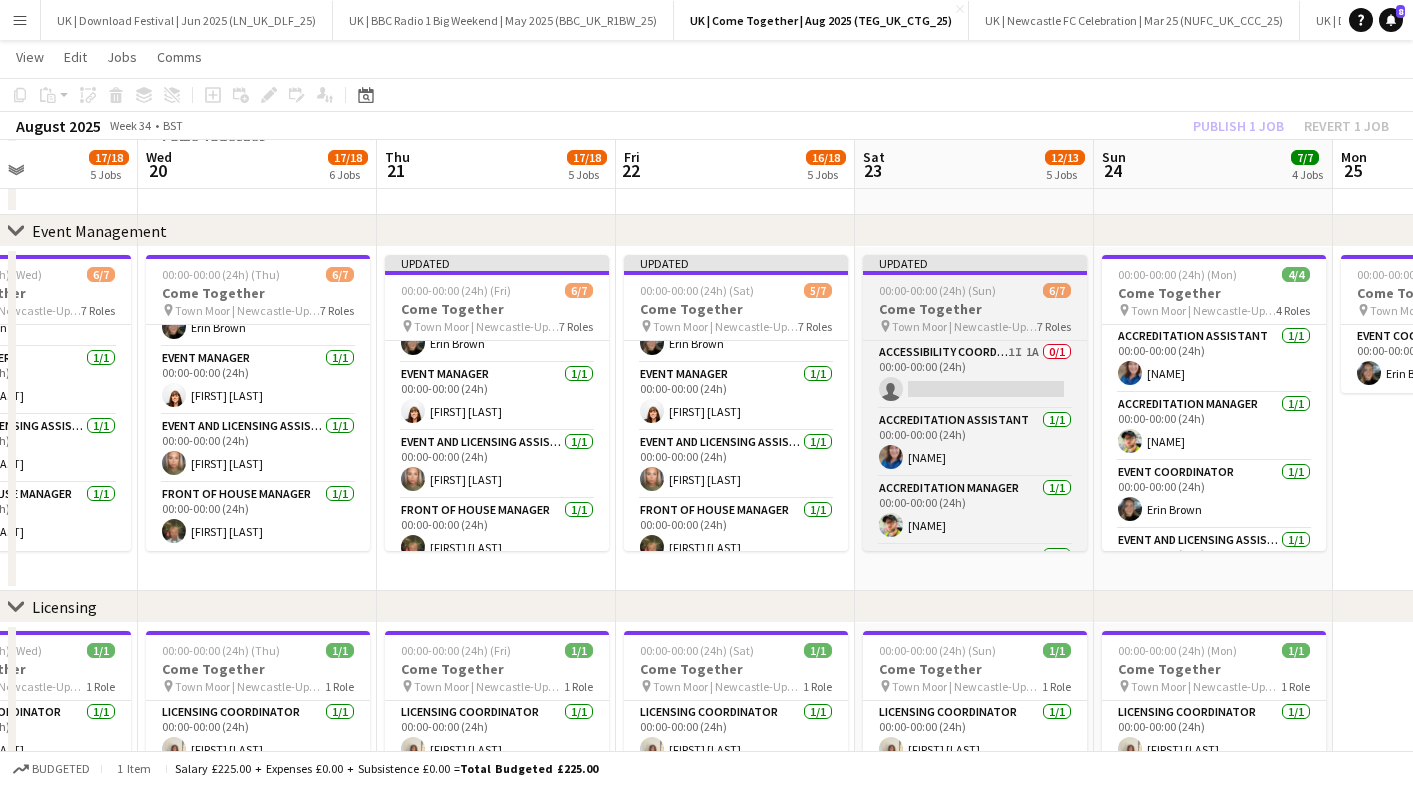 click on "Town Moor | Newcastle-Upon-Tyne, UK" at bounding box center [964, 326] 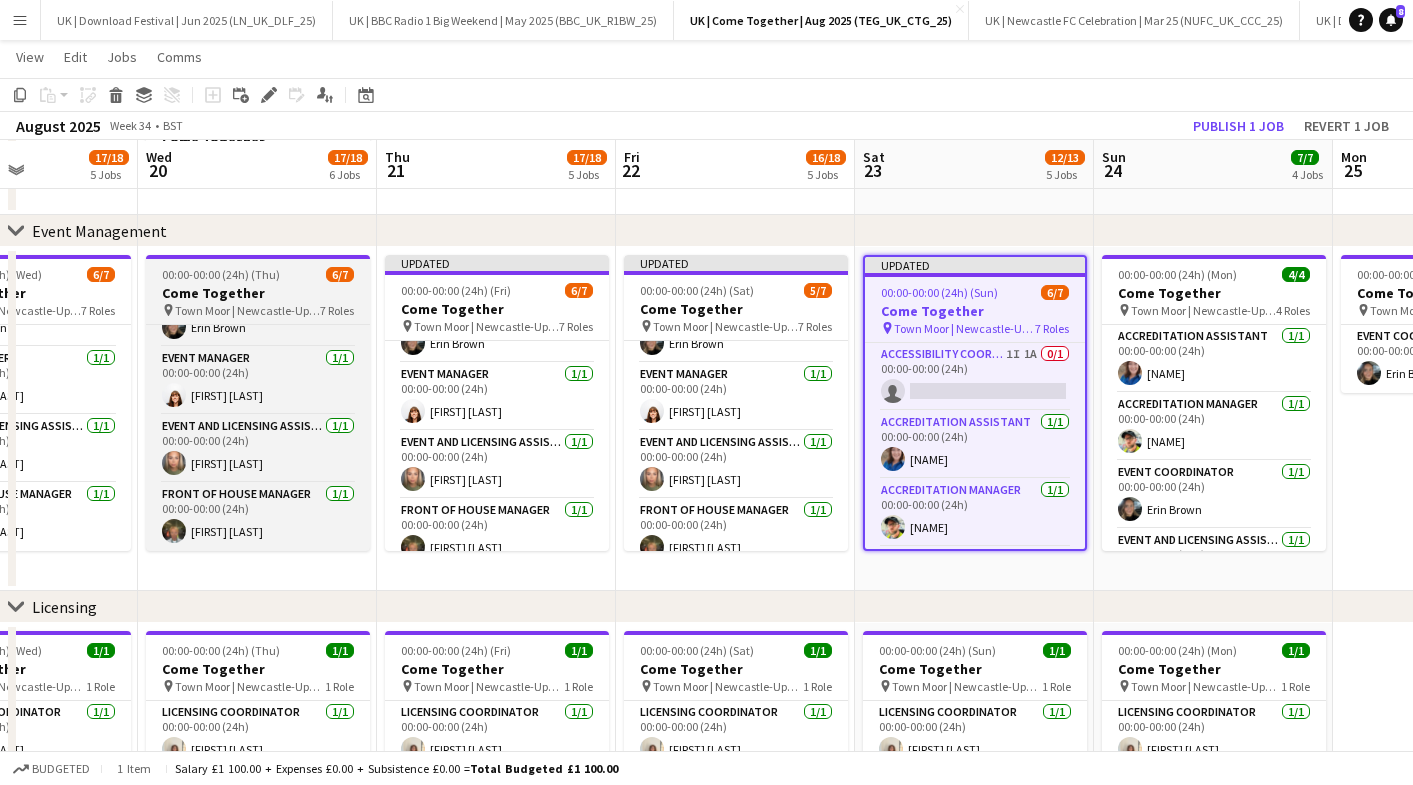 click on "Come Together" at bounding box center (258, 293) 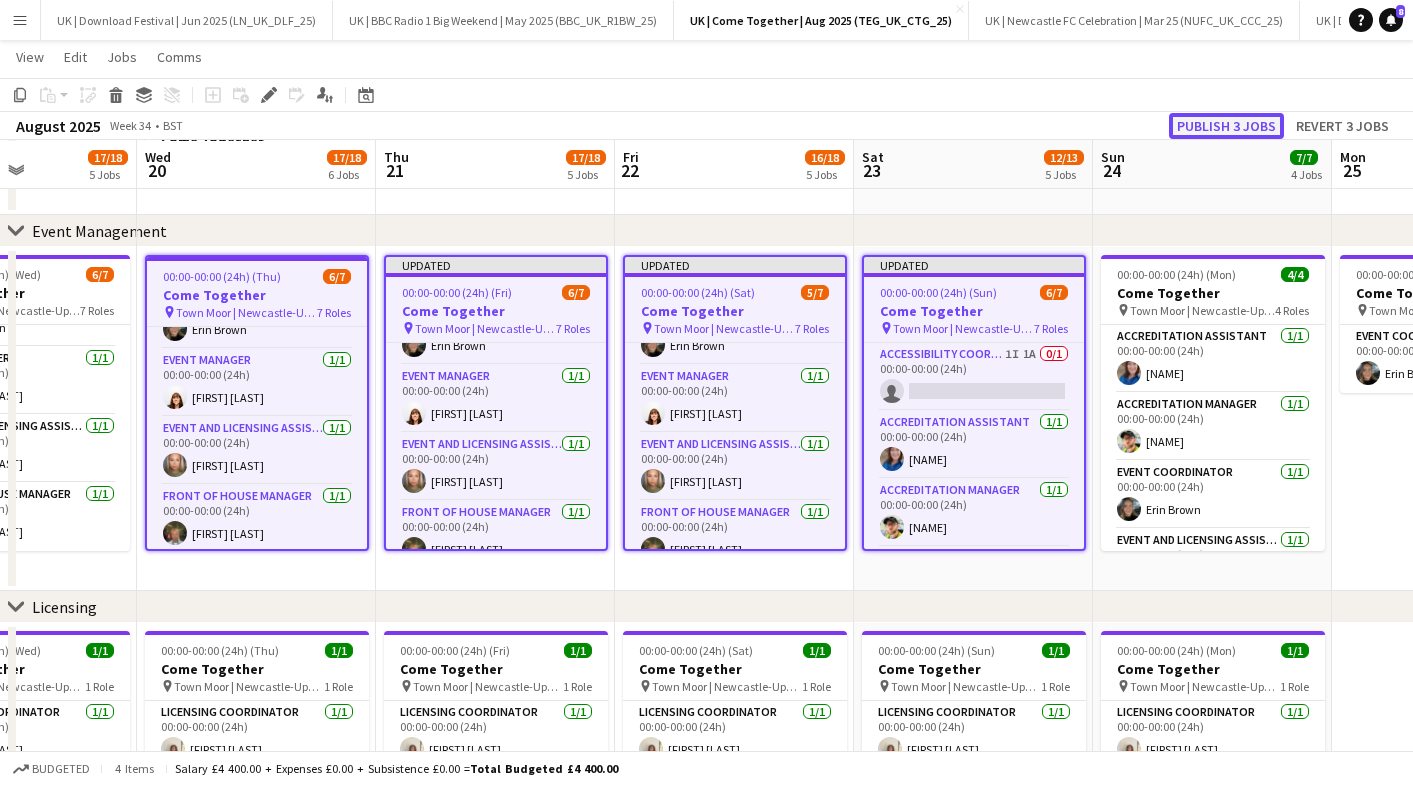 click on "Publish 3 jobs" 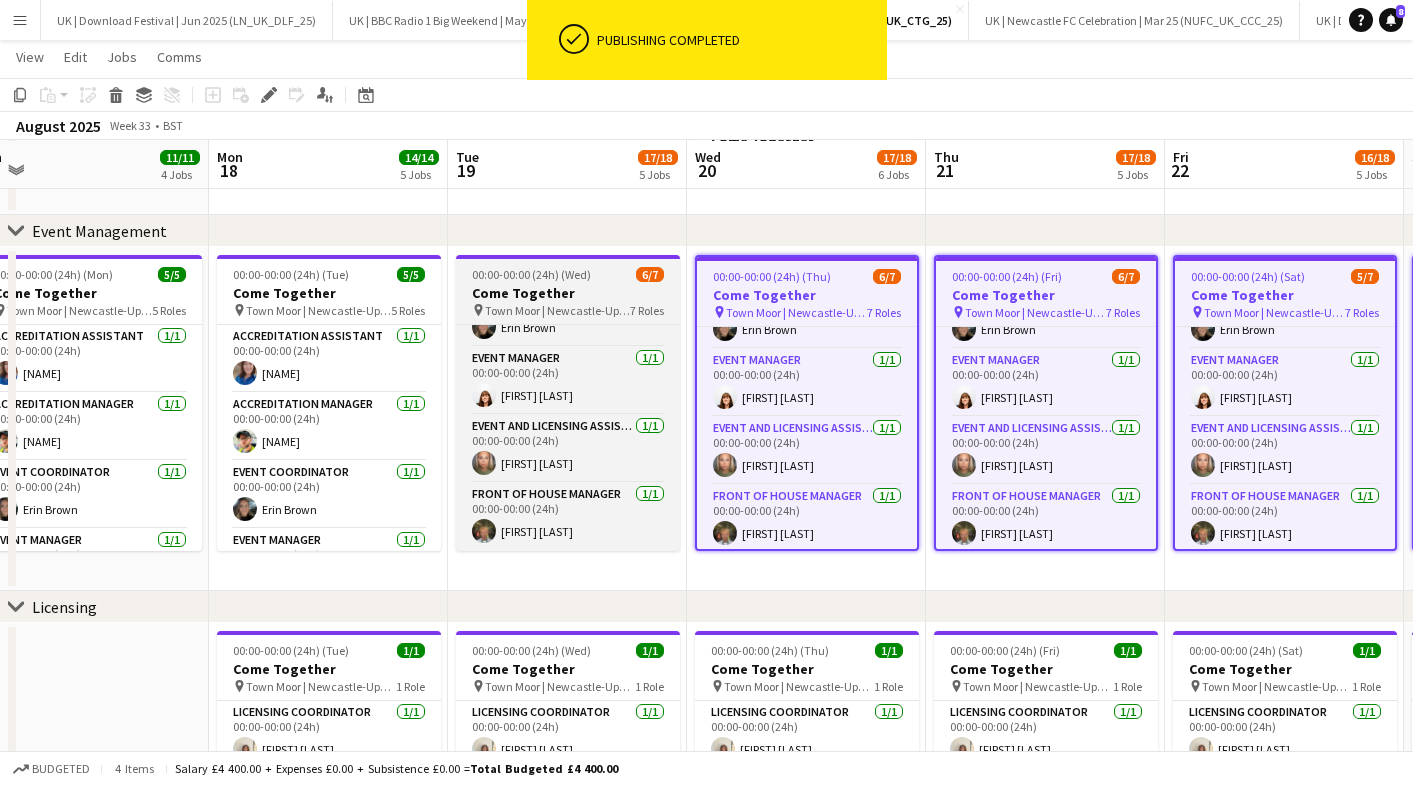 click on "00:00-00:00 (24h) (Wed)" at bounding box center (531, 274) 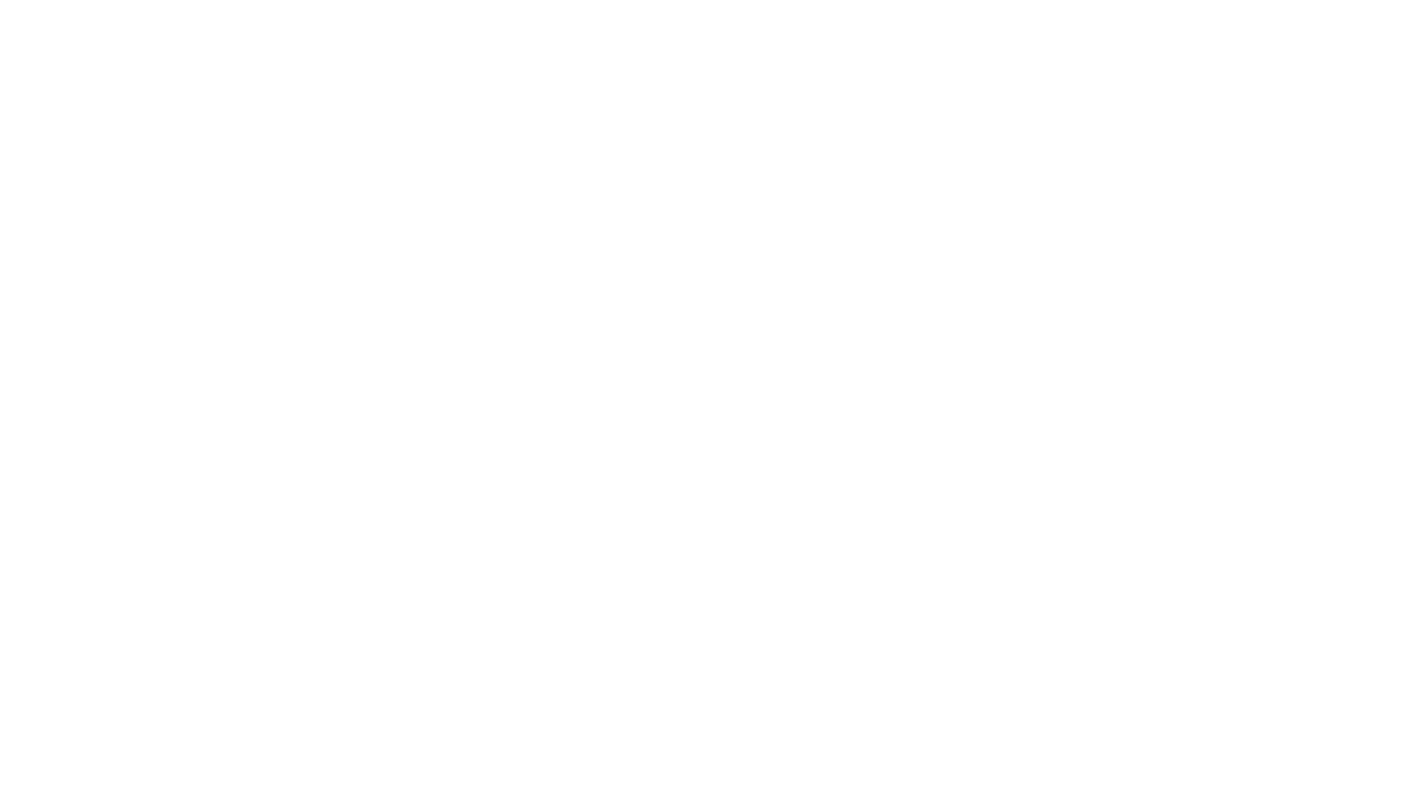scroll, scrollTop: 0, scrollLeft: 0, axis: both 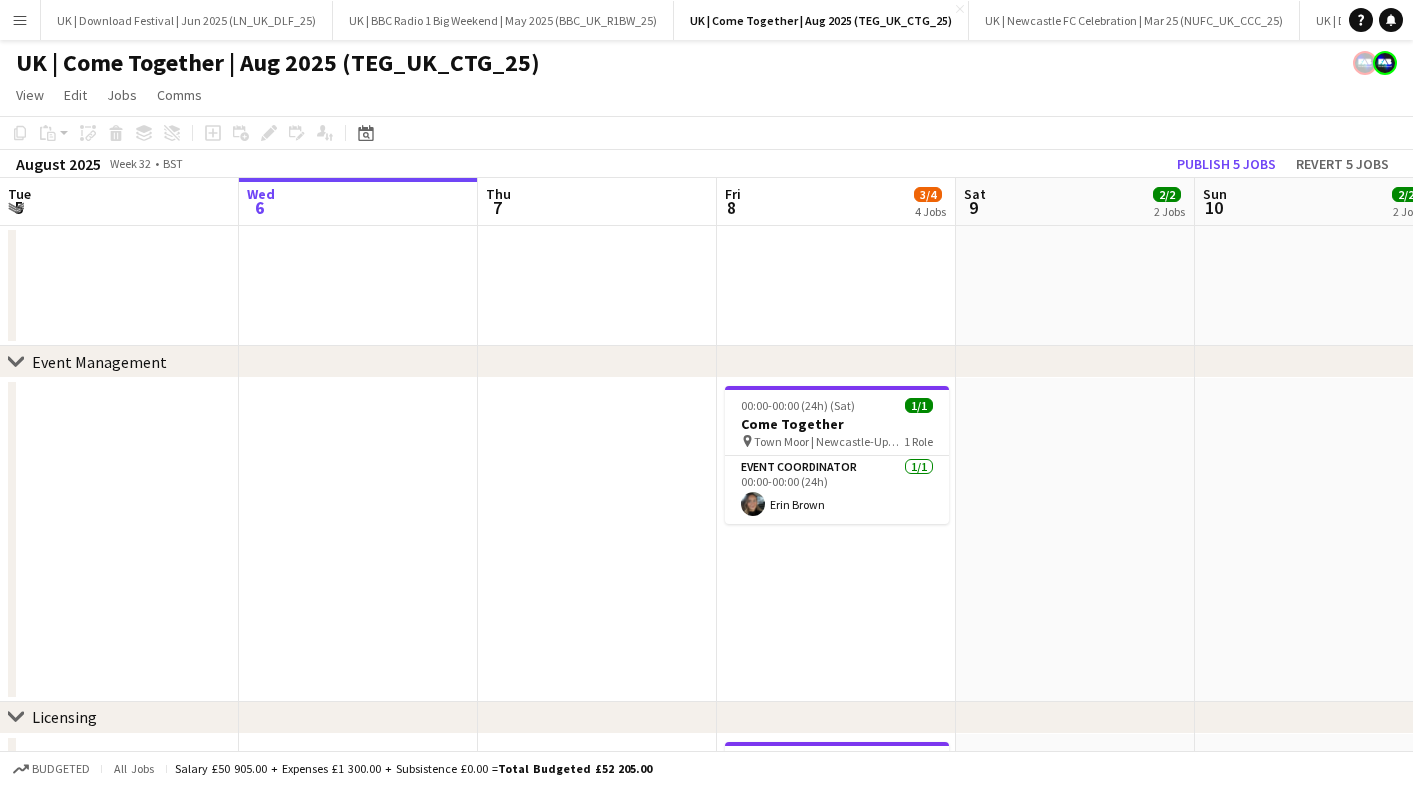click on "Menu" at bounding box center [20, 20] 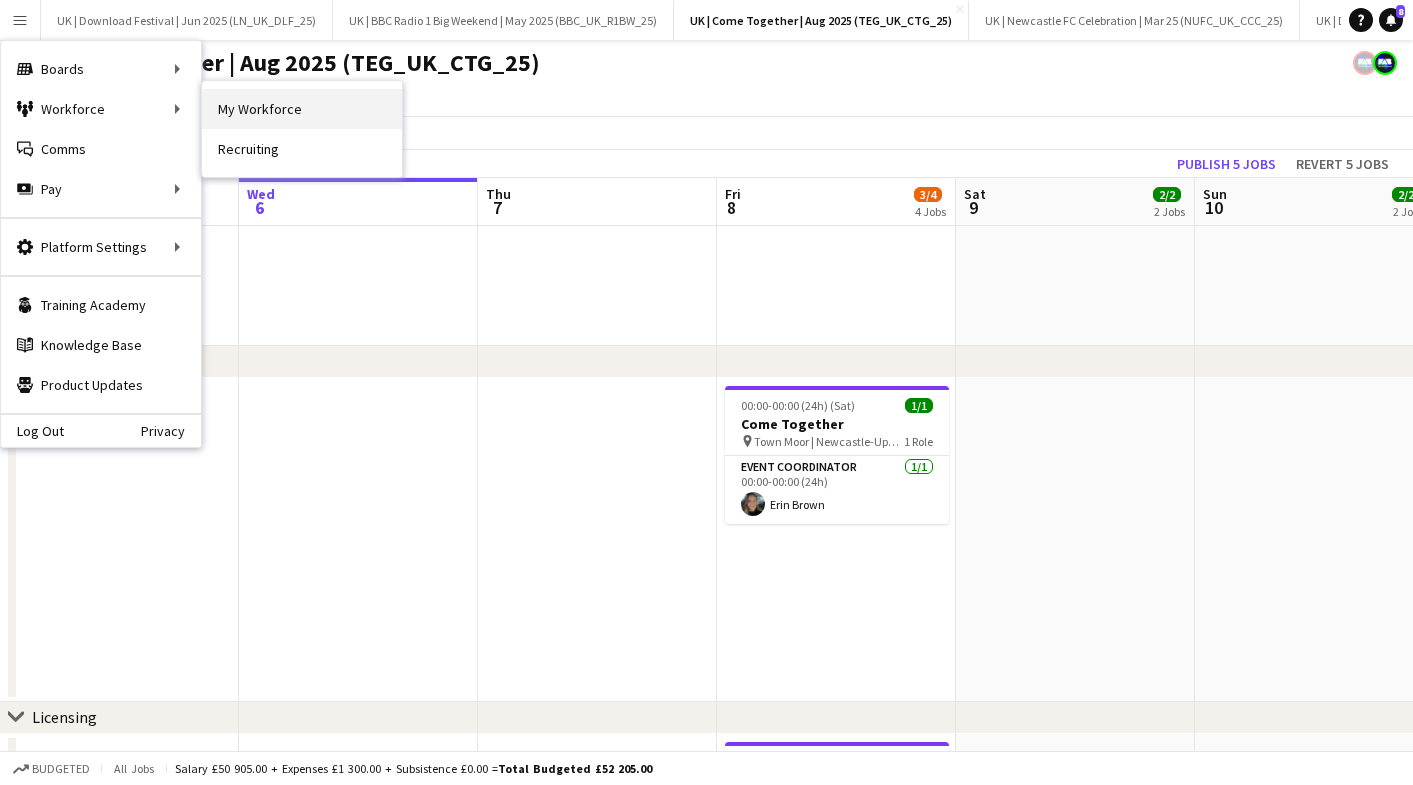 click on "My Workforce" at bounding box center (302, 109) 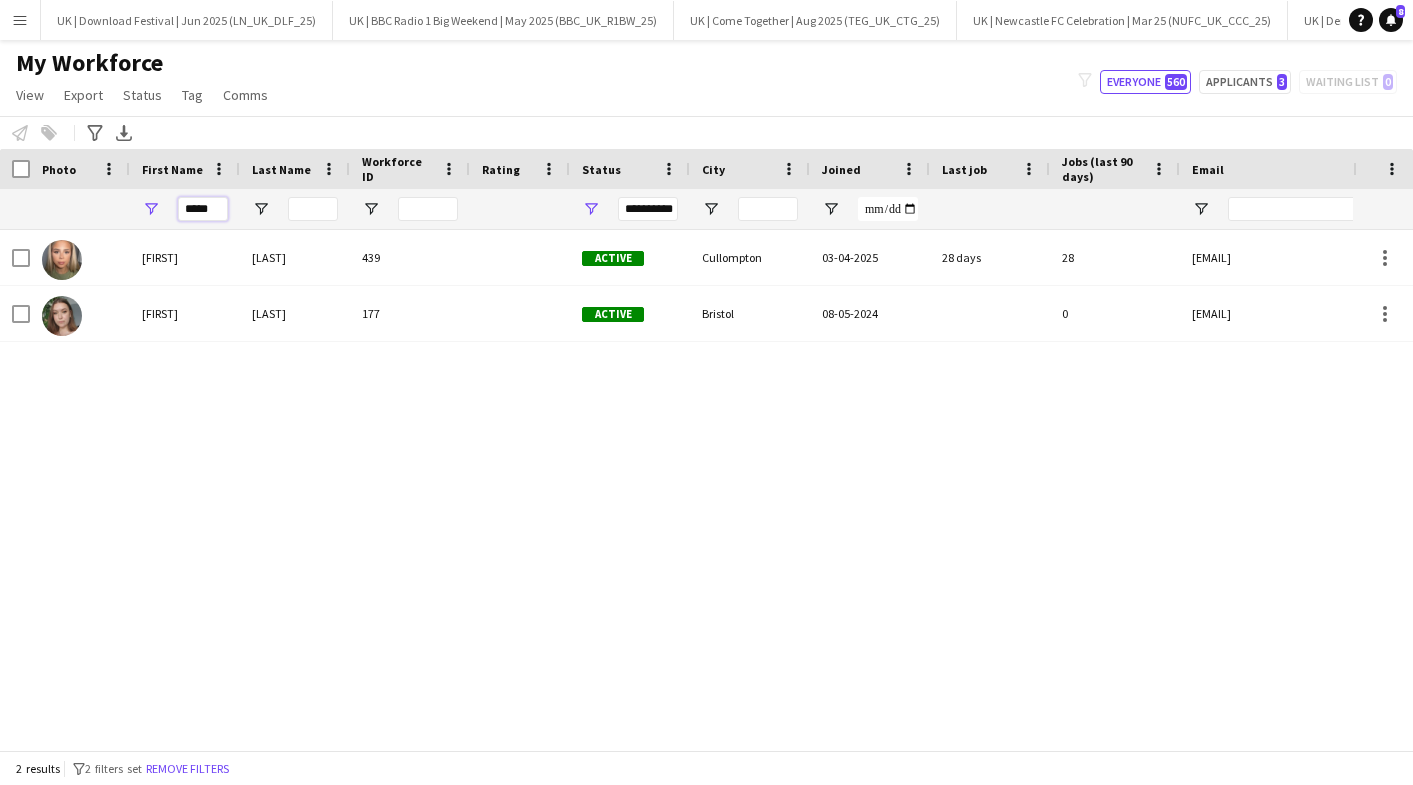 click on "*****" at bounding box center (203, 209) 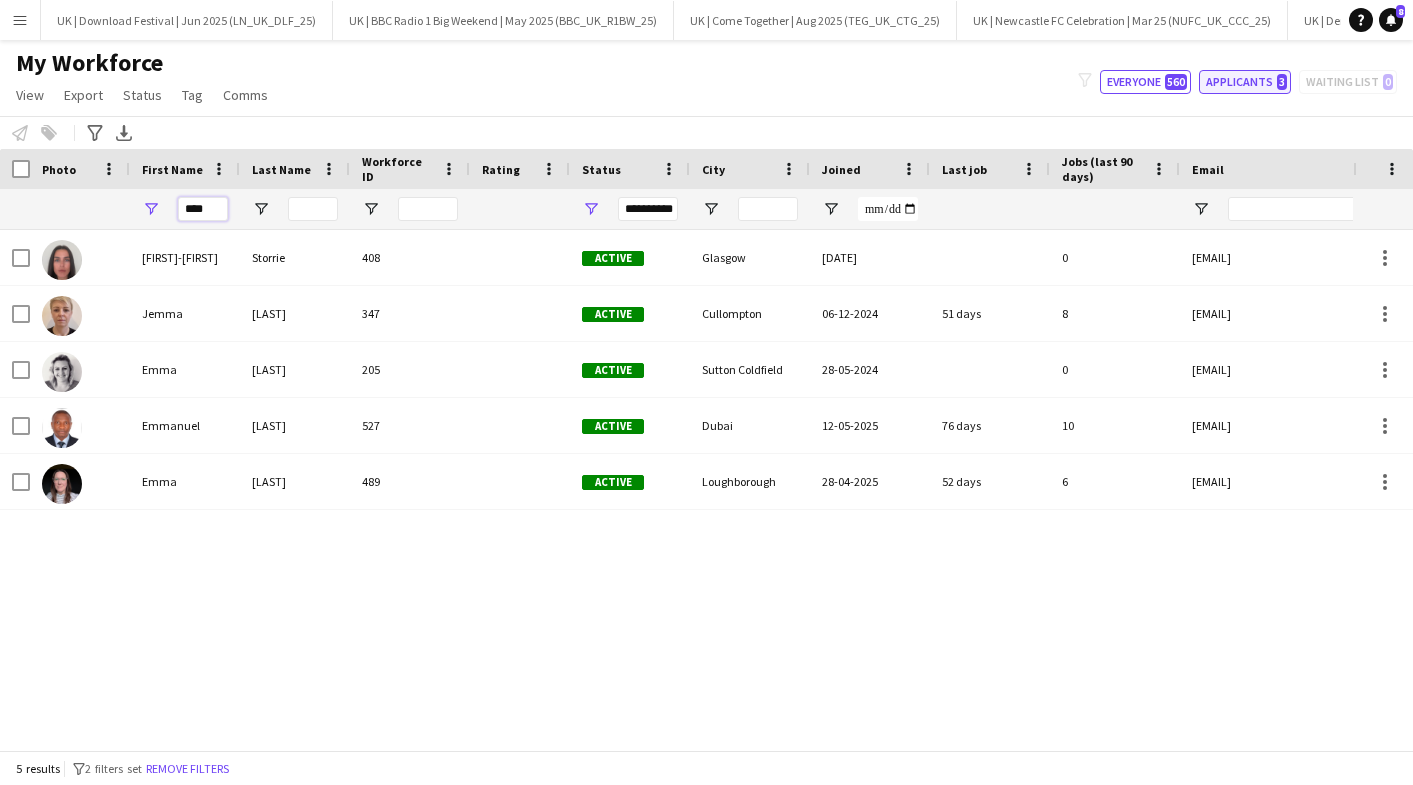type on "****" 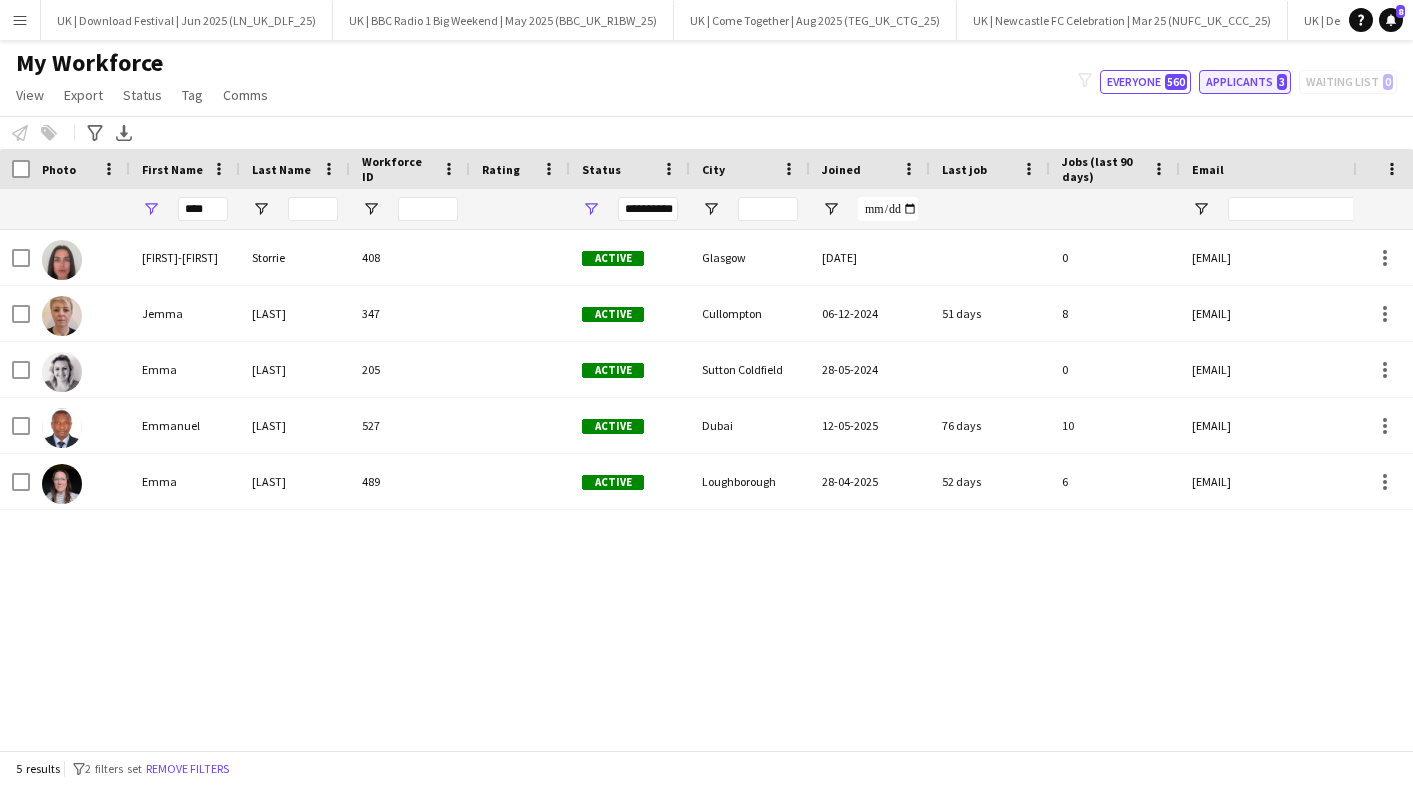 click on "Applicants   3" 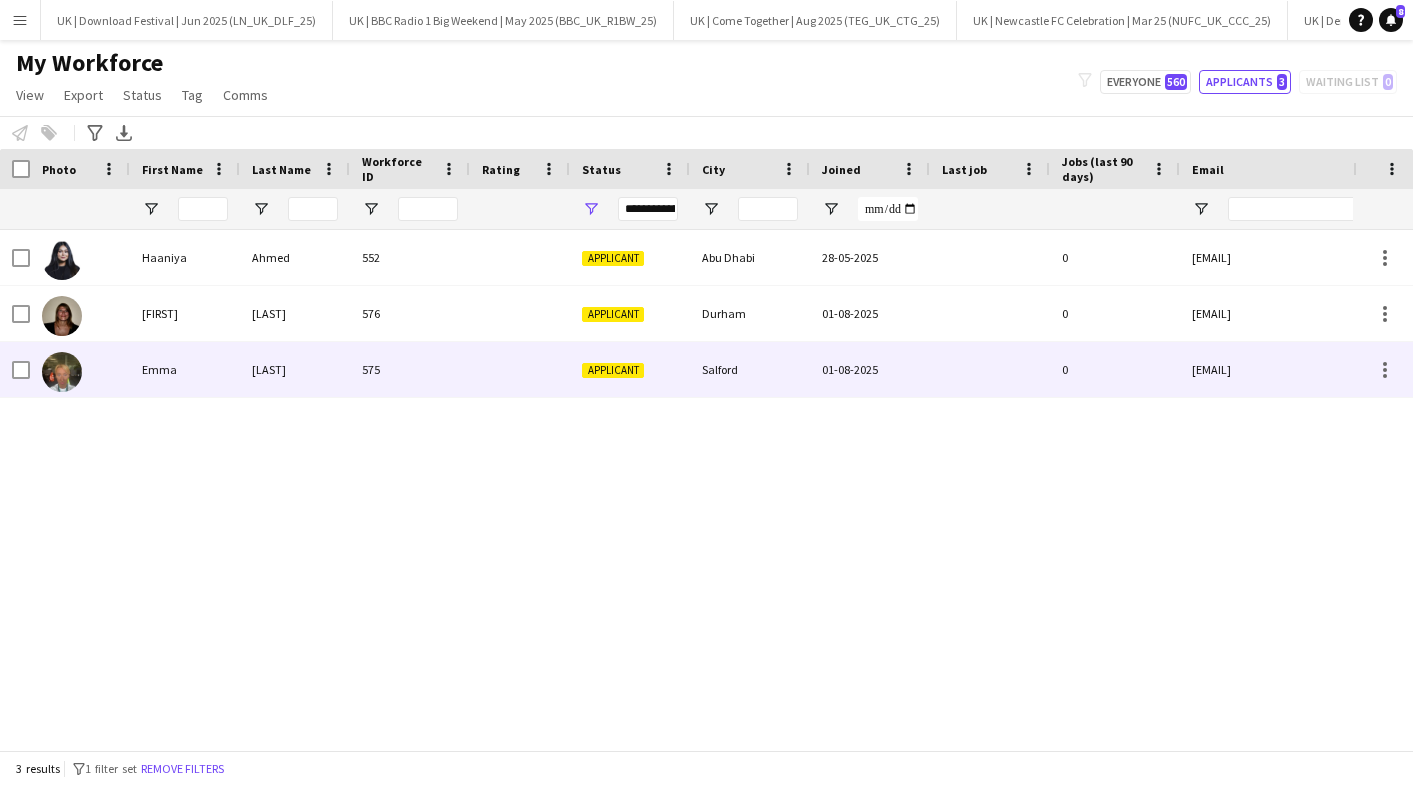 click on "Emma" at bounding box center (185, 369) 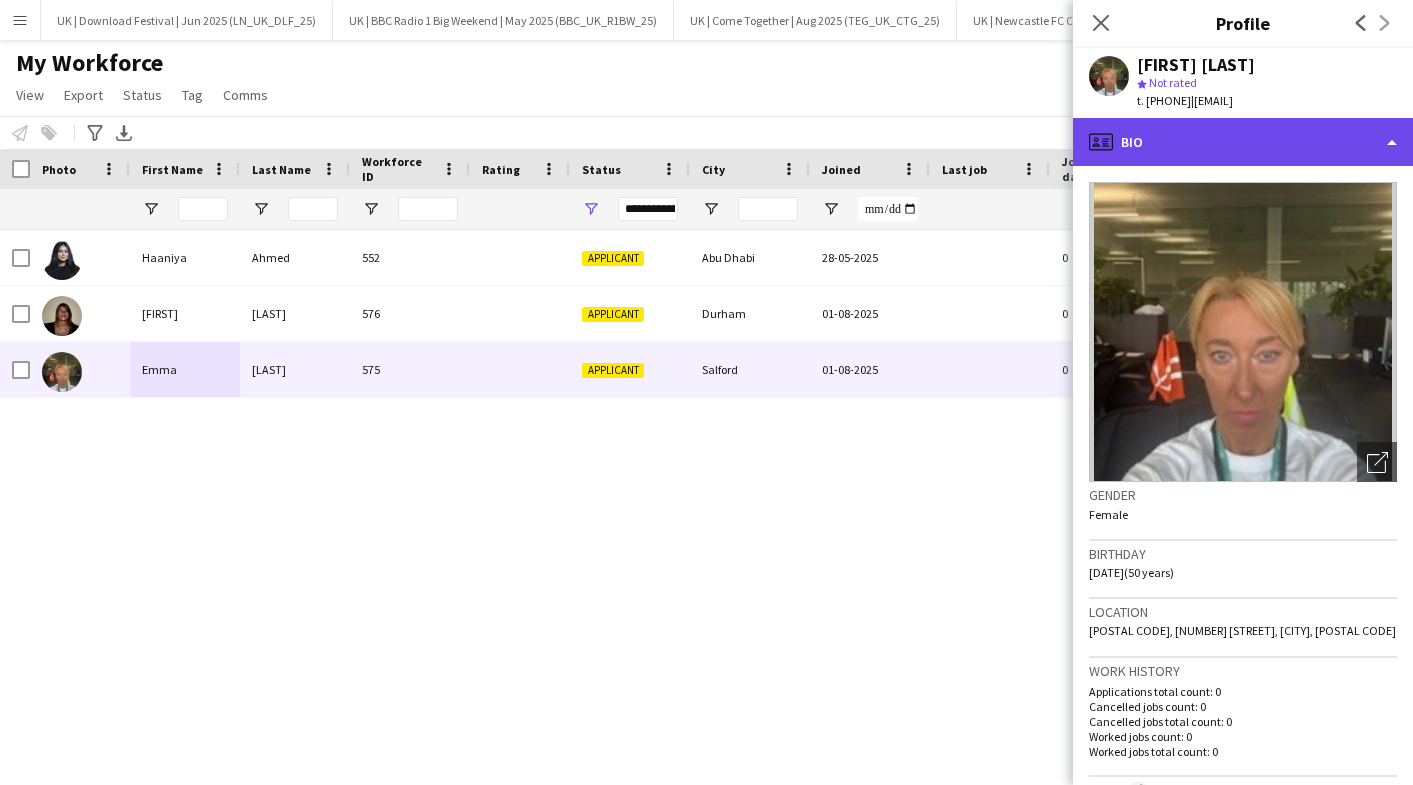 click on "profile
Bio" 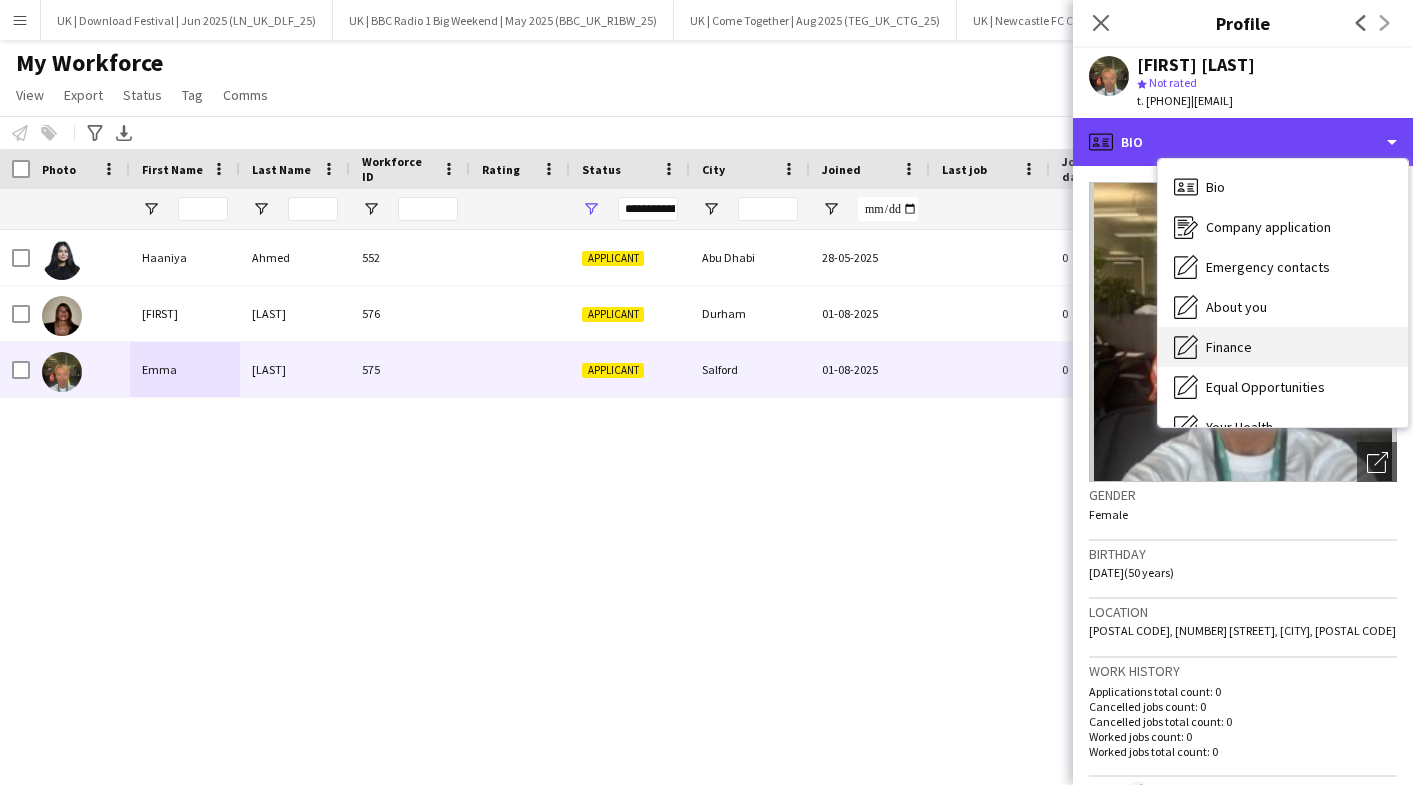 scroll, scrollTop: 308, scrollLeft: 0, axis: vertical 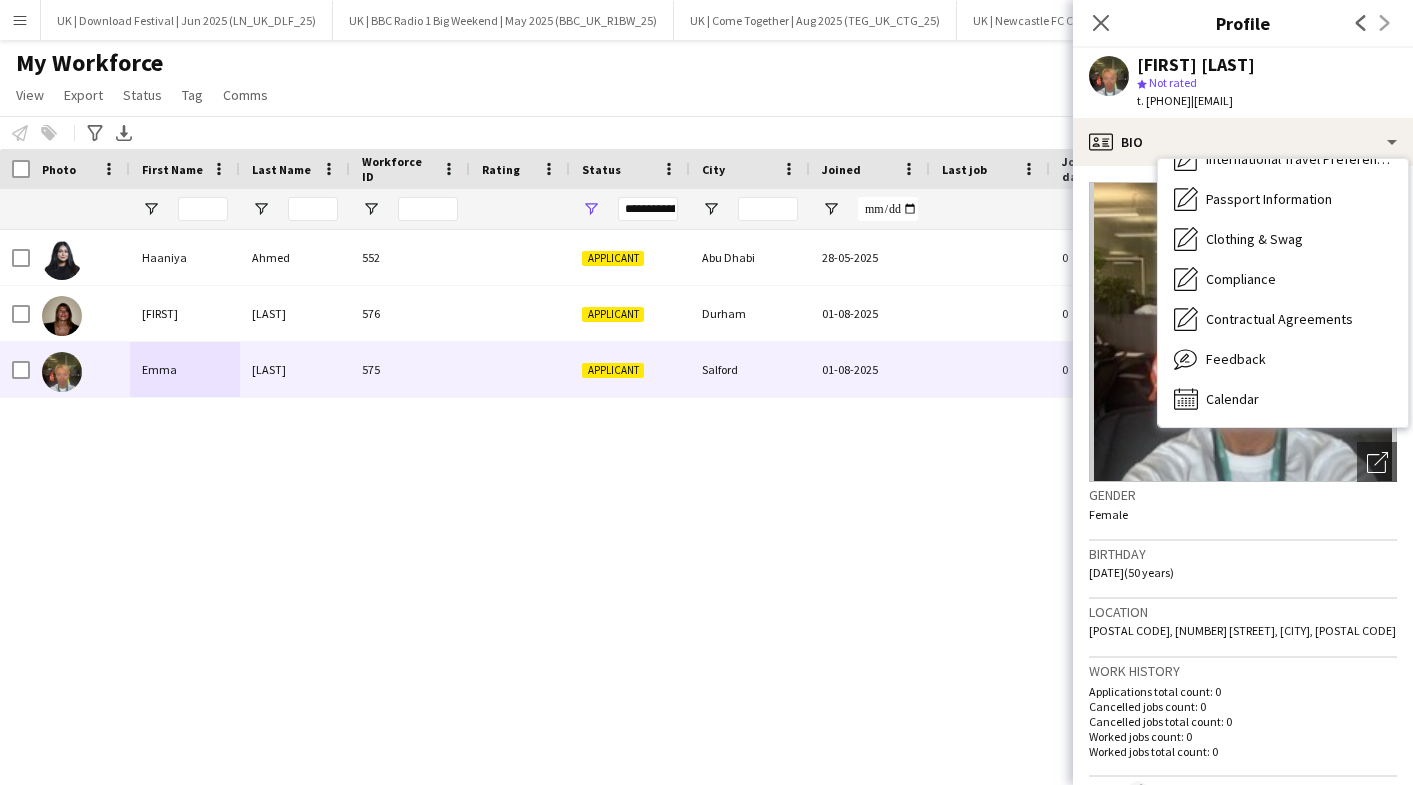click on "Birthday   07-01-1975   (50 years)" 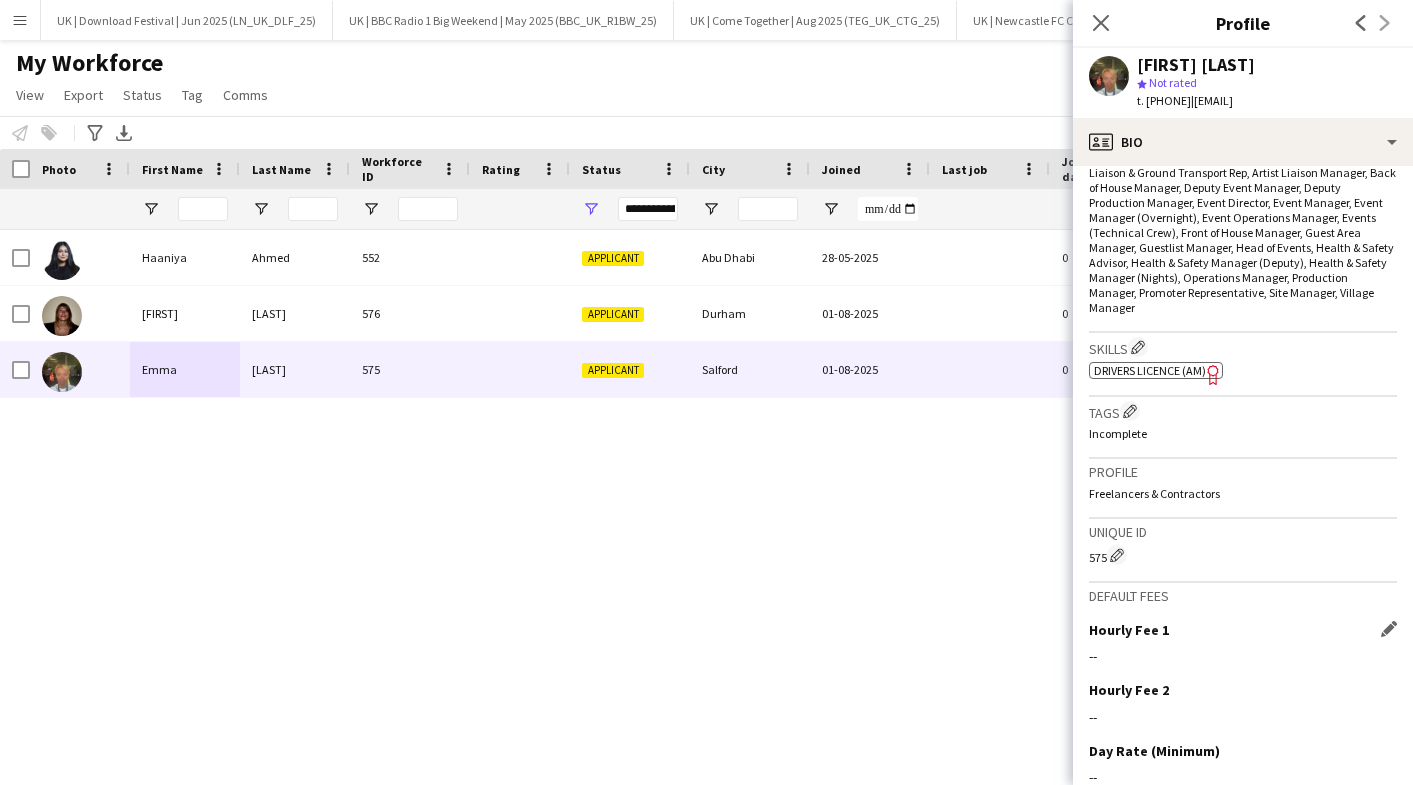 scroll, scrollTop: 853, scrollLeft: 0, axis: vertical 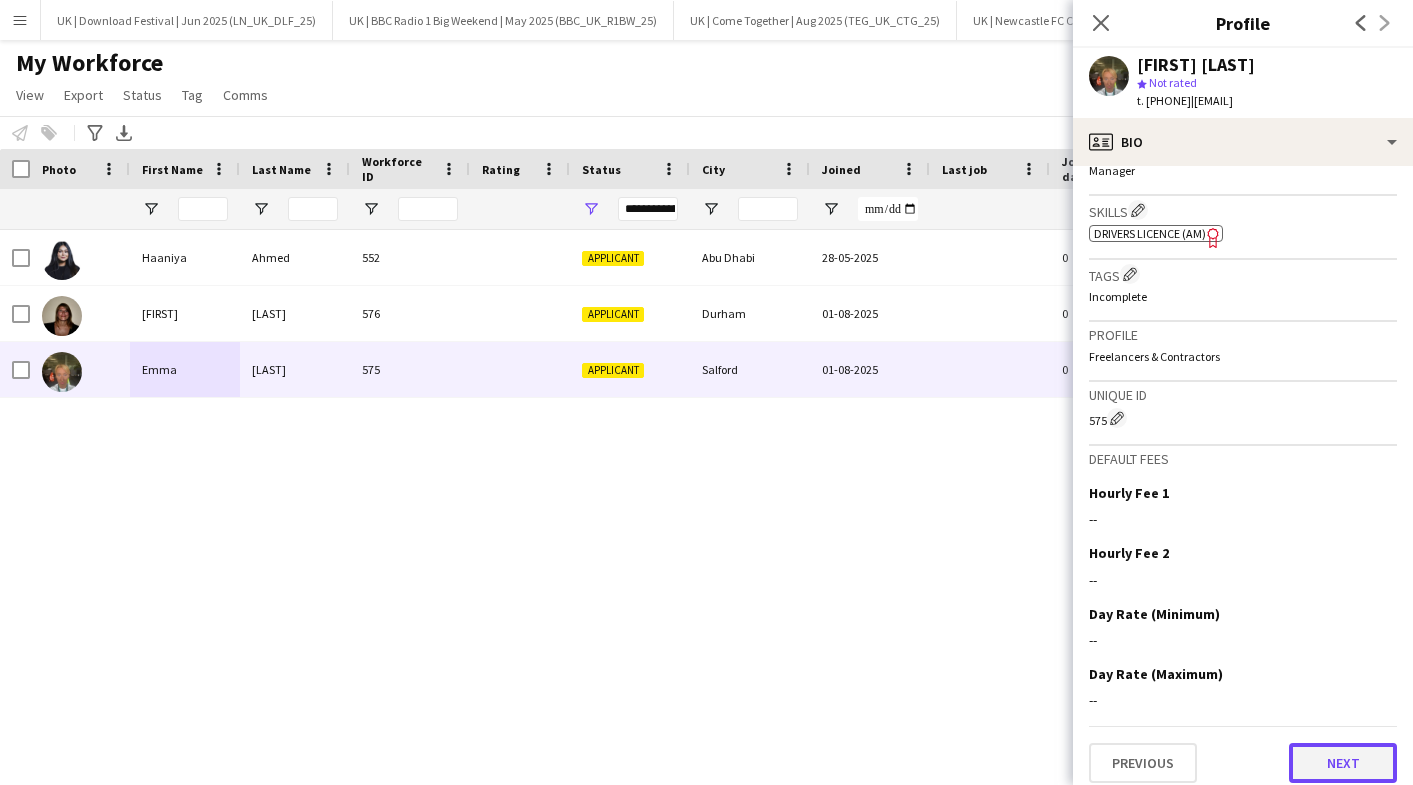 click on "Next" 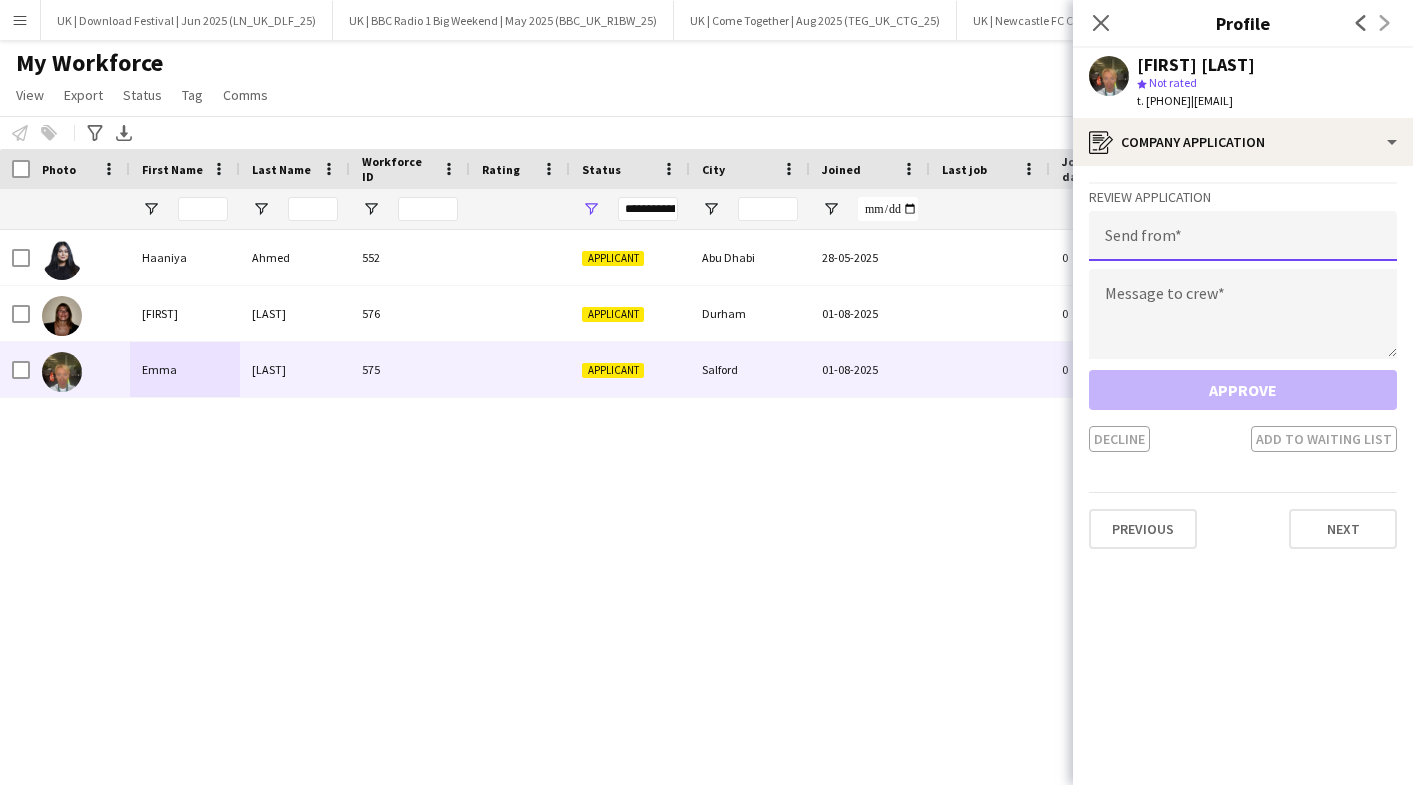 click 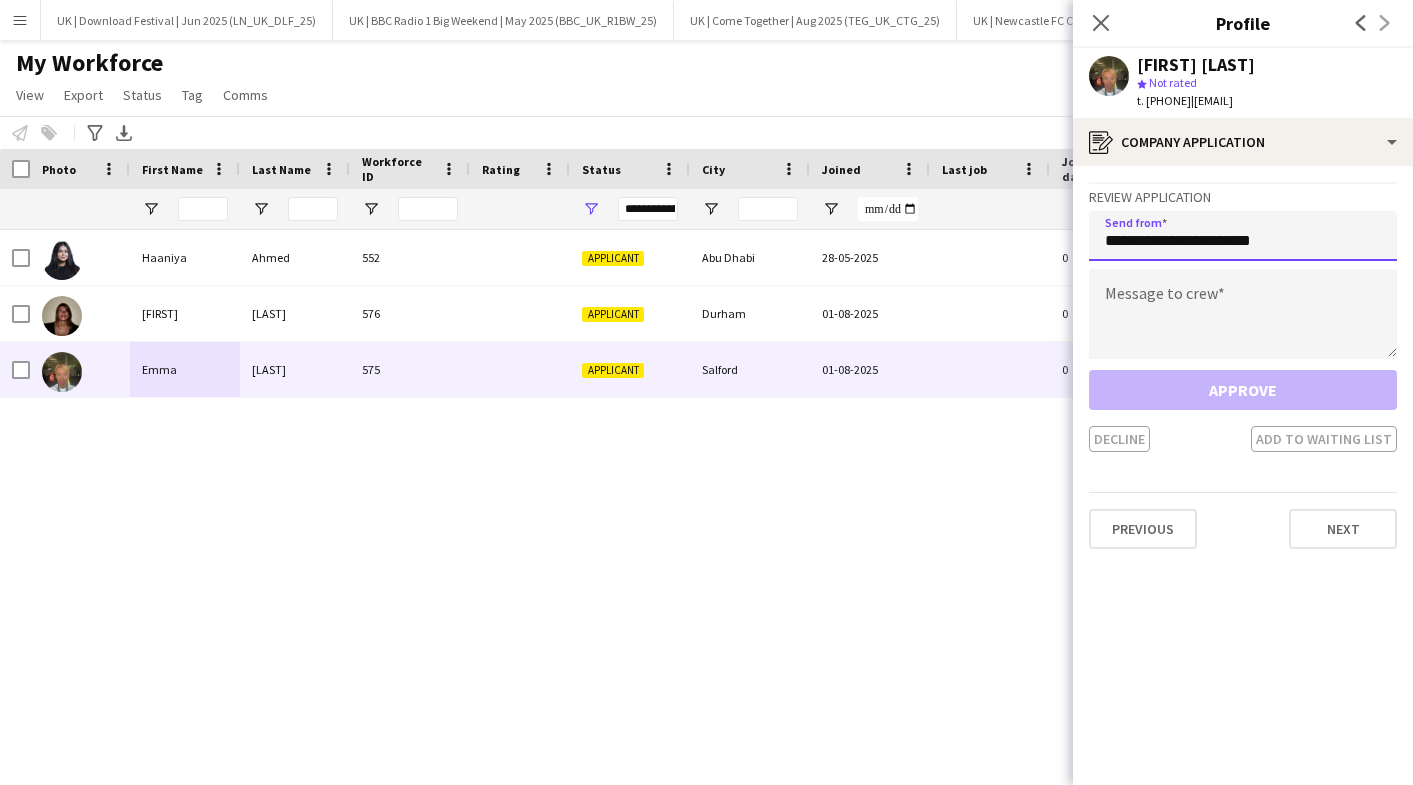click on "**********" 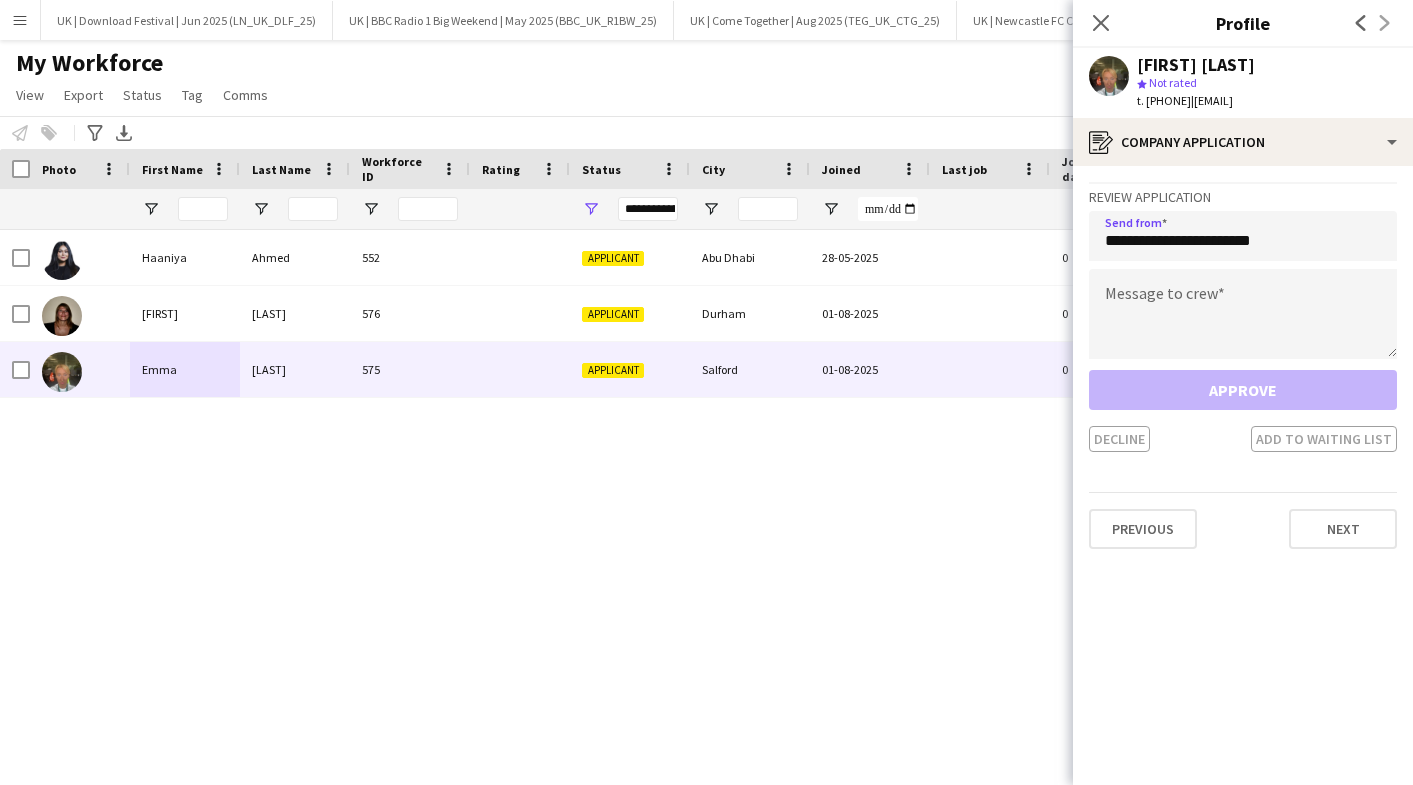 click on "**********" 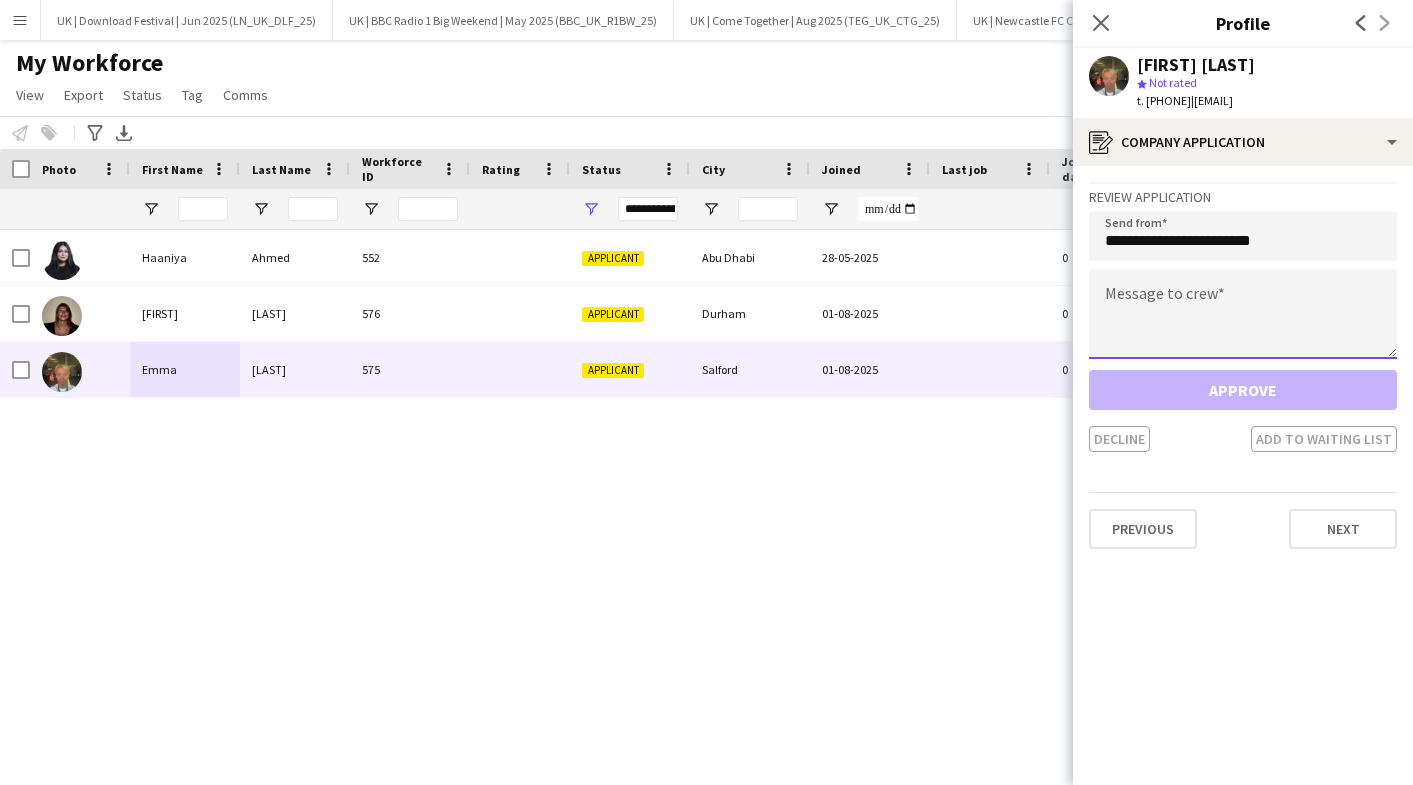 click 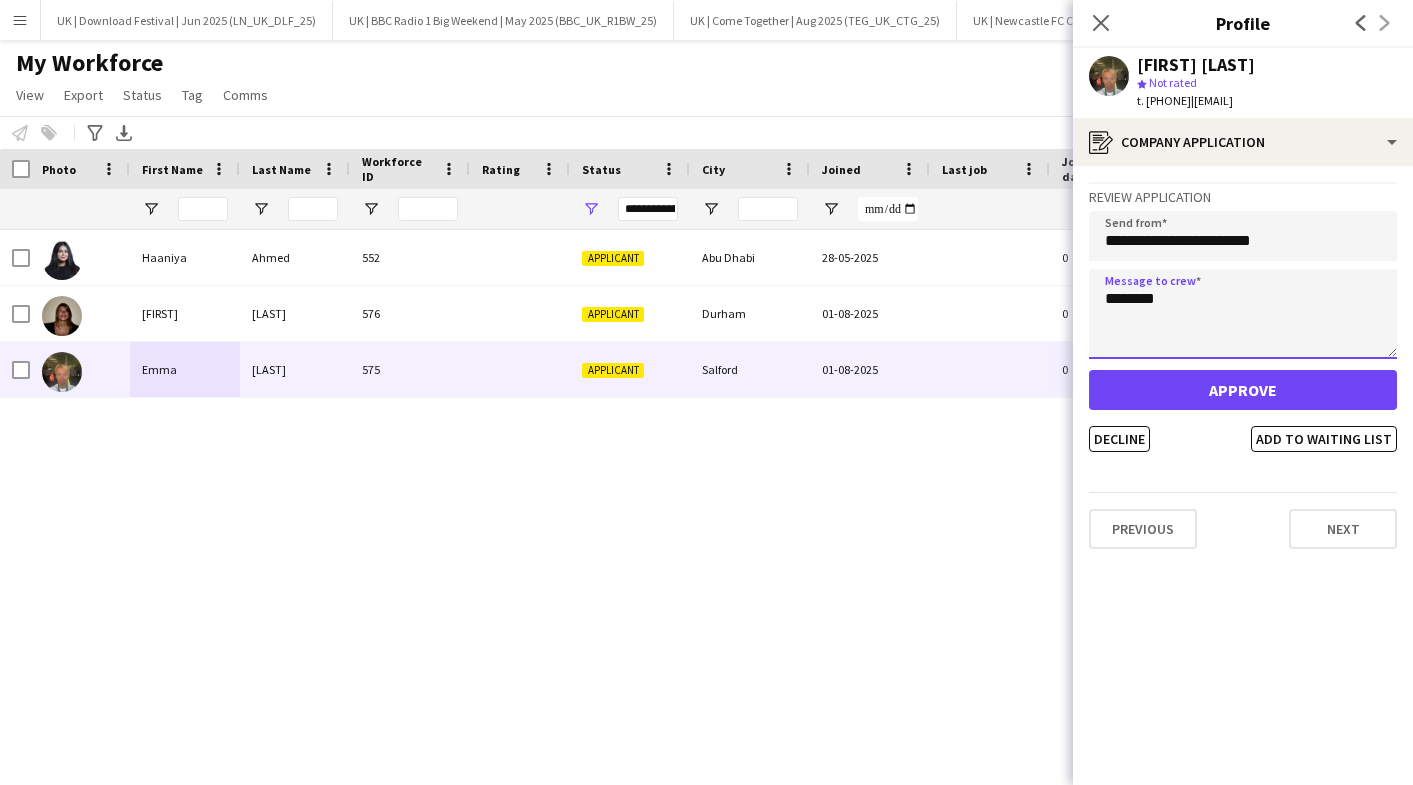 type on "********" 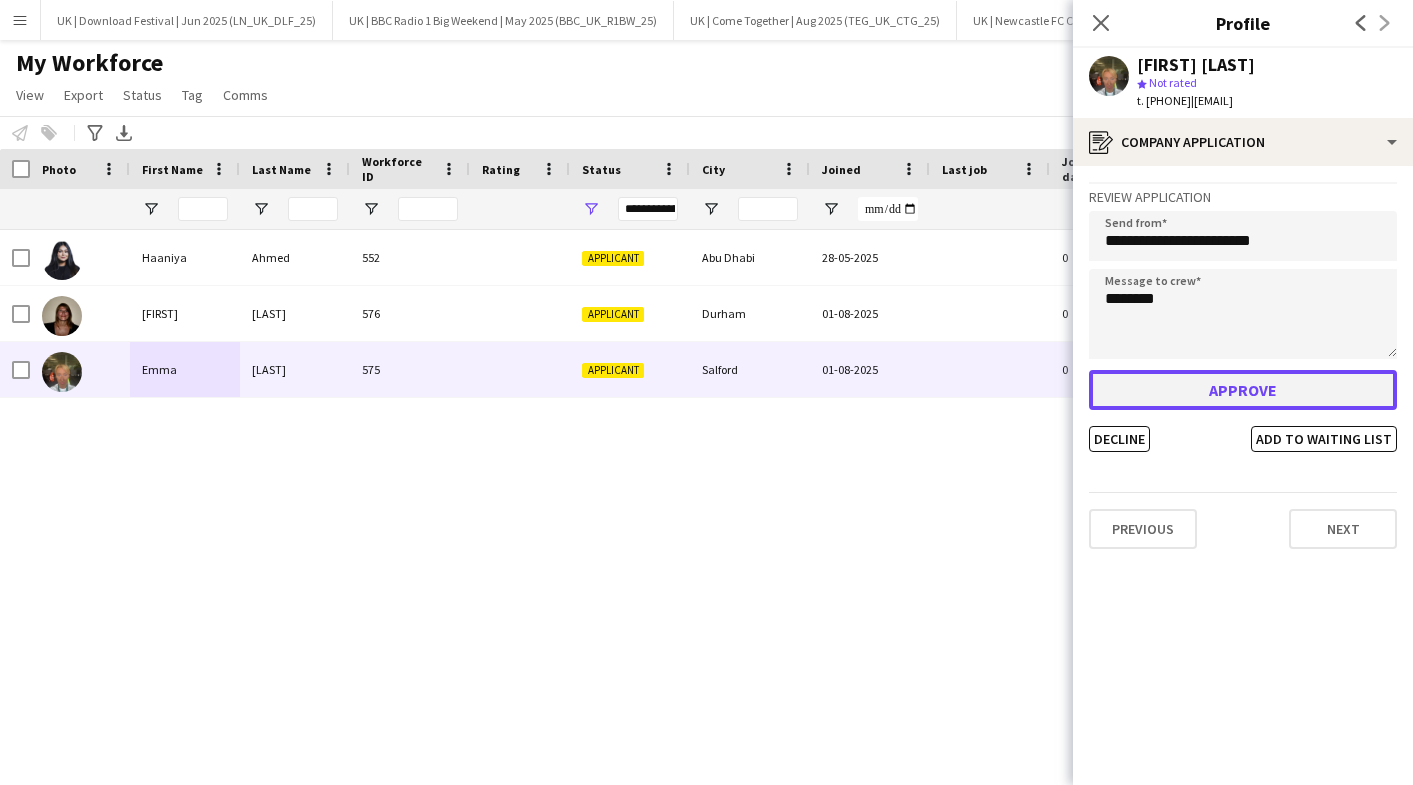 click on "Approve" 